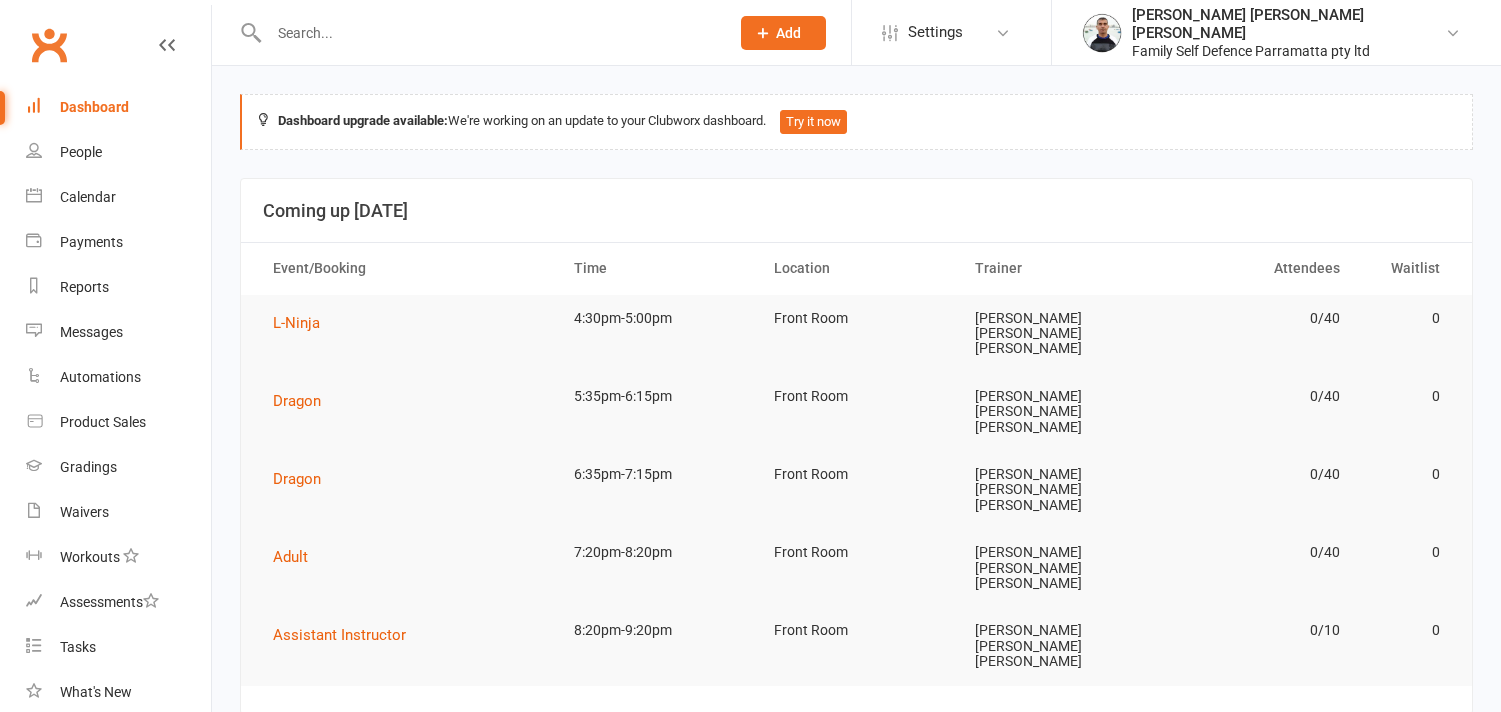 scroll, scrollTop: 0, scrollLeft: 0, axis: both 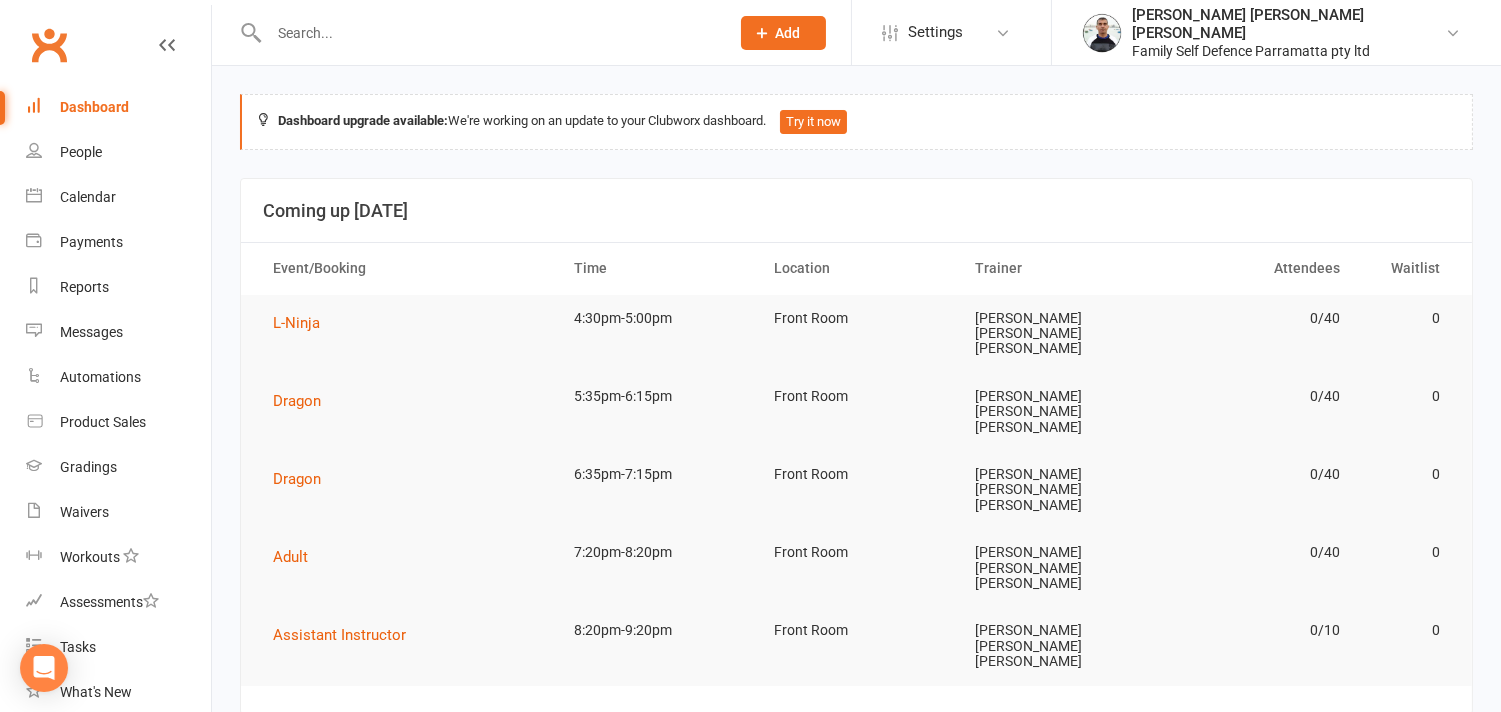 click at bounding box center (489, 33) 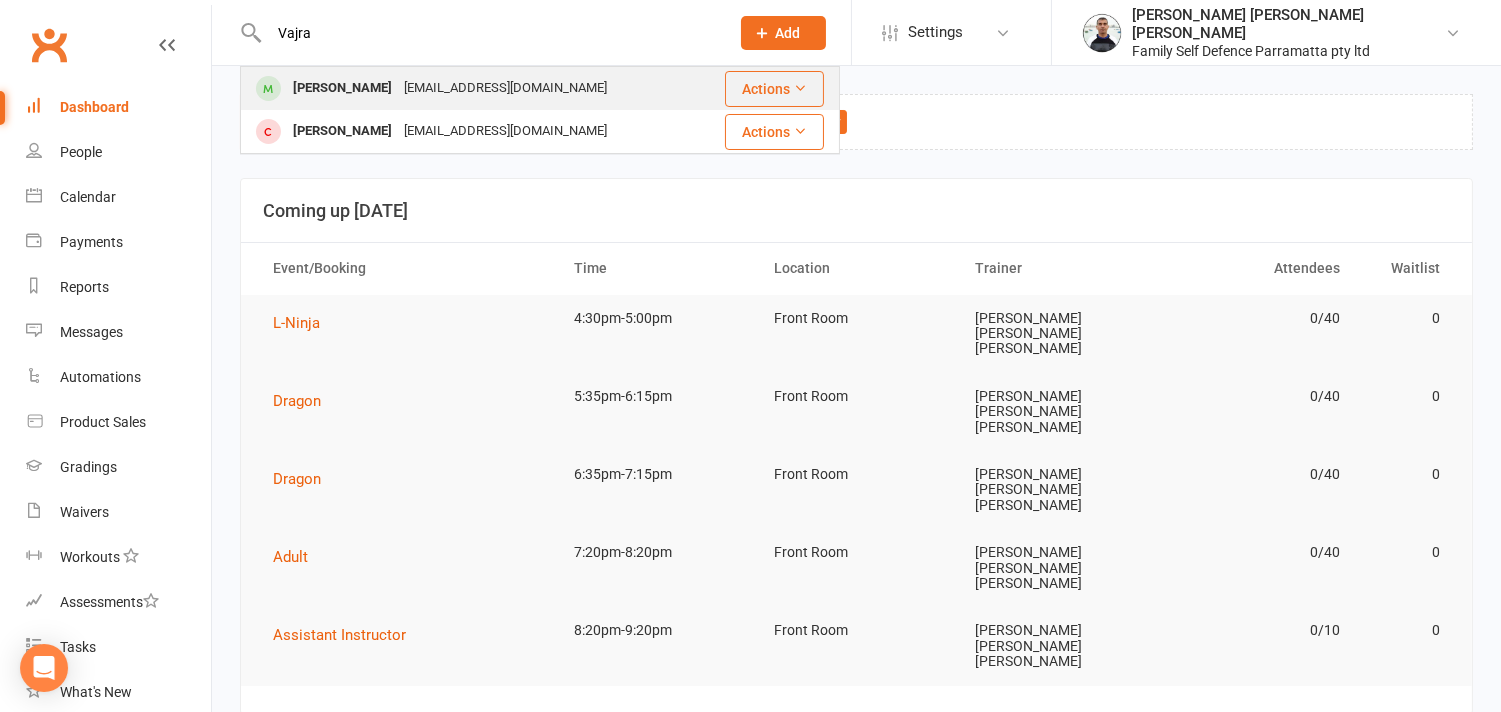 type on "Vajra" 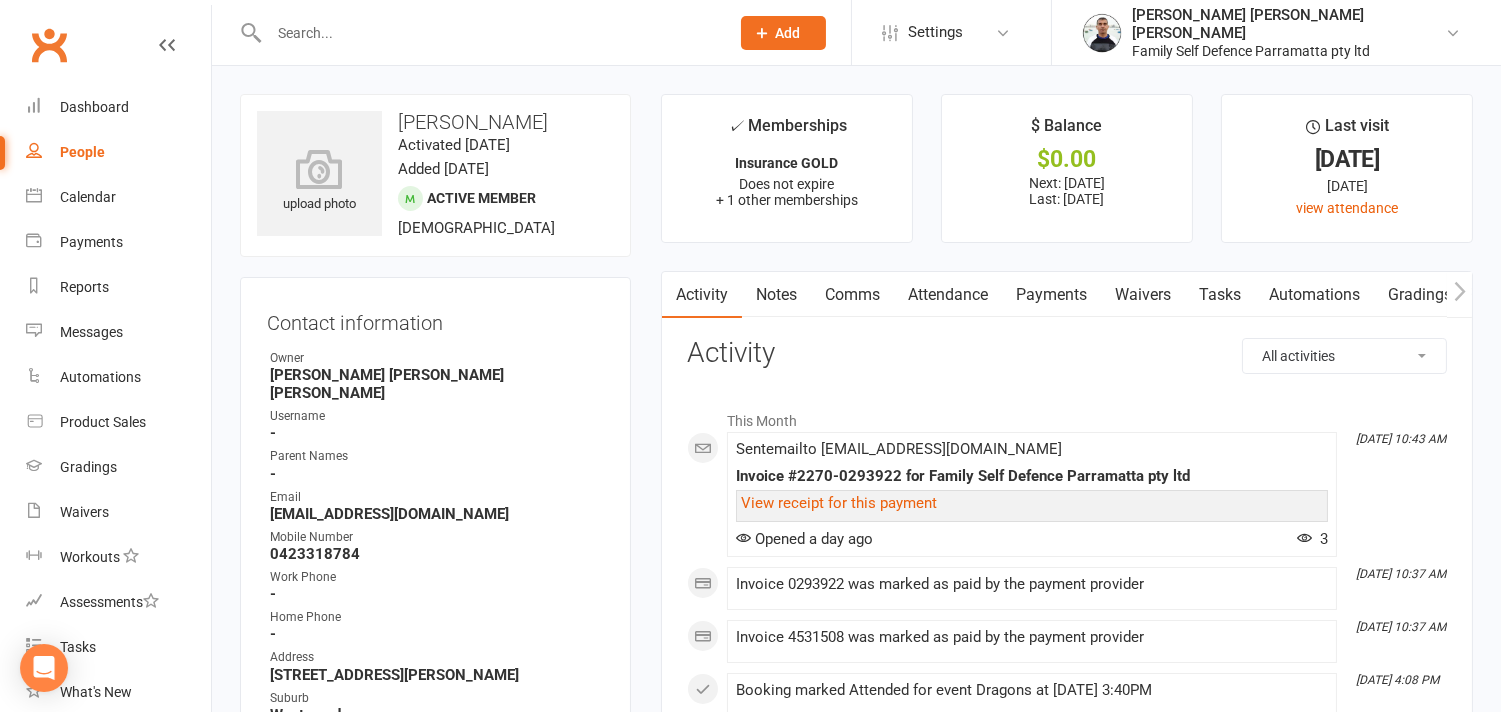 click on "Payments" at bounding box center [1051, 295] 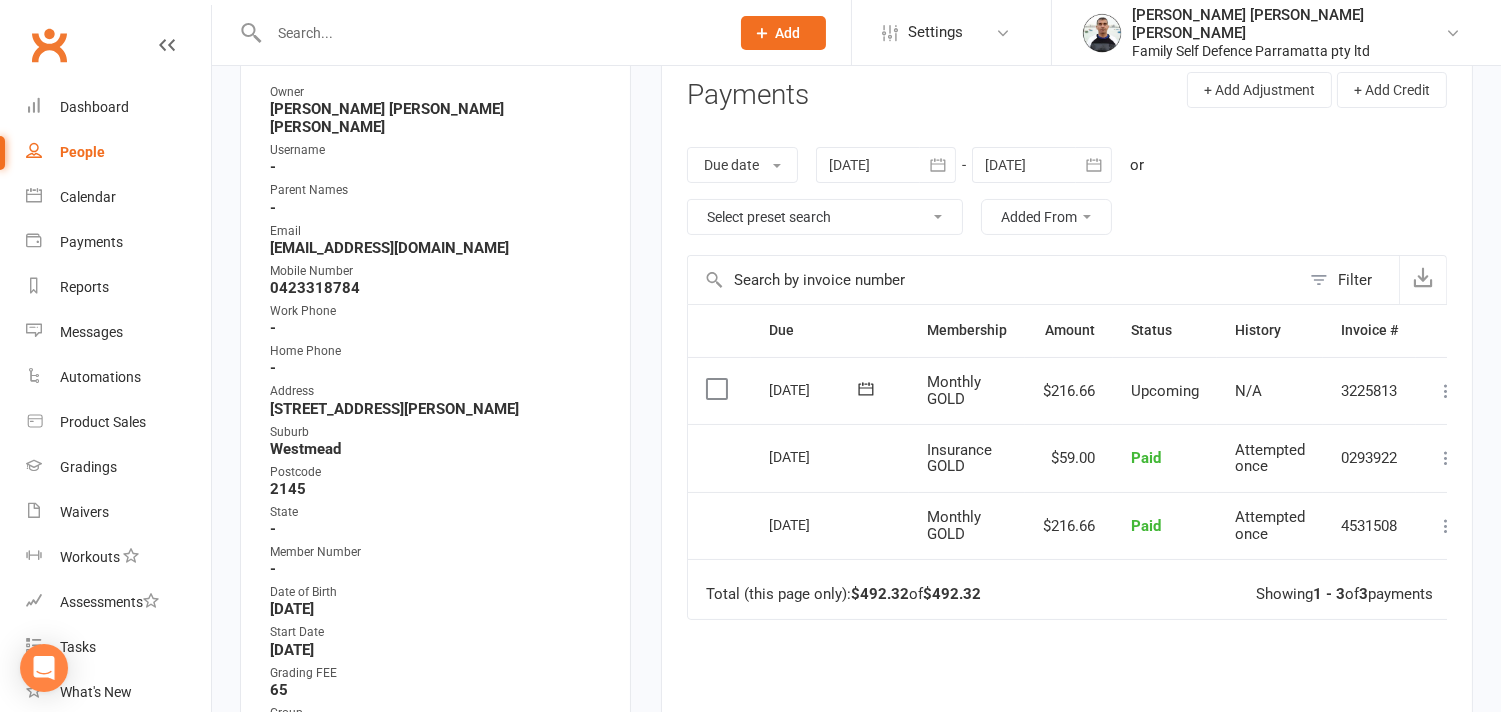 scroll, scrollTop: 333, scrollLeft: 0, axis: vertical 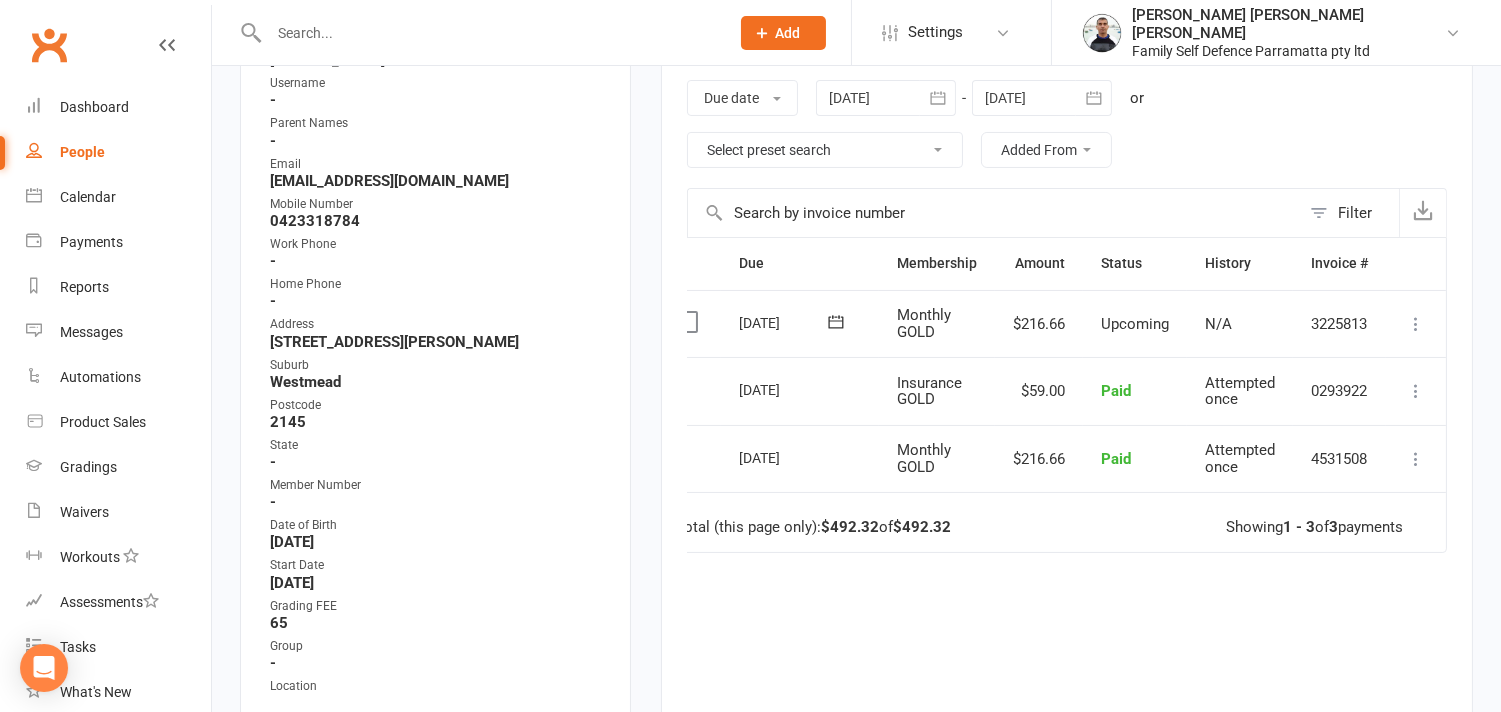 click at bounding box center (1416, 391) 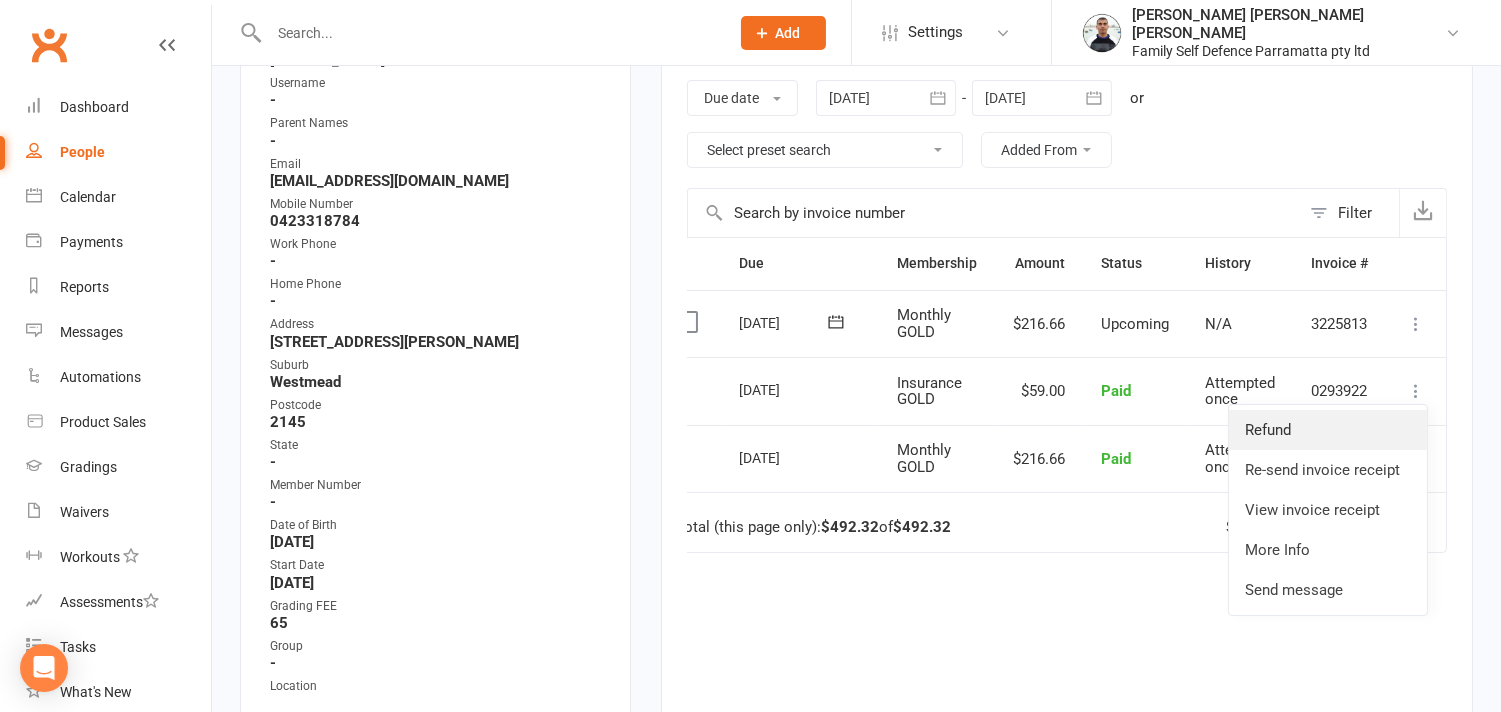 click on "Refund" at bounding box center (1328, 430) 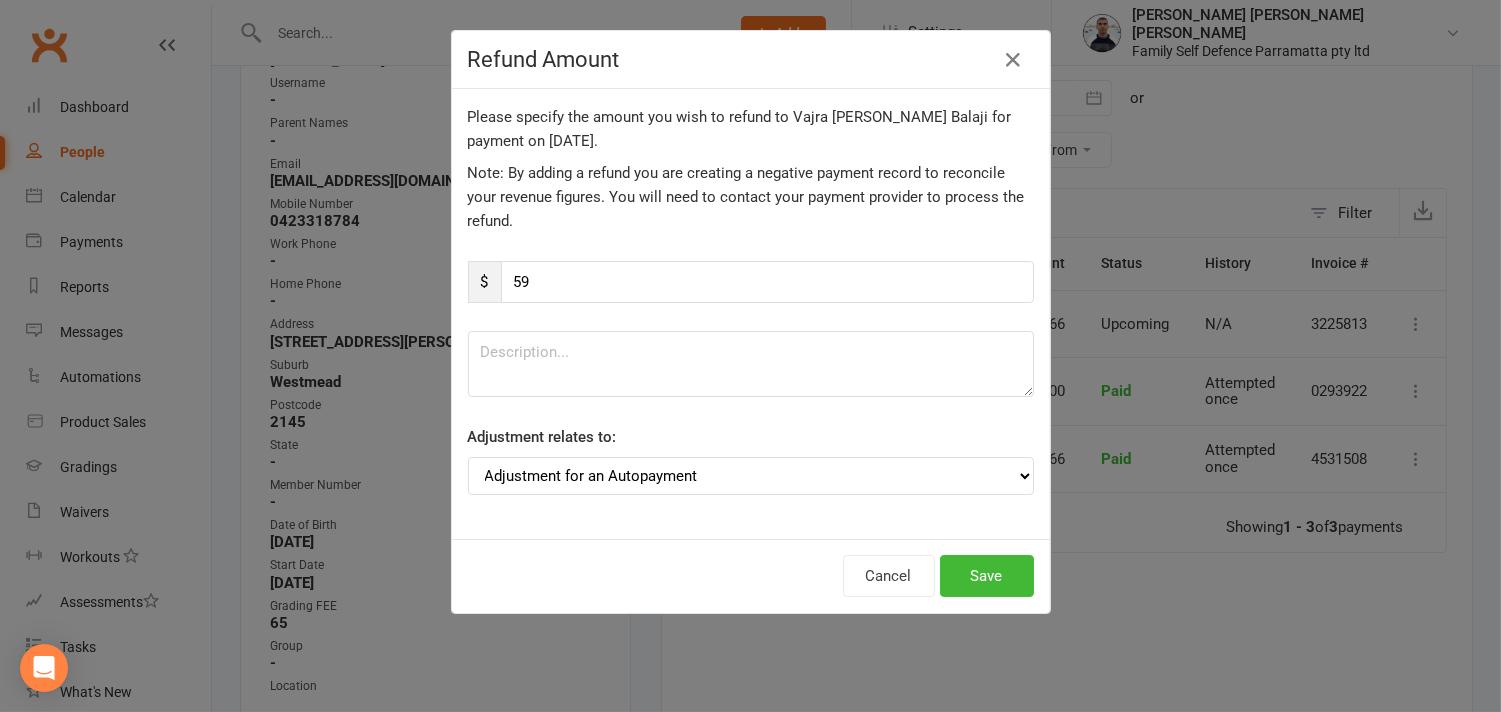 scroll, scrollTop: 0, scrollLeft: 28, axis: horizontal 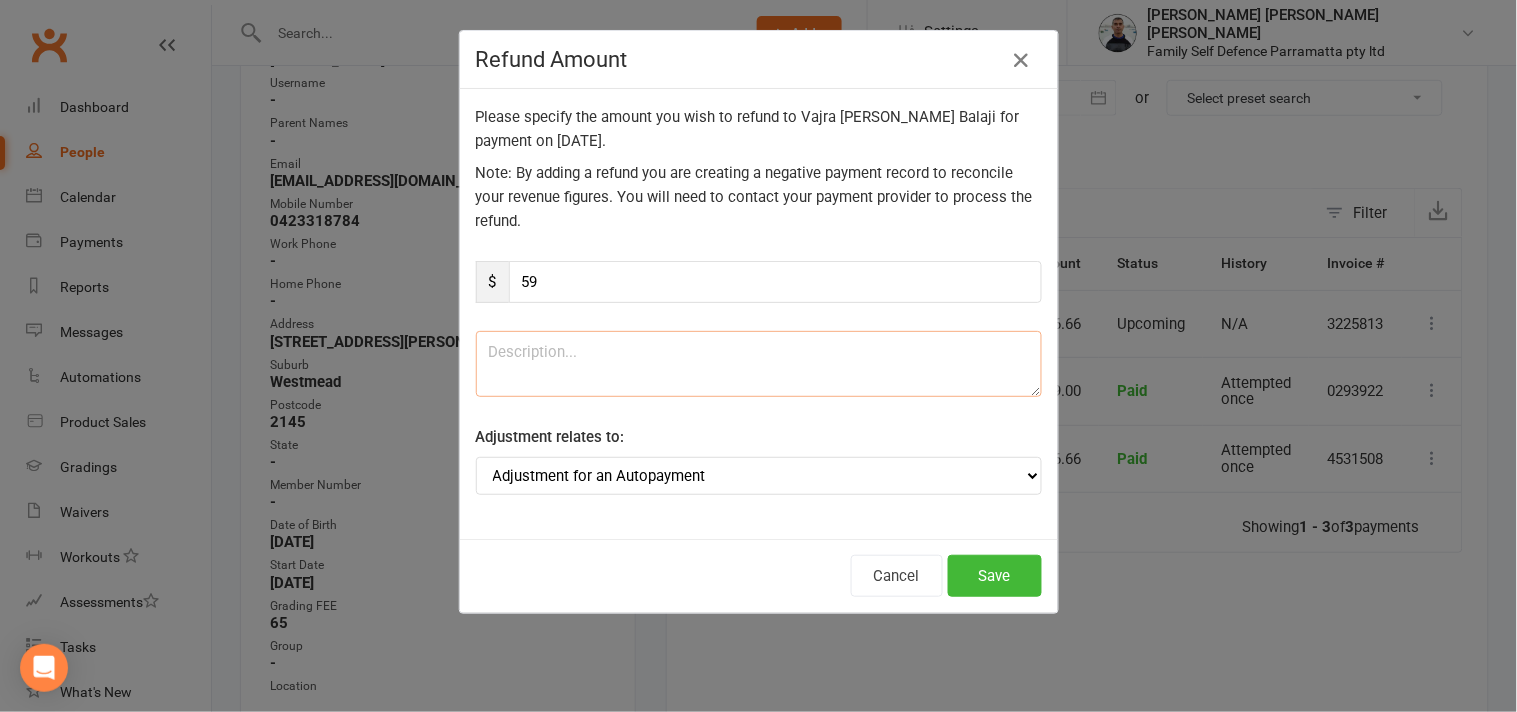 click at bounding box center [759, 364] 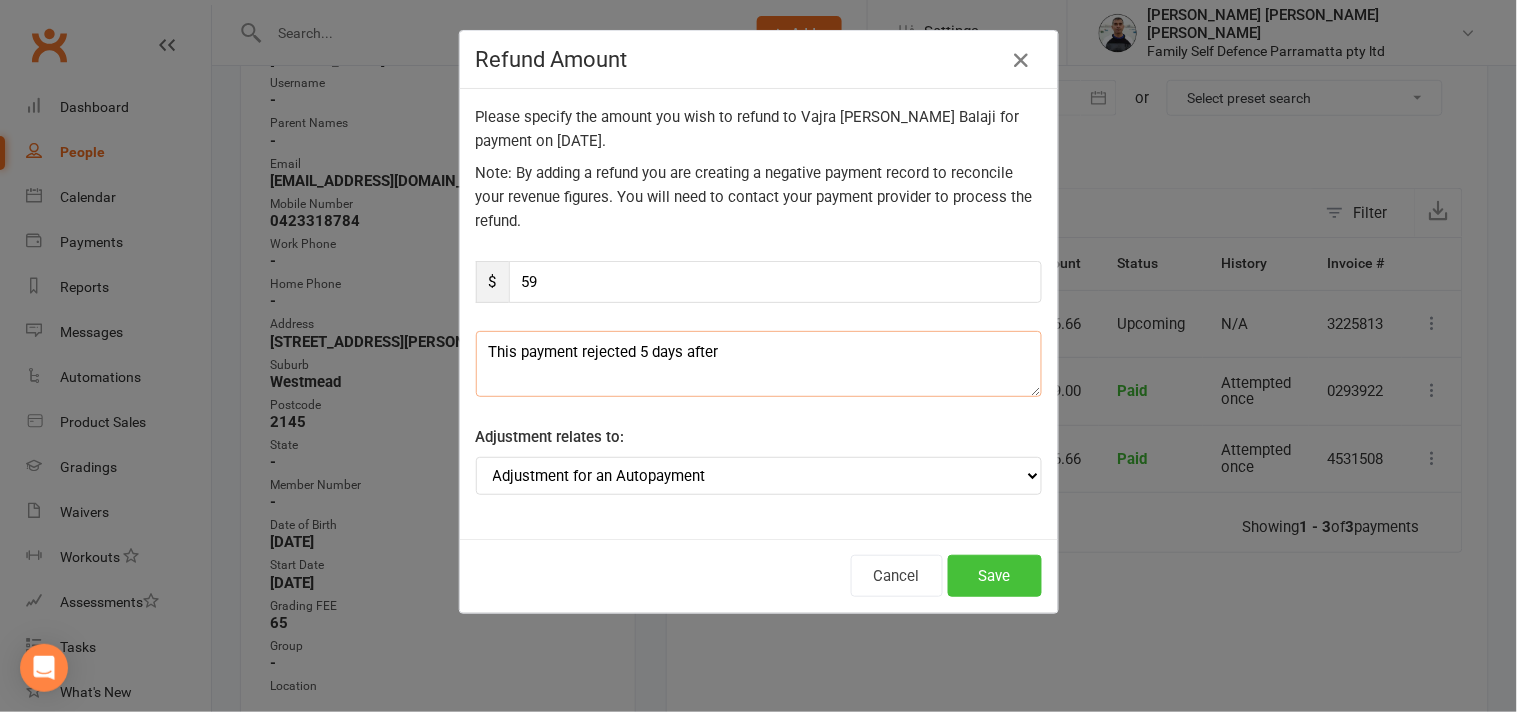 type on "This payment rejected 5 days after" 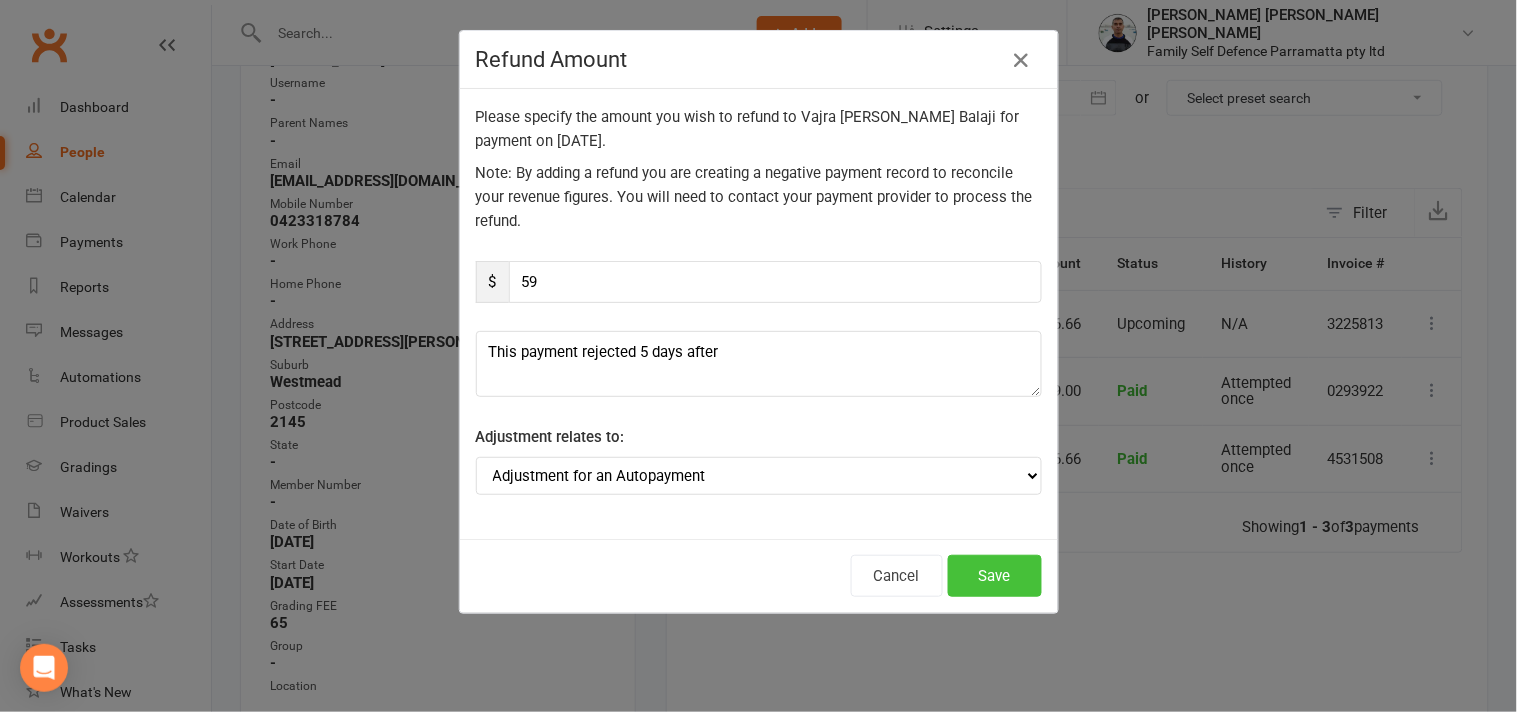 click on "Save" at bounding box center [995, 576] 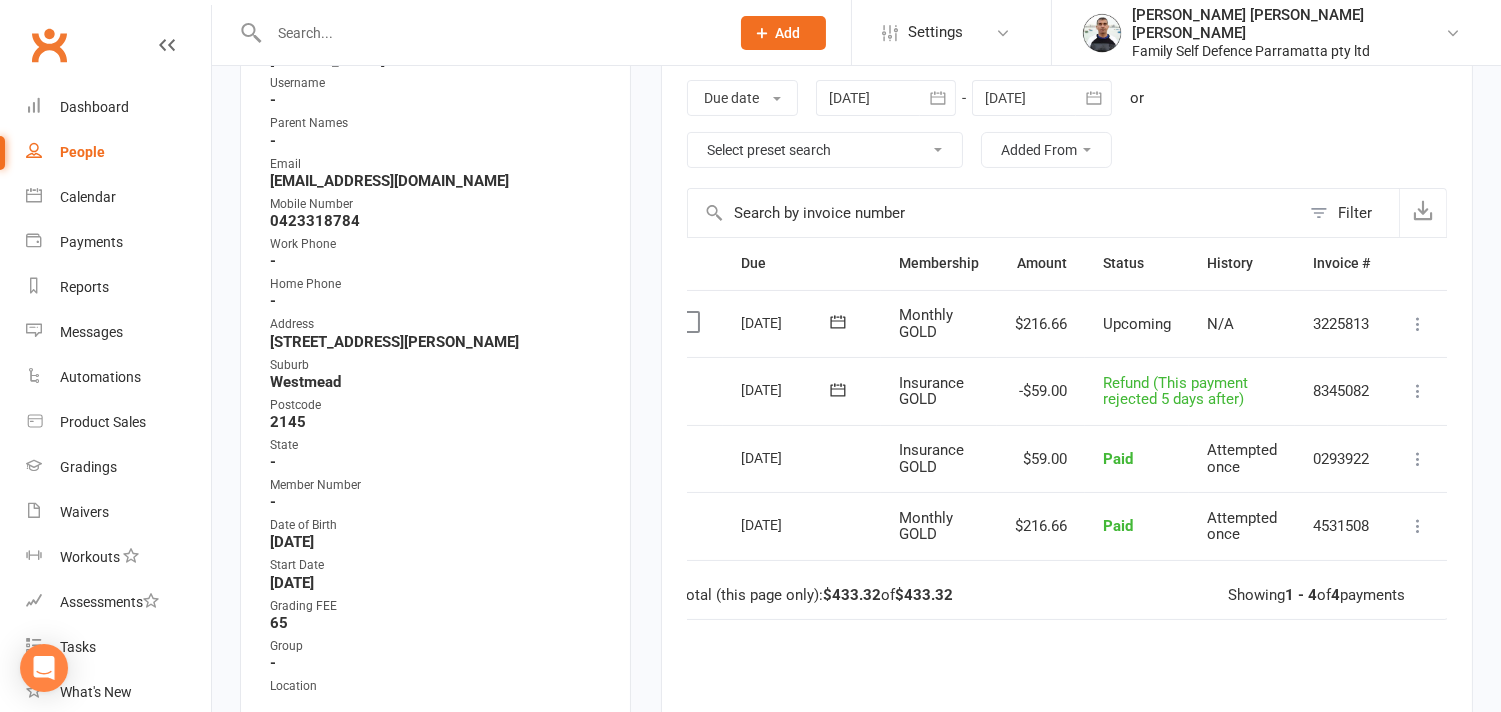 click at bounding box center [1418, 526] 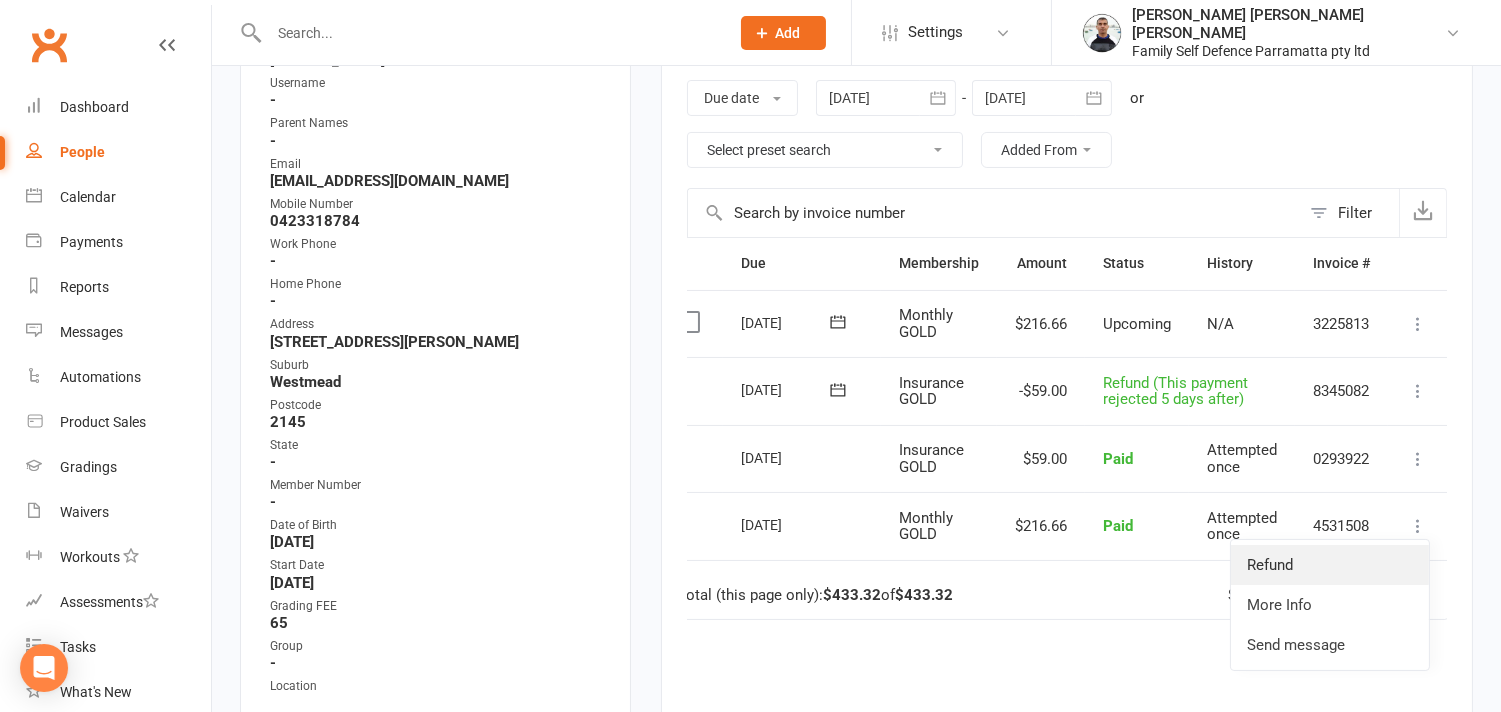 click on "Refund" at bounding box center (1330, 565) 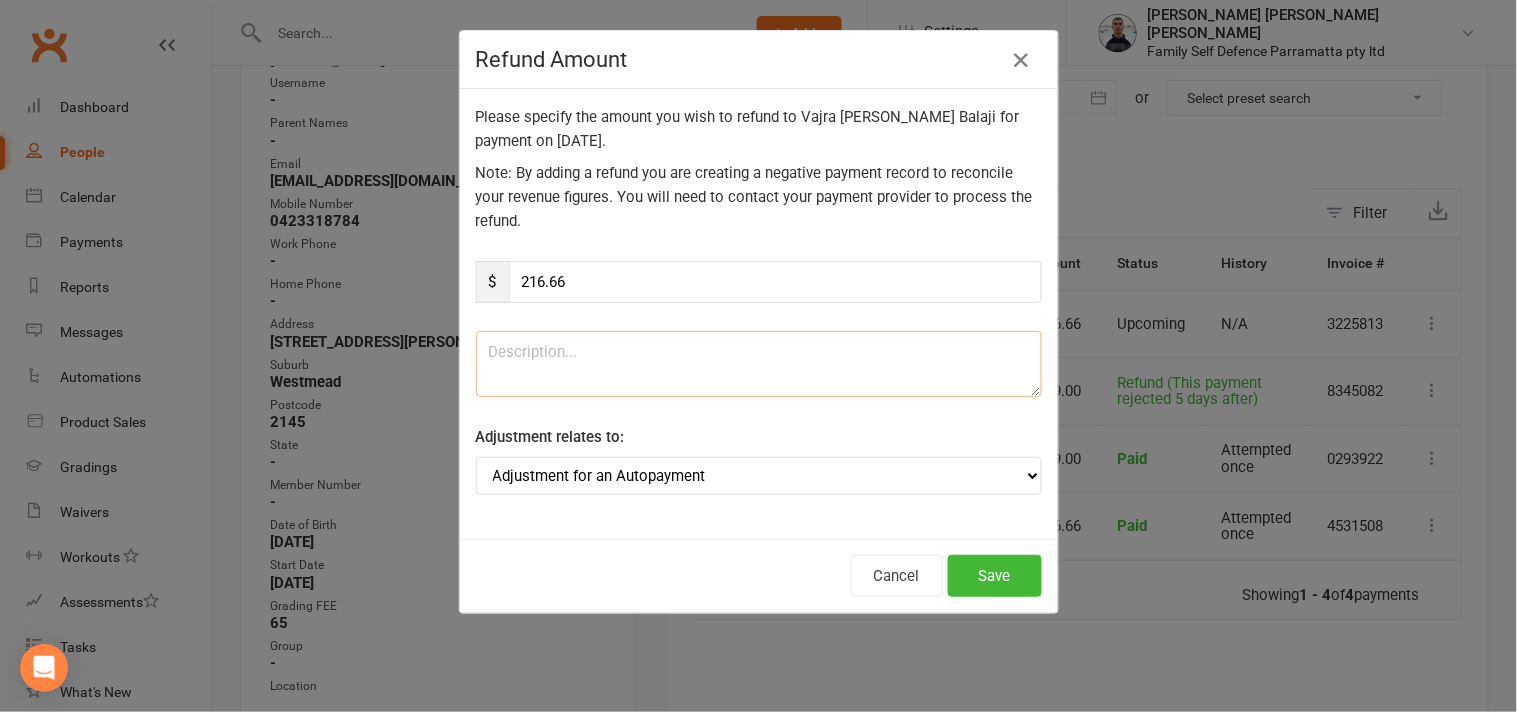 click at bounding box center (759, 364) 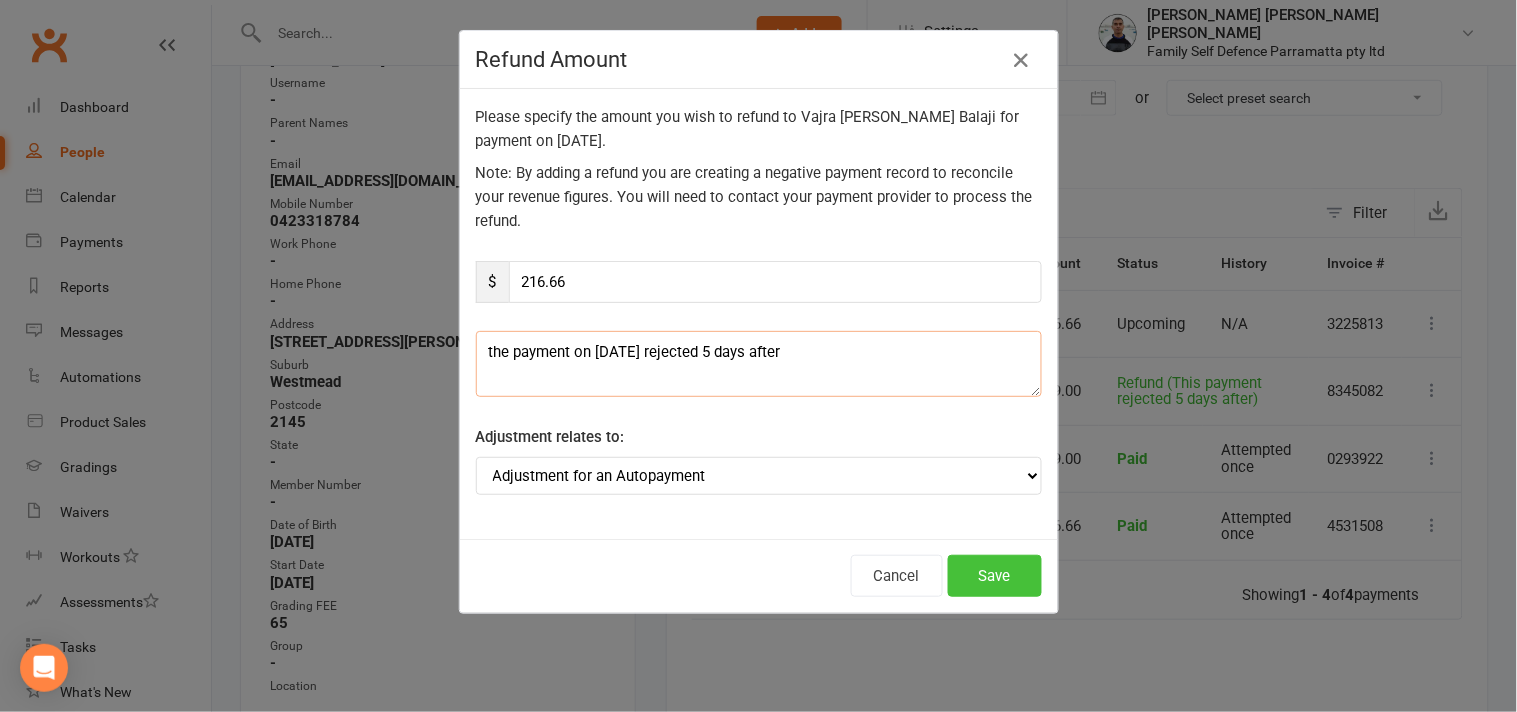 type on "the payment on 5/7/25 rejected 5 days after" 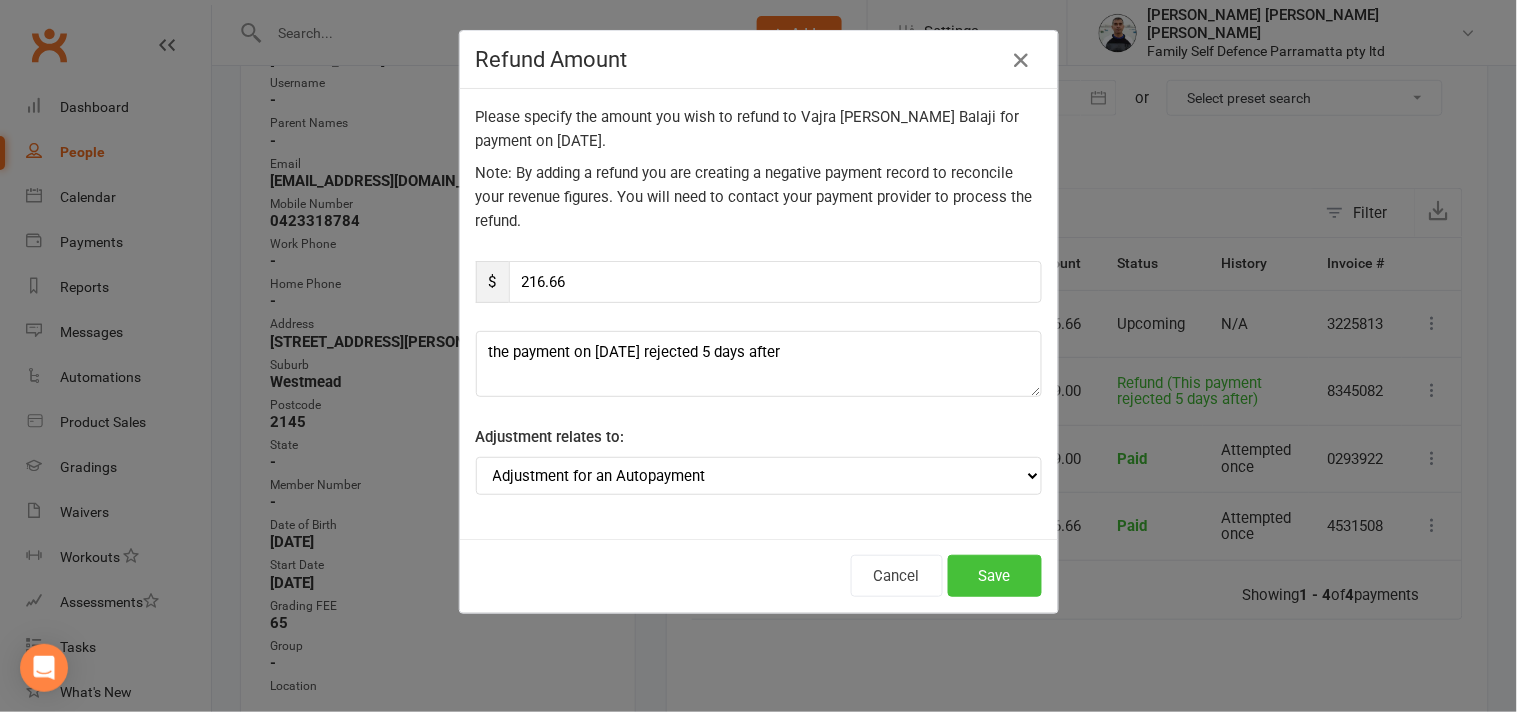 click on "Save" at bounding box center [995, 576] 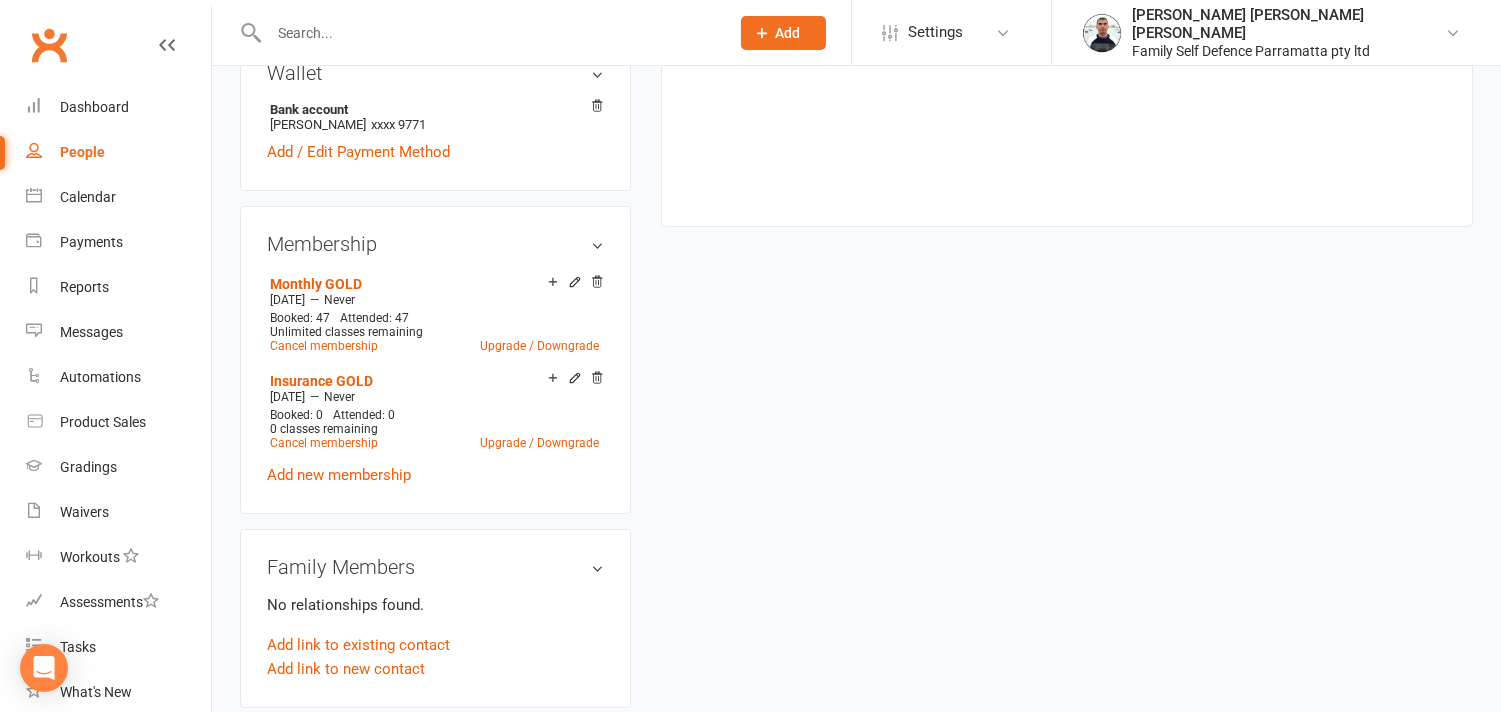 scroll, scrollTop: 1111, scrollLeft: 0, axis: vertical 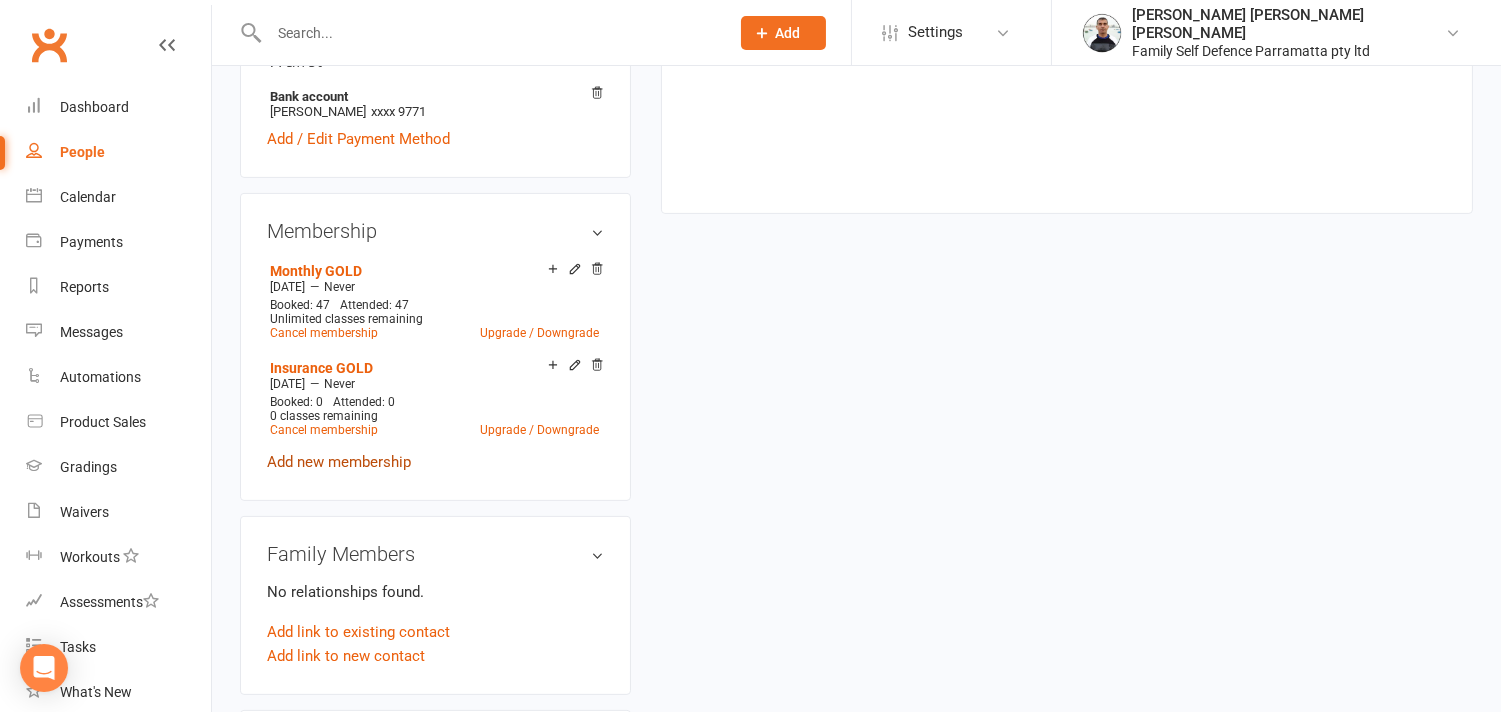 click on "Add new membership" at bounding box center (339, 462) 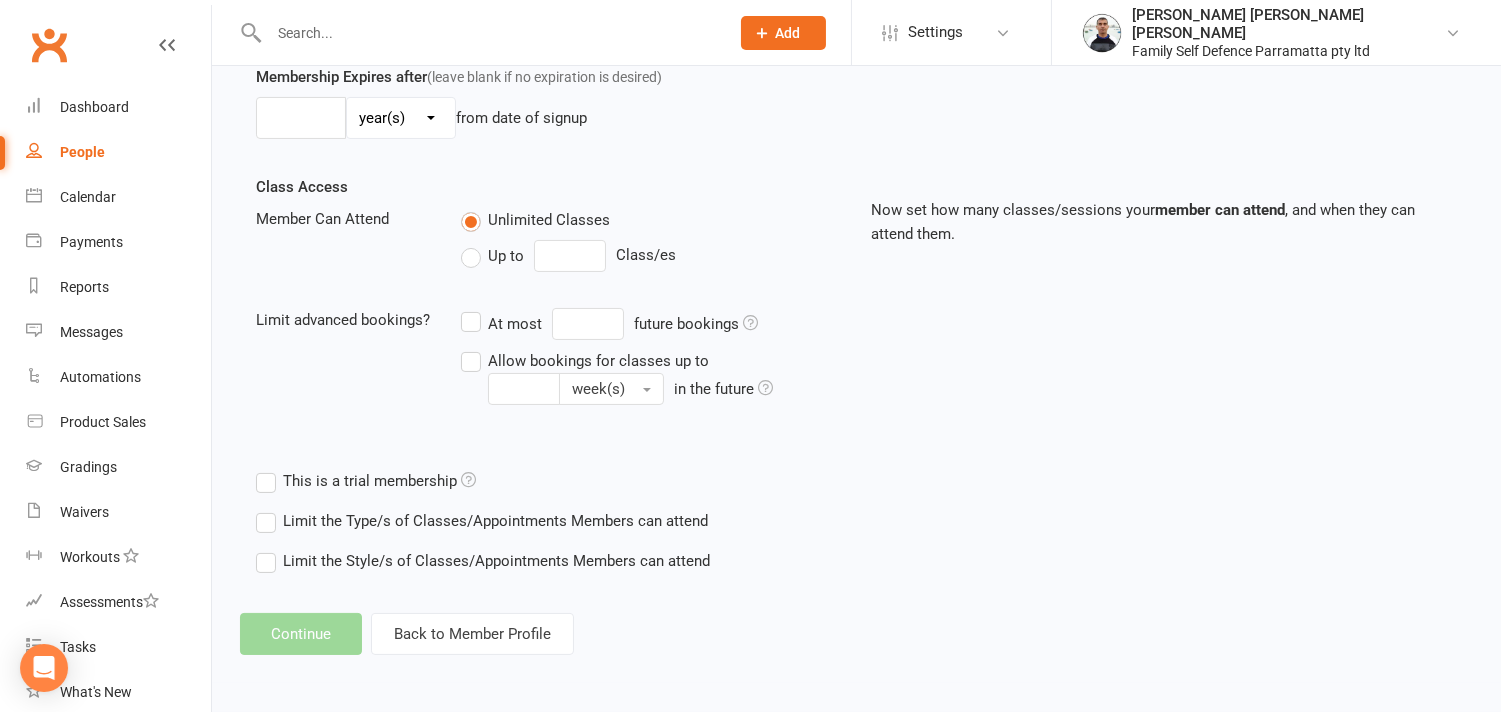 scroll, scrollTop: 0, scrollLeft: 0, axis: both 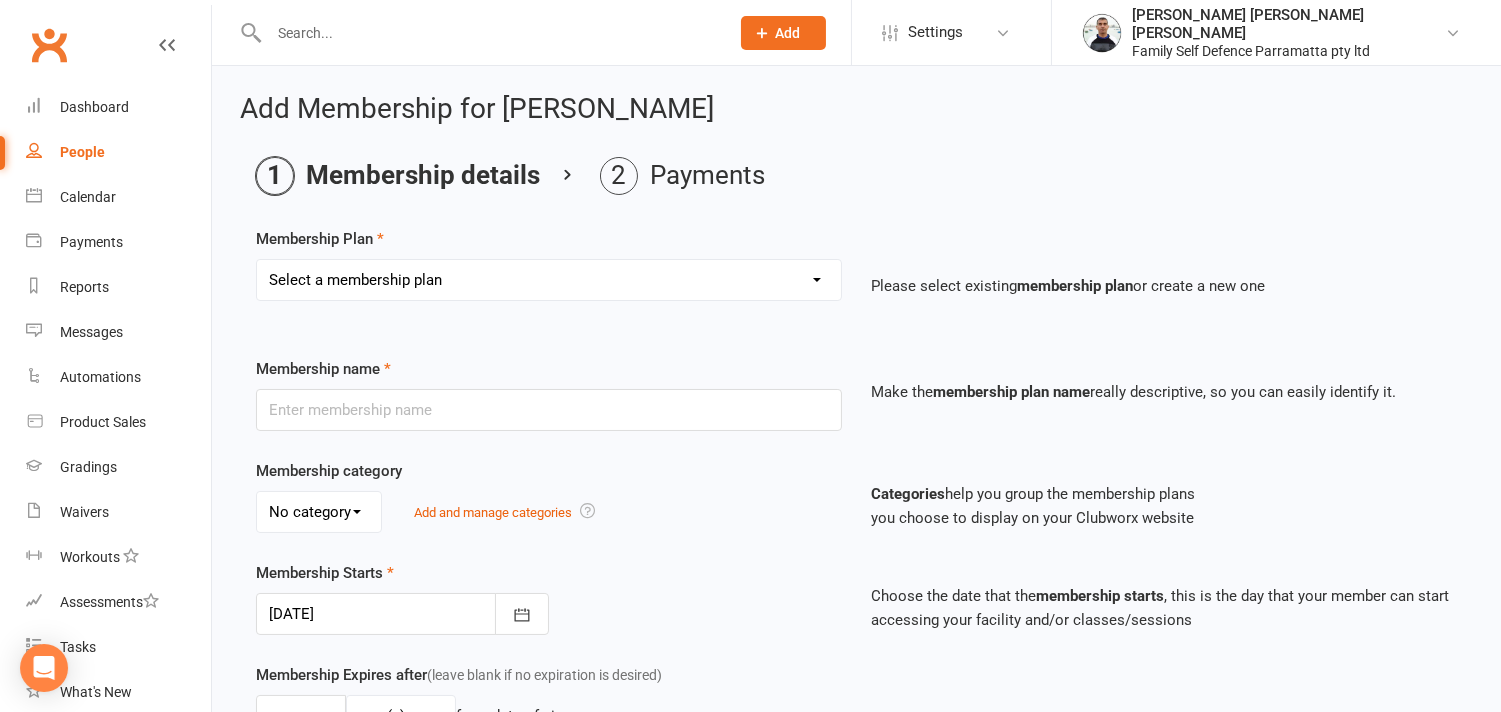 click on "Select a membership plan Create new Membership Plan Insurance Monthly Fortnightly Free membership Once off payment Fortnightly Gold Every 6 months 3 months extension Active Kids" at bounding box center (549, 280) 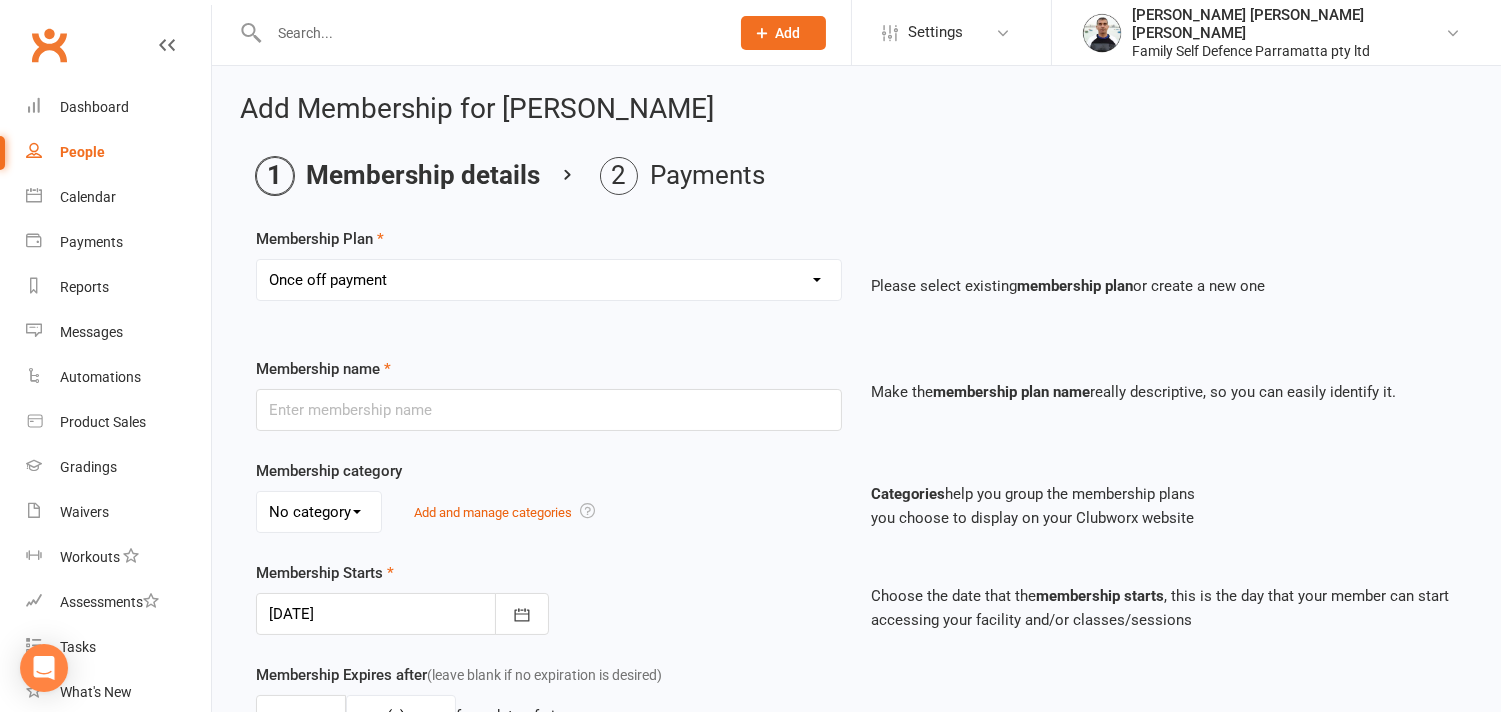 click on "Select a membership plan Create new Membership Plan Insurance Monthly Fortnightly Free membership Once off payment Fortnightly Gold Every 6 months 3 months extension Active Kids" at bounding box center (549, 280) 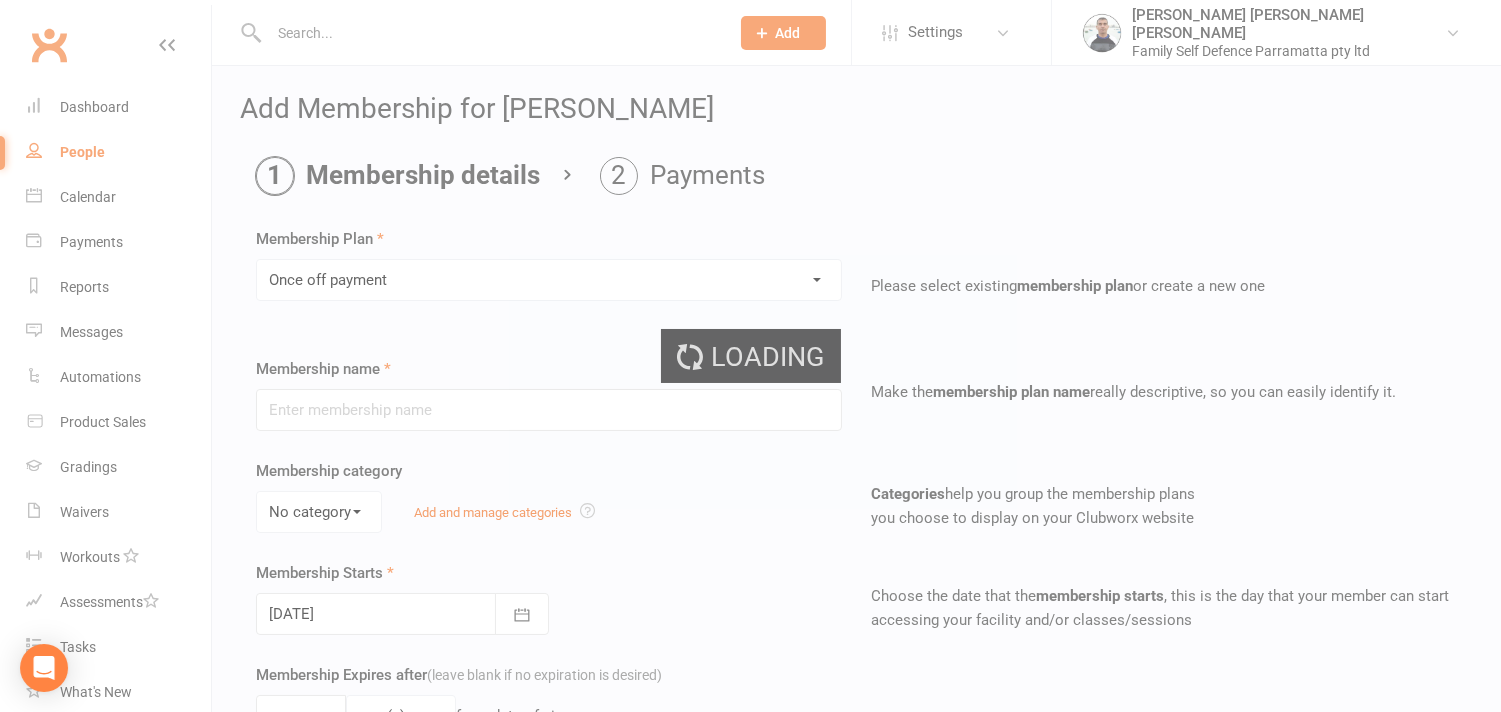type on "Once off payment" 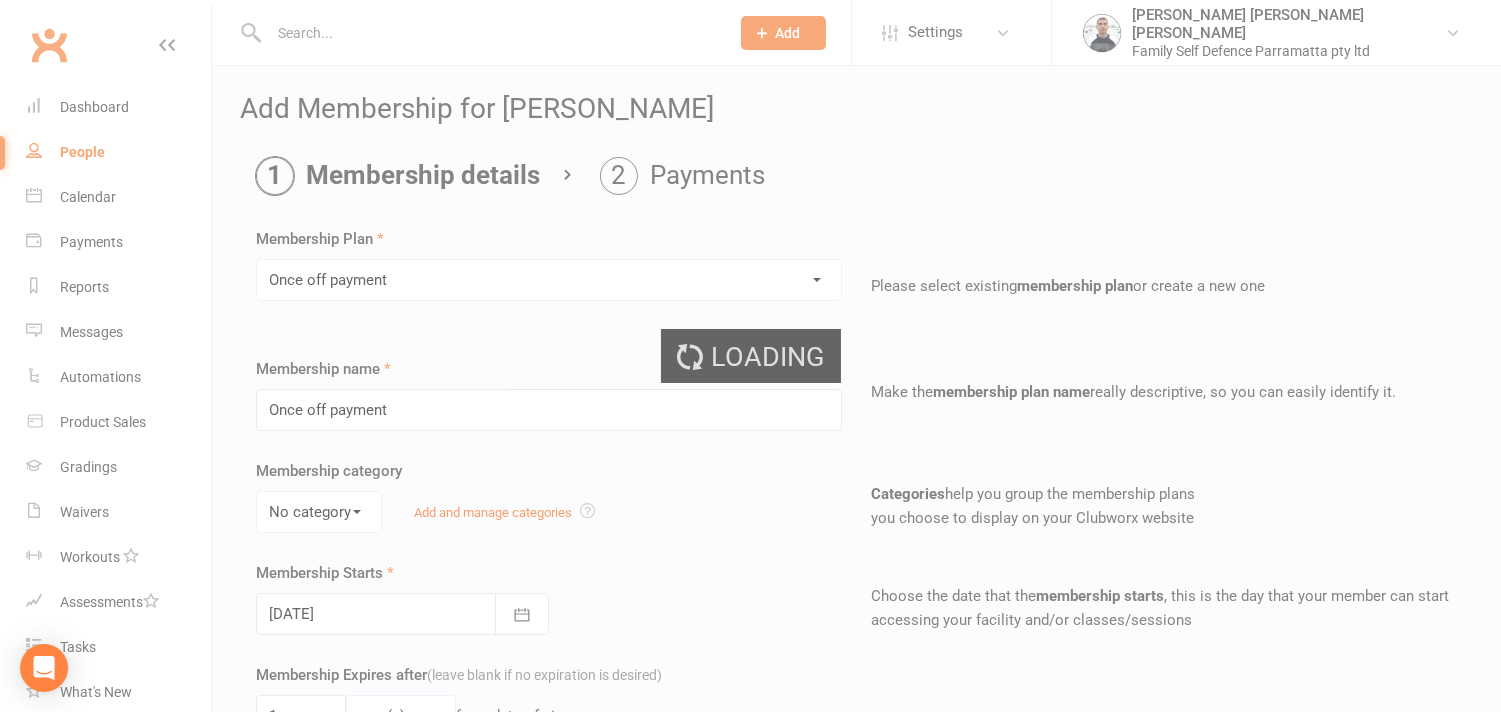 select on "1" 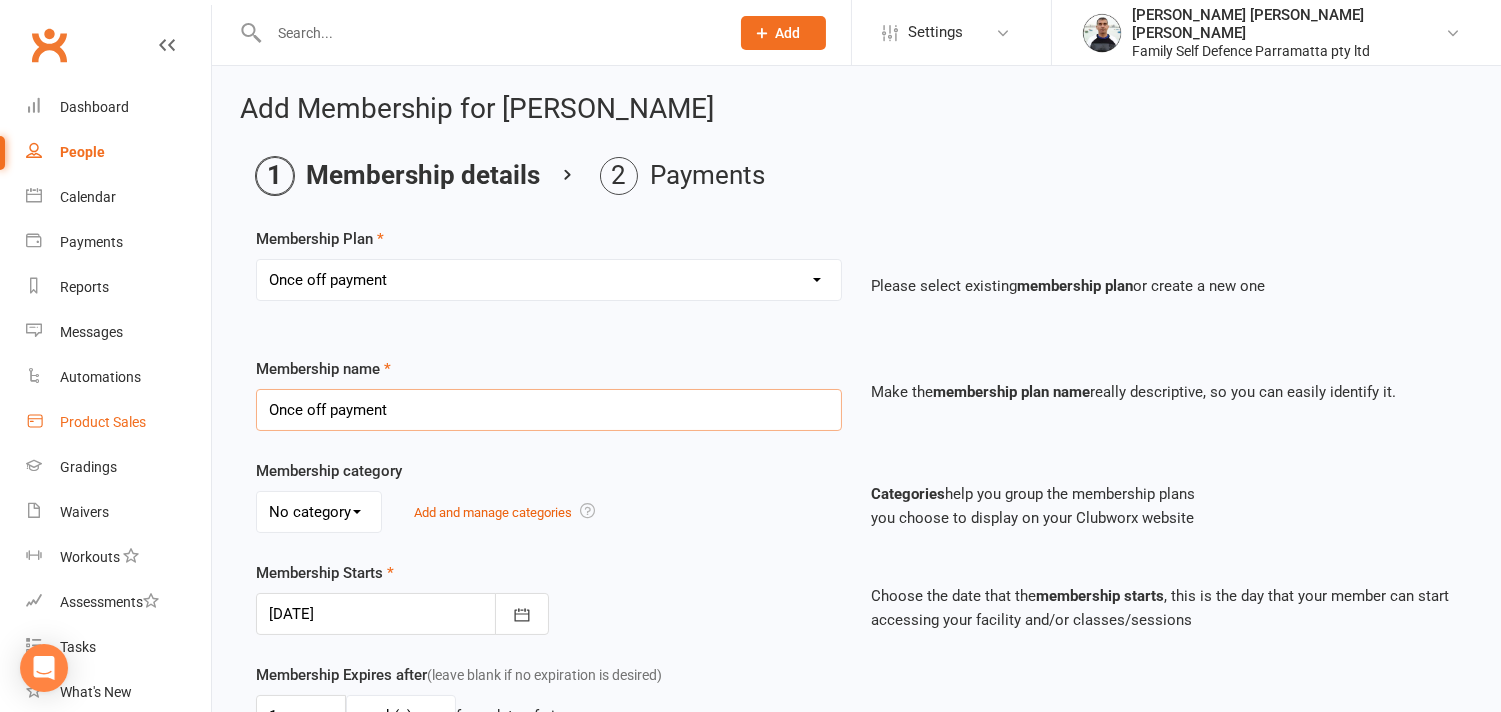 drag, startPoint x: 400, startPoint y: 410, endPoint x: 48, endPoint y: 404, distance: 352.05115 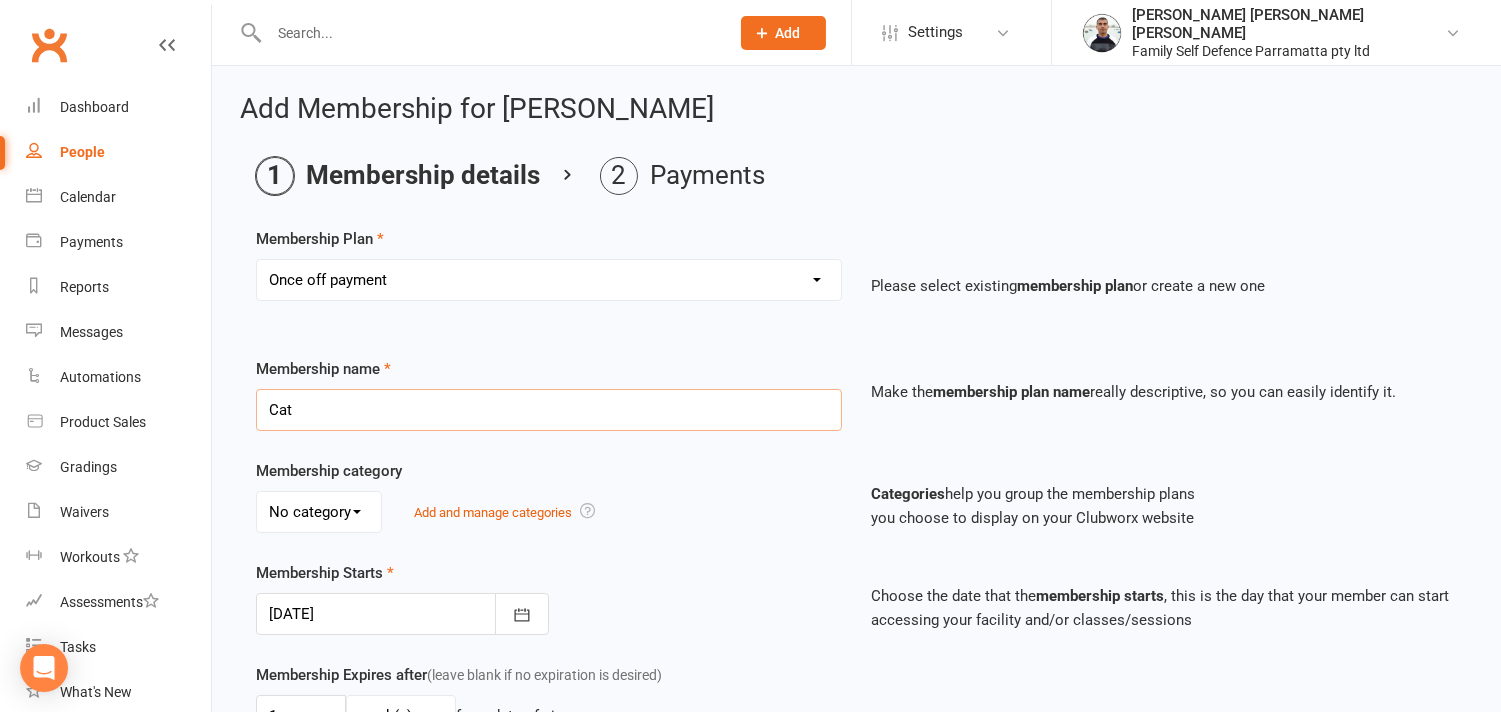 type on "Catch up" 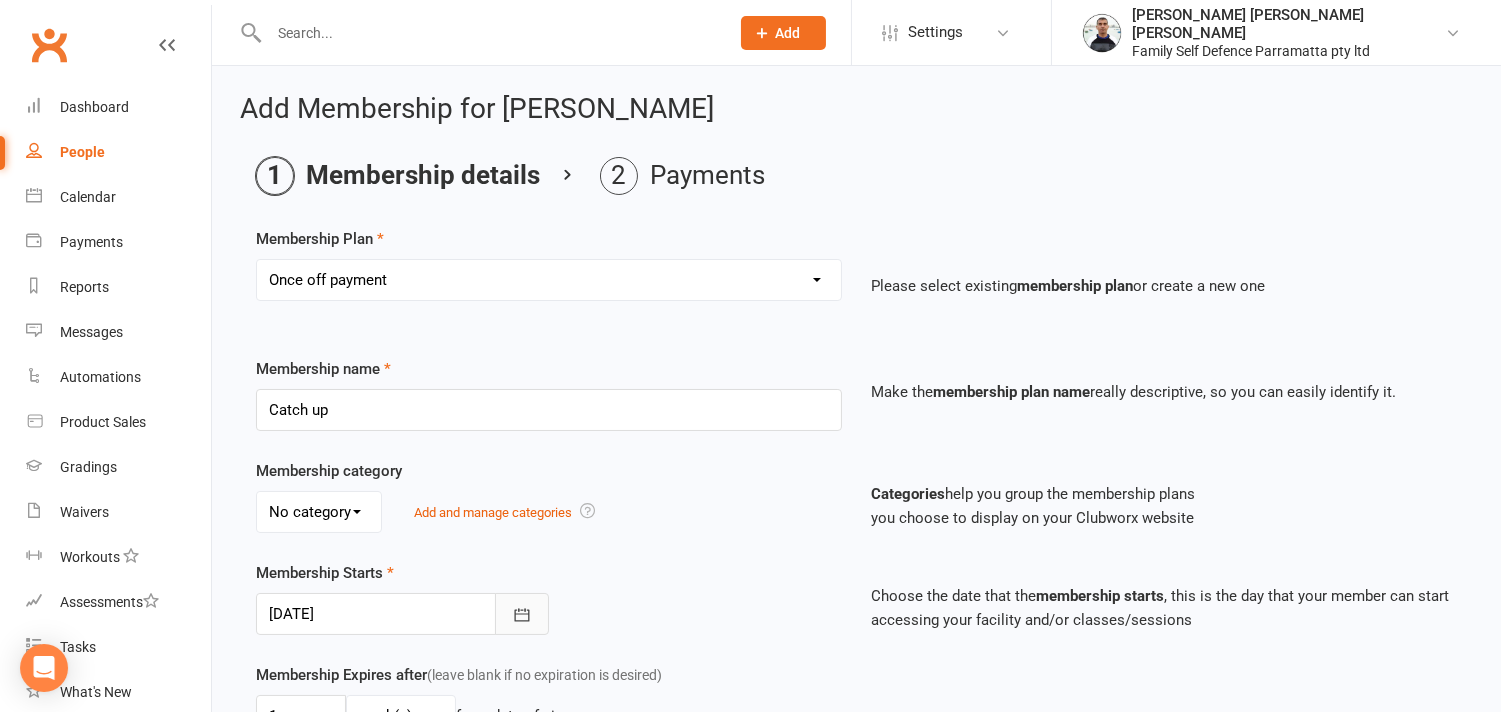 click 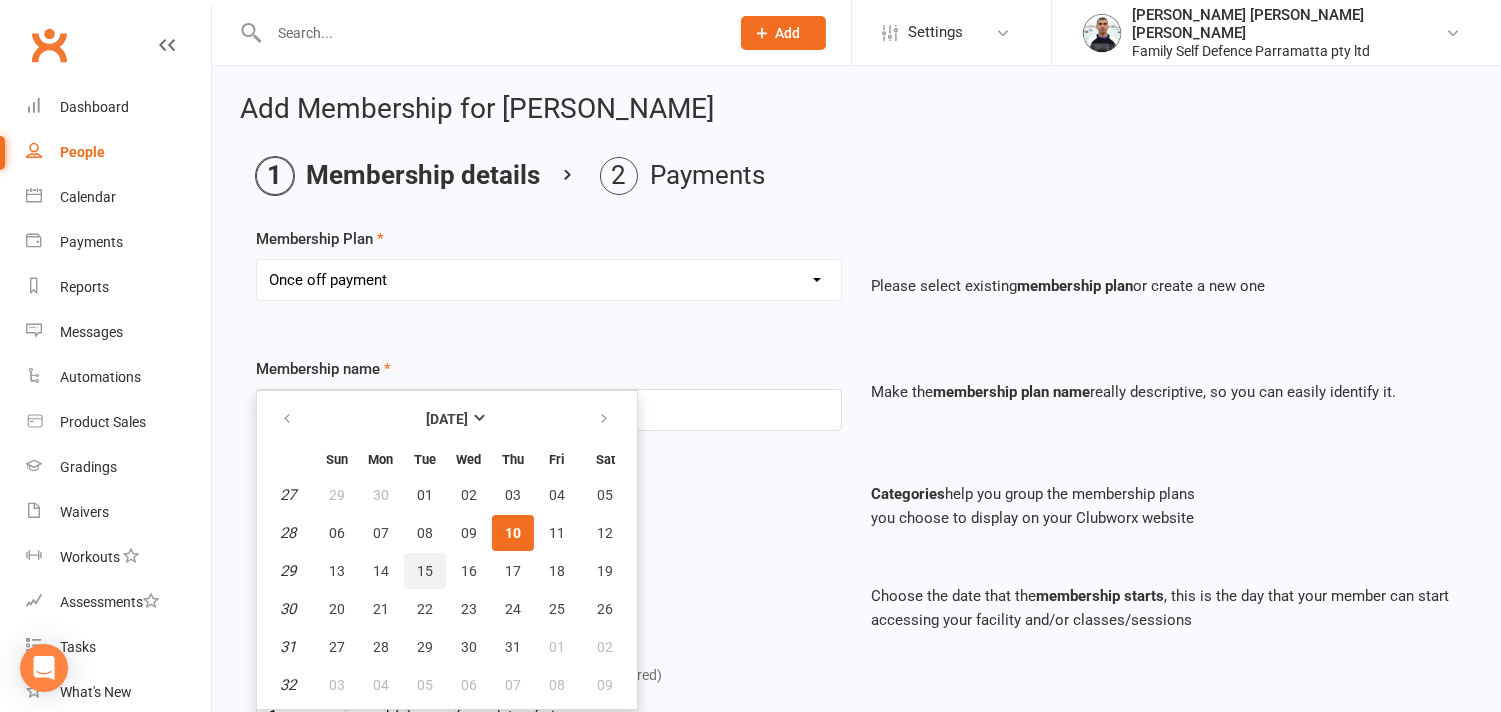 click on "15" at bounding box center [425, 571] 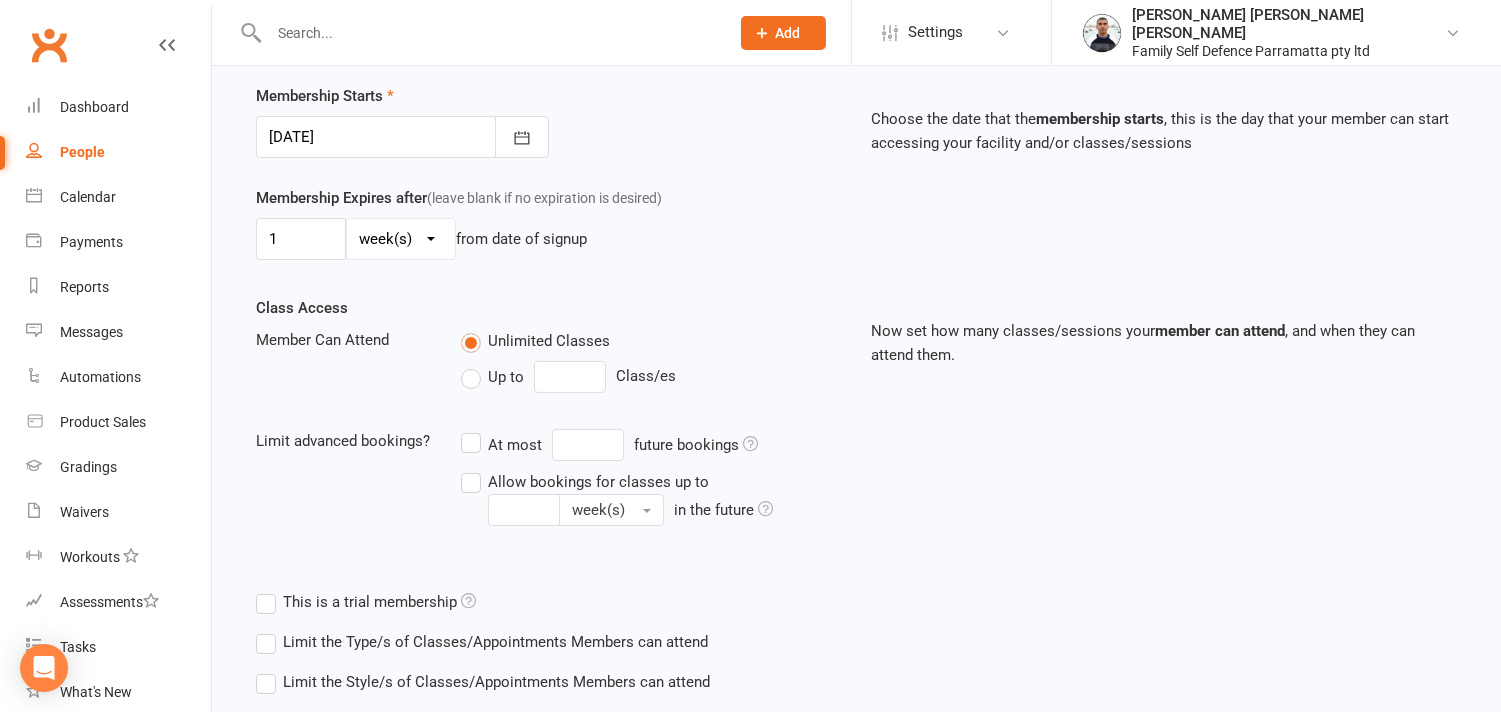 scroll, scrollTop: 555, scrollLeft: 0, axis: vertical 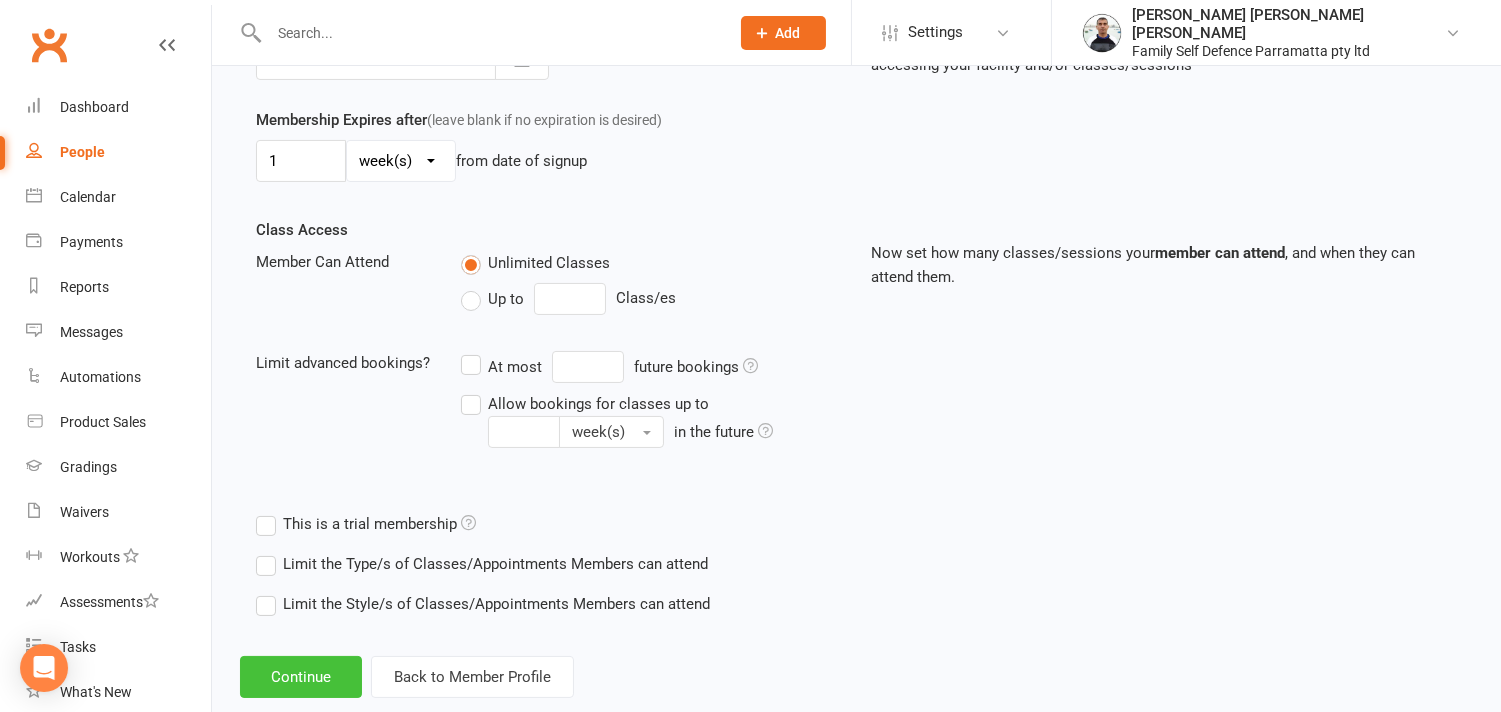 click on "Continue" at bounding box center (301, 677) 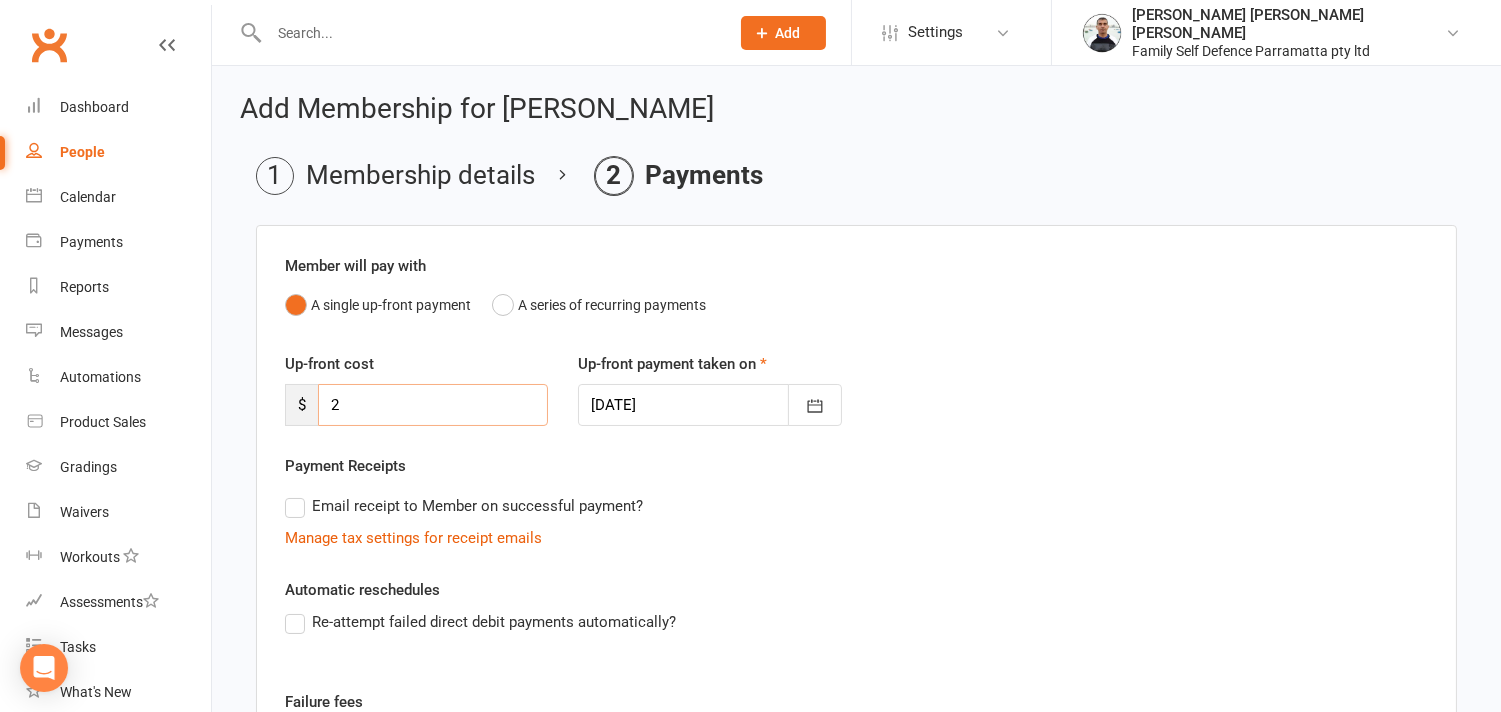 drag, startPoint x: 336, startPoint y: 403, endPoint x: 312, endPoint y: 401, distance: 24.083189 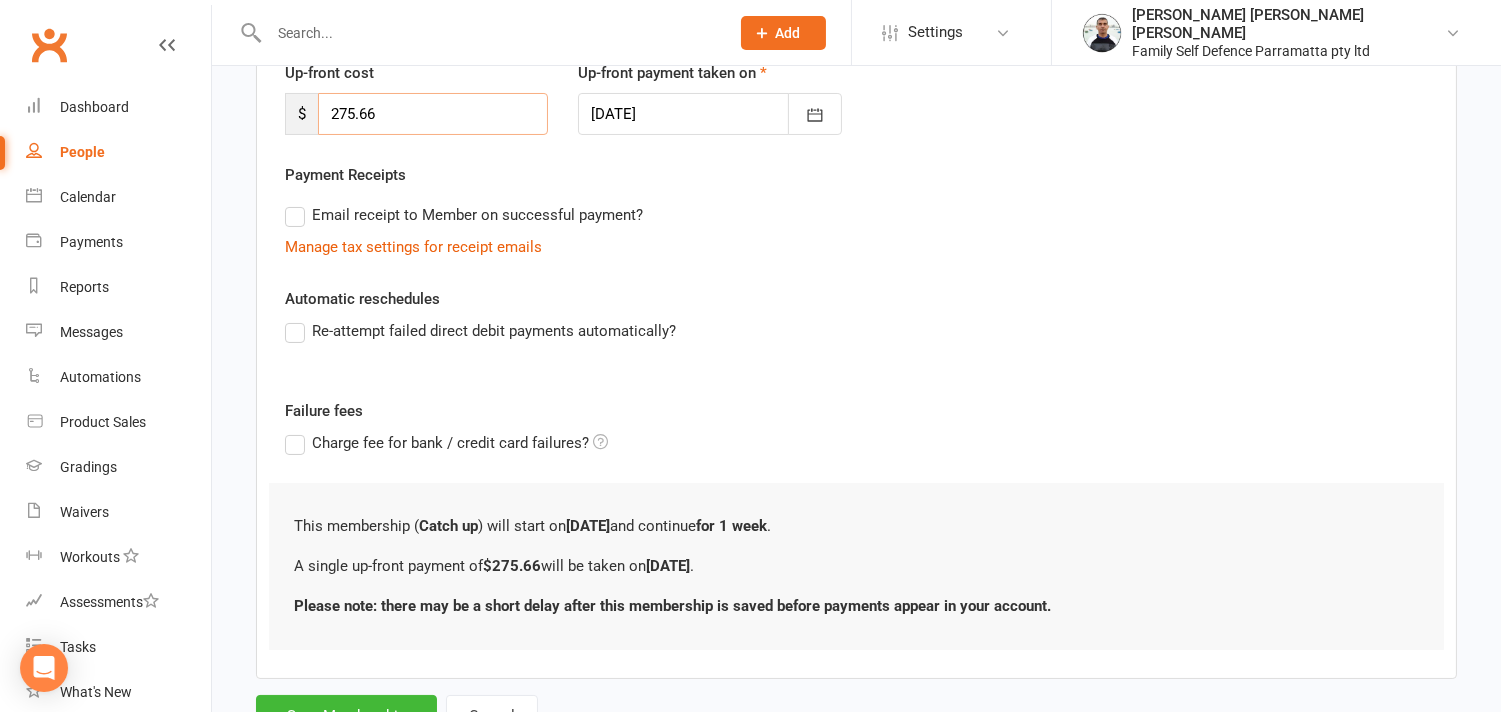 scroll, scrollTop: 377, scrollLeft: 0, axis: vertical 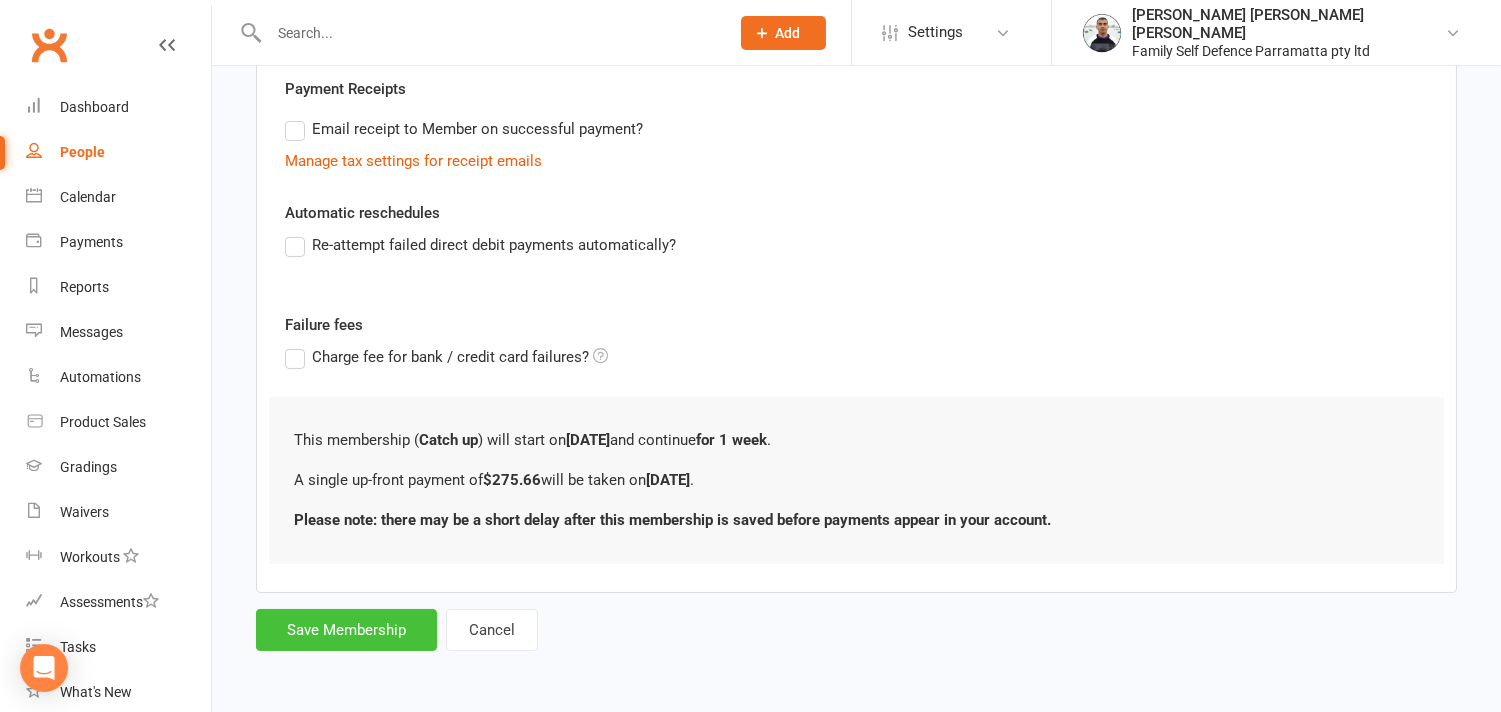 type on "275.66" 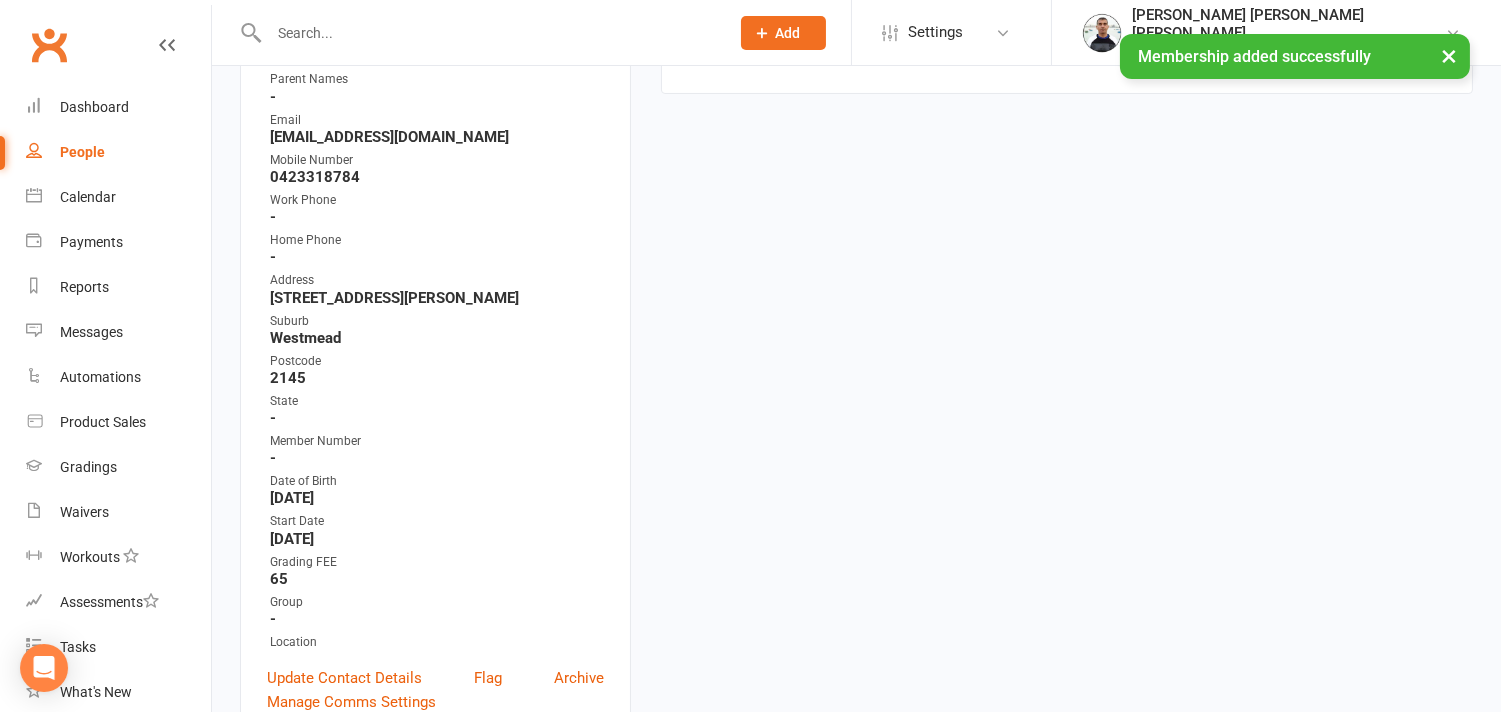 scroll, scrollTop: 0, scrollLeft: 0, axis: both 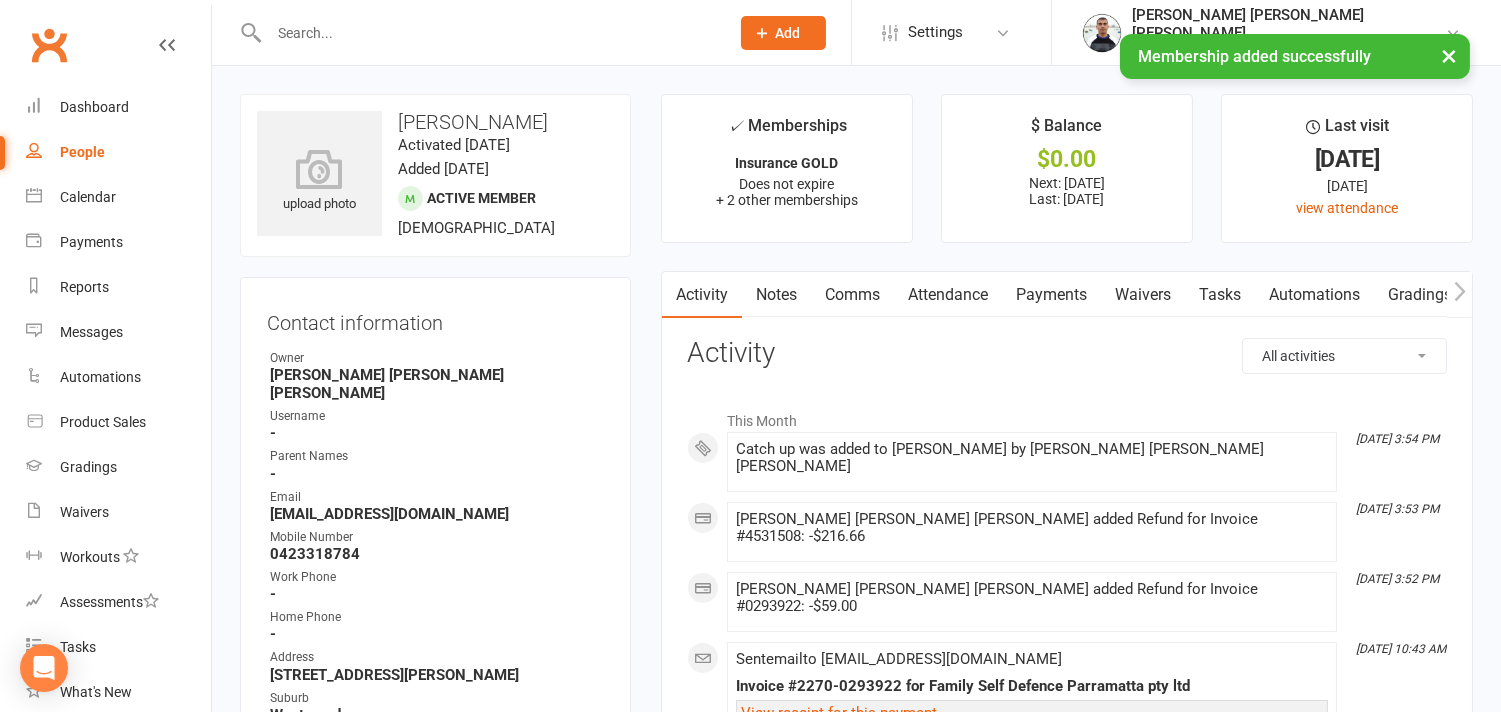 click on "Attendance" at bounding box center (948, 295) 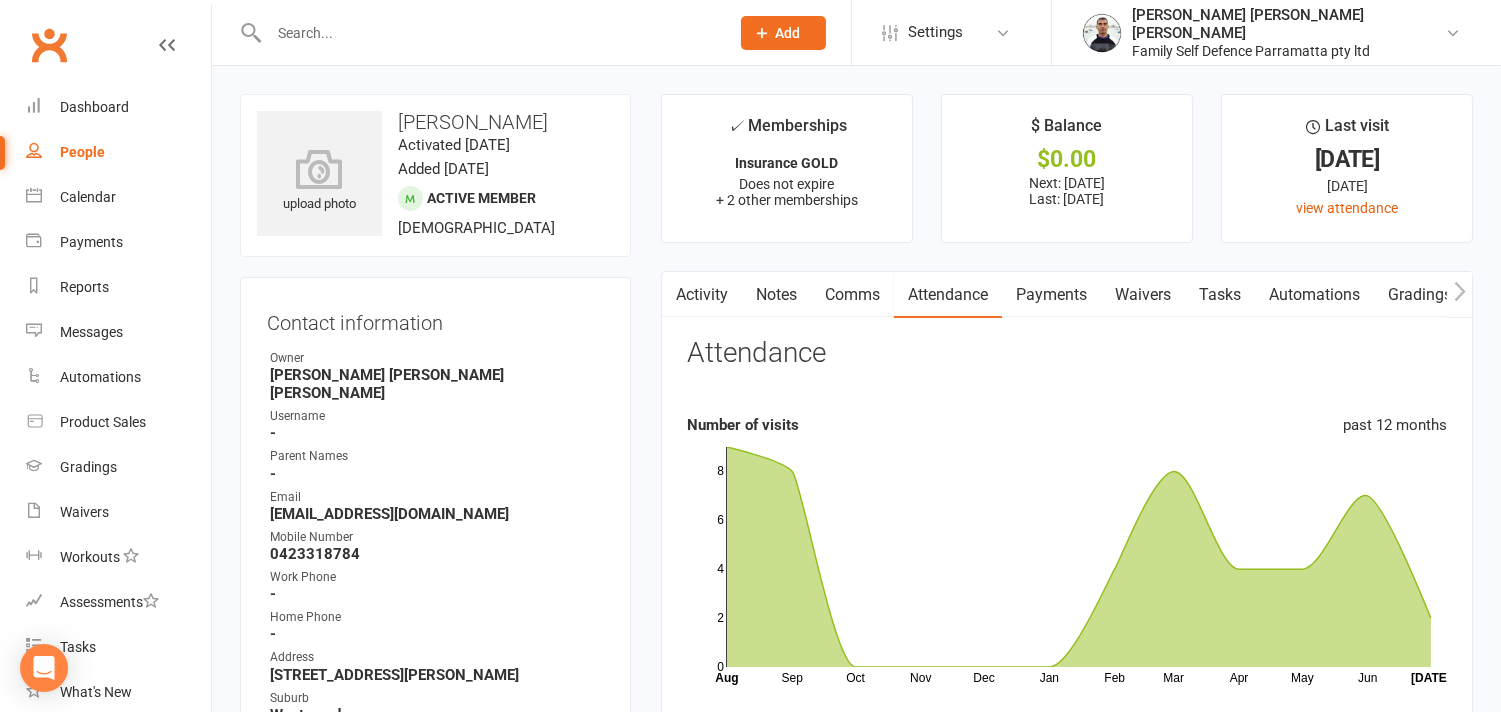 click on "Activity" at bounding box center [702, 295] 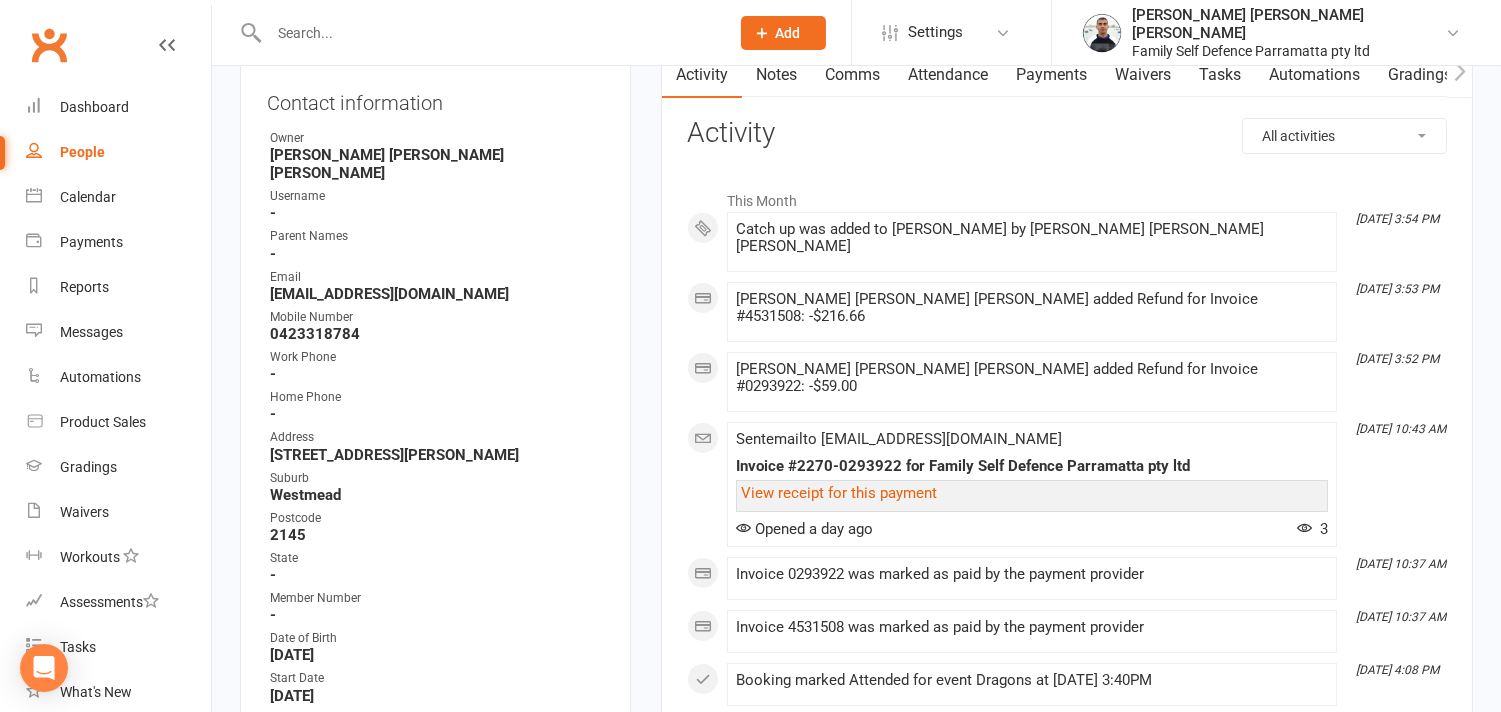 scroll, scrollTop: 222, scrollLeft: 0, axis: vertical 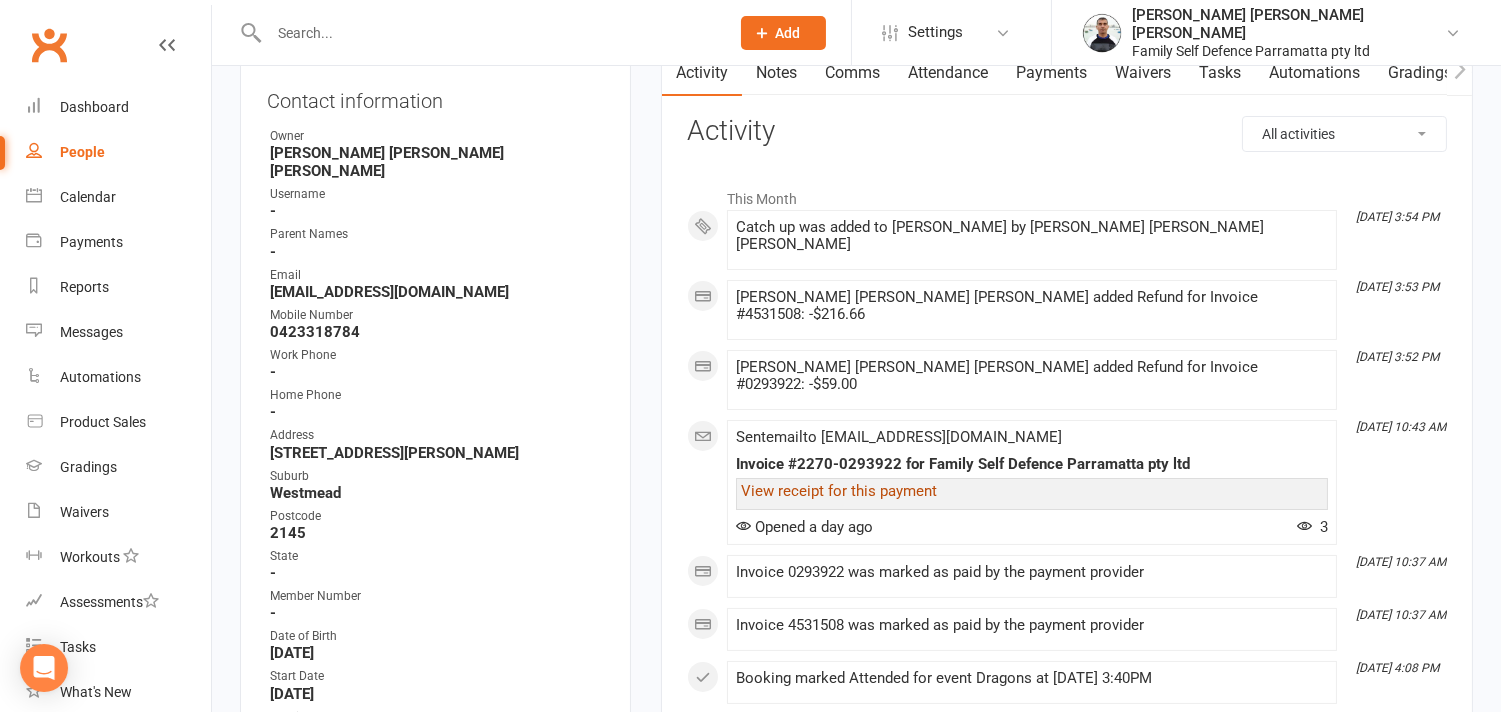 click on "View receipt for this payment" at bounding box center (839, 491) 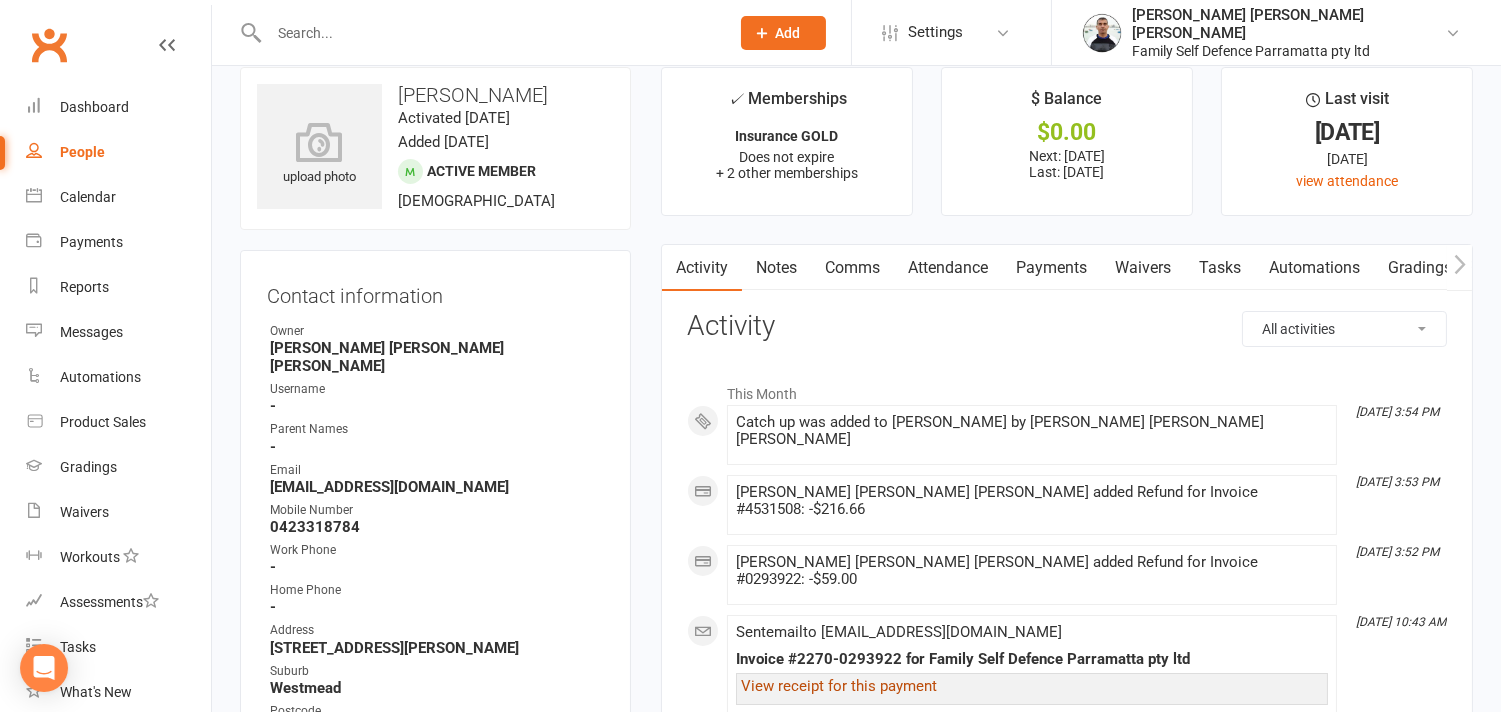 scroll, scrollTop: 0, scrollLeft: 0, axis: both 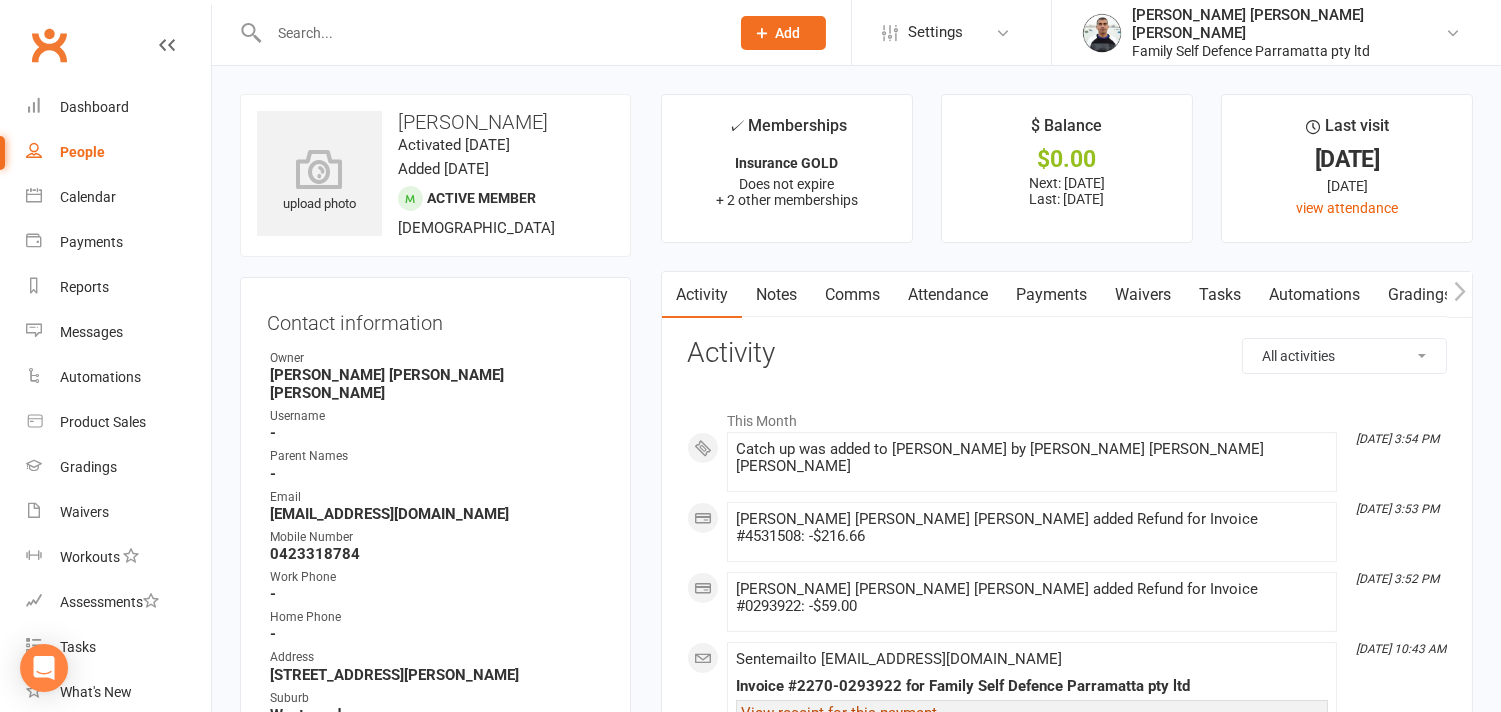 click on "Notes" at bounding box center [776, 295] 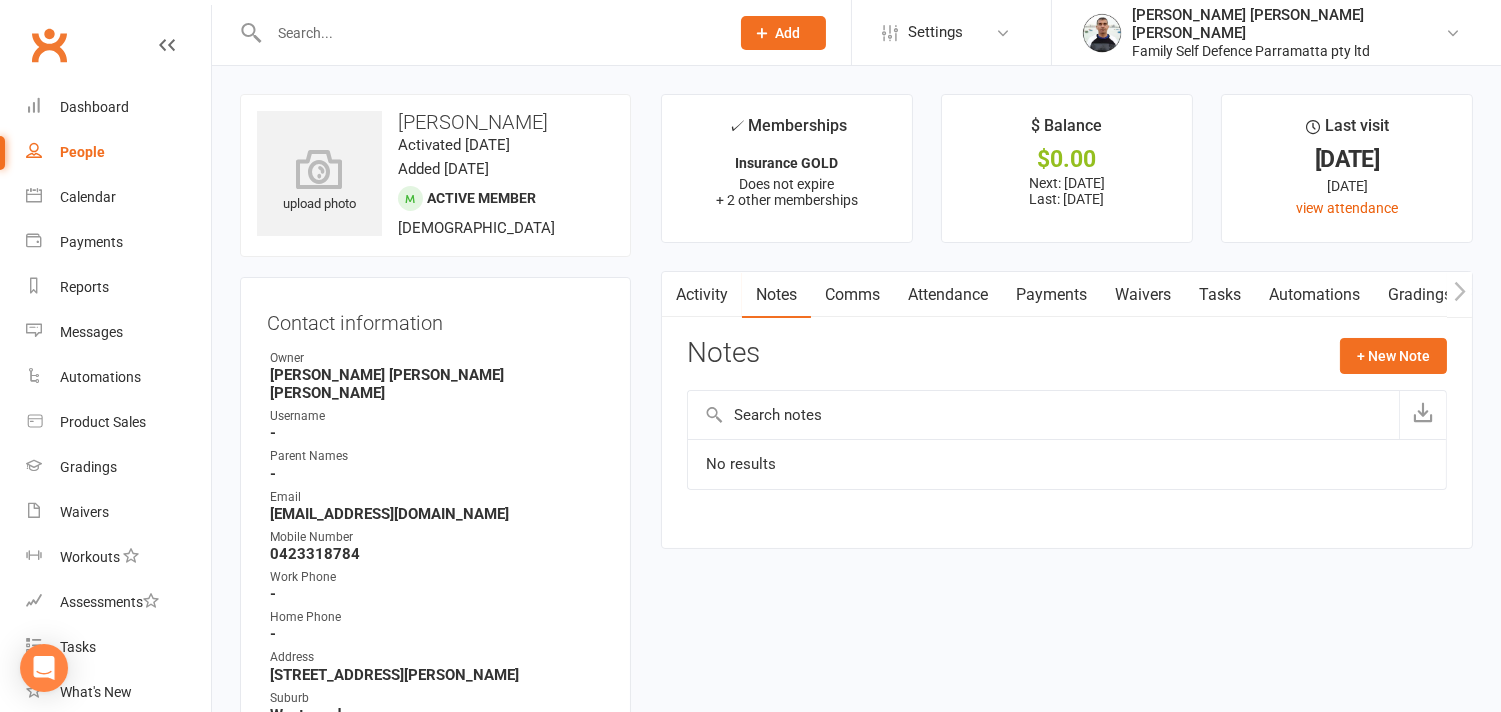 click on "Comms" at bounding box center (852, 295) 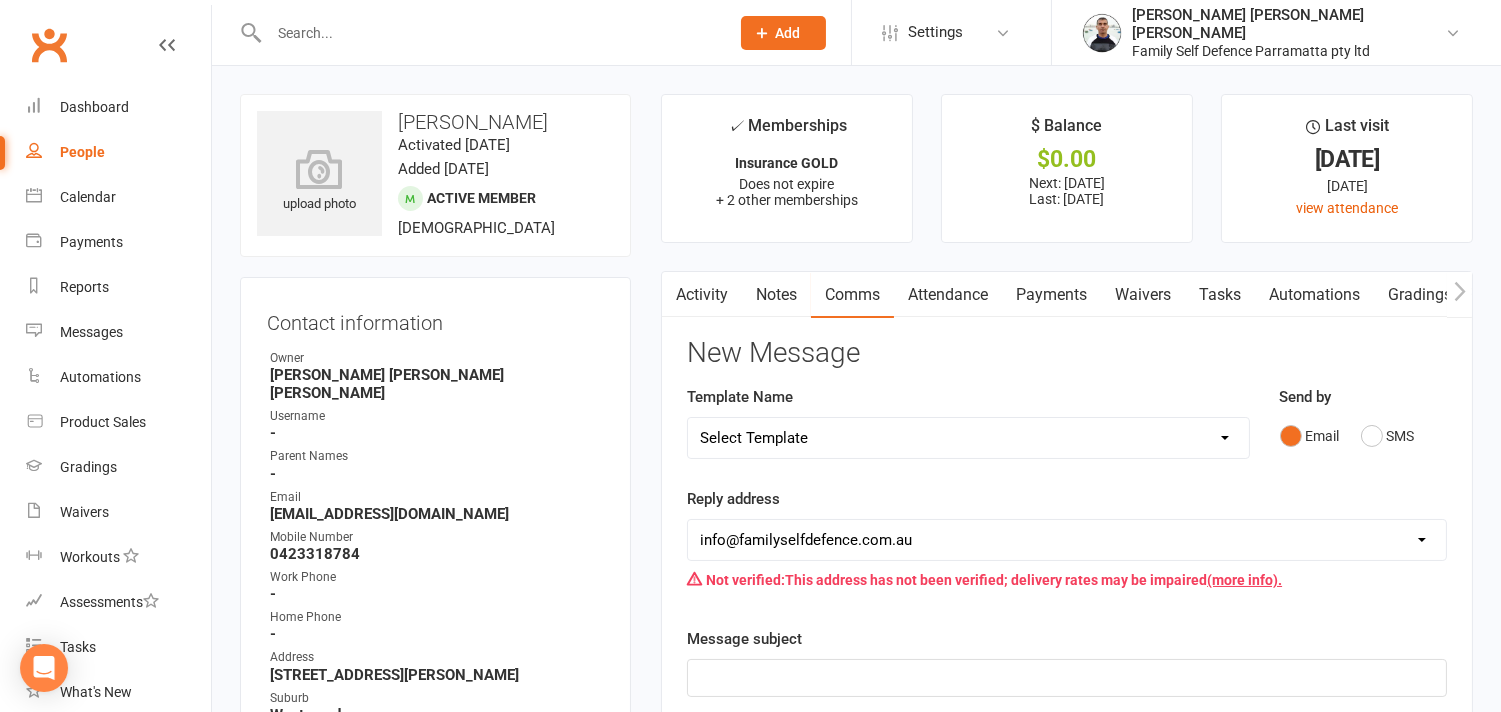 click on "Select Template [Email] Grading Letter [Email] 1st rejection [Email] insufficient funds [Email] insufficient funds 2 [Email] Refuse to pay [Email] Blank [Email] Not paid grading fee [Email] Passed Grading Letter [Email] Rejections due to change of bank account [Email] back to school offer [Email] NY Promo Message [Email] Pre-Grading [MEDICAL_DATA] Seminar [Email] Train FREE until [DATE] at Family Self Defence" at bounding box center [968, 438] 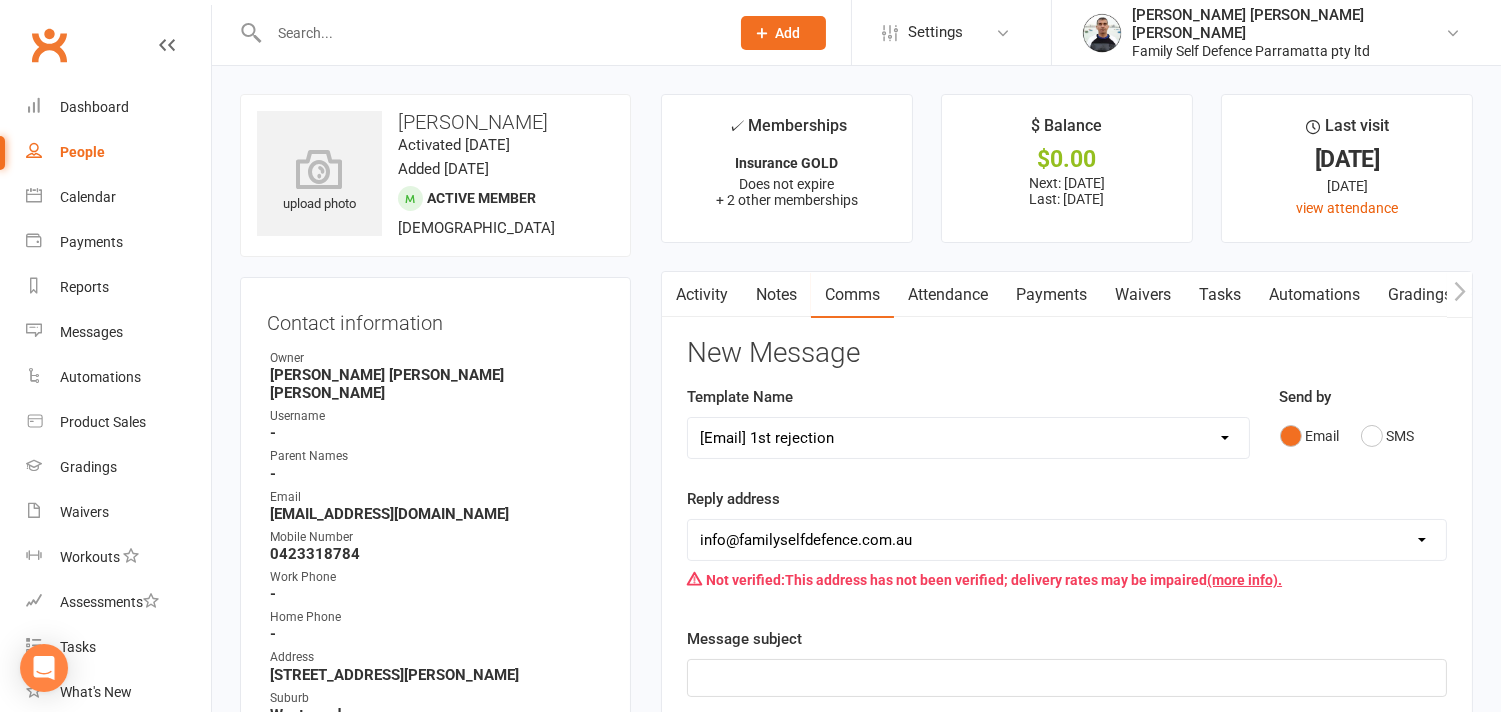 click on "Select Template [Email] Grading Letter [Email] 1st rejection [Email] insufficient funds [Email] insufficient funds 2 [Email] Refuse to pay [Email] Blank [Email] Not paid grading fee [Email] Passed Grading Letter [Email] Rejections due to change of bank account [Email] back to school offer [Email] NY Promo Message [Email] Pre-Grading [MEDICAL_DATA] Seminar [Email] Train FREE until [DATE] at Family Self Defence" at bounding box center [968, 438] 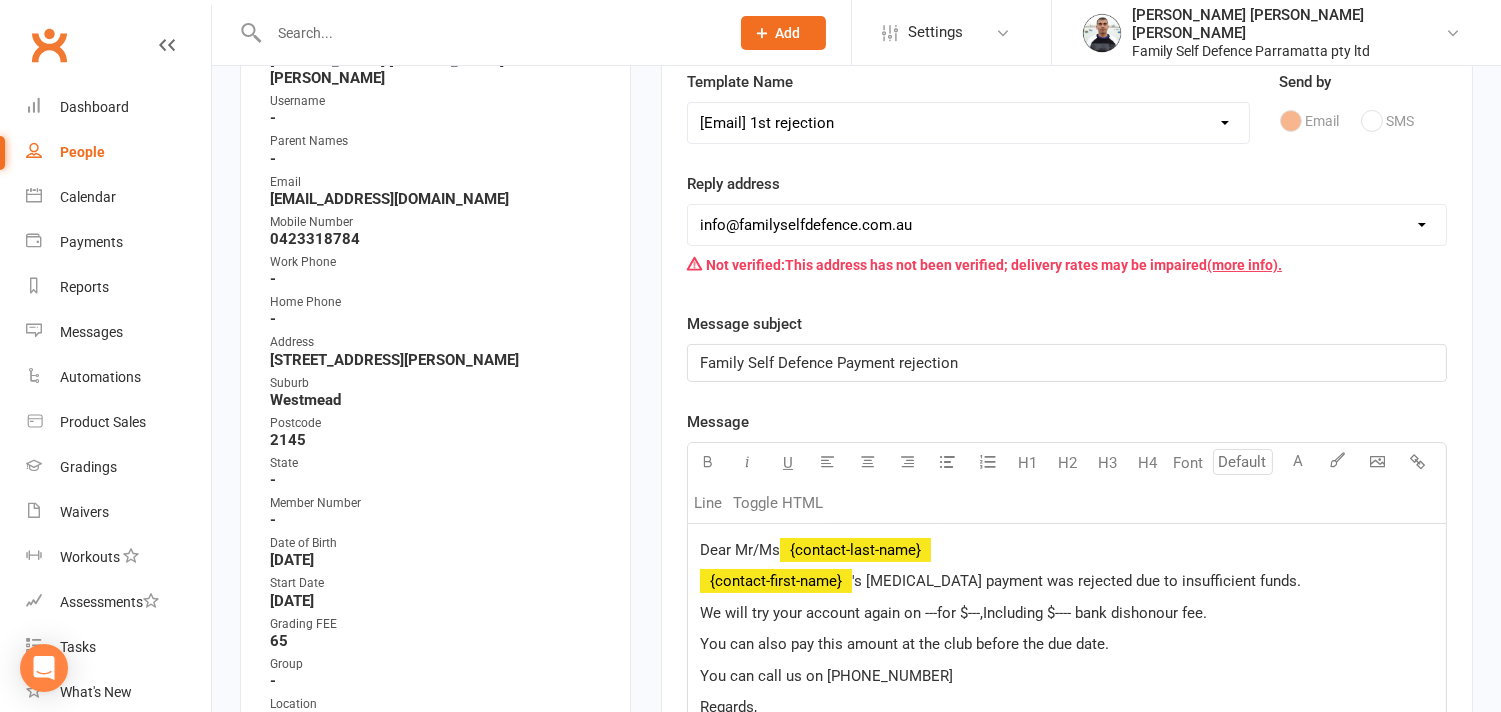 scroll, scrollTop: 444, scrollLeft: 0, axis: vertical 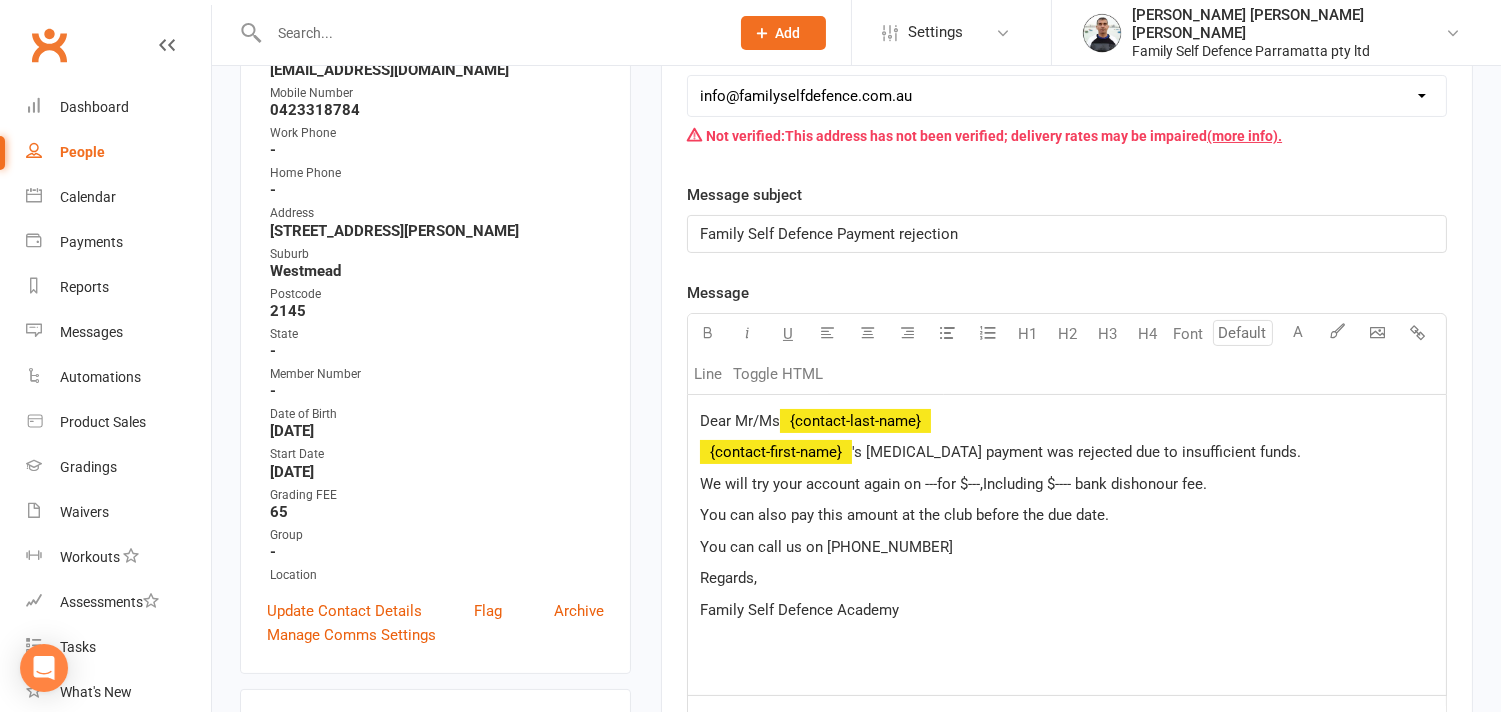 click on "'s [MEDICAL_DATA] payment was rejected due to insufficient funds." 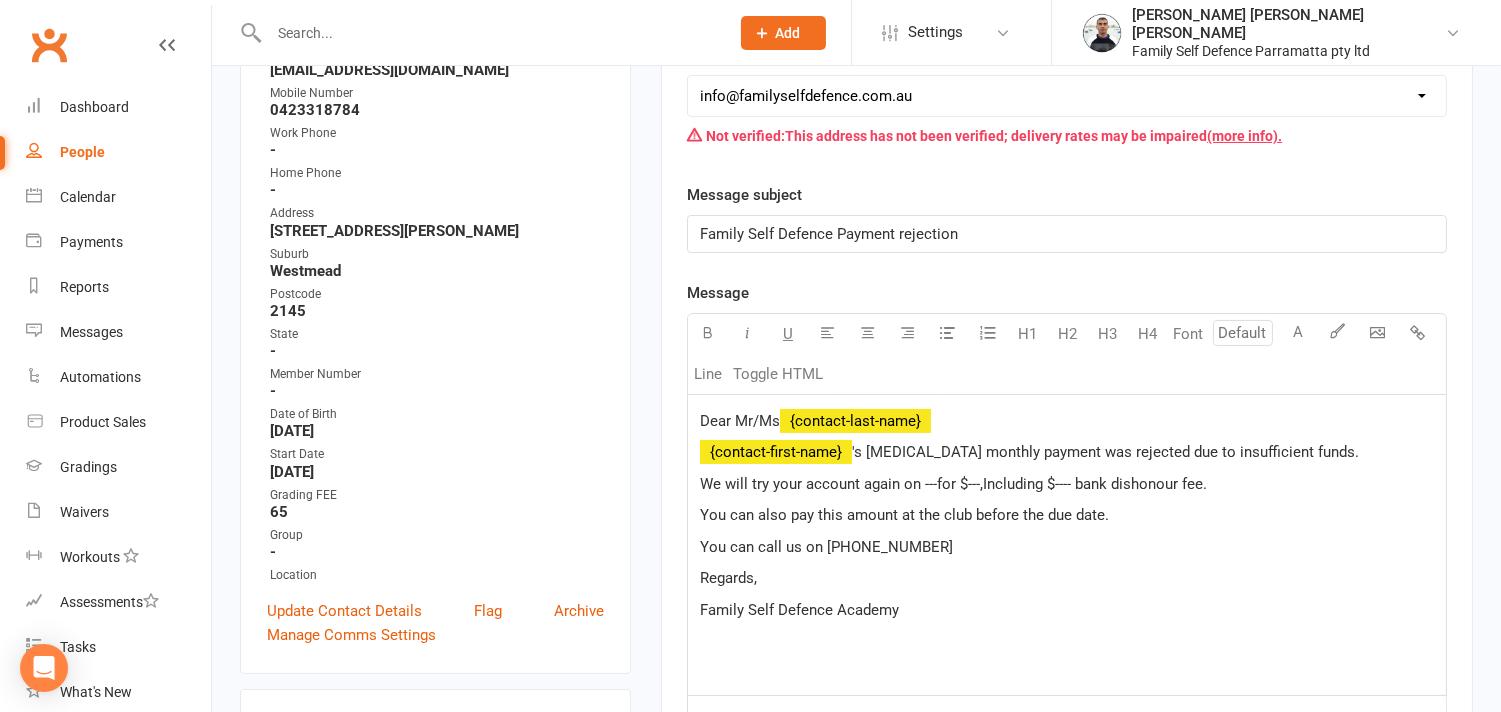 click on "'s martial arts monthly payment was rejected due to insufficient funds." 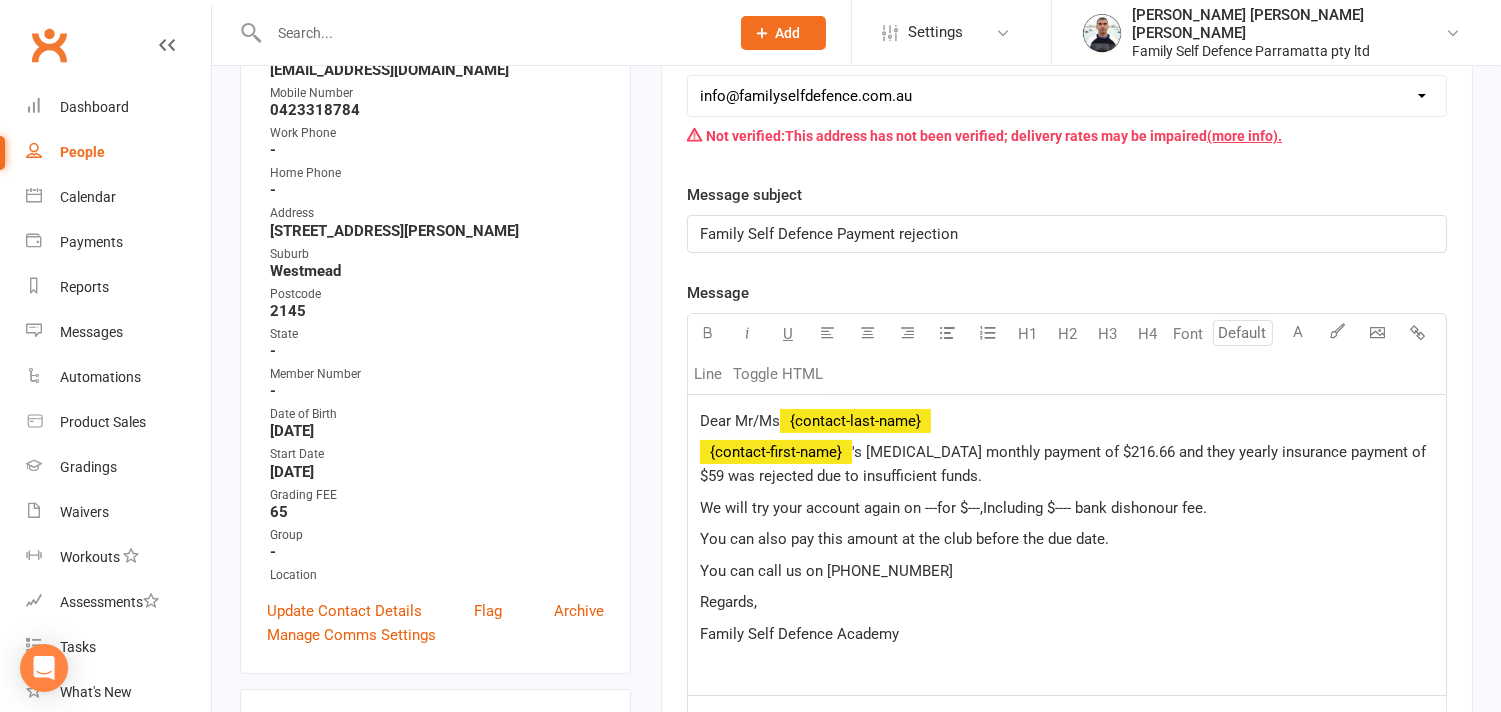 click on "'s martial arts monthly payment of $216.66 and they yearly insurance payment of $59 was rejected due to insufficient funds." 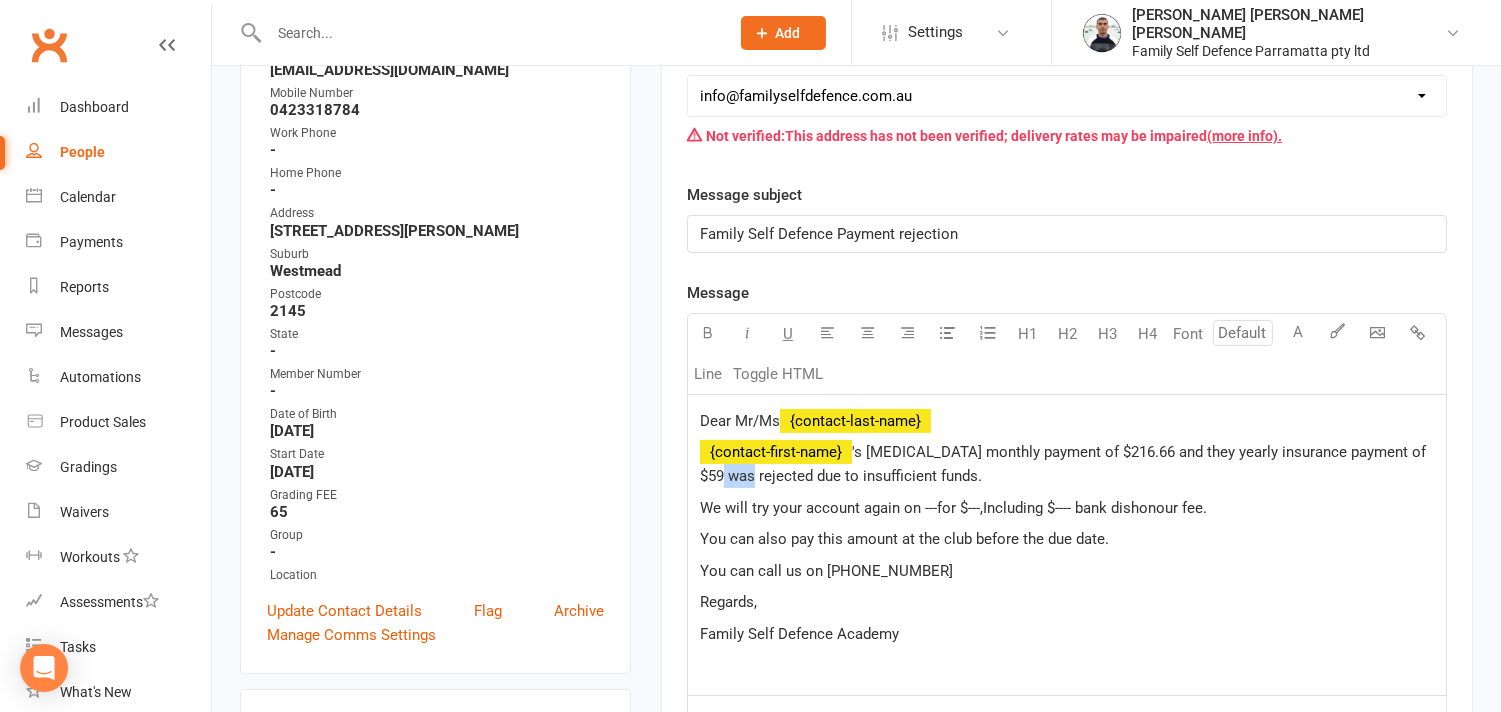 click on "'s martial arts monthly payment of $216.66 and they yearly insurance payment of $59 was rejected due to insufficient funds." 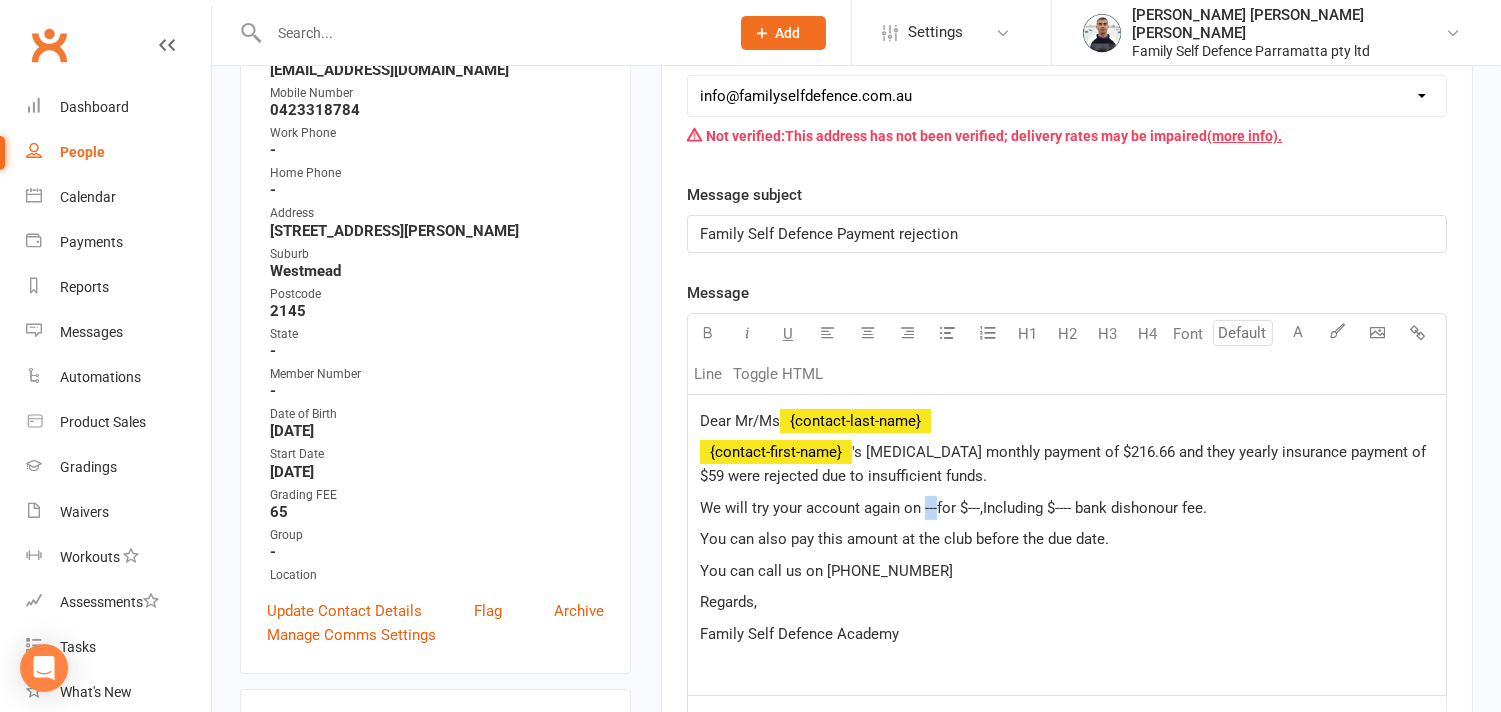 drag, startPoint x: 914, startPoint y: 504, endPoint x: 930, endPoint y: 506, distance: 16.124516 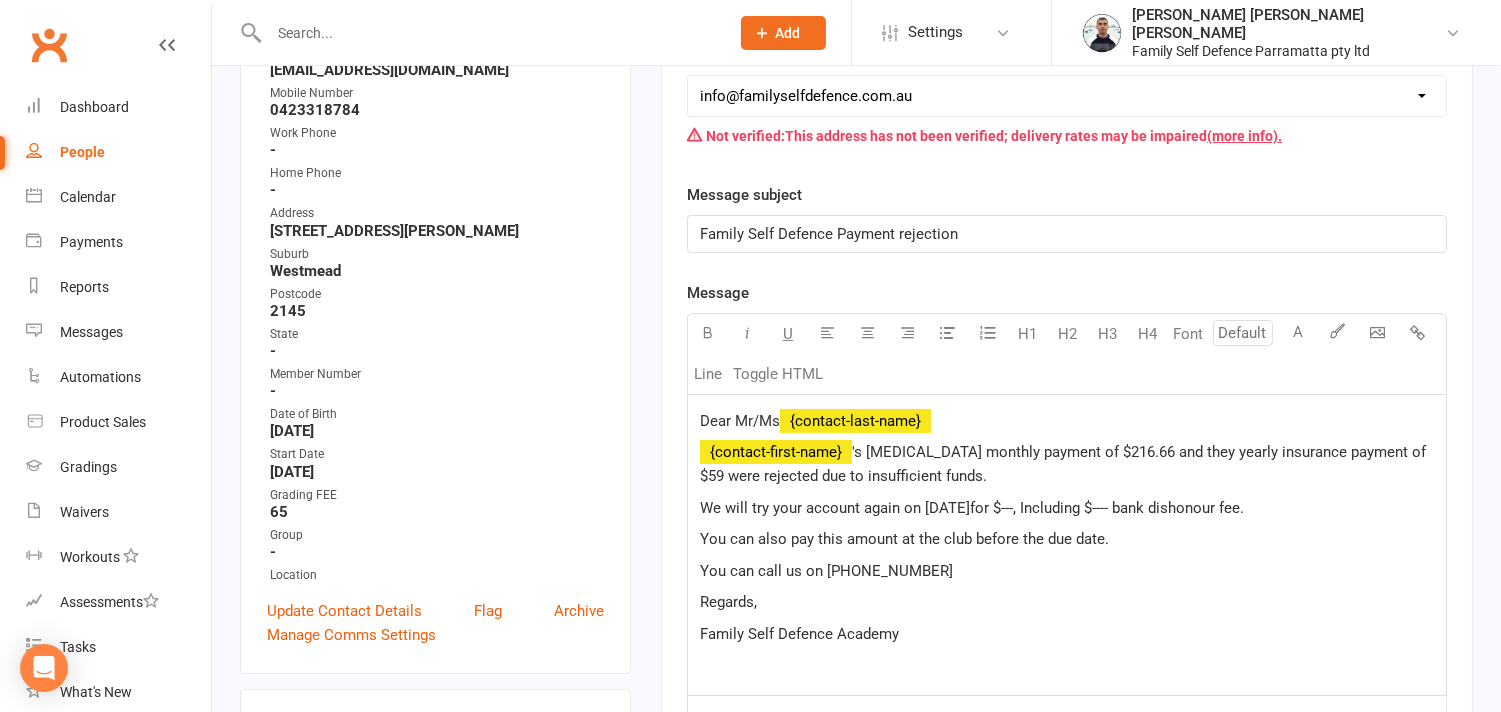 click on "for $---, Including $---- bank dishonour fee." 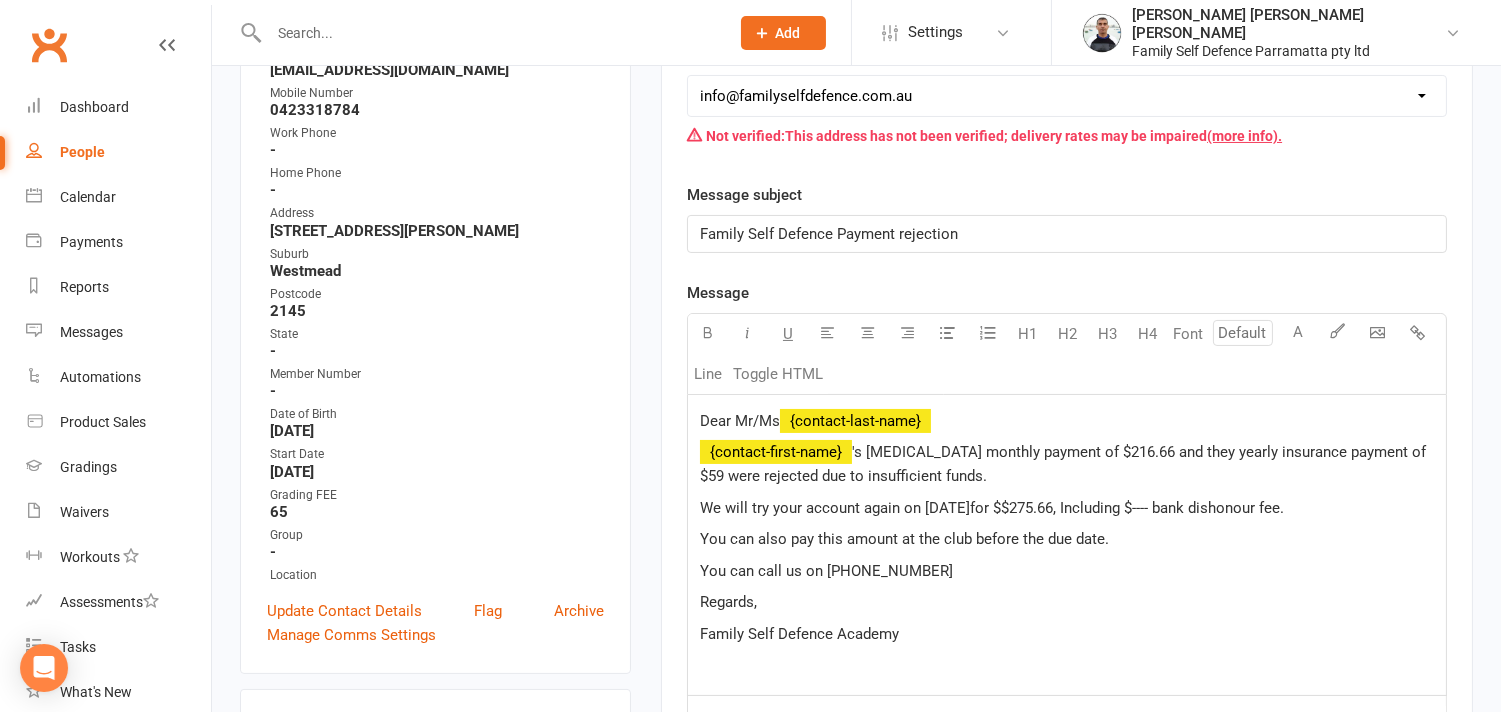 click on "for $$275.66, Including $---- bank dishonour fee." 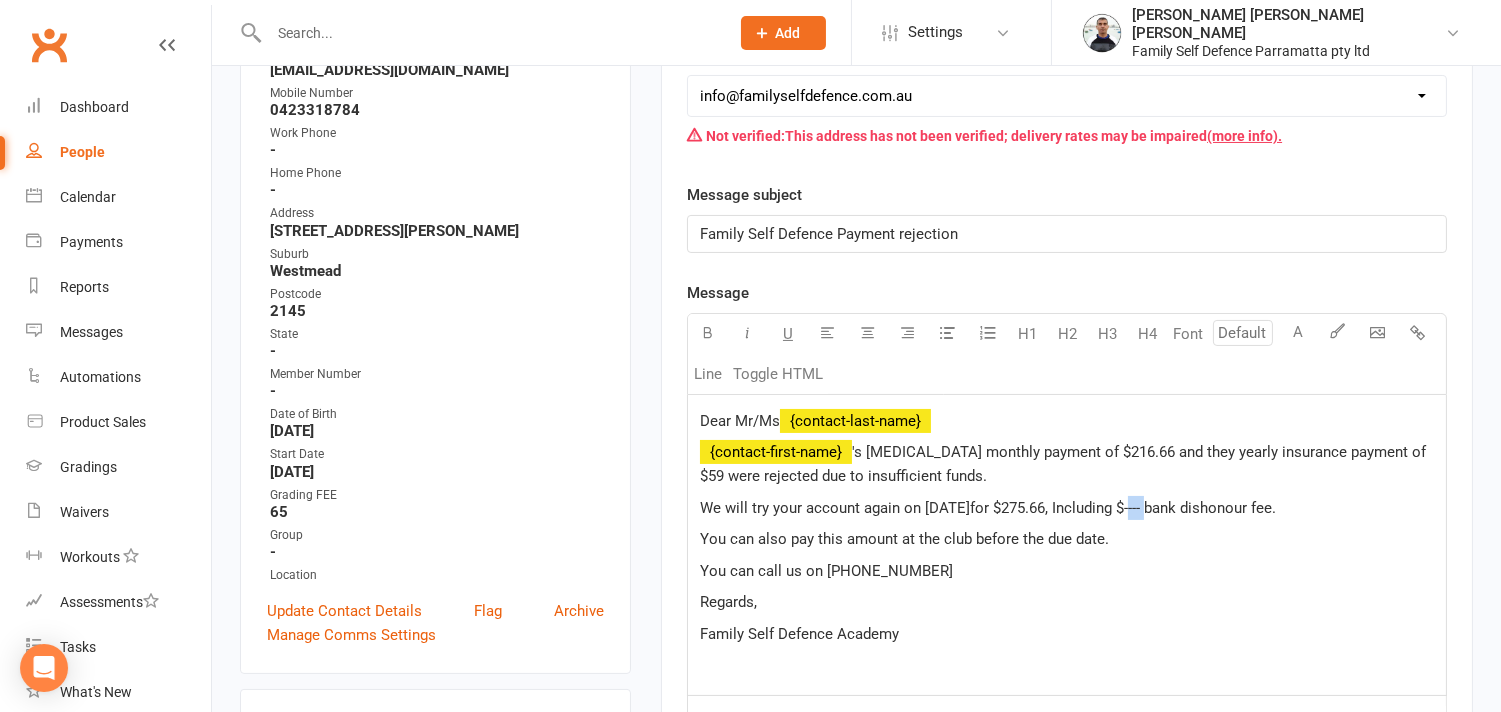 drag, startPoint x: 1163, startPoint y: 498, endPoint x: 1180, endPoint y: 512, distance: 22.022715 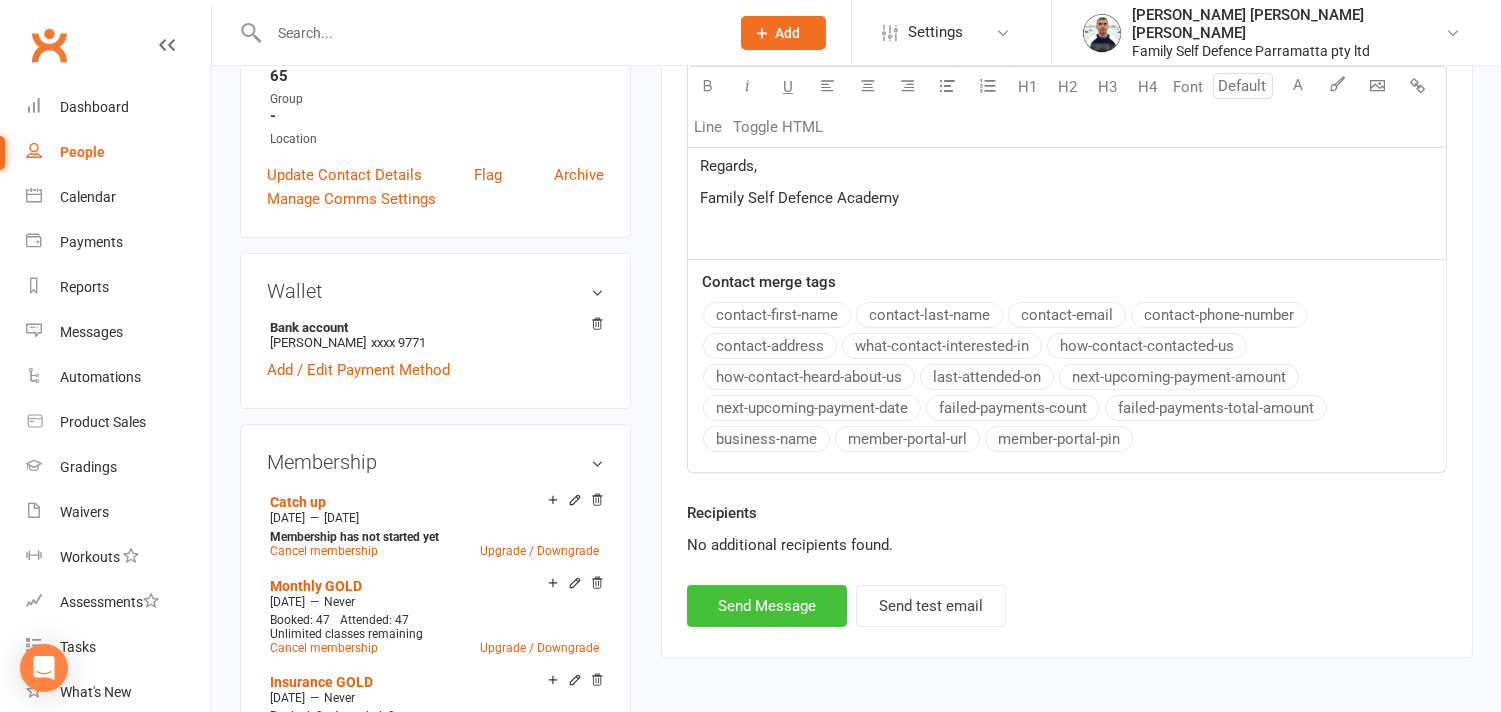 scroll, scrollTop: 666, scrollLeft: 0, axis: vertical 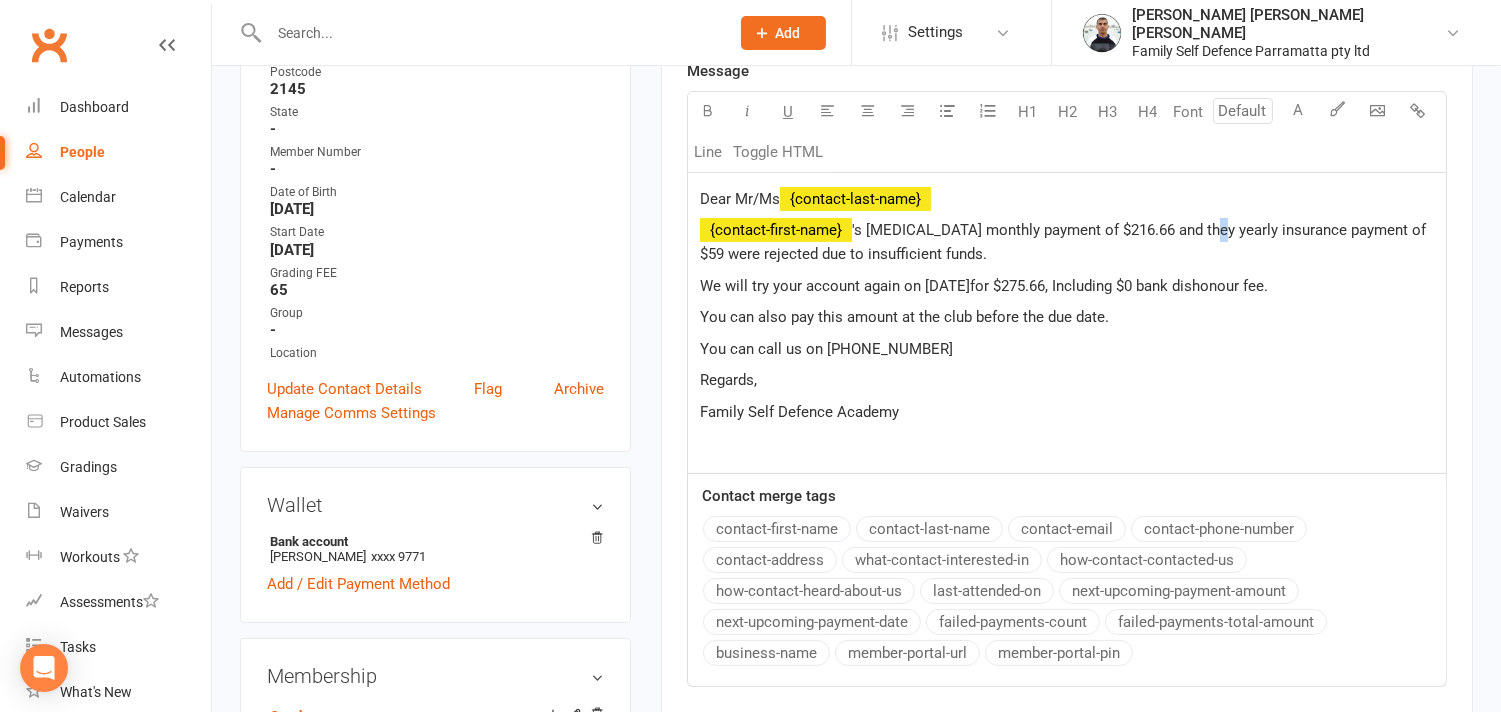 click on "'s martial arts monthly payment of $216.66 and they yearly insurance payment of $59 were rejected due to insufficient funds." 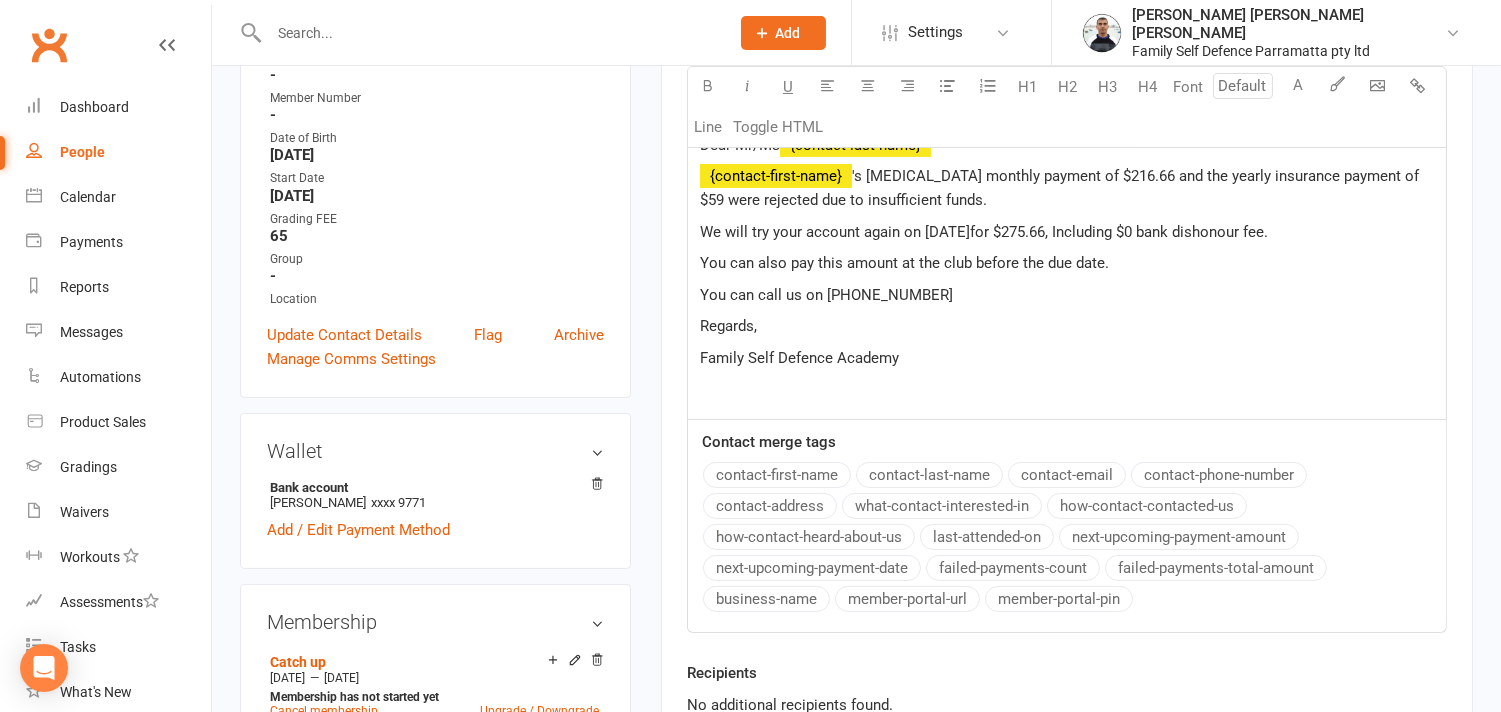scroll, scrollTop: 666, scrollLeft: 0, axis: vertical 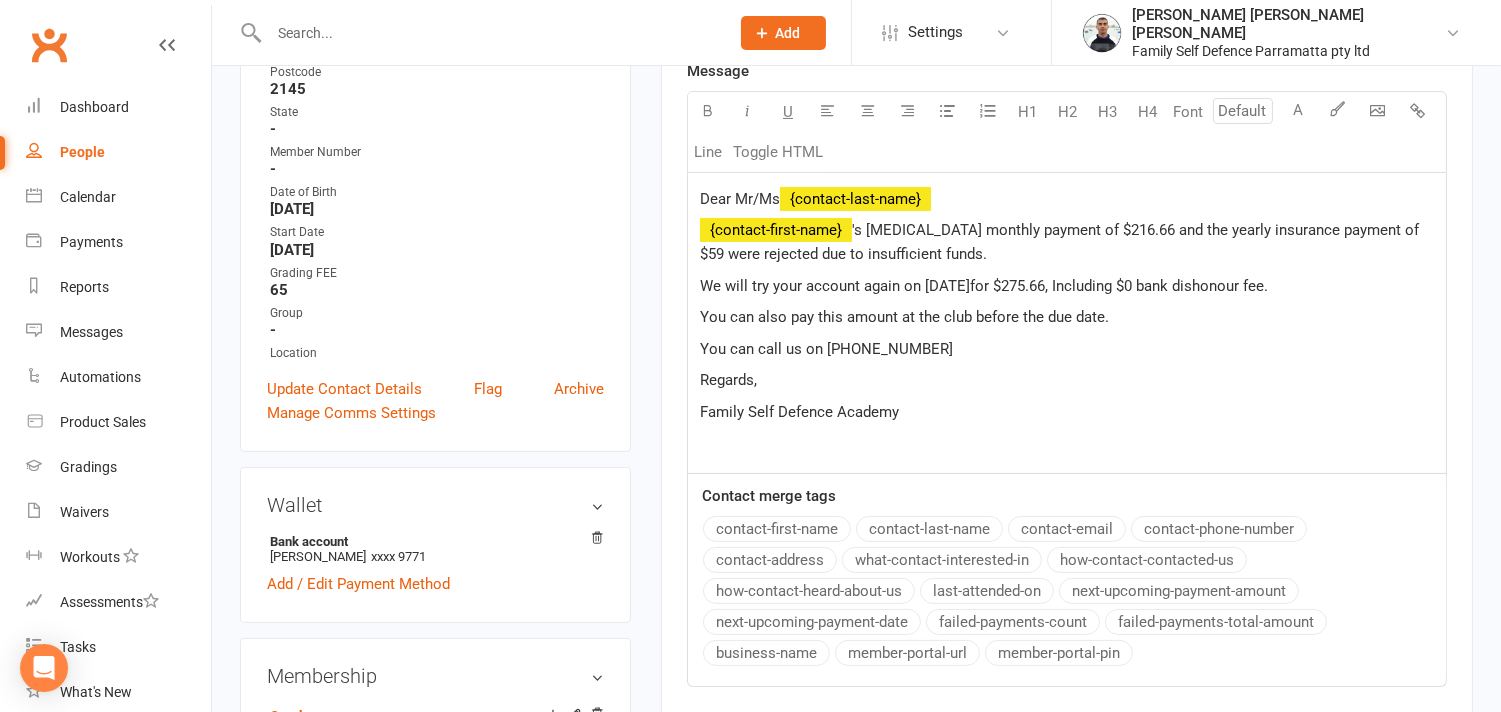 click on "for $275.66, Including $0 bank dishonour fee." 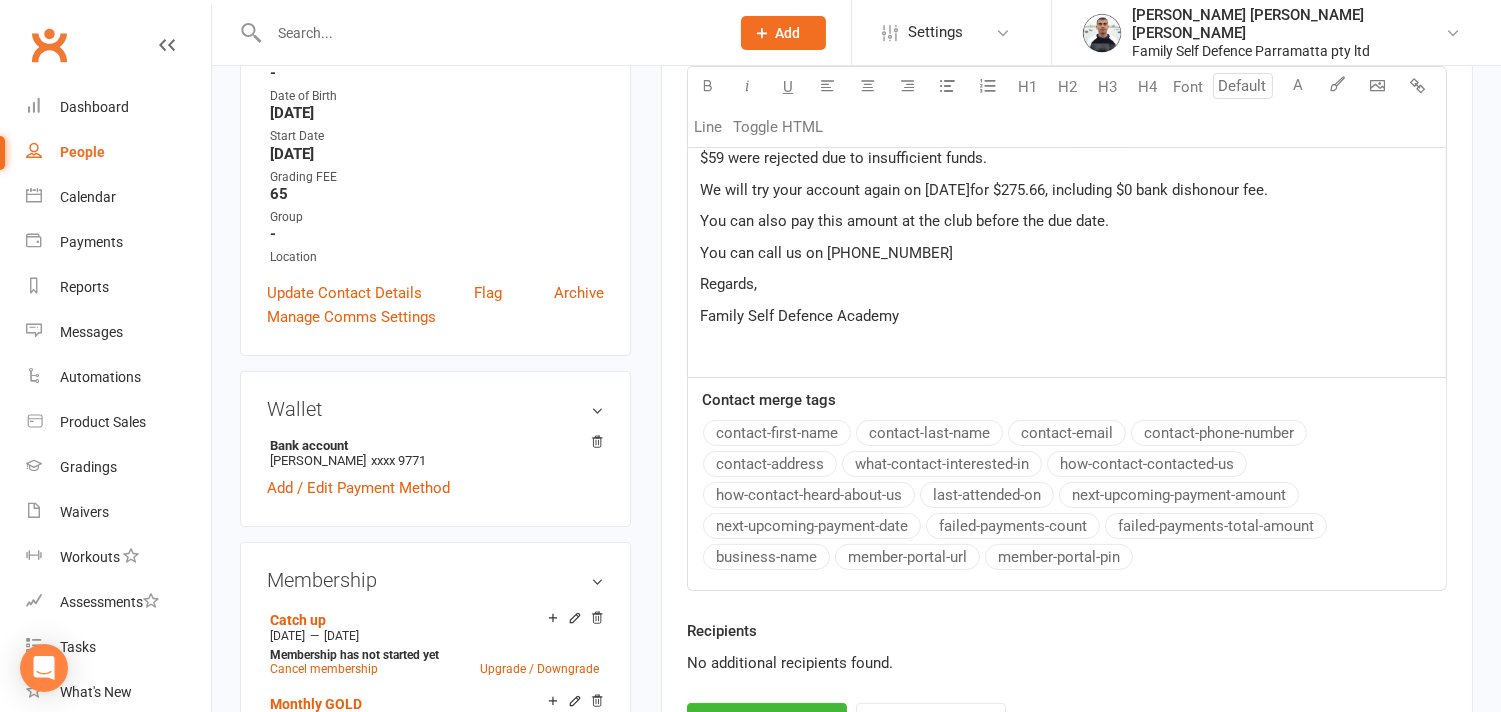 scroll, scrollTop: 1111, scrollLeft: 0, axis: vertical 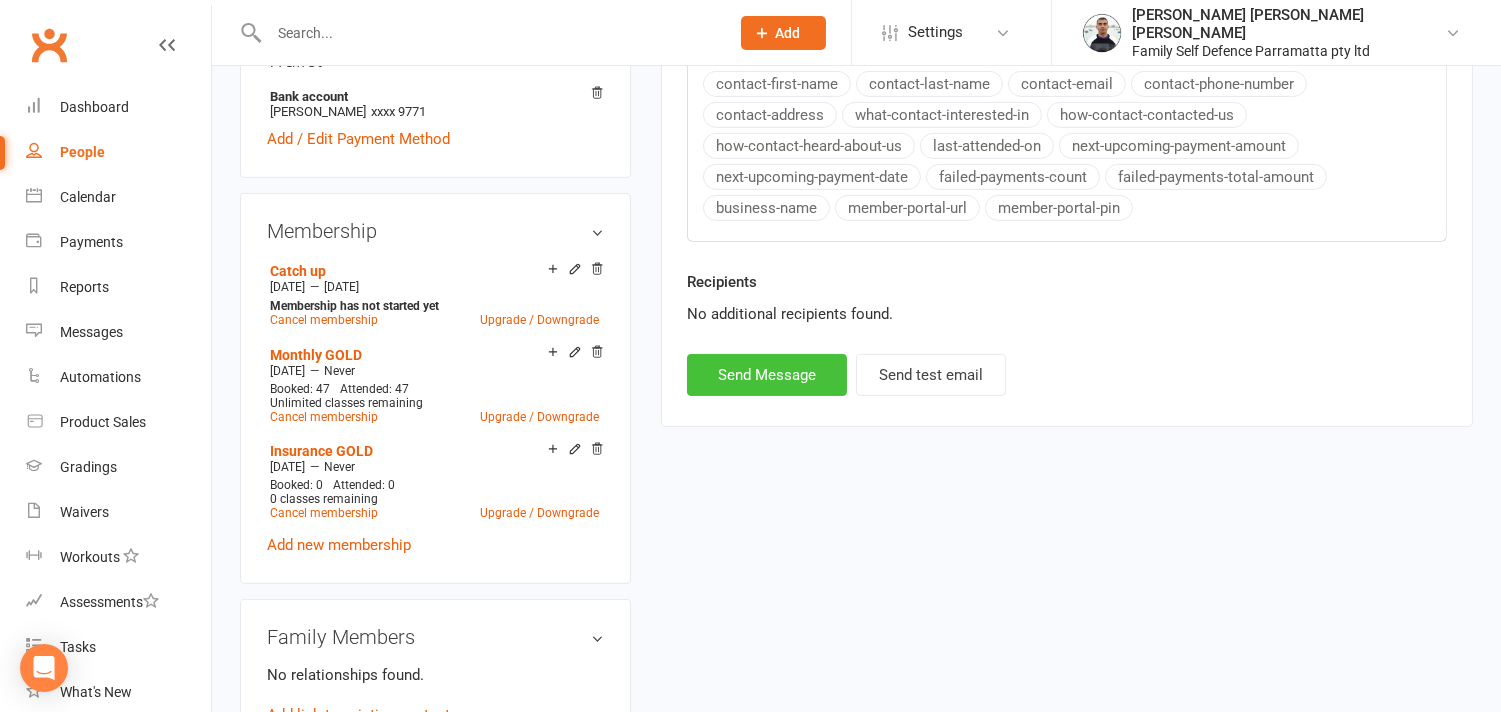 click on "Send Message" at bounding box center [767, 375] 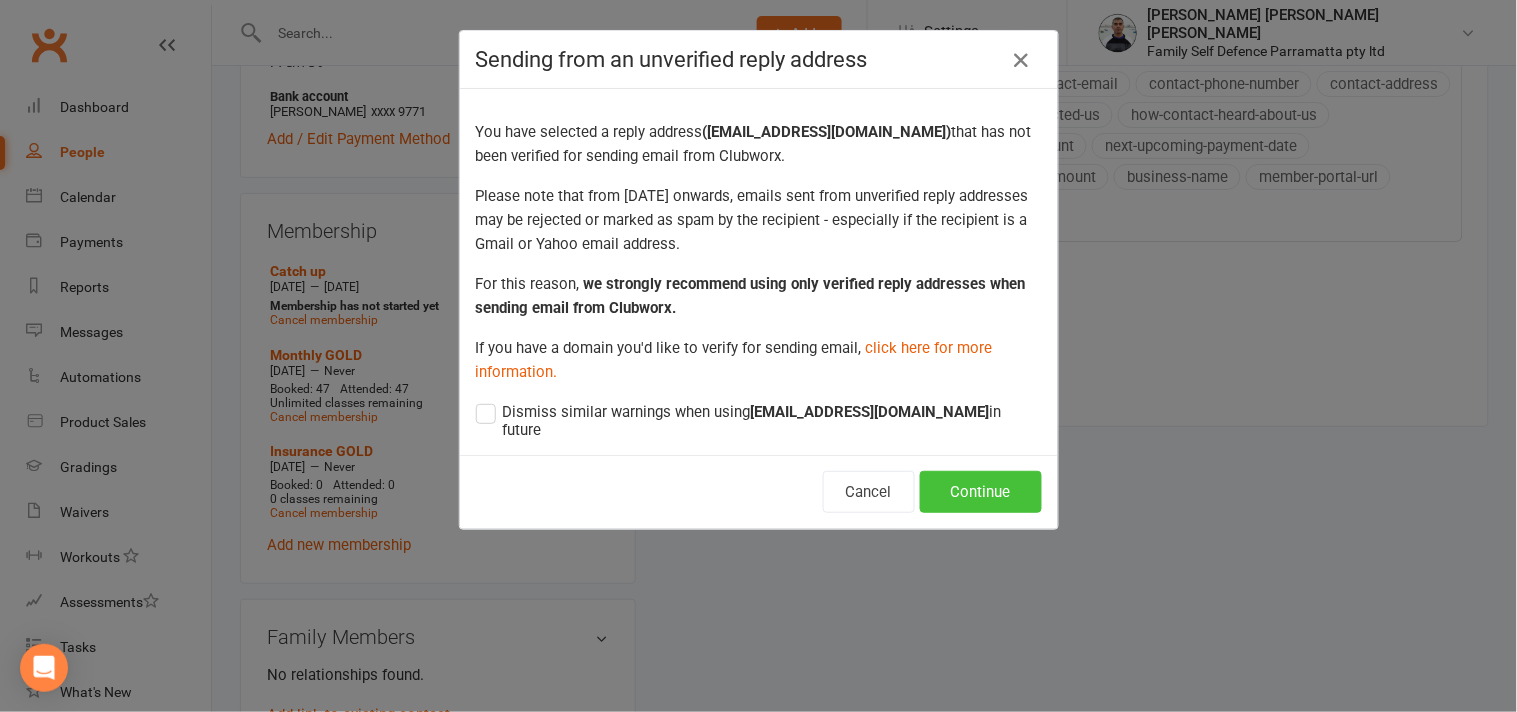 click on "Continue" at bounding box center (981, 492) 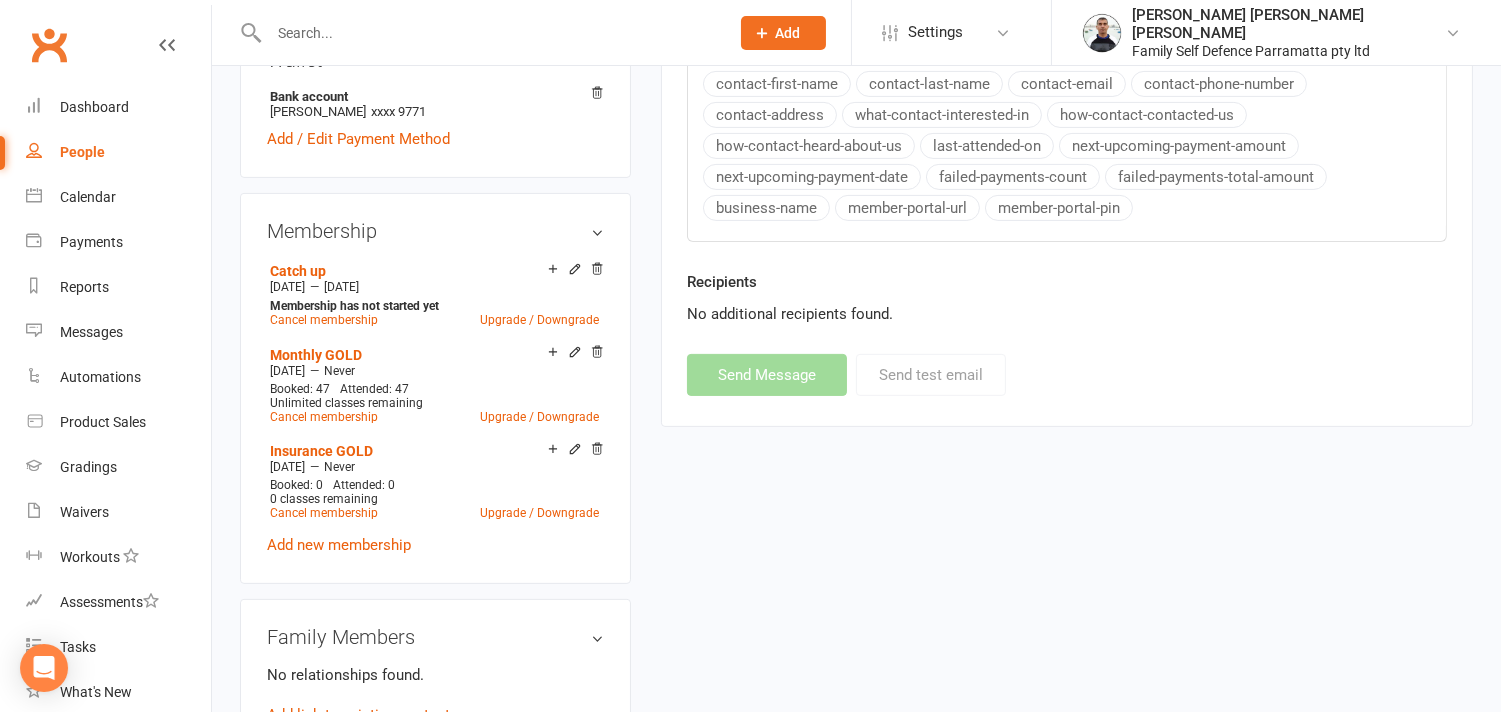 select 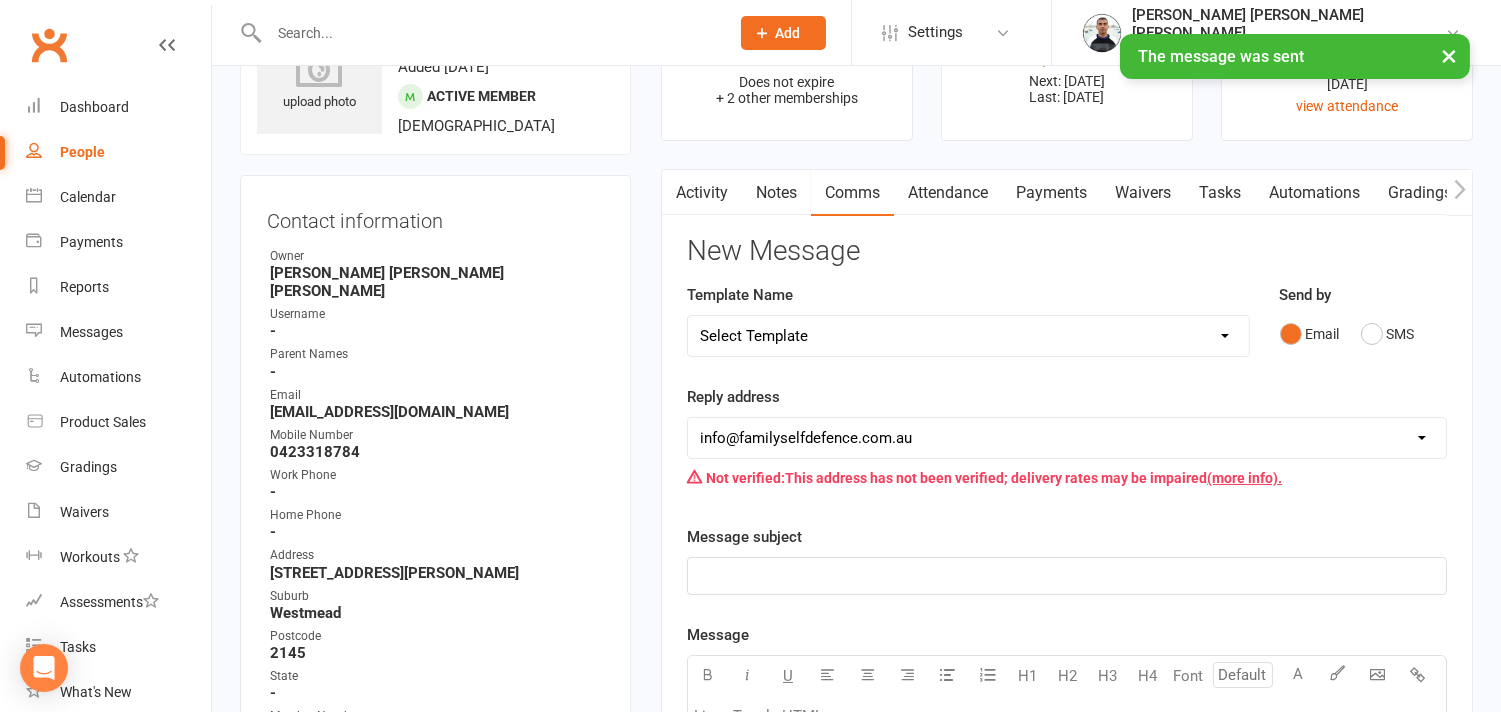 scroll, scrollTop: 0, scrollLeft: 0, axis: both 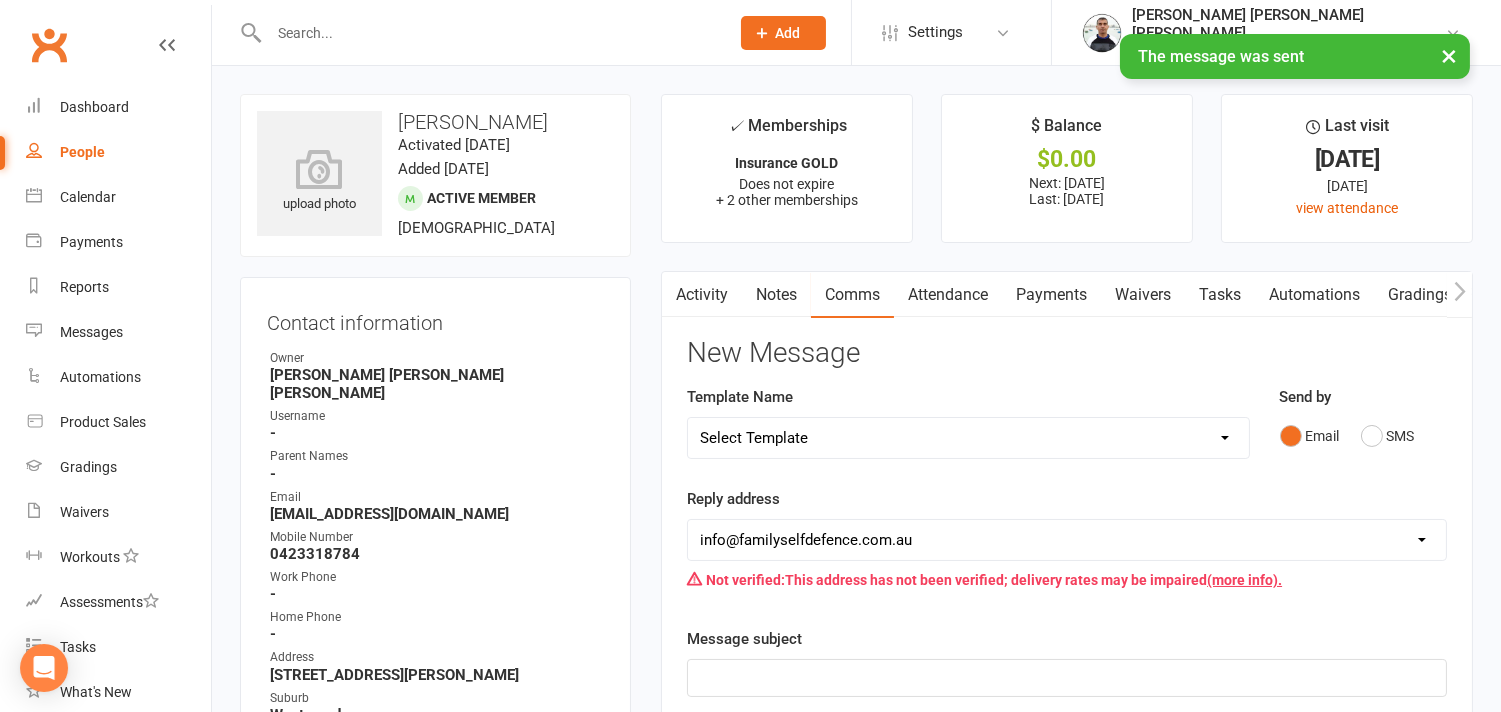 click on "Activity" at bounding box center [702, 295] 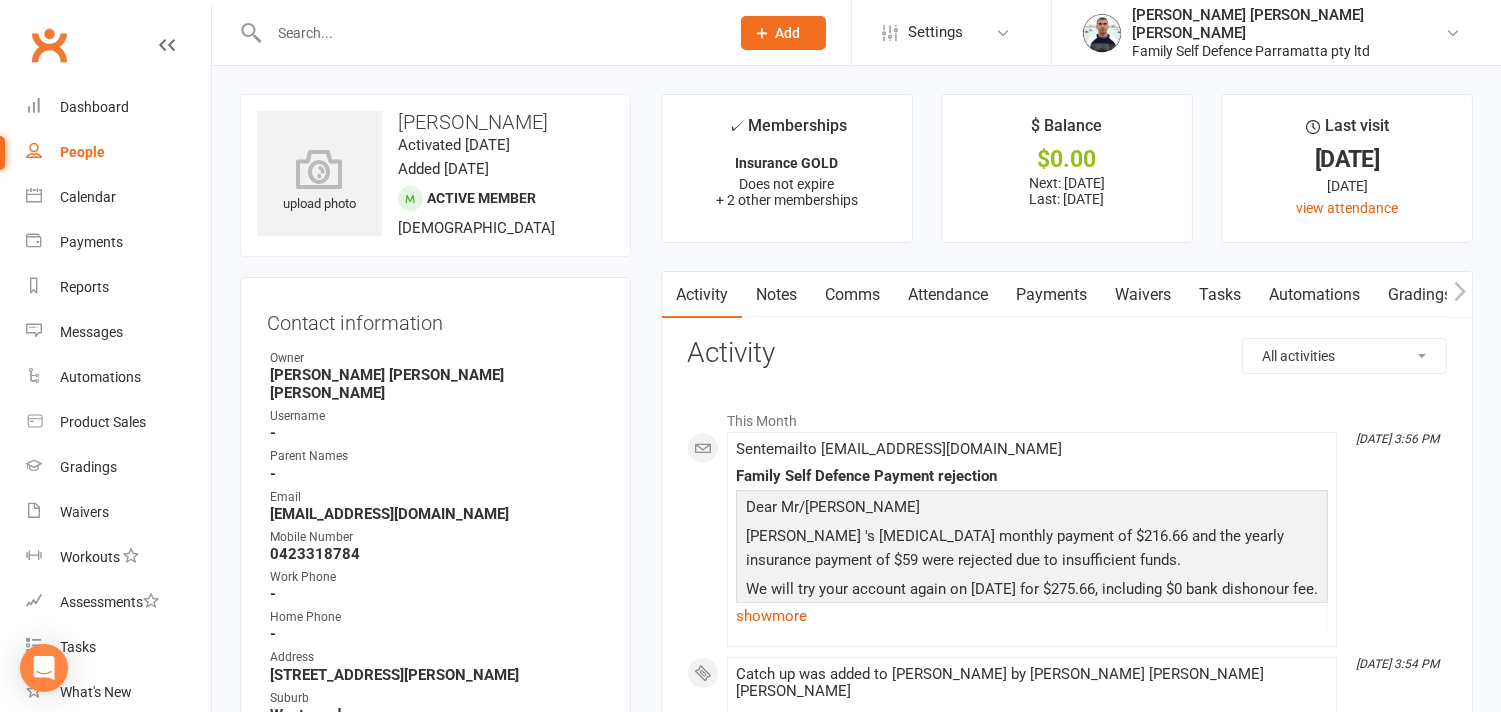 click on "Payments" at bounding box center (1051, 295) 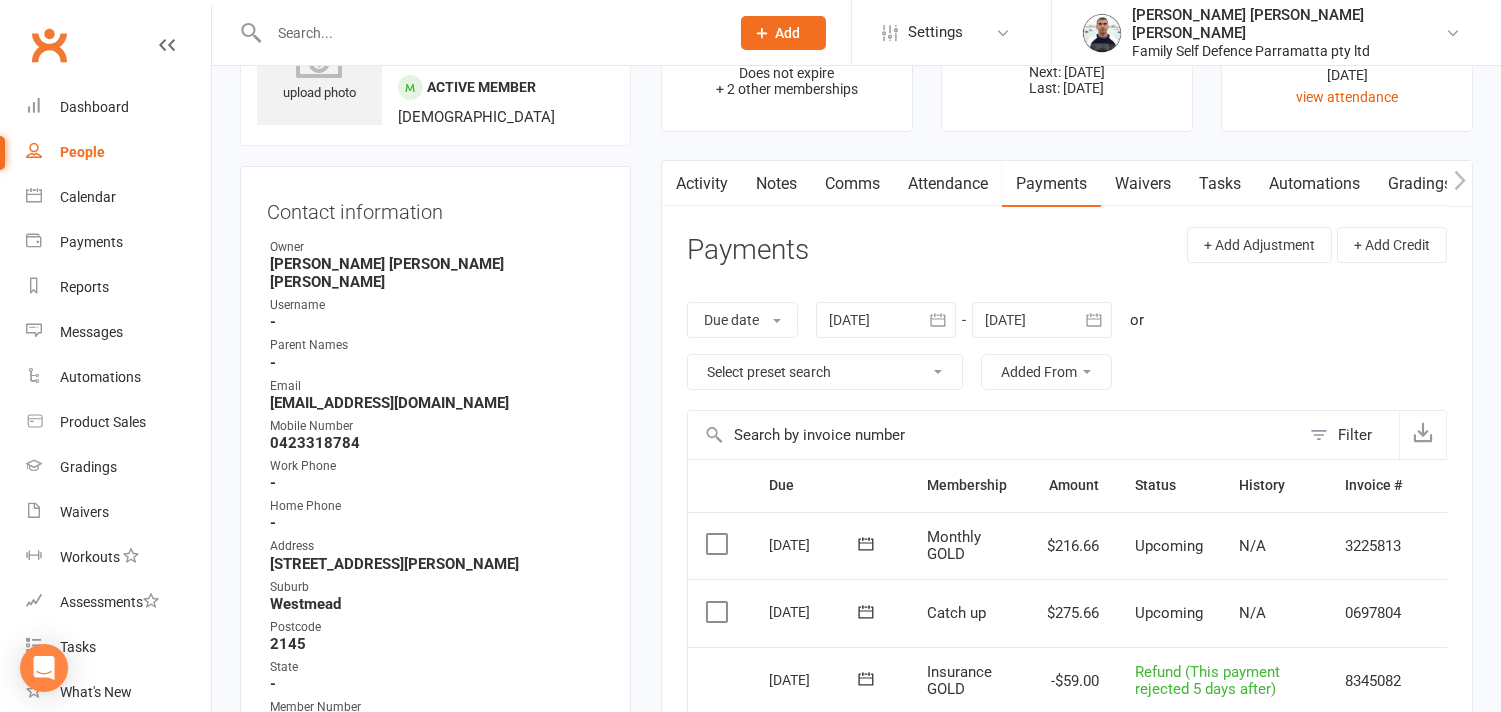 scroll, scrollTop: 222, scrollLeft: 0, axis: vertical 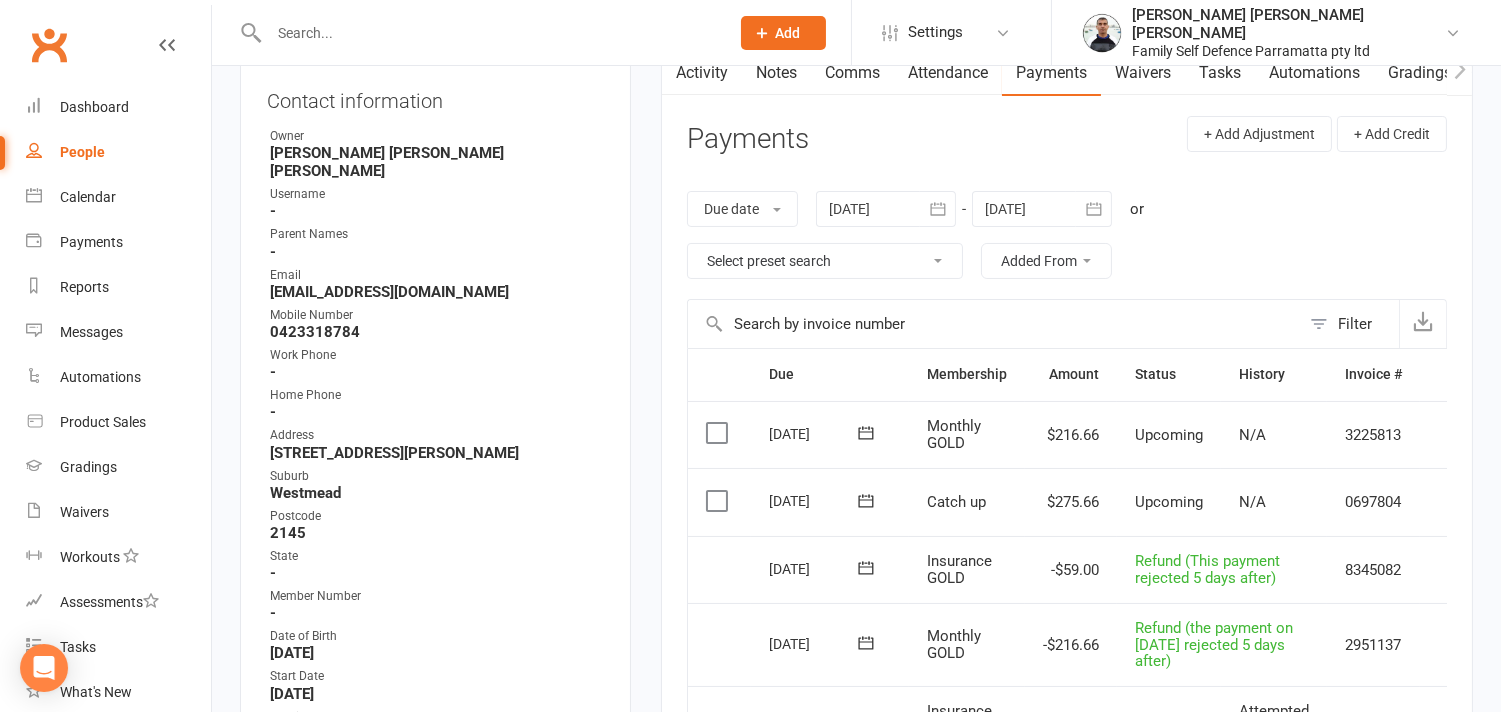 click 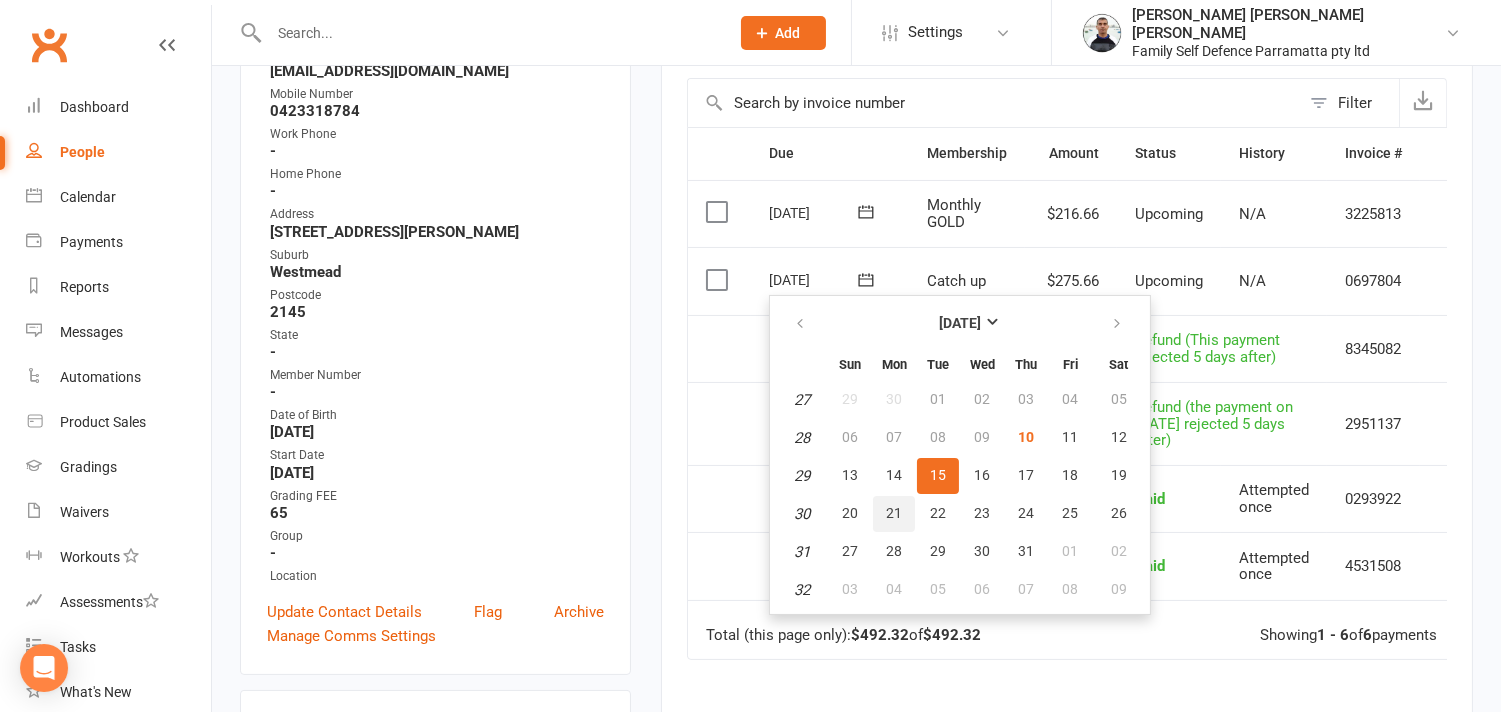scroll, scrollTop: 444, scrollLeft: 0, axis: vertical 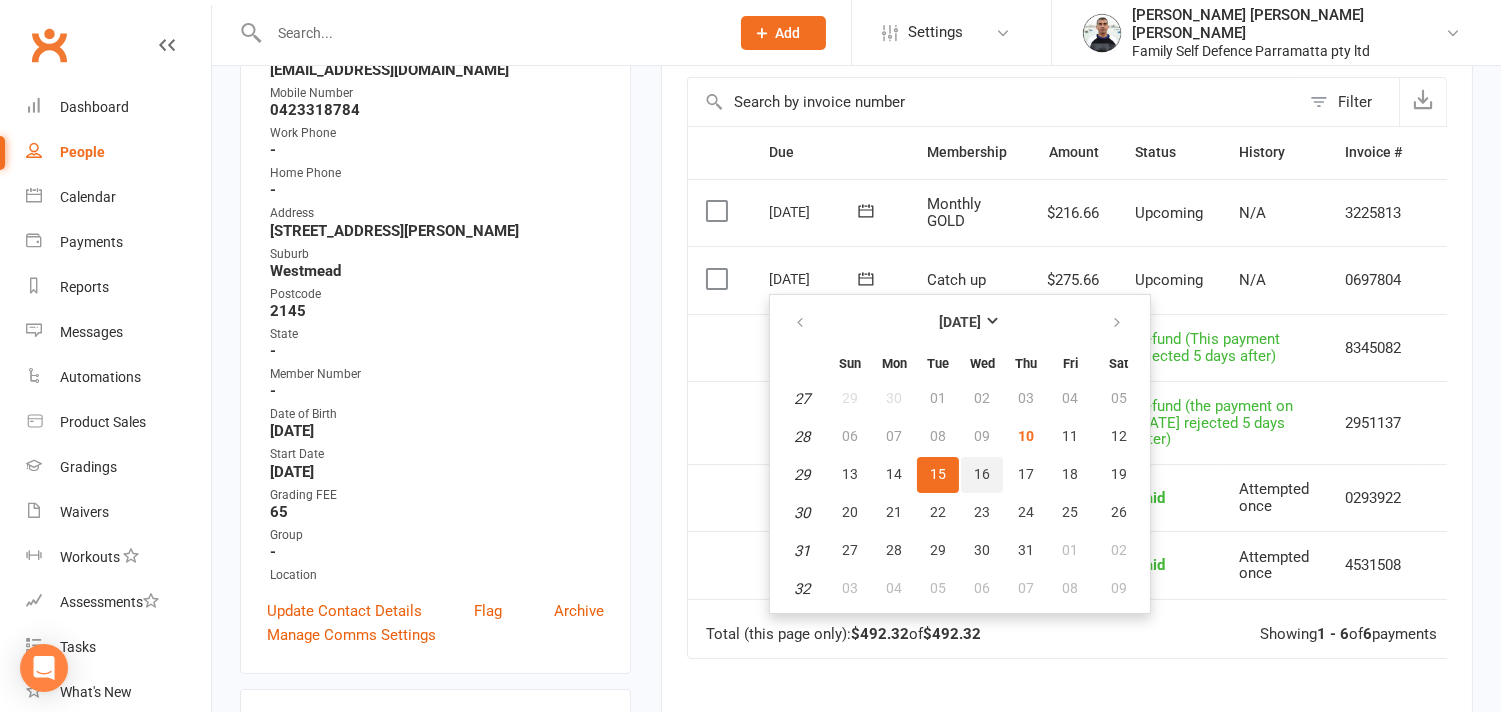 click on "16" at bounding box center (982, 474) 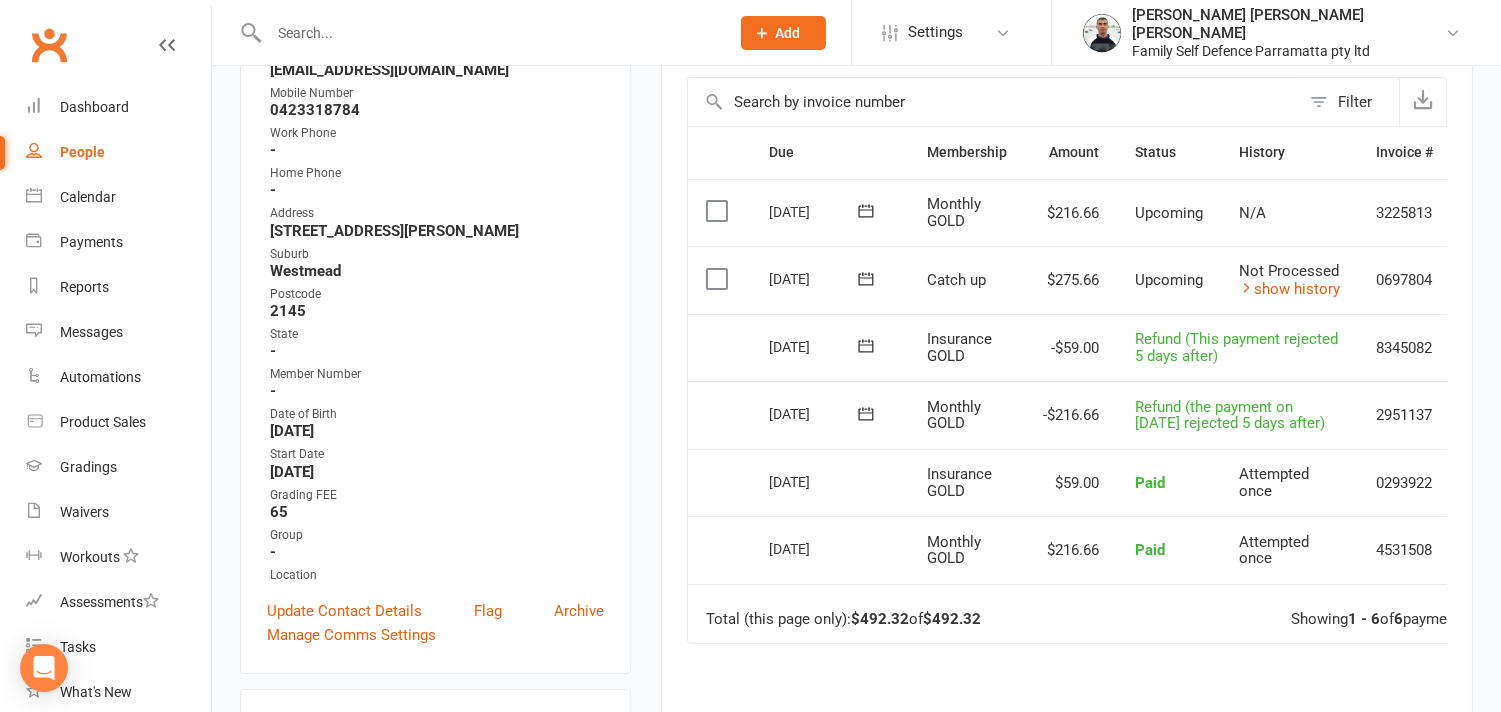 click at bounding box center [489, 33] 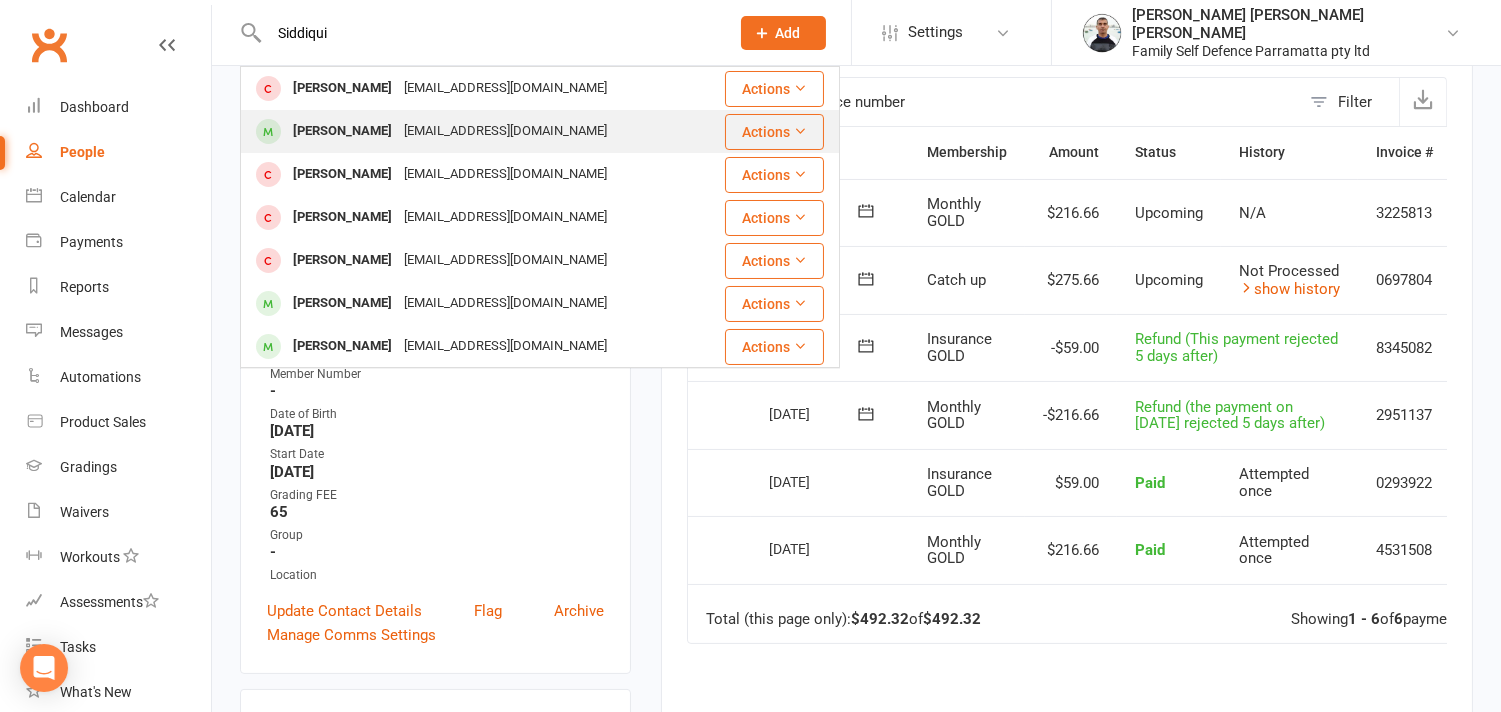 type on "Siddiqui" 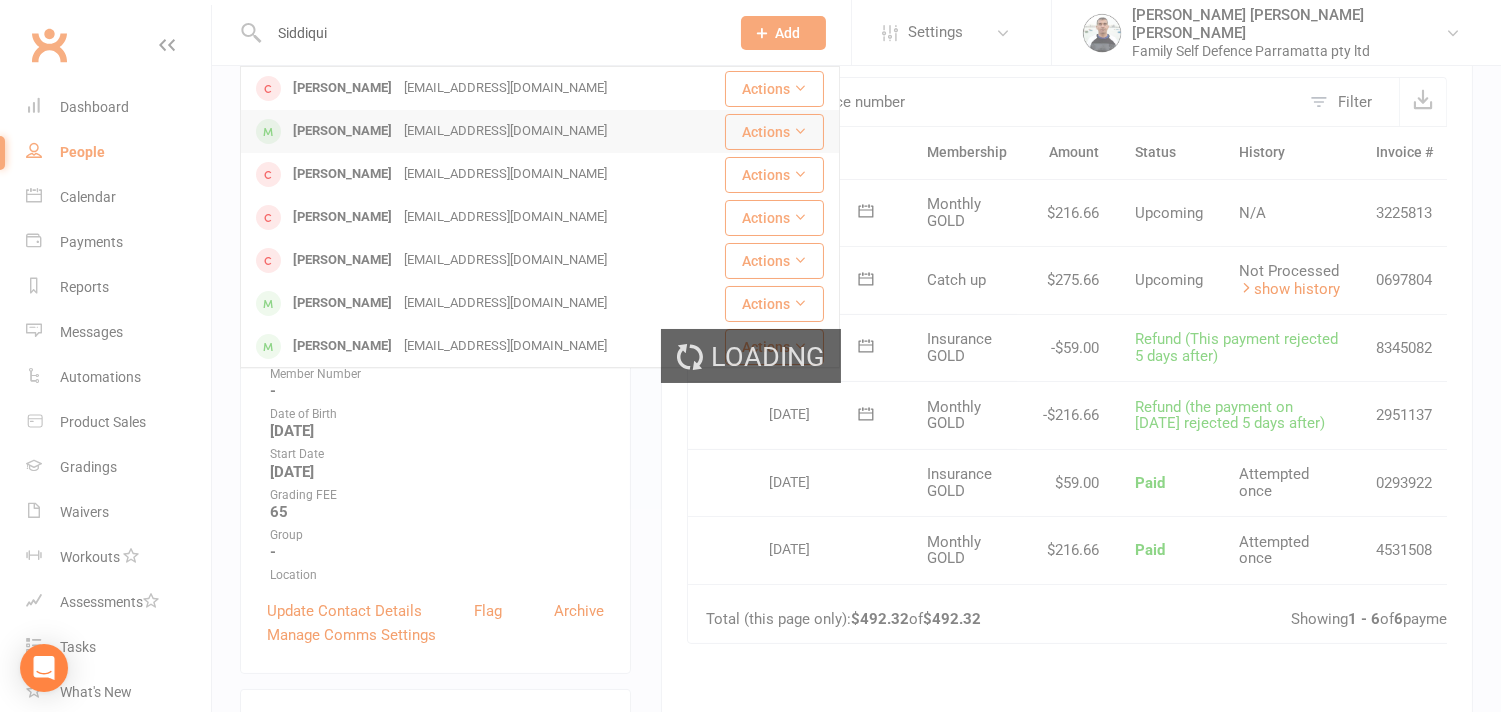 type 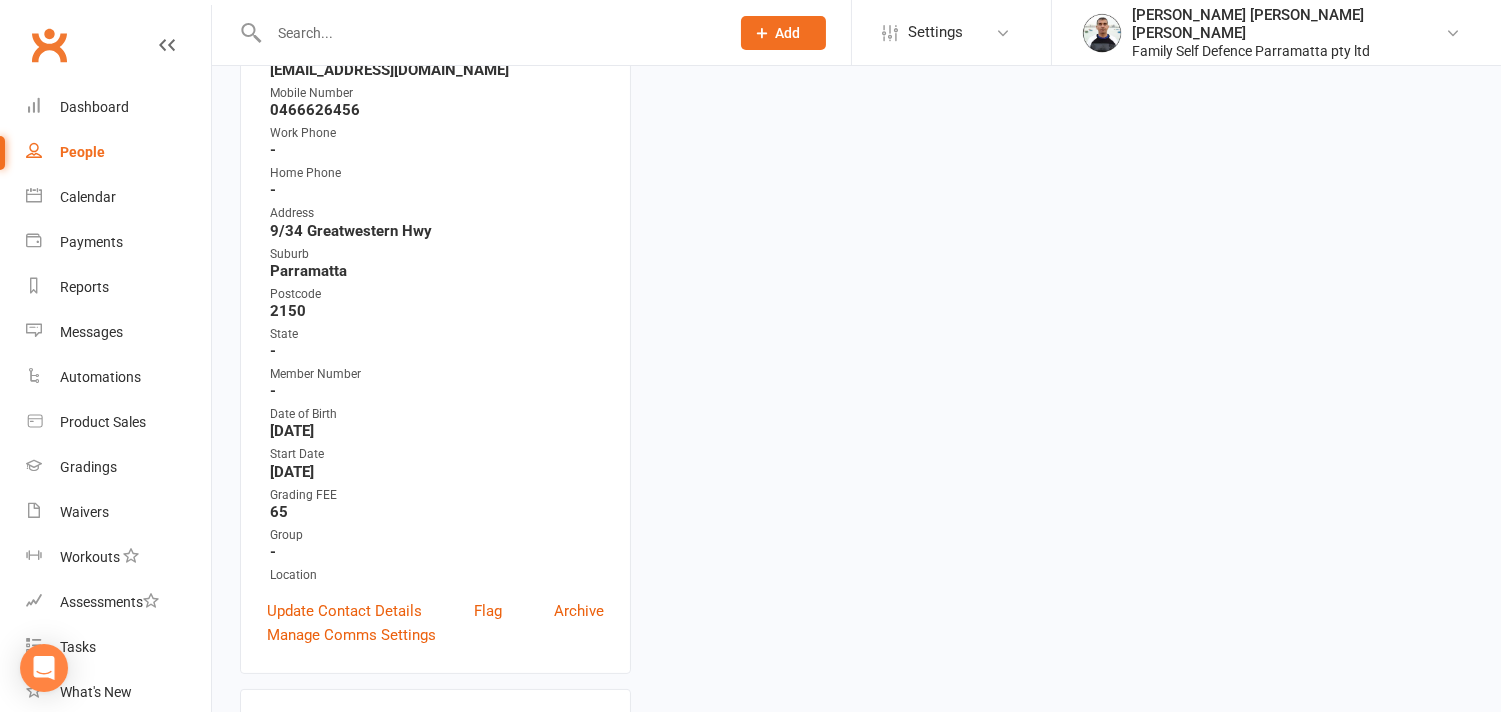 scroll, scrollTop: 0, scrollLeft: 0, axis: both 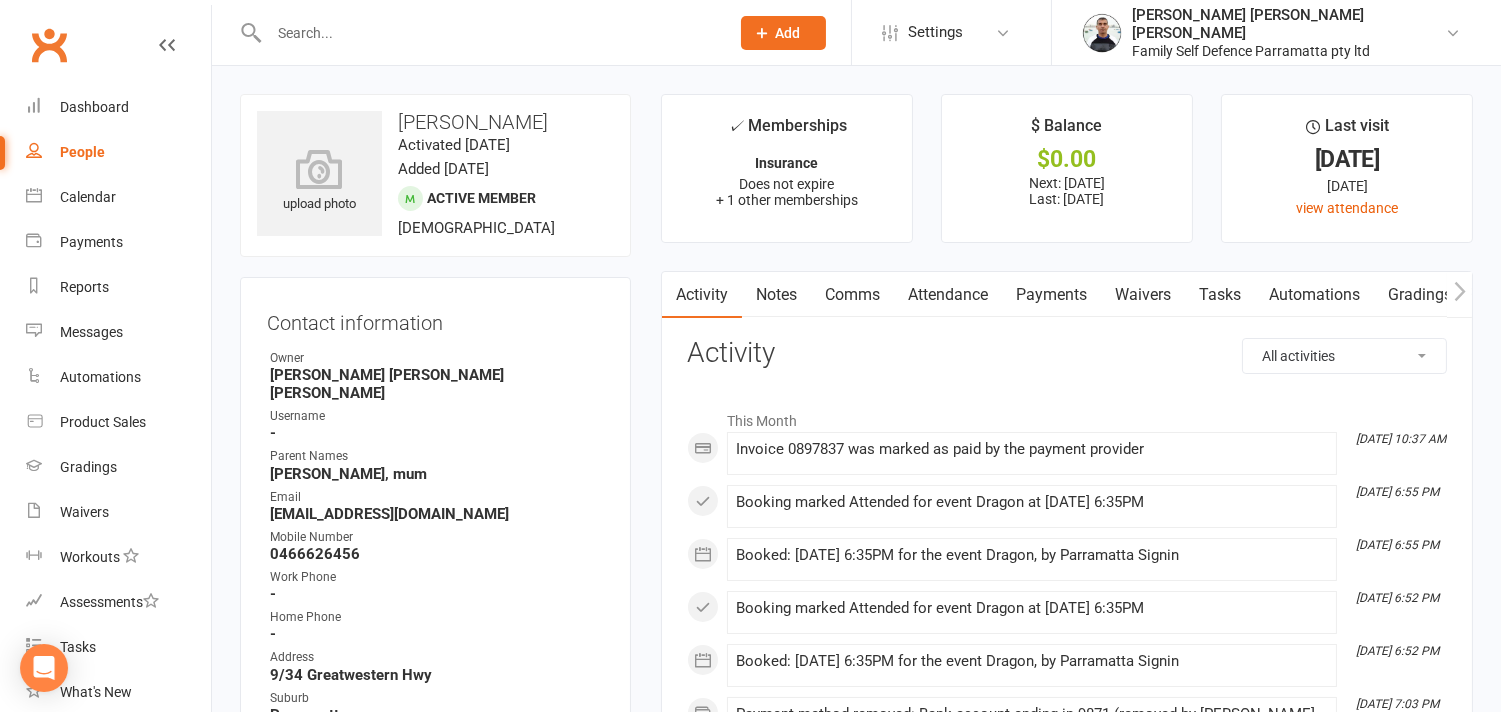 click on "Payments" at bounding box center [1051, 295] 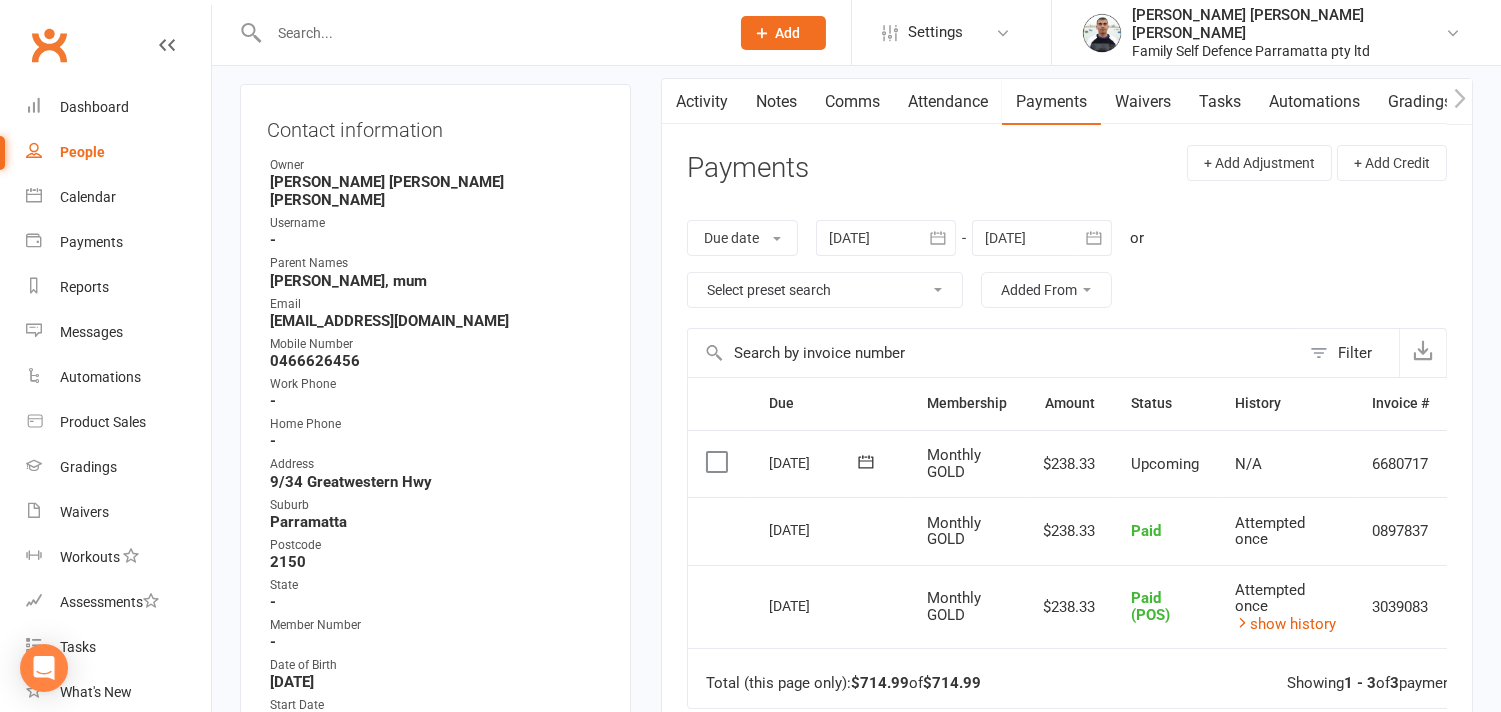 scroll, scrollTop: 222, scrollLeft: 0, axis: vertical 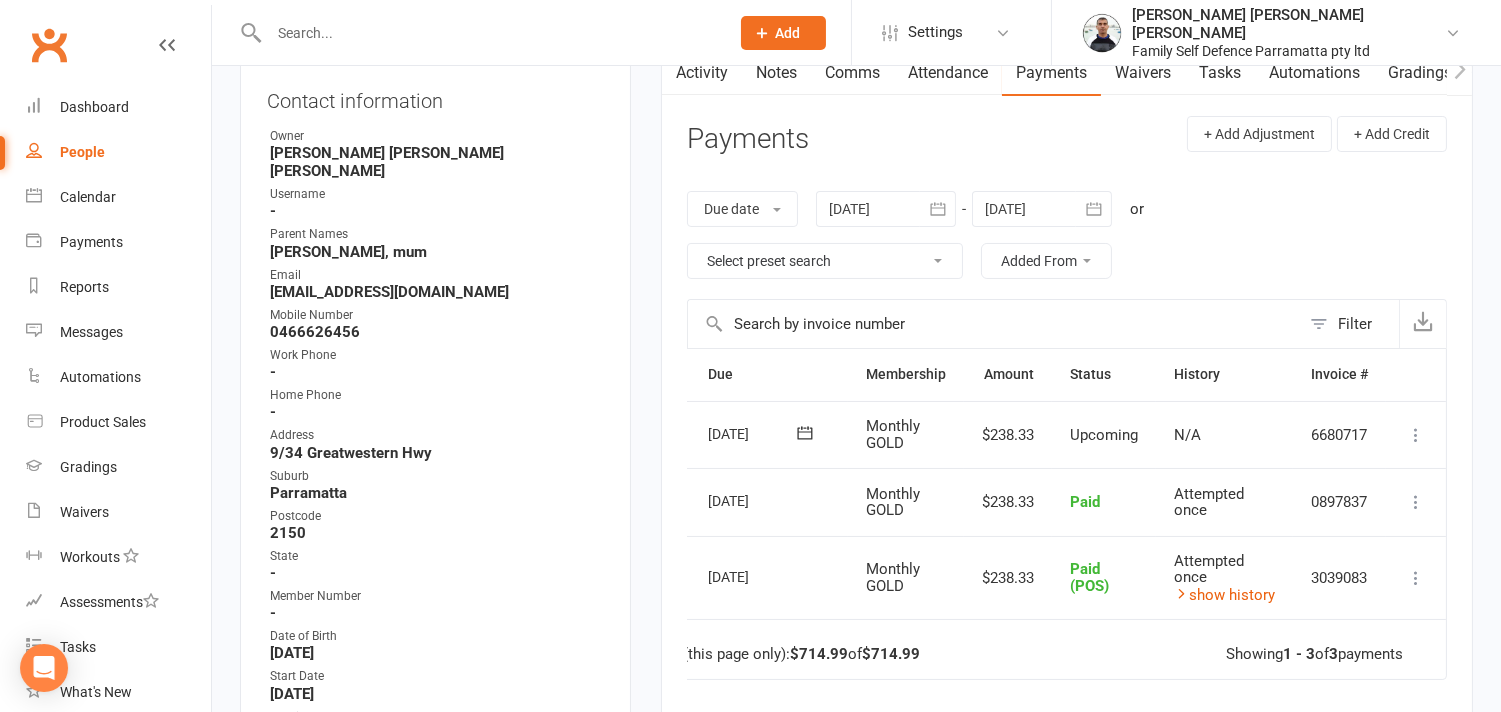 click at bounding box center (1416, 502) 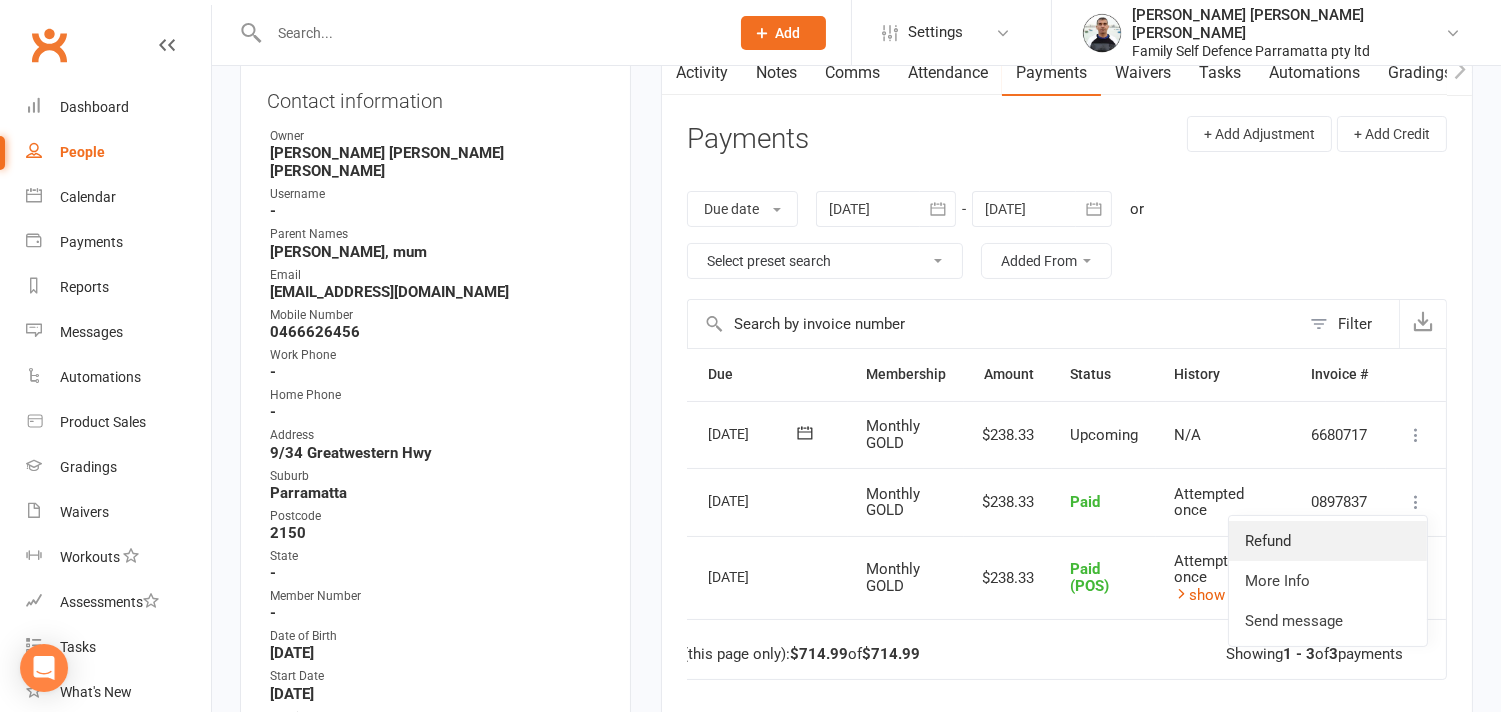 click on "Refund" at bounding box center (1328, 541) 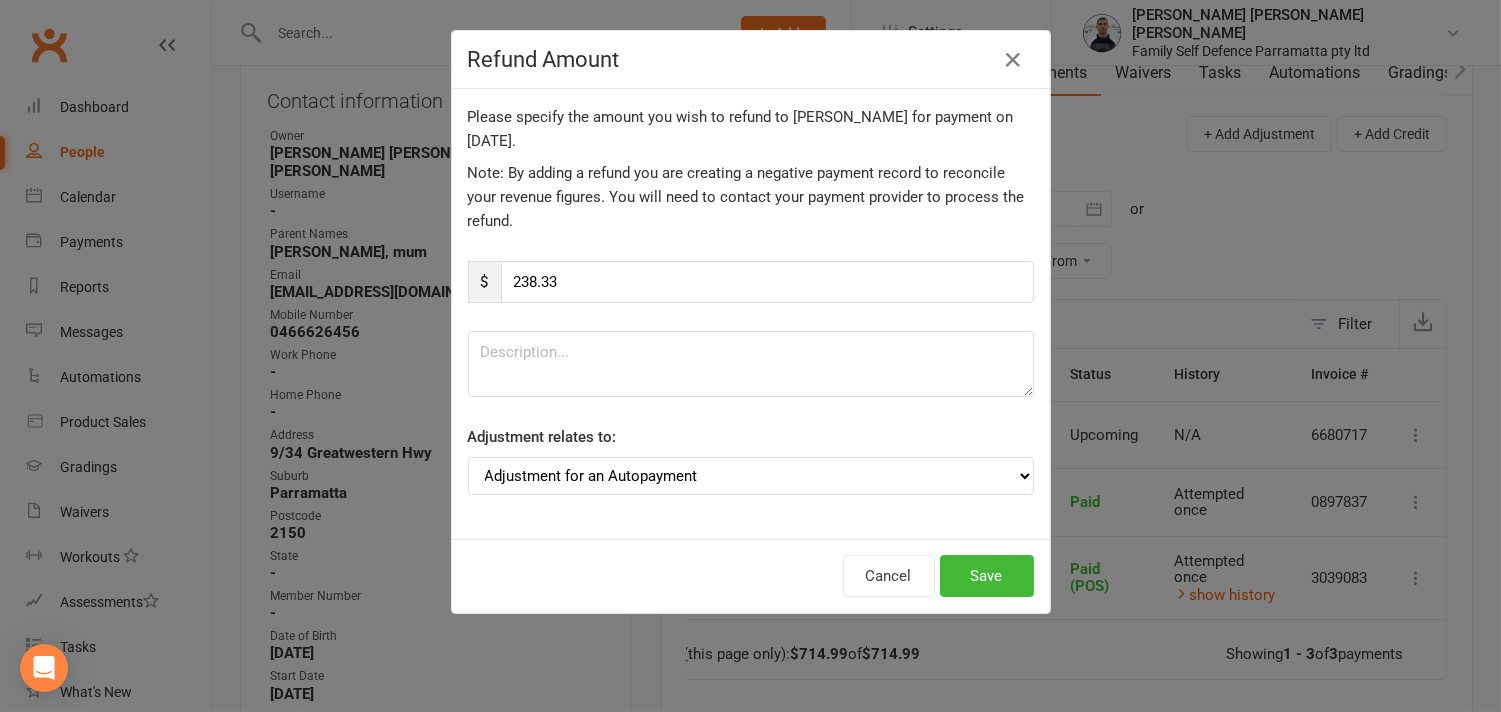 scroll, scrollTop: 0, scrollLeft: 60, axis: horizontal 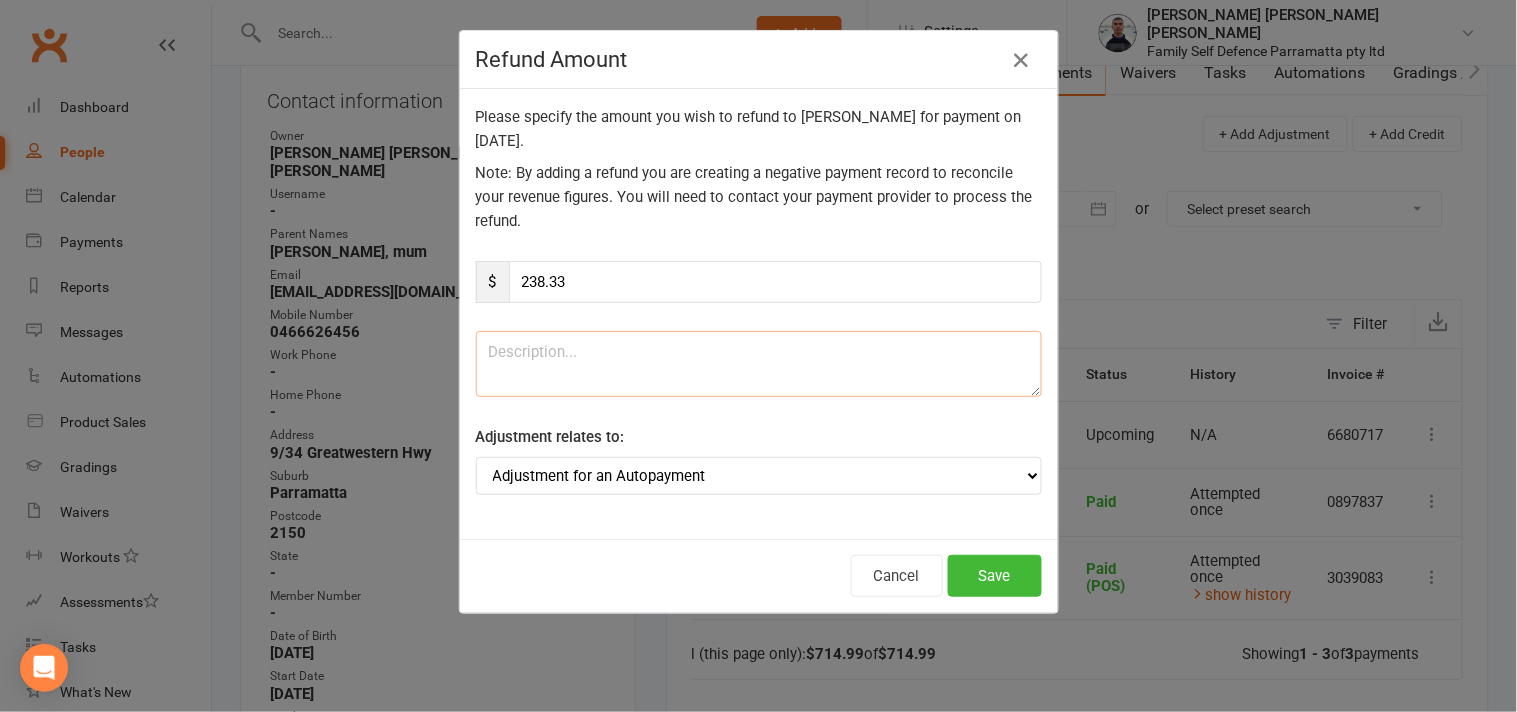 click at bounding box center (759, 364) 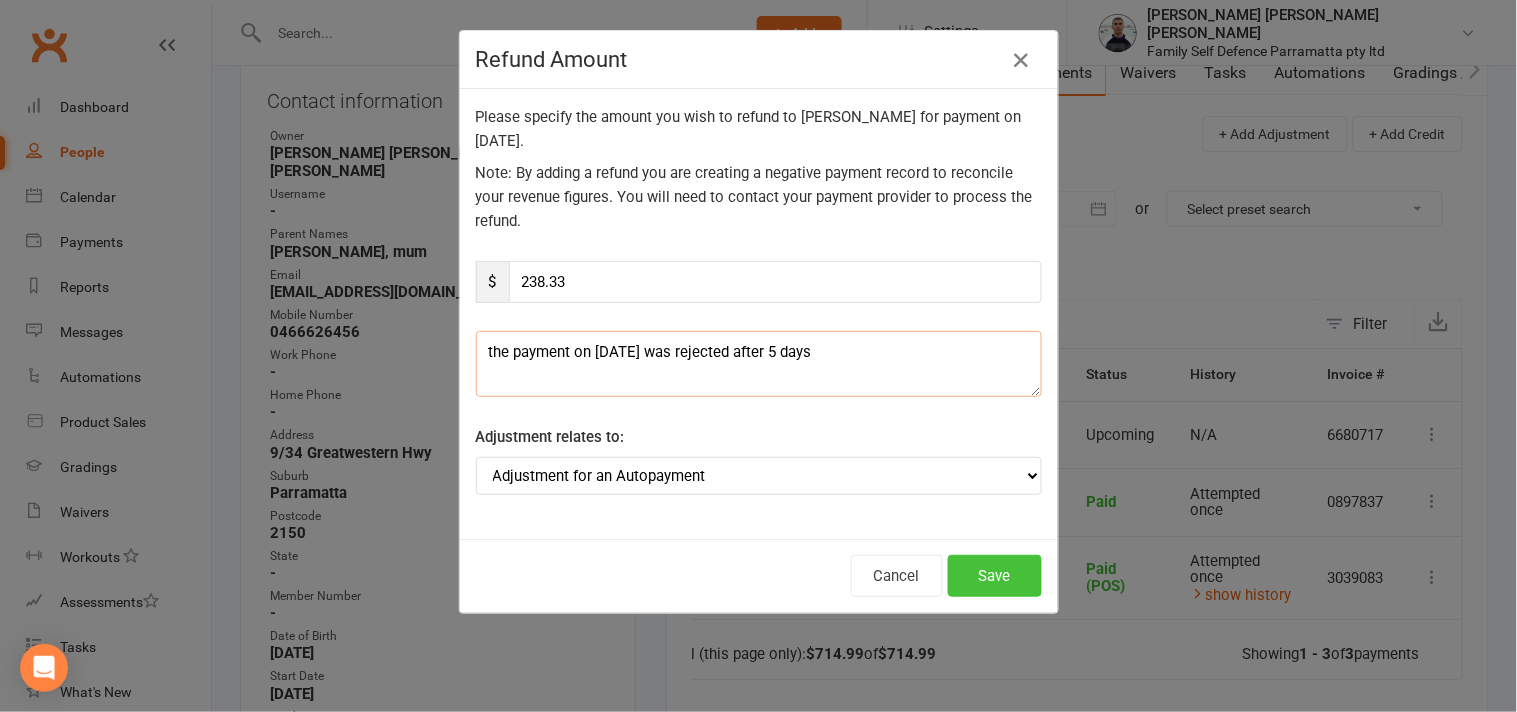 type on "the payment on 5/7/25 was rejected after 5 days" 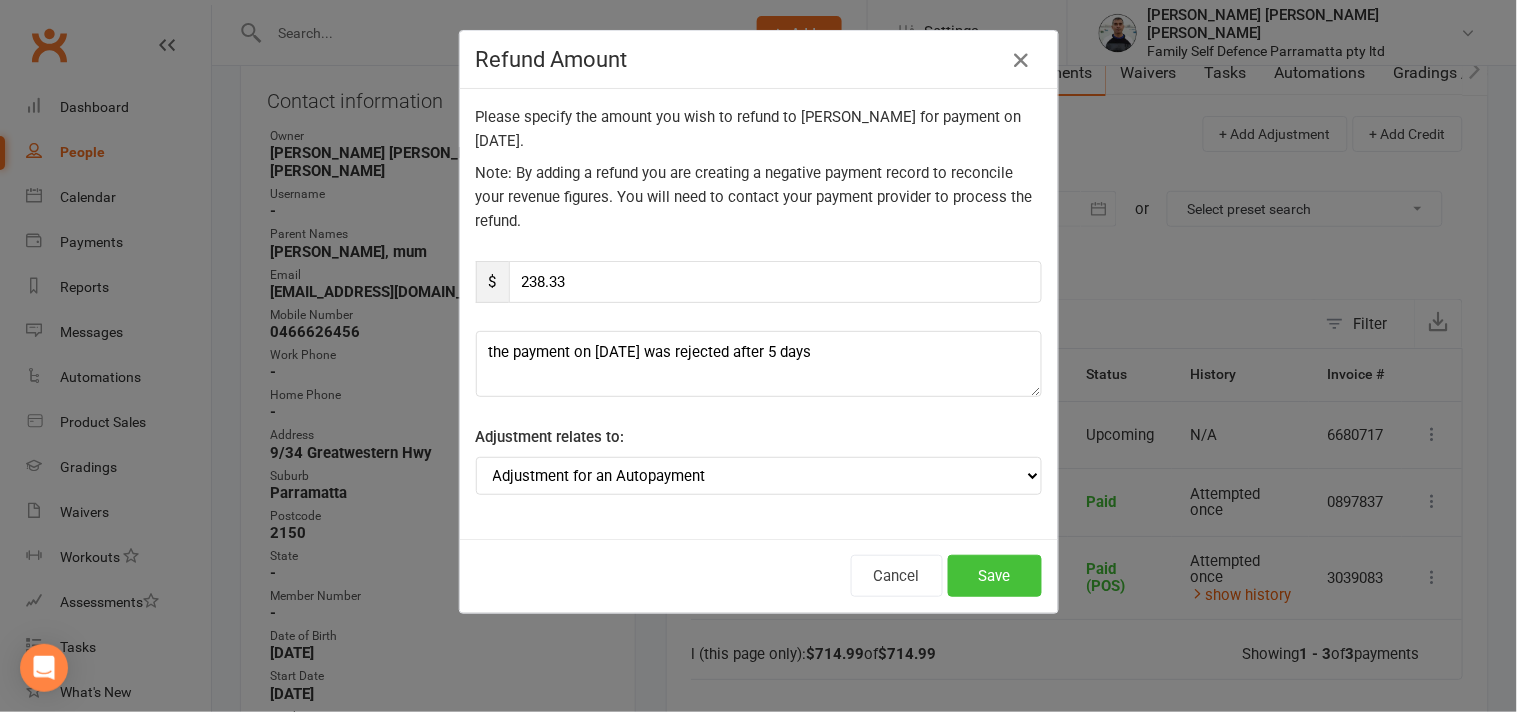 click on "Save" at bounding box center [995, 576] 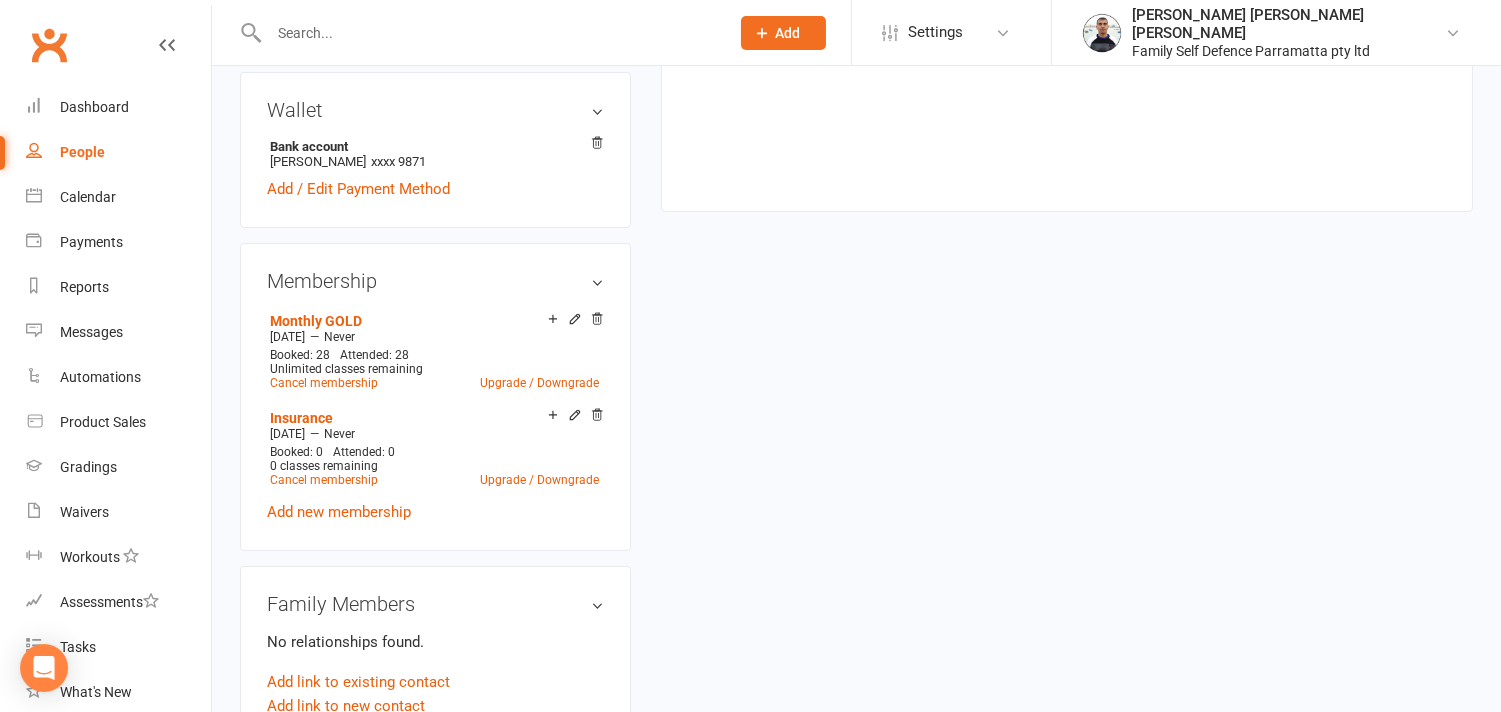scroll, scrollTop: 1111, scrollLeft: 0, axis: vertical 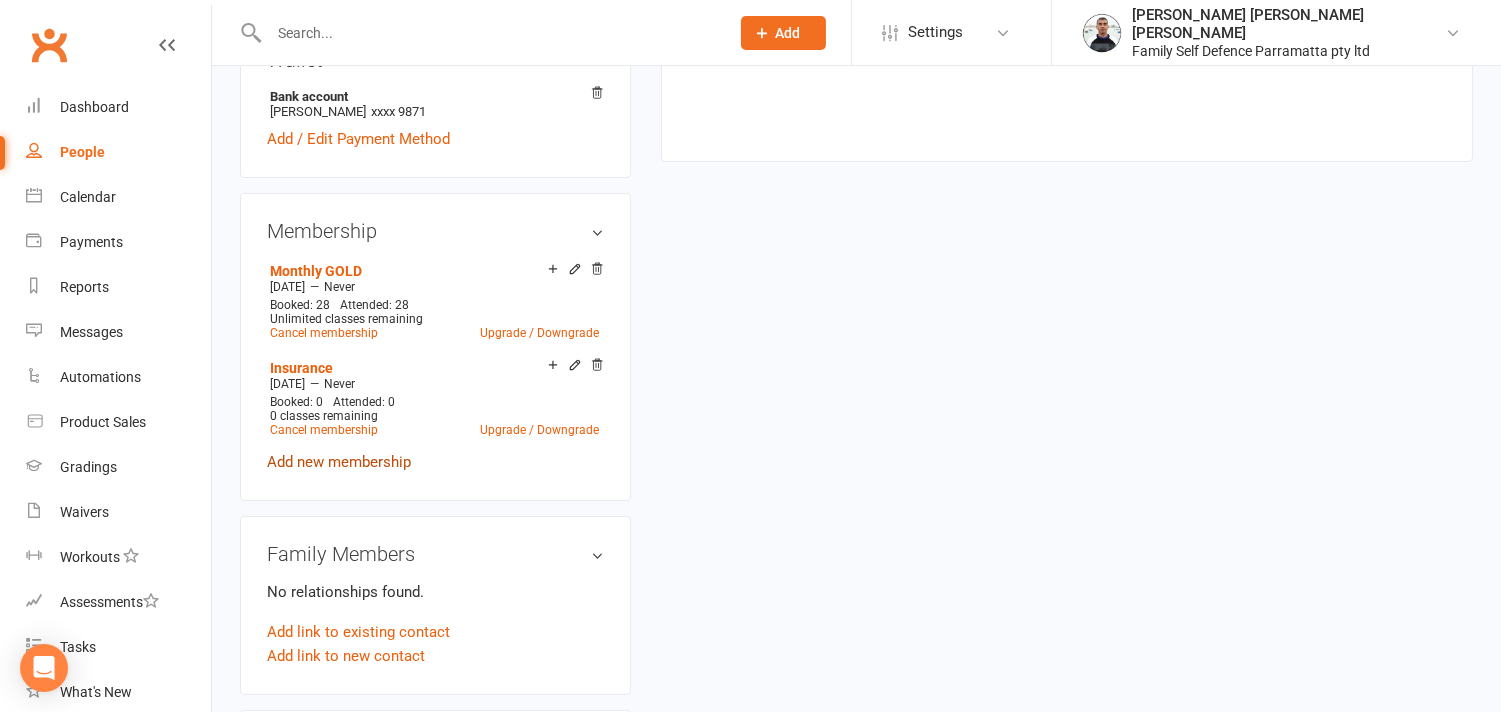 click on "Add new membership" at bounding box center (339, 462) 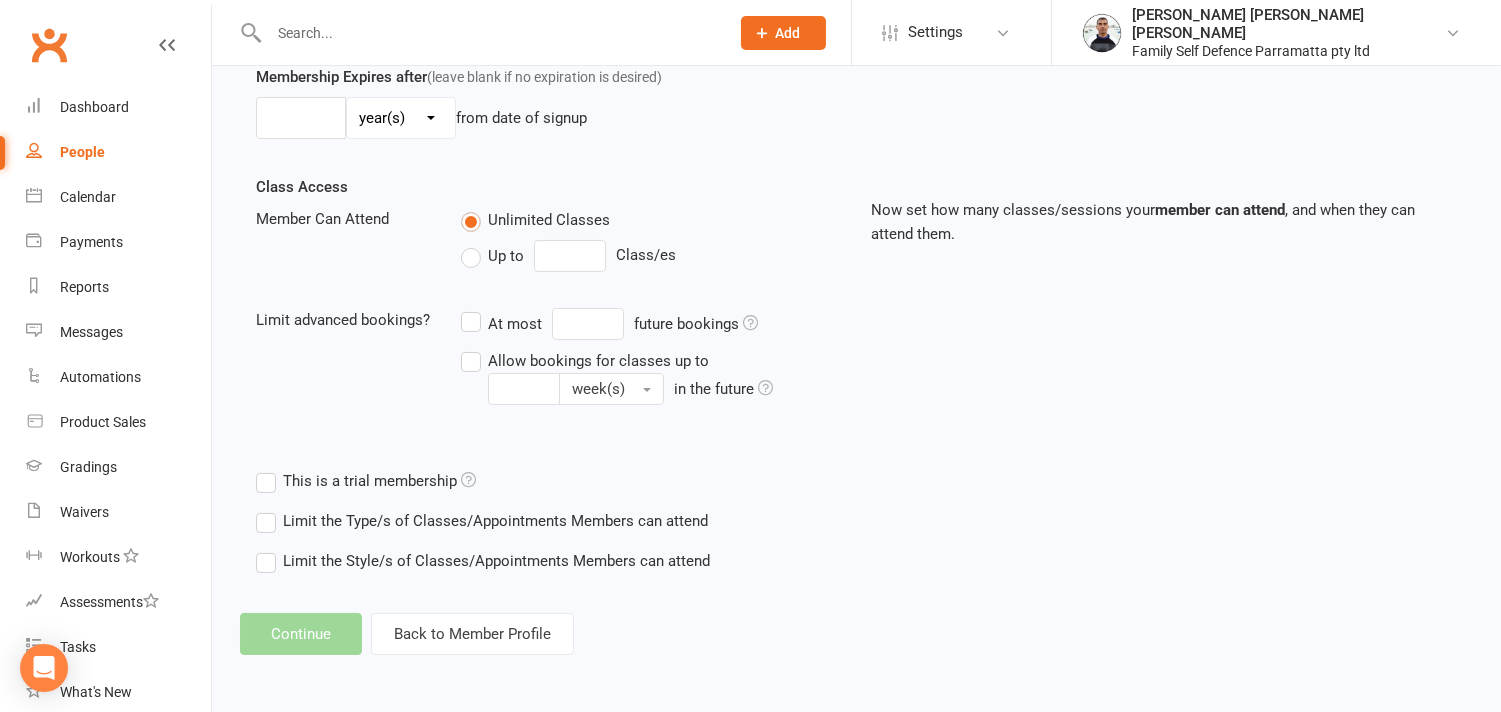 scroll, scrollTop: 0, scrollLeft: 0, axis: both 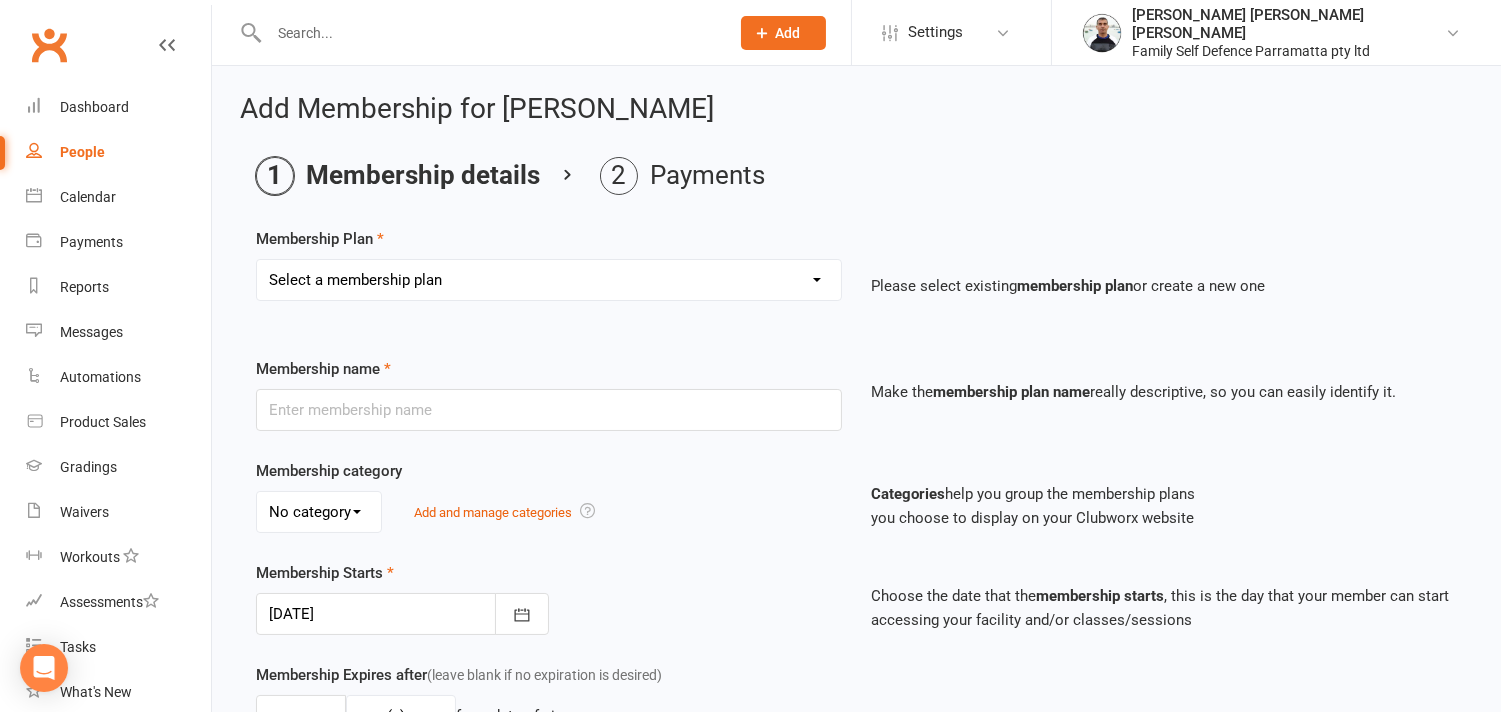 click on "Select a membership plan Create new Membership Plan Insurance Monthly Fortnightly Free membership Once off payment Fortnightly Gold Every 6 months 3 months extension Active Kids" at bounding box center (549, 280) 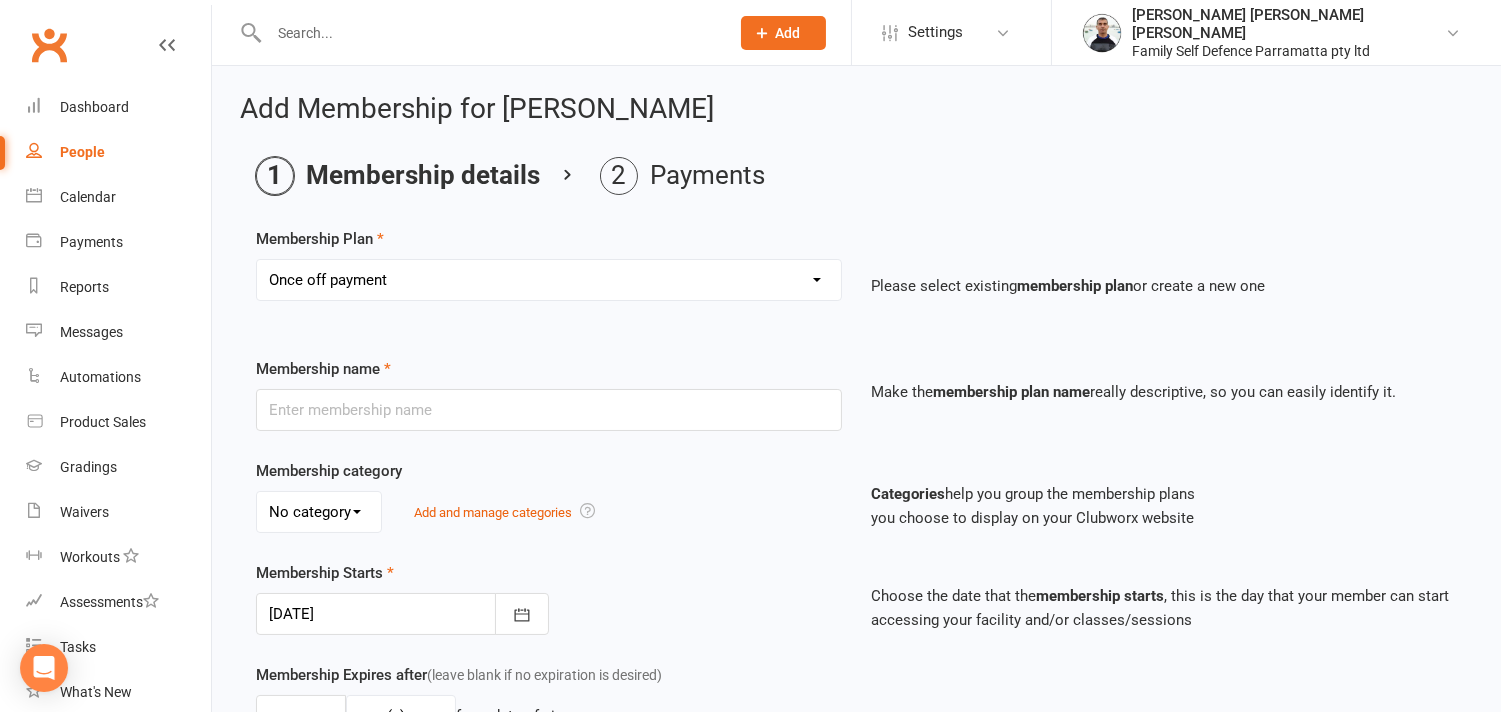 click on "Select a membership plan Create new Membership Plan Insurance Monthly Fortnightly Free membership Once off payment Fortnightly Gold Every 6 months 3 months extension Active Kids" at bounding box center (549, 280) 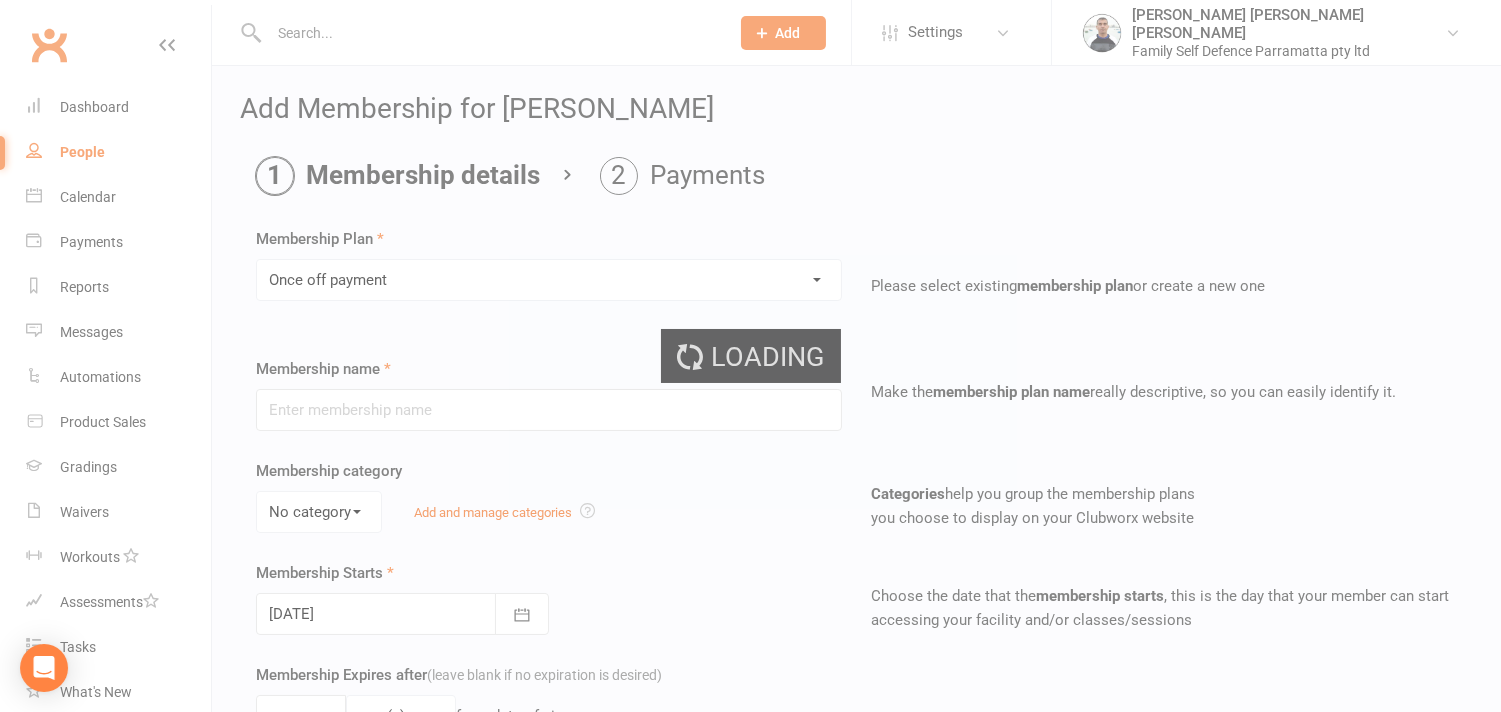 type on "Once off payment" 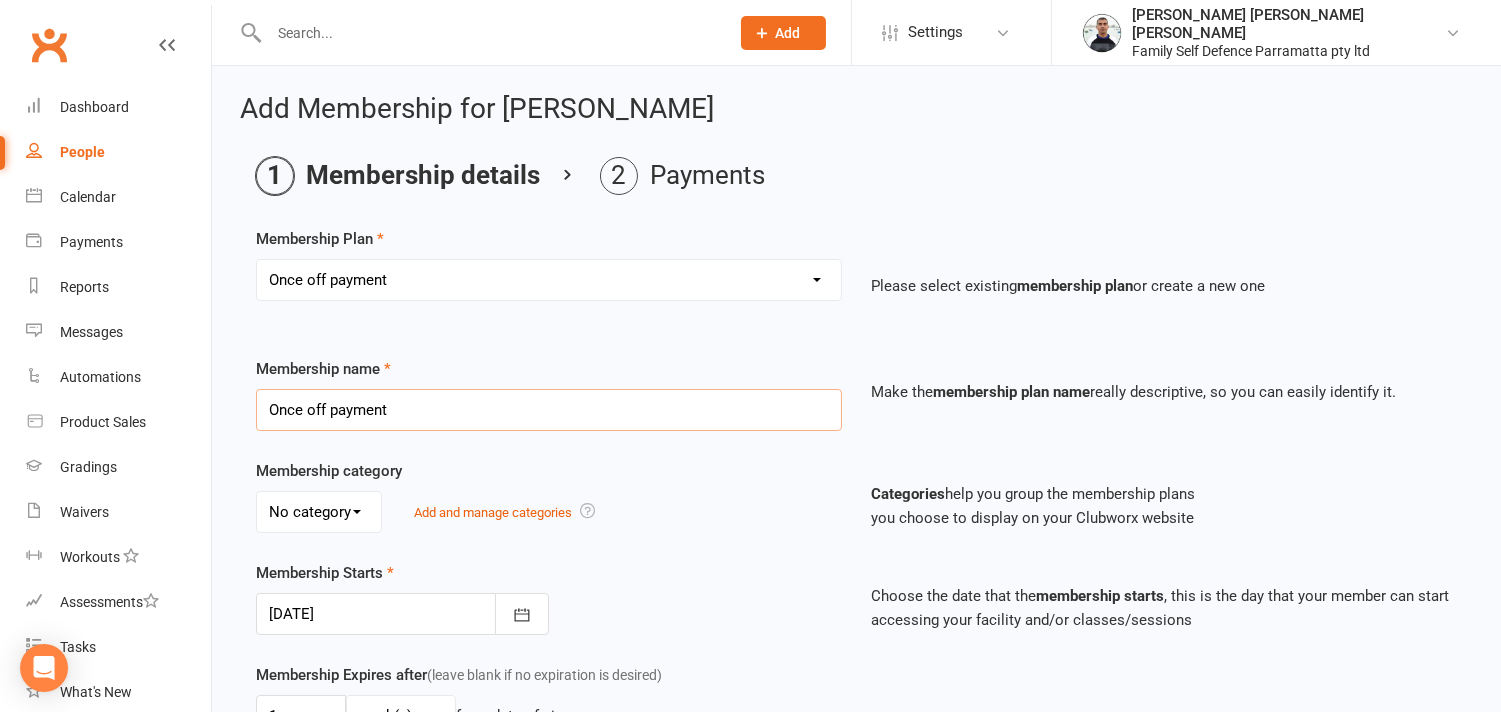 drag, startPoint x: 396, startPoint y: 408, endPoint x: 232, endPoint y: 397, distance: 164.36848 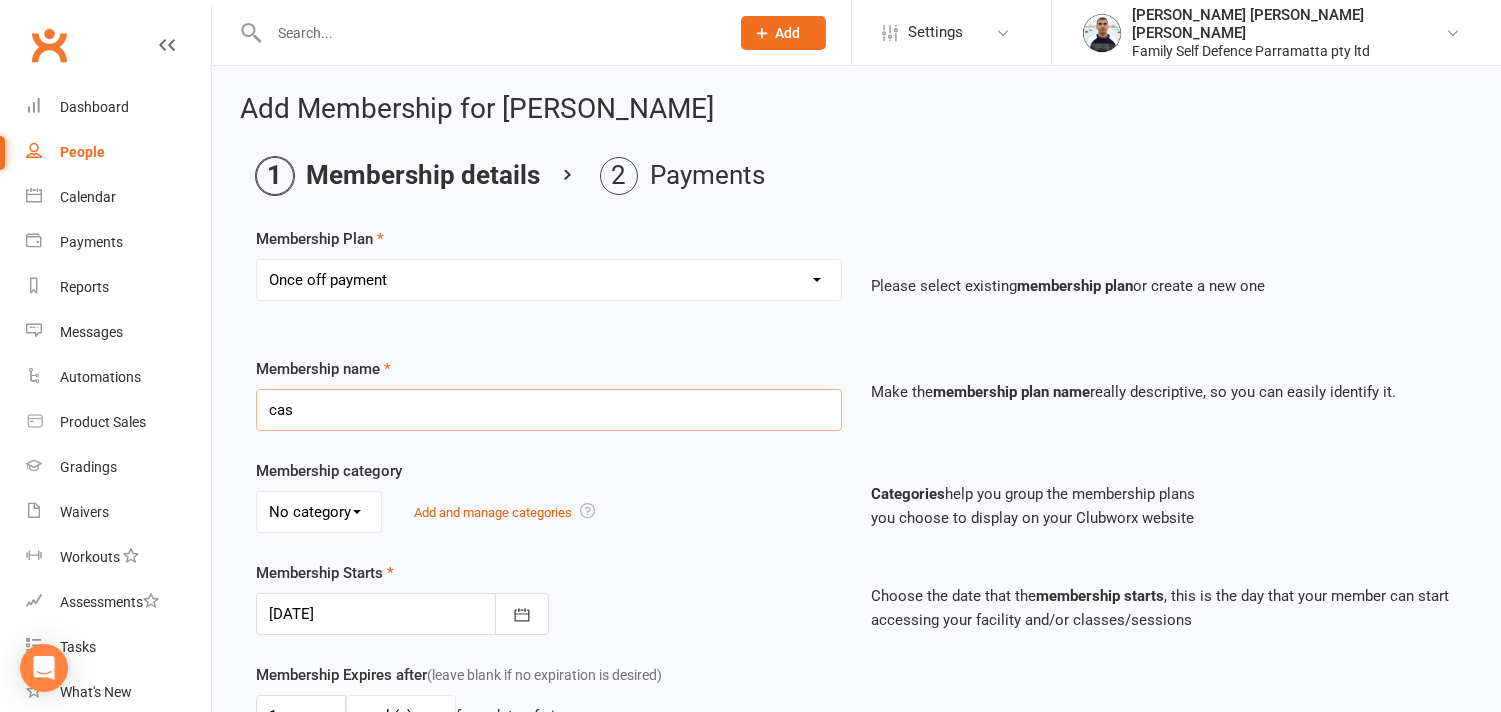 drag, startPoint x: 293, startPoint y: 413, endPoint x: 280, endPoint y: 406, distance: 14.764823 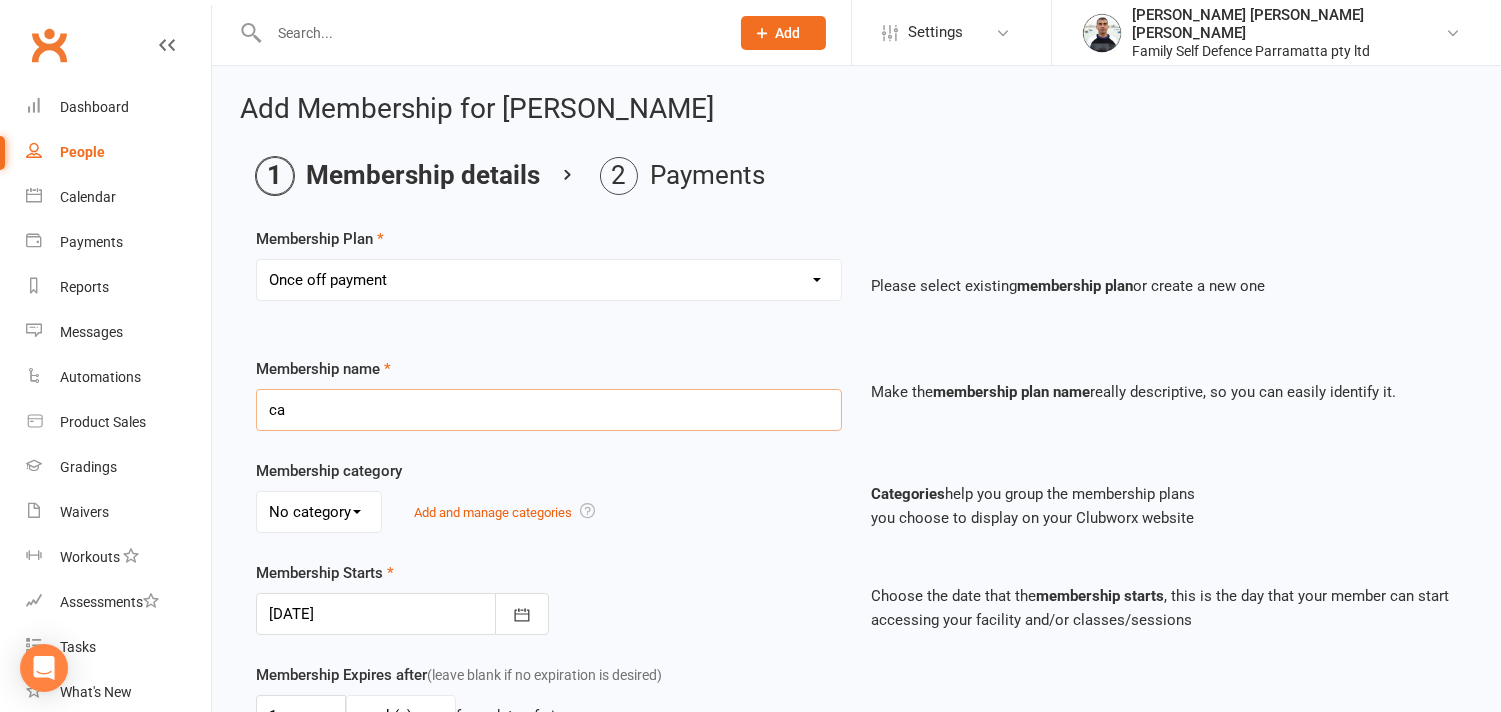 type on "Catch up" 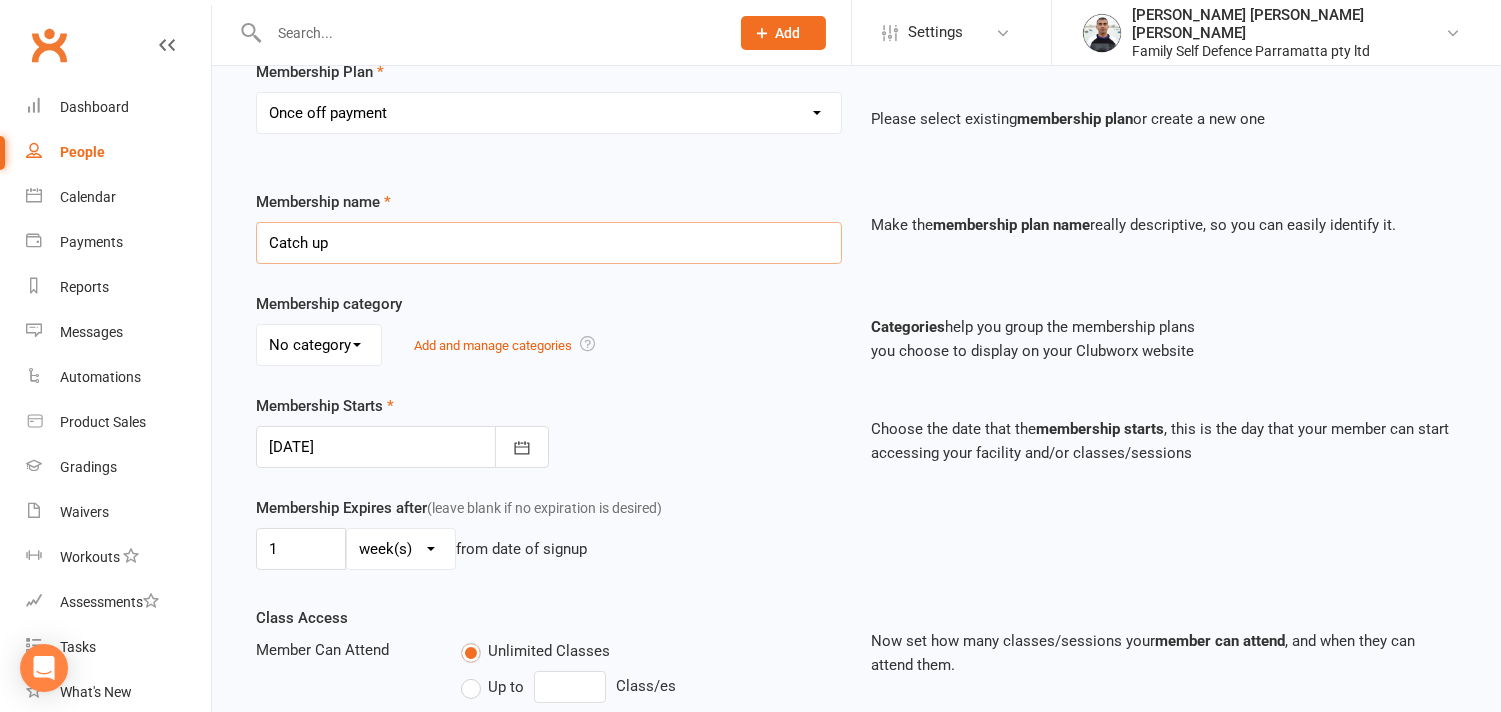 scroll, scrollTop: 222, scrollLeft: 0, axis: vertical 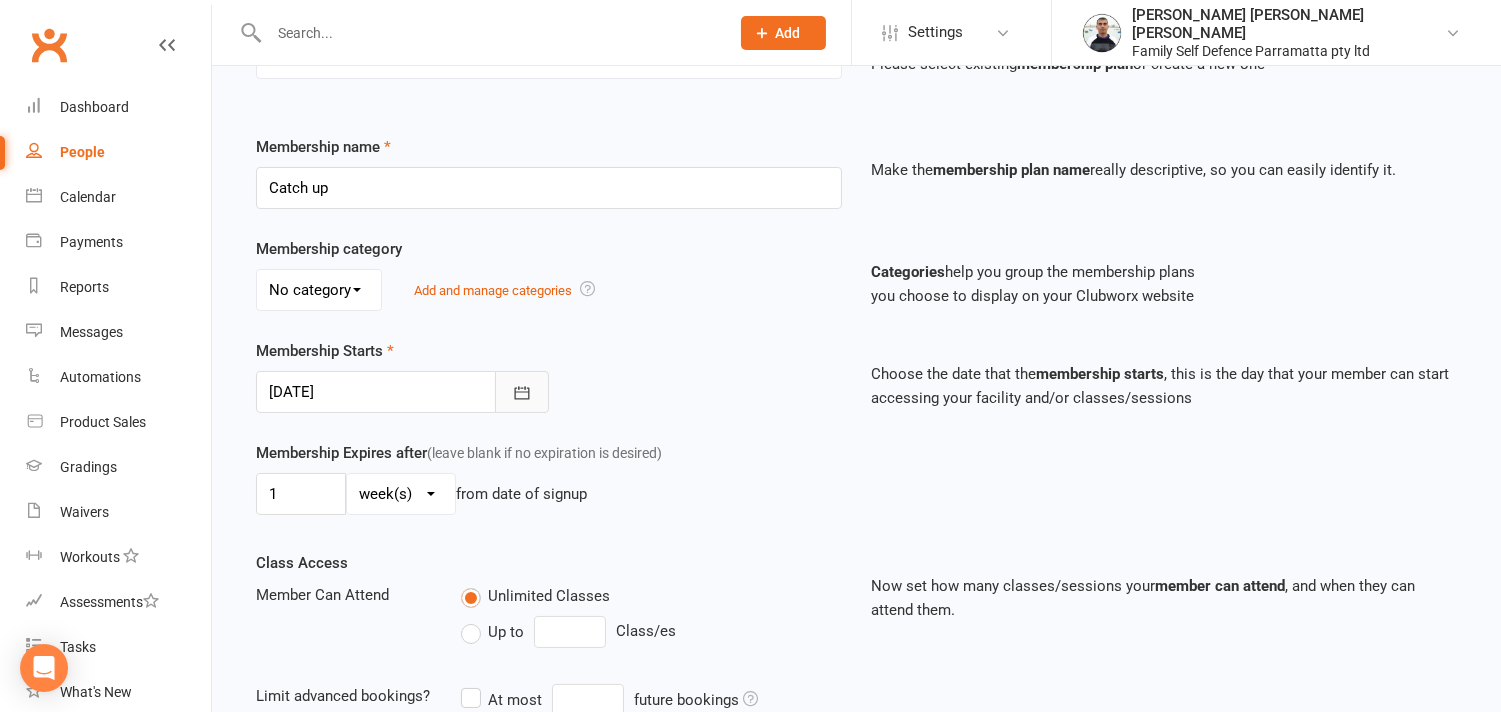 click 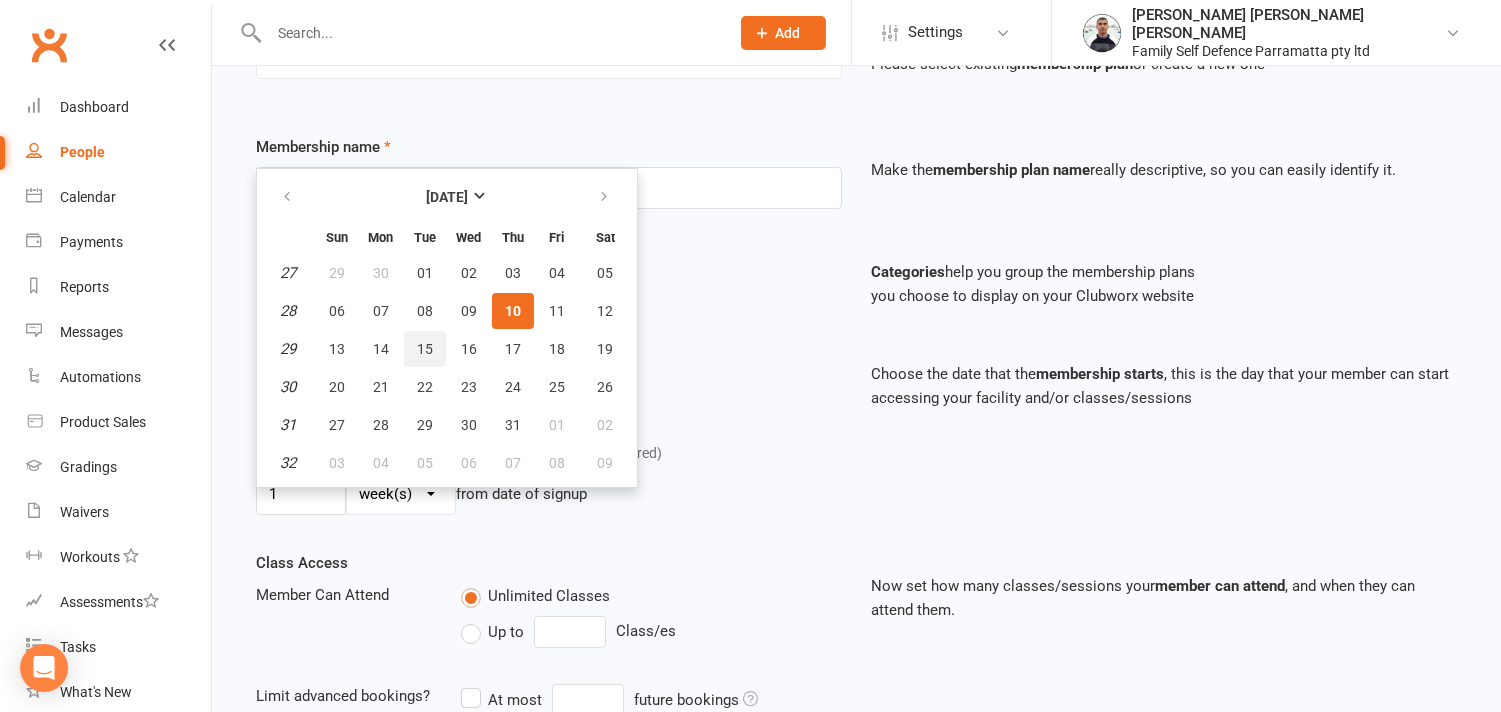 click on "15" at bounding box center [425, 349] 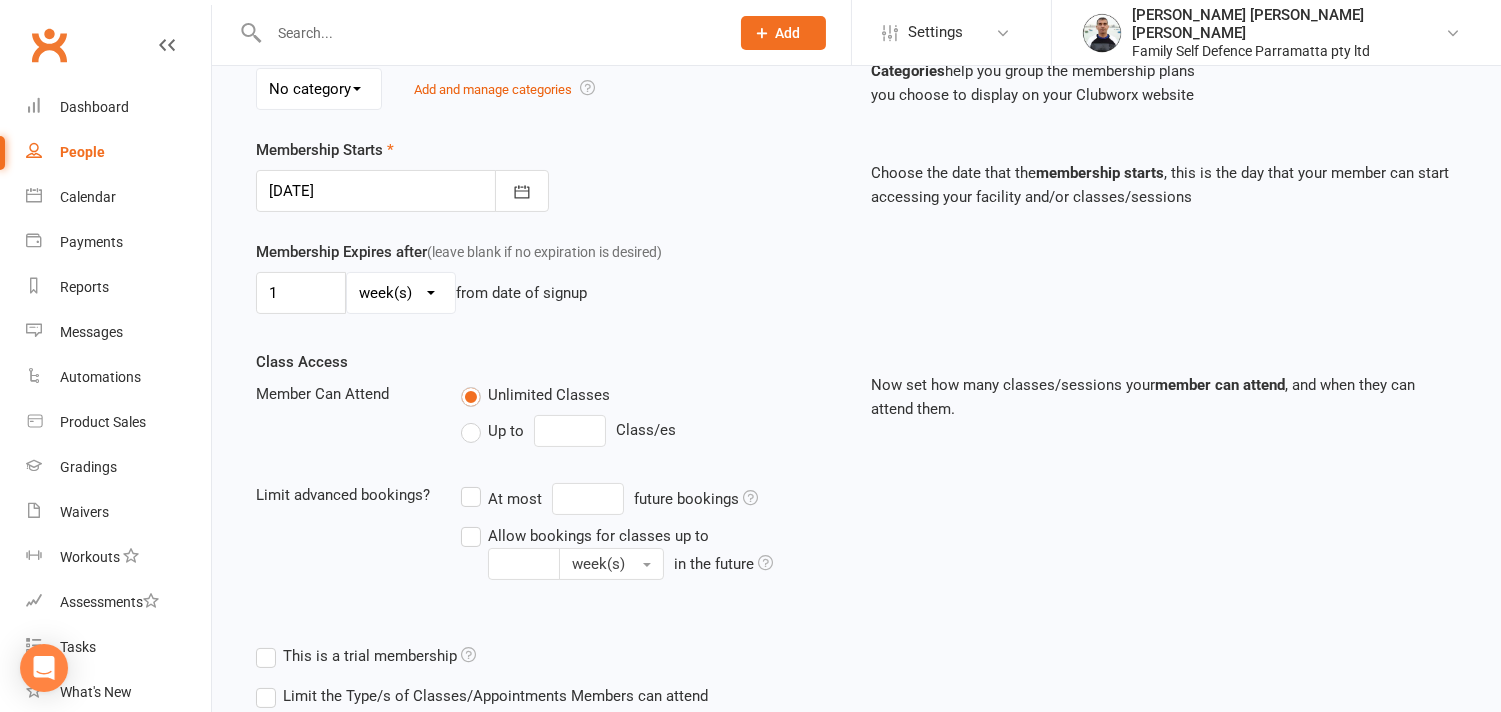 scroll, scrollTop: 597, scrollLeft: 0, axis: vertical 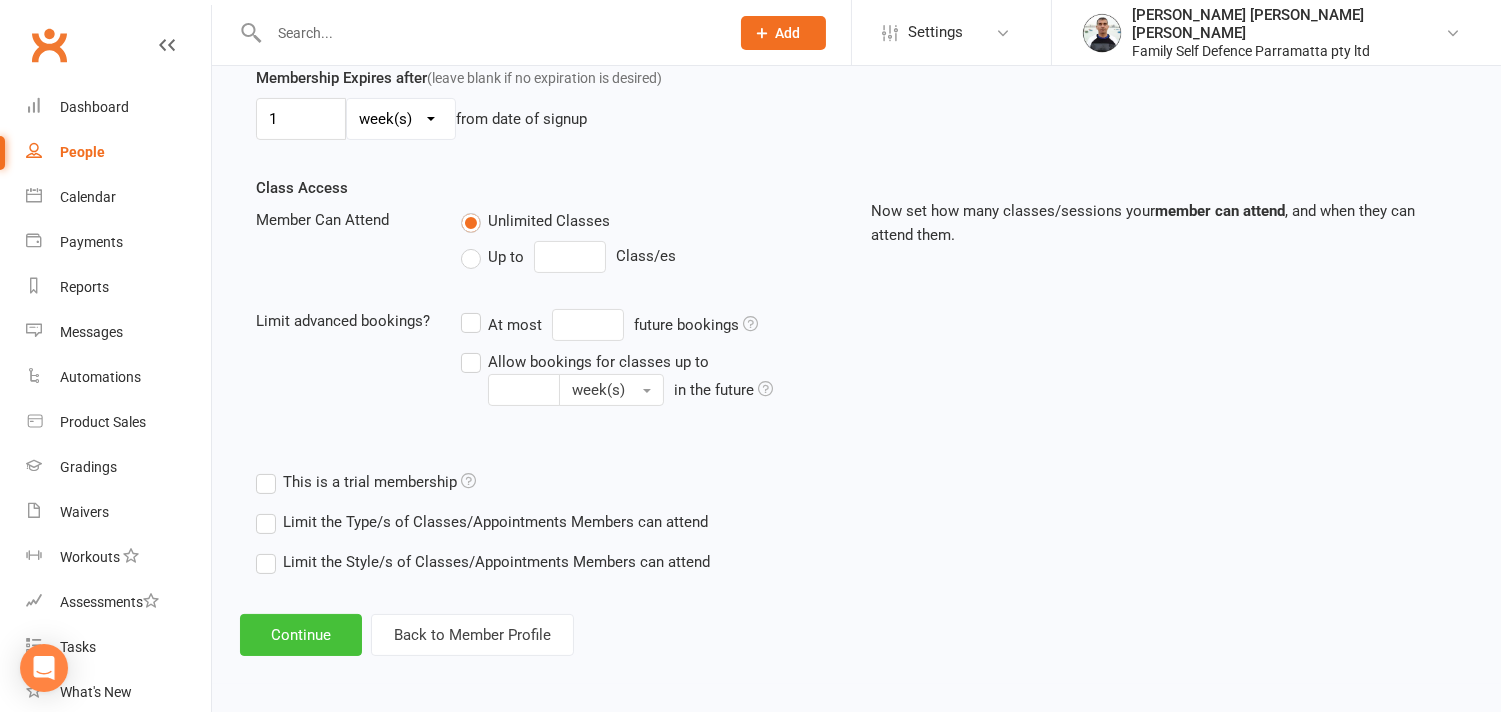 click on "Continue" 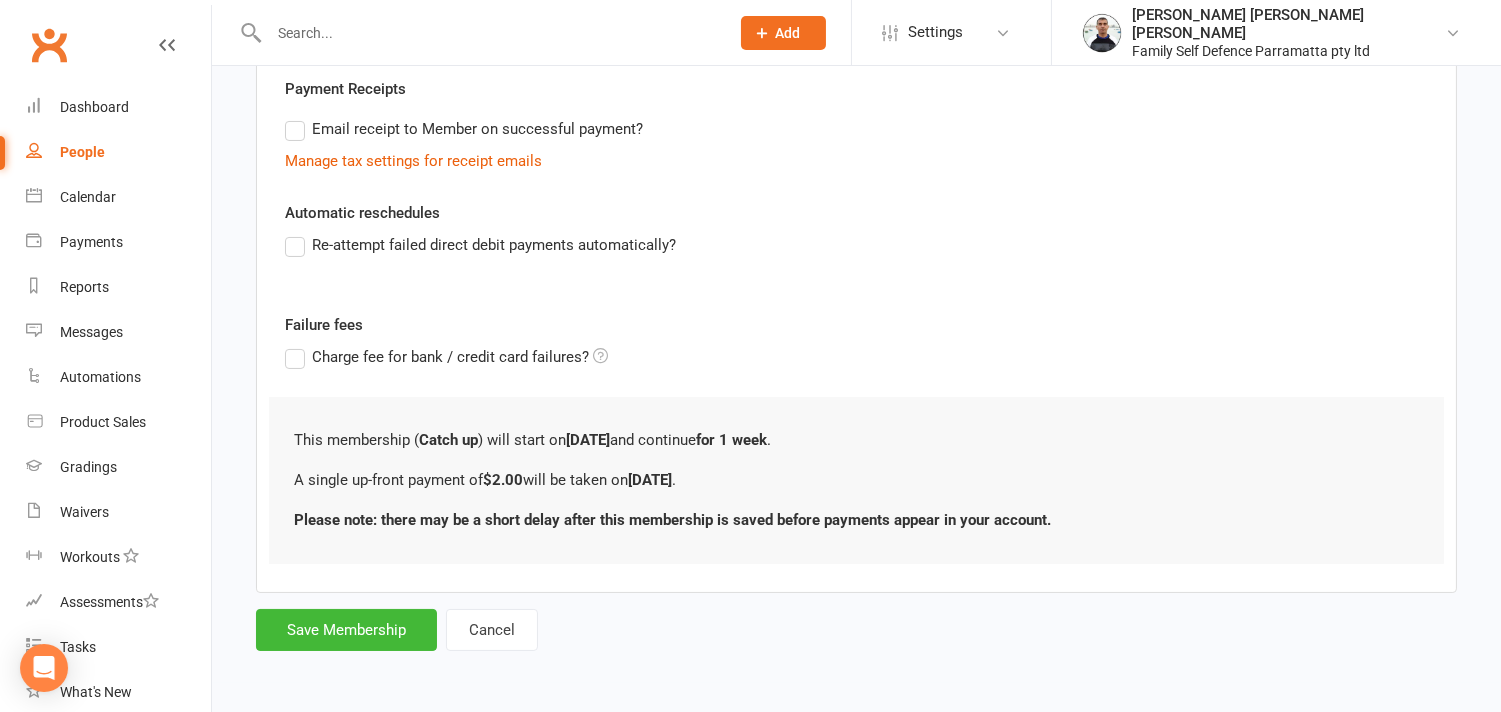 scroll, scrollTop: 0, scrollLeft: 0, axis: both 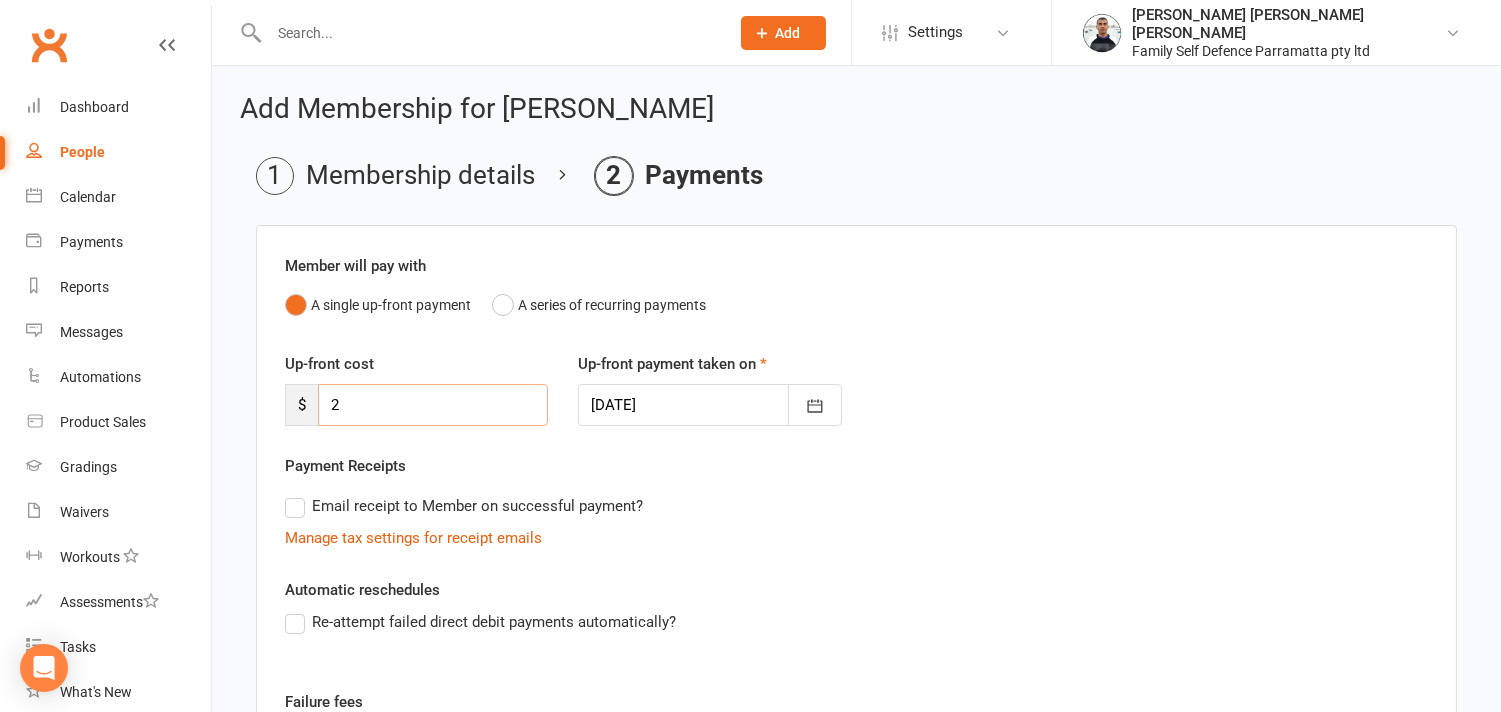 click on "2" 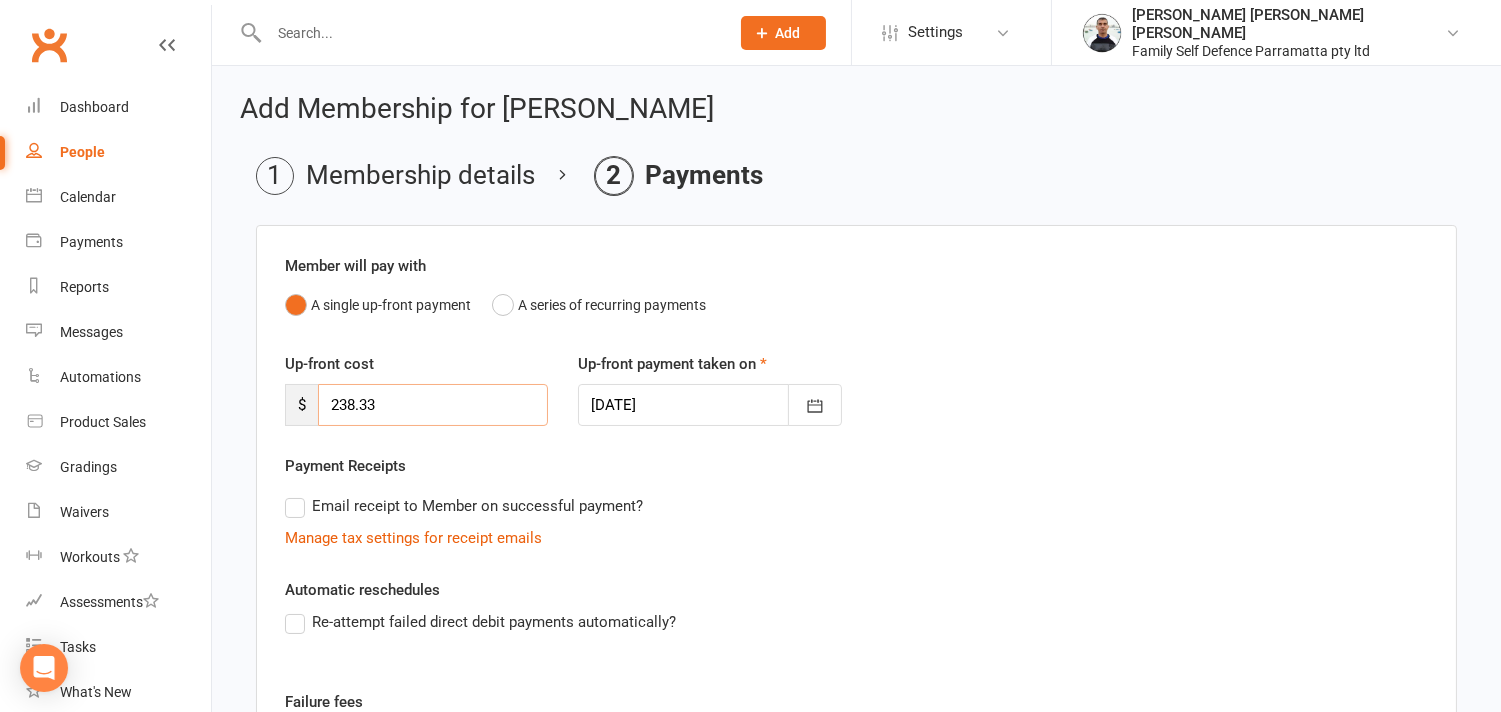 drag, startPoint x: 357, startPoint y: 405, endPoint x: 342, endPoint y: 402, distance: 15.297058 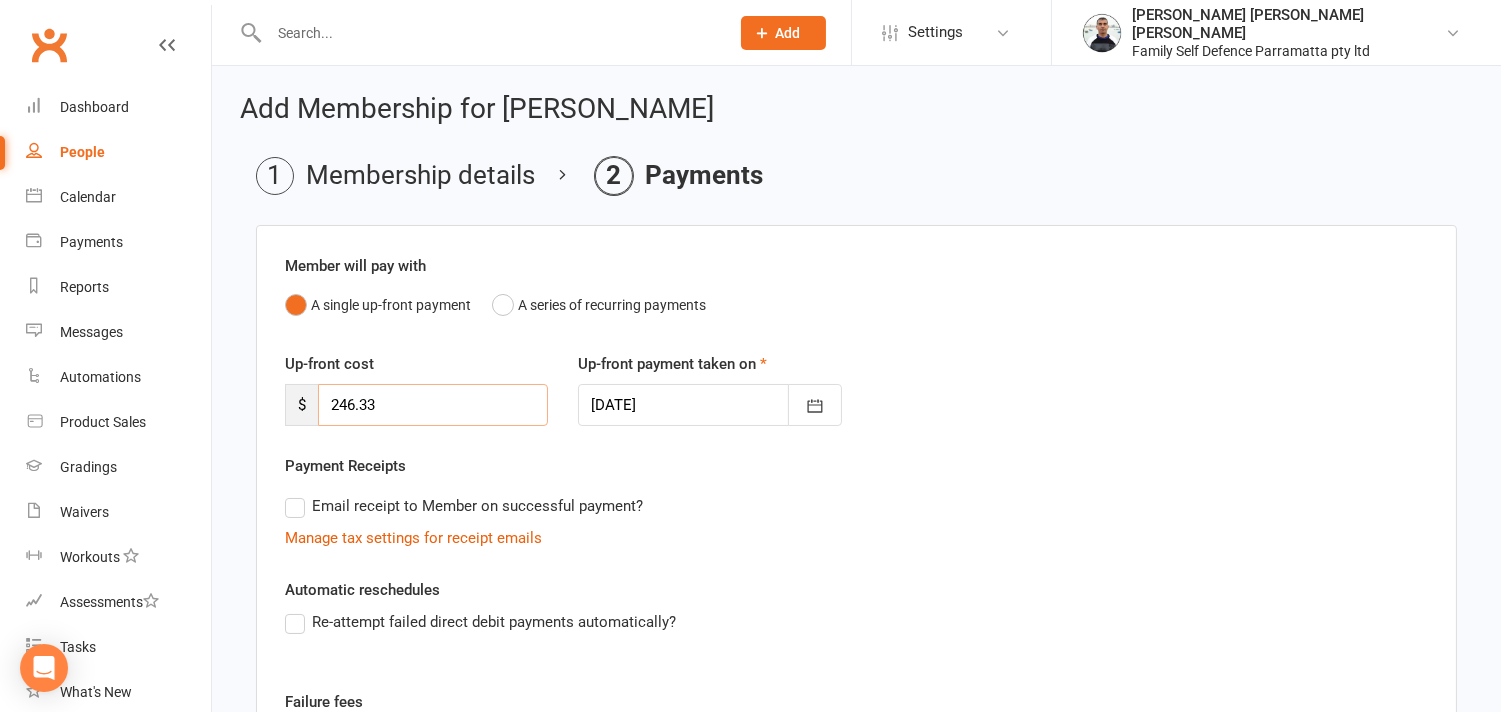 type on "246.33" 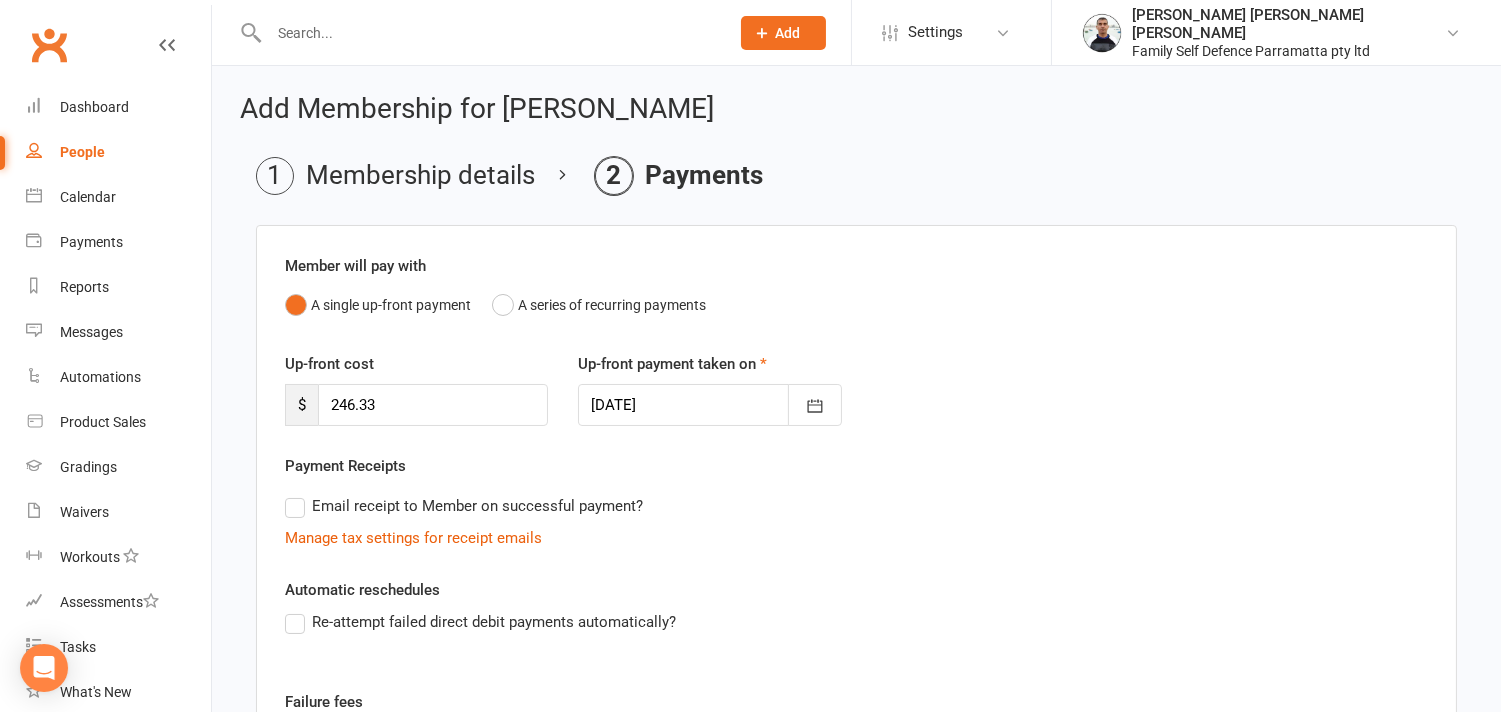 click on "Payment Receipts Email receipt to Member on successful payment? Manage tax settings for receipt emails" 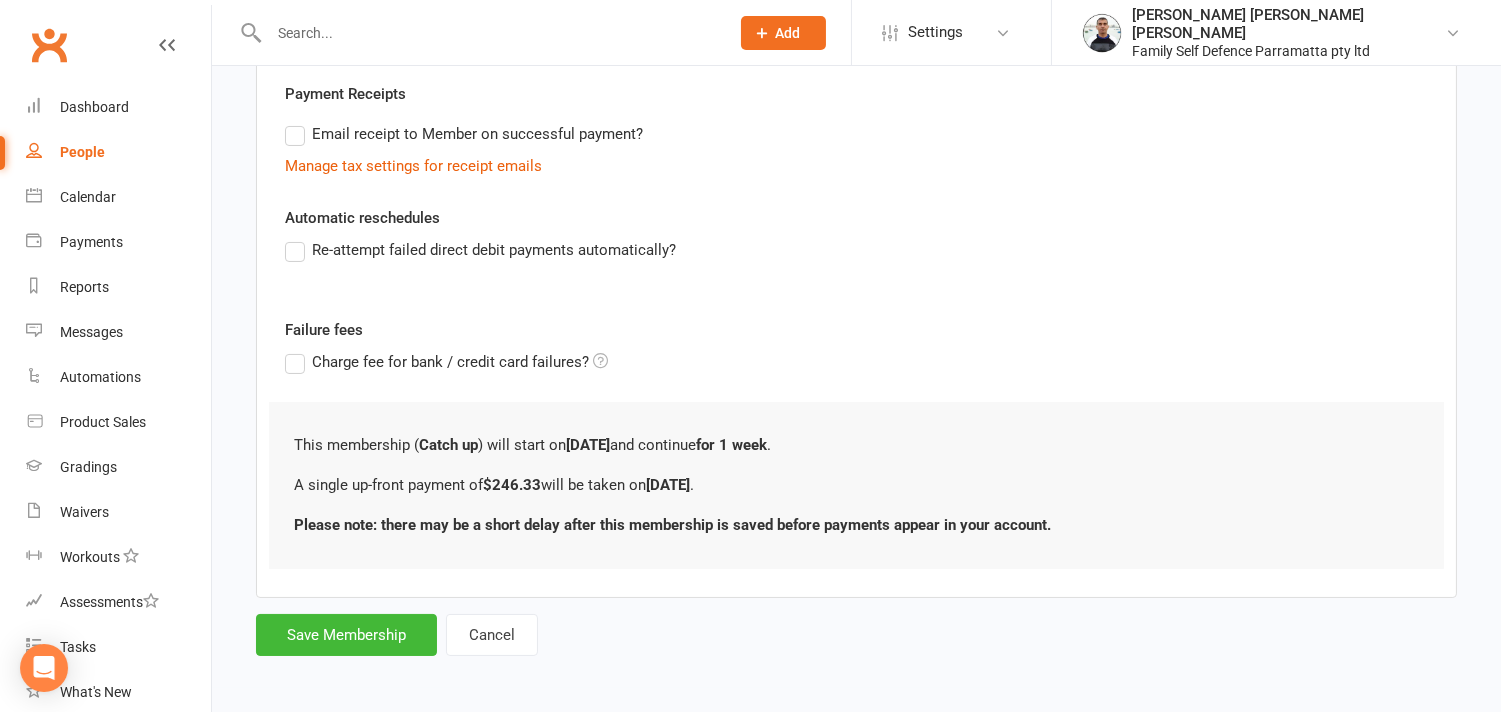 scroll, scrollTop: 377, scrollLeft: 0, axis: vertical 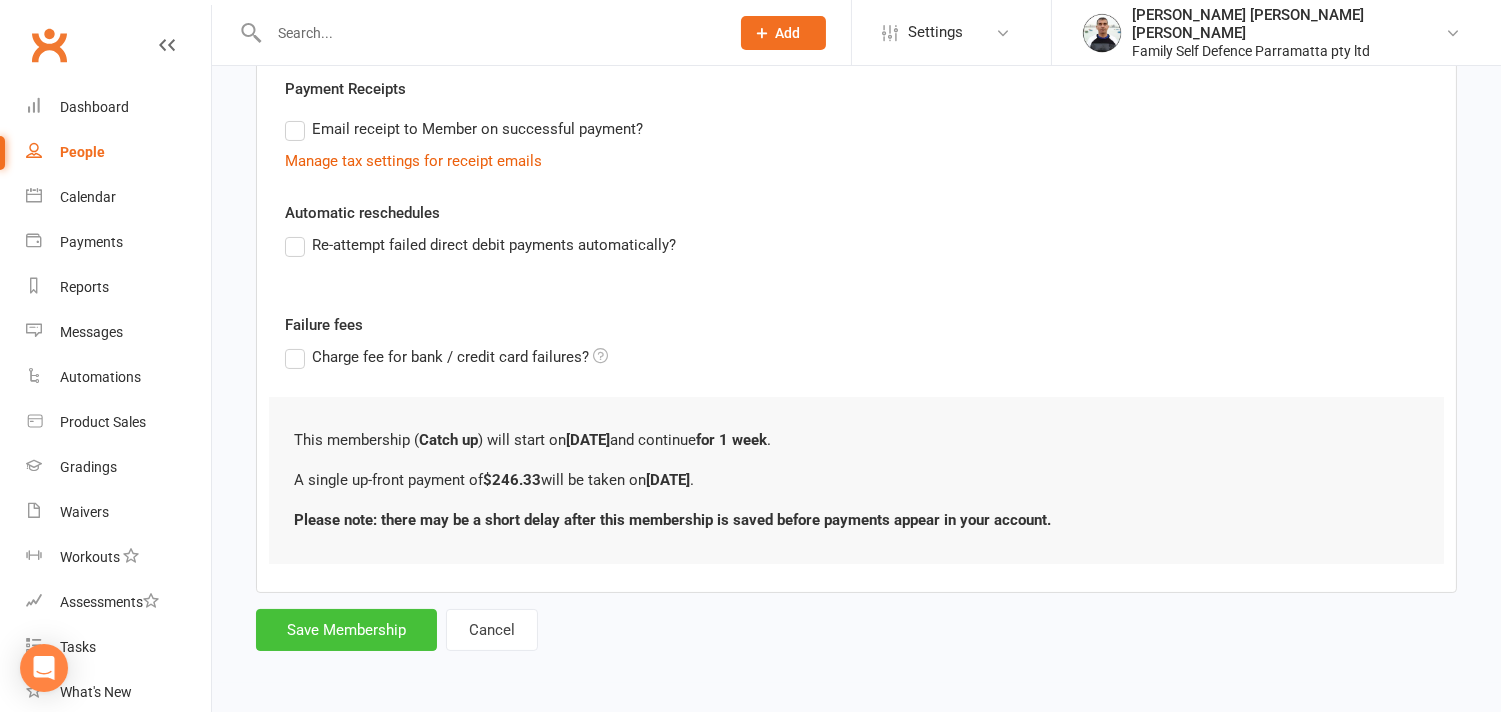 click on "Save Membership" 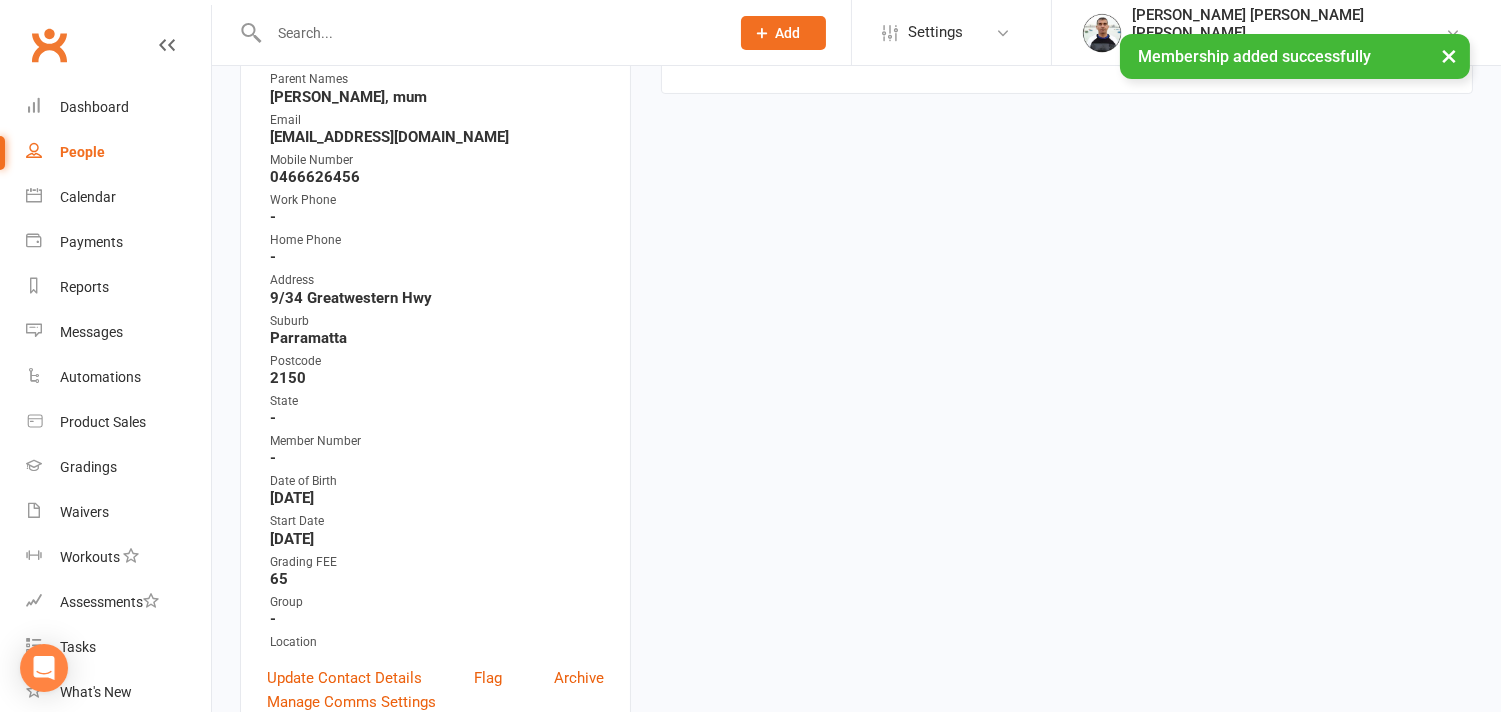 scroll, scrollTop: 0, scrollLeft: 0, axis: both 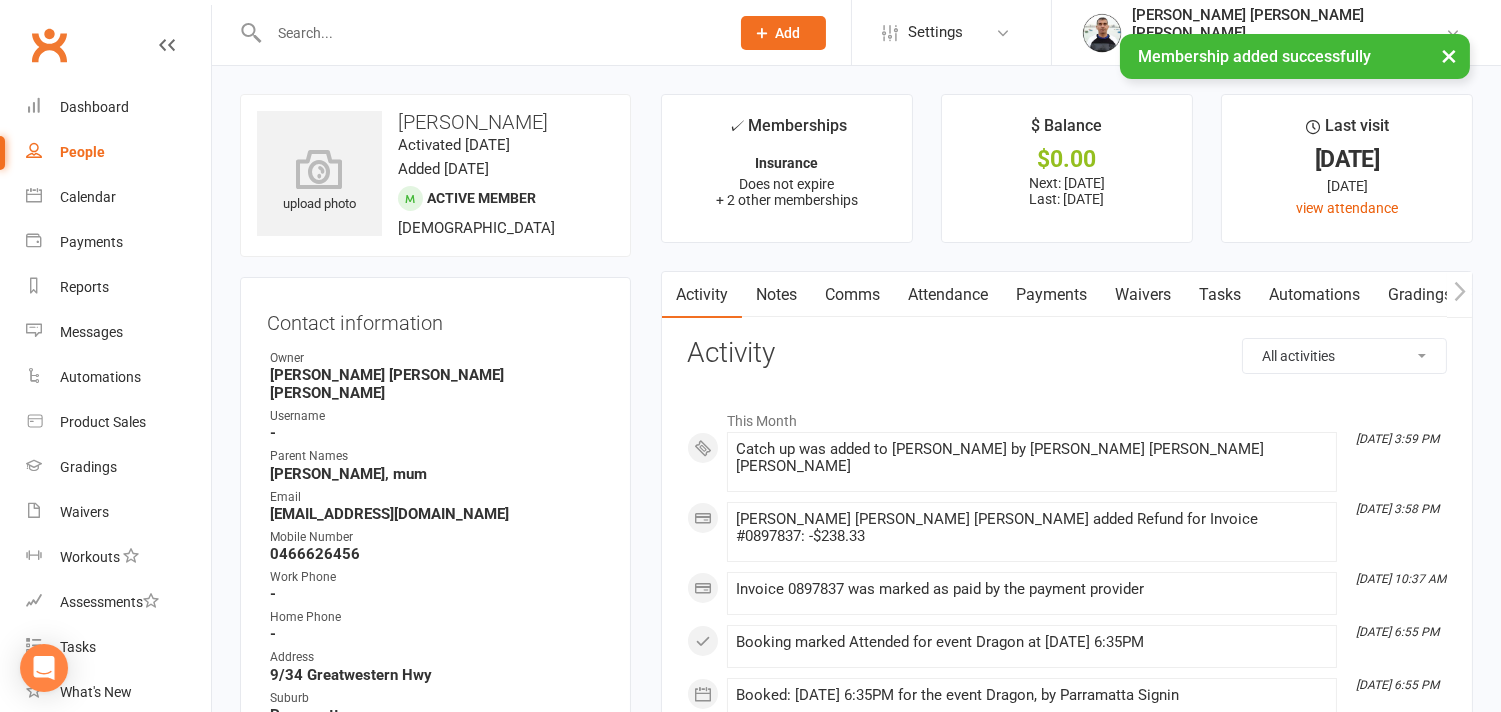 click on "Payments" 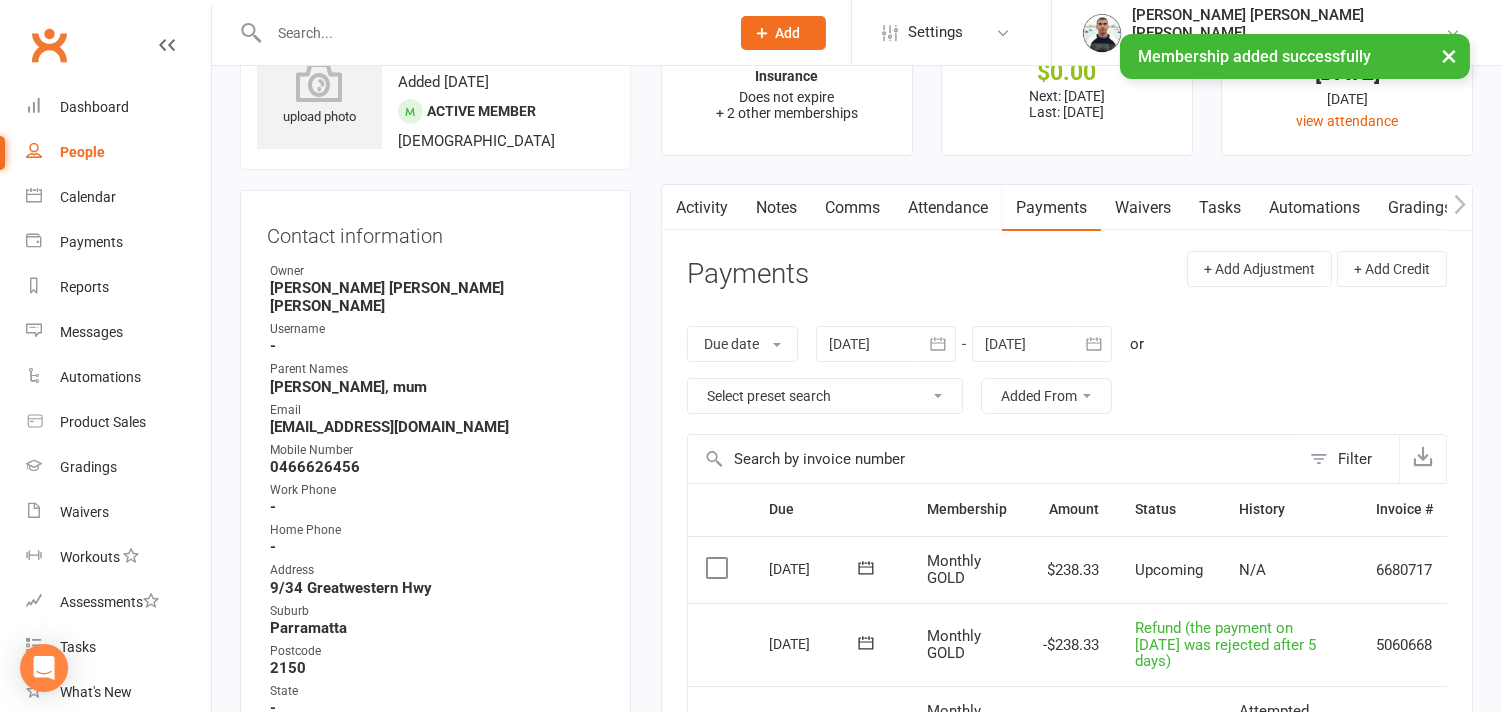 scroll, scrollTop: 222, scrollLeft: 0, axis: vertical 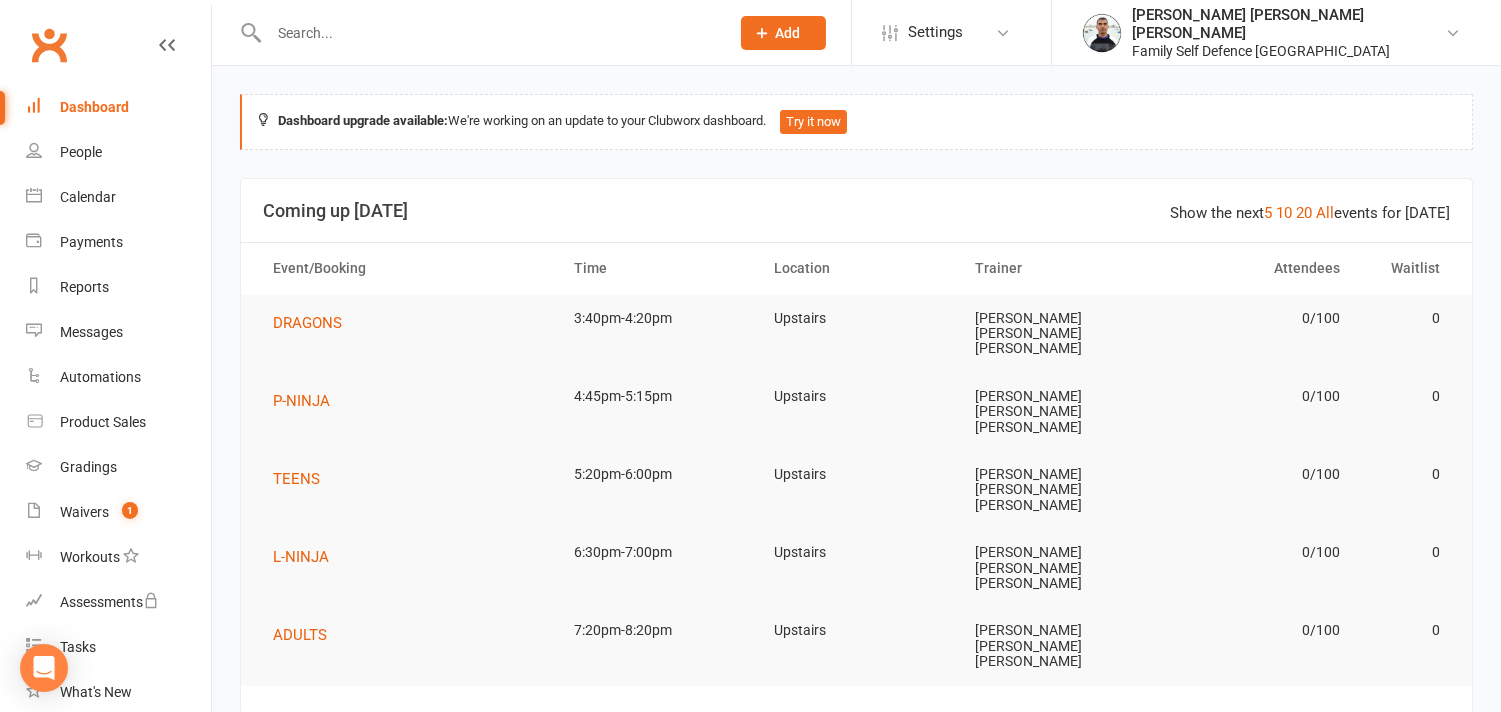 click at bounding box center (489, 33) 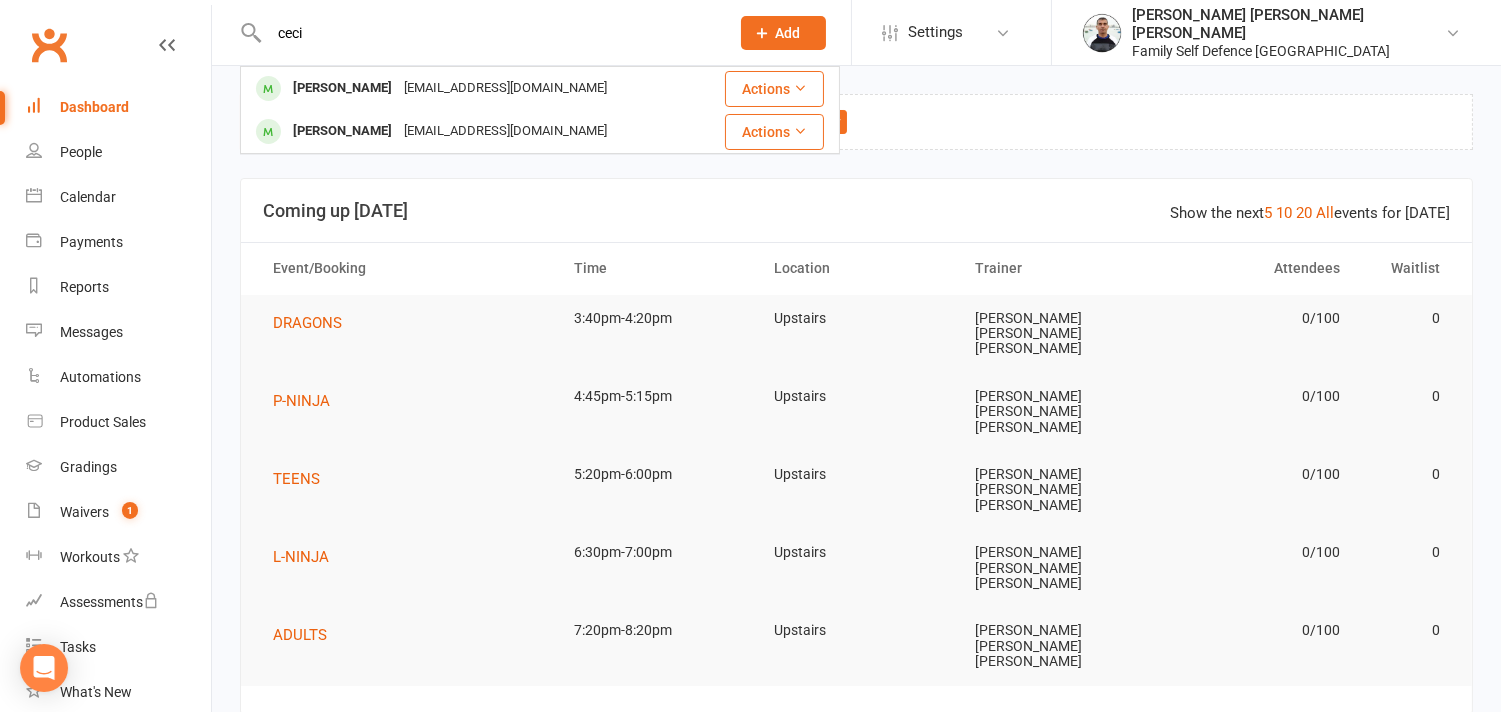 click on "ceci" at bounding box center [489, 33] 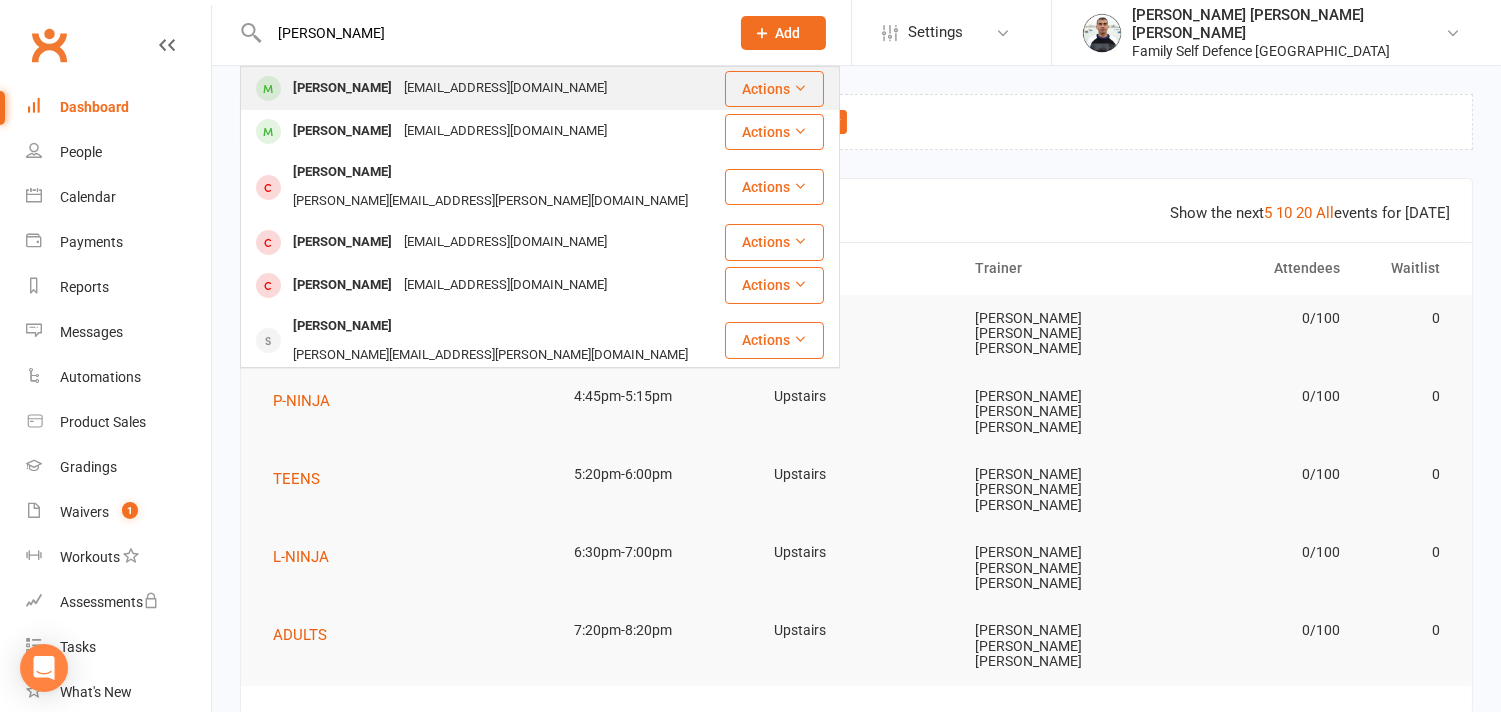 type on "Sandhu" 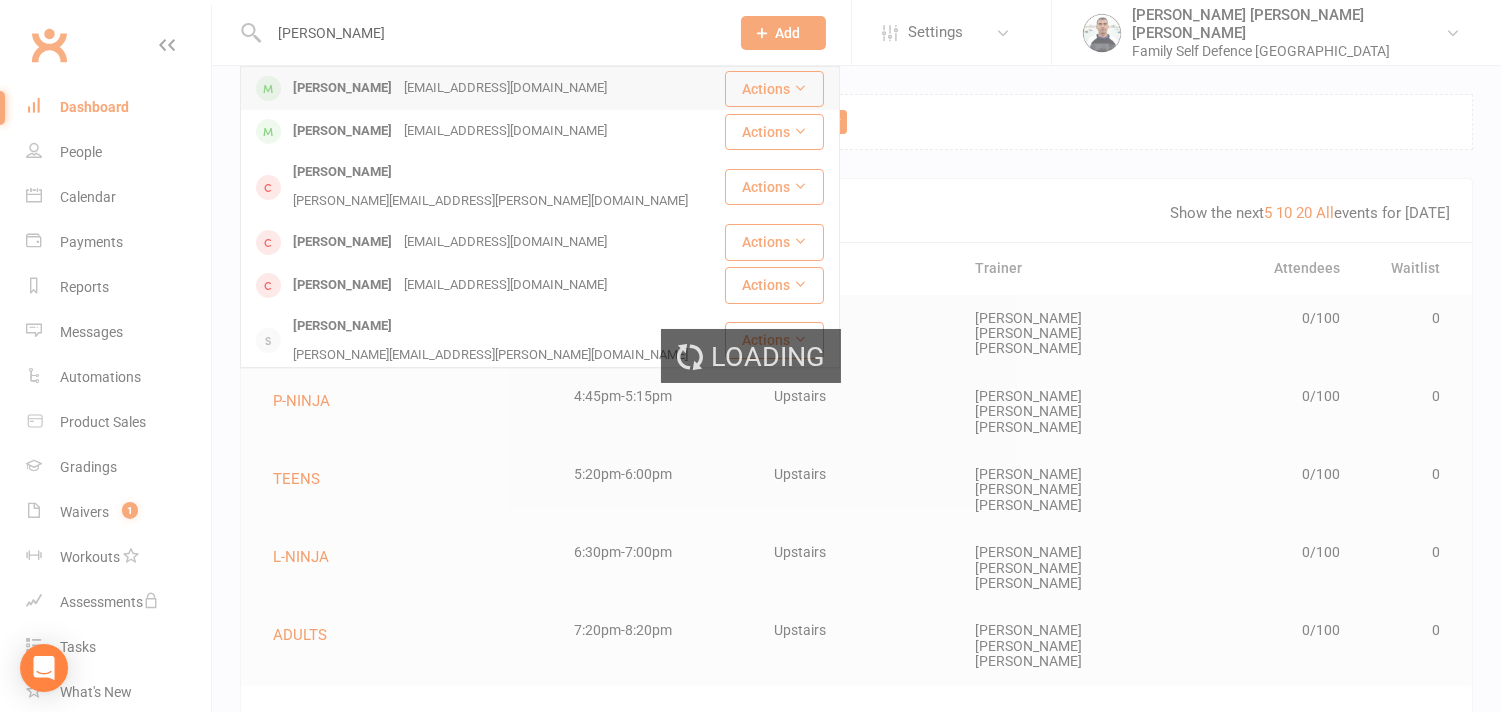 type 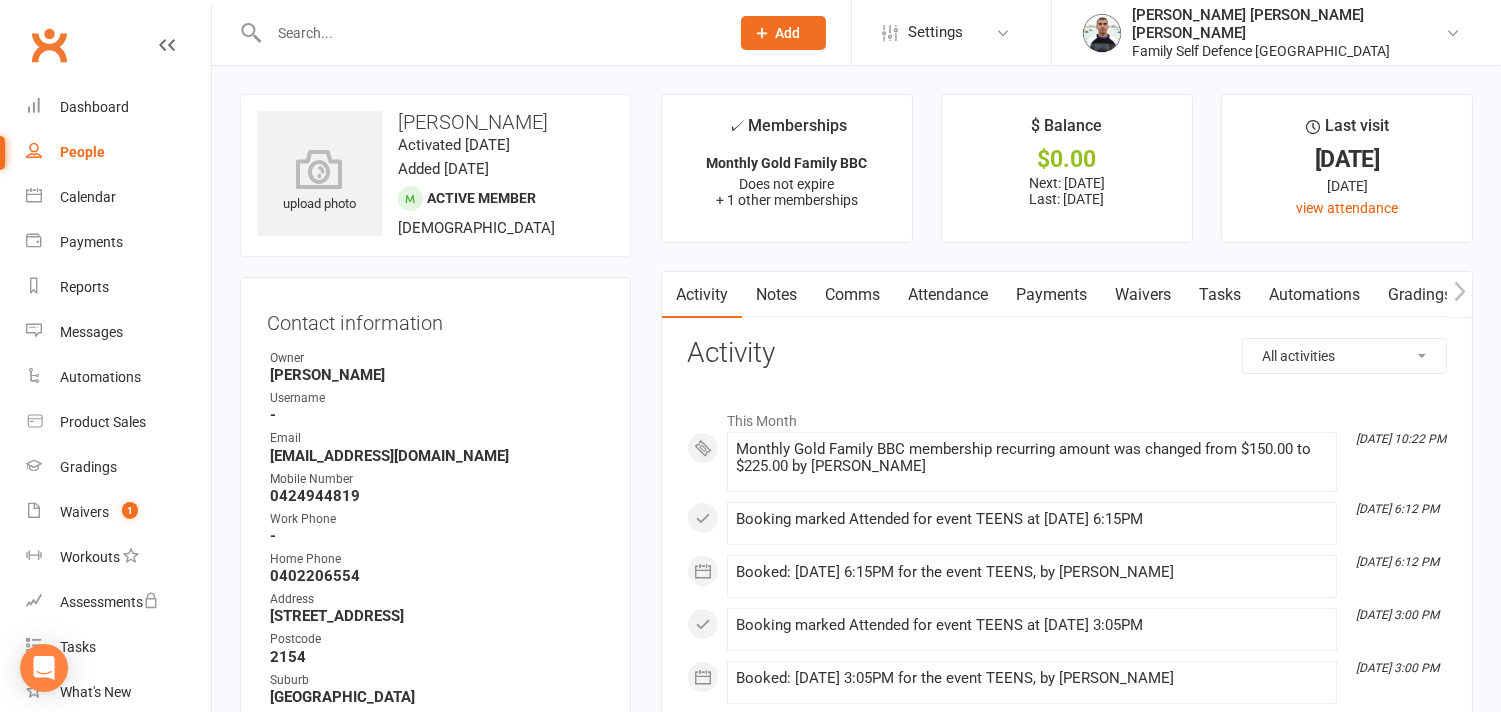 click on "Payments" at bounding box center (1051, 295) 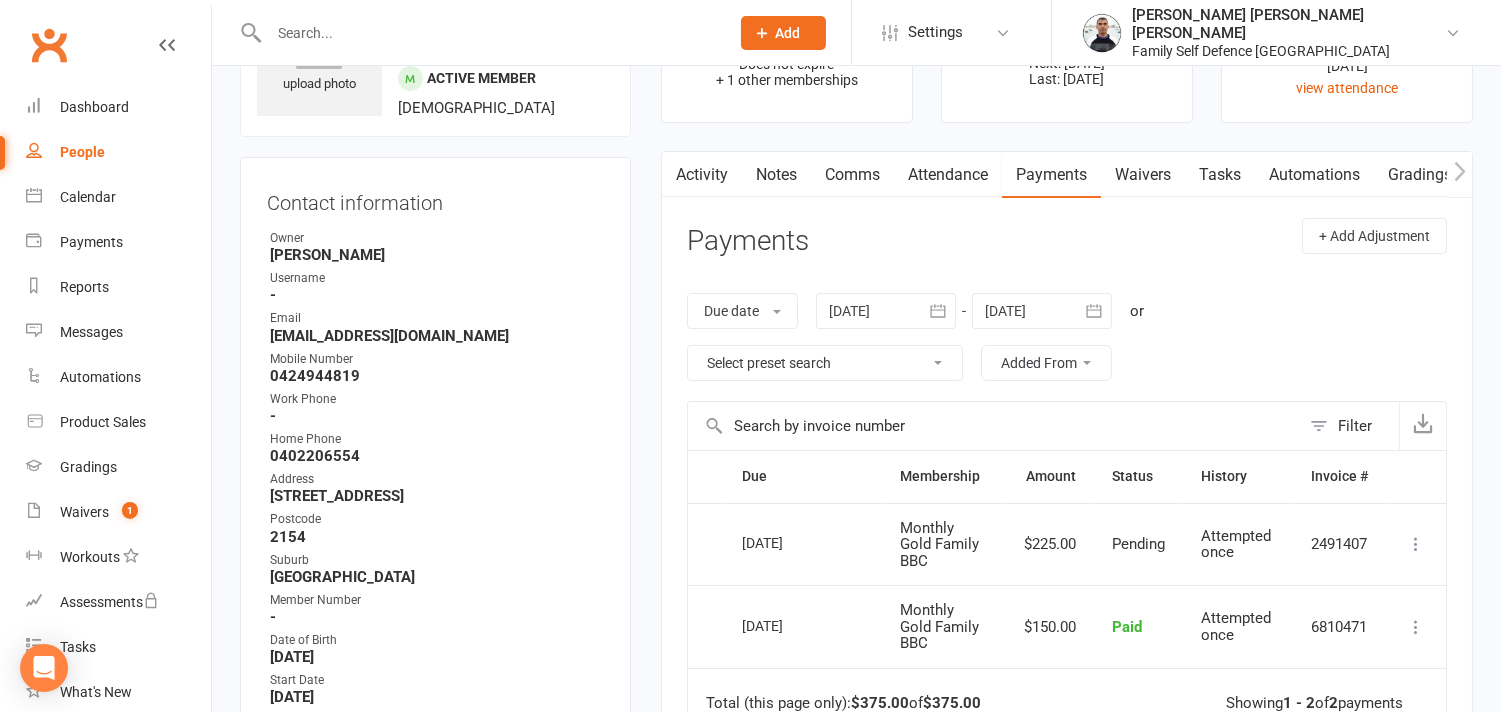 scroll, scrollTop: 111, scrollLeft: 0, axis: vertical 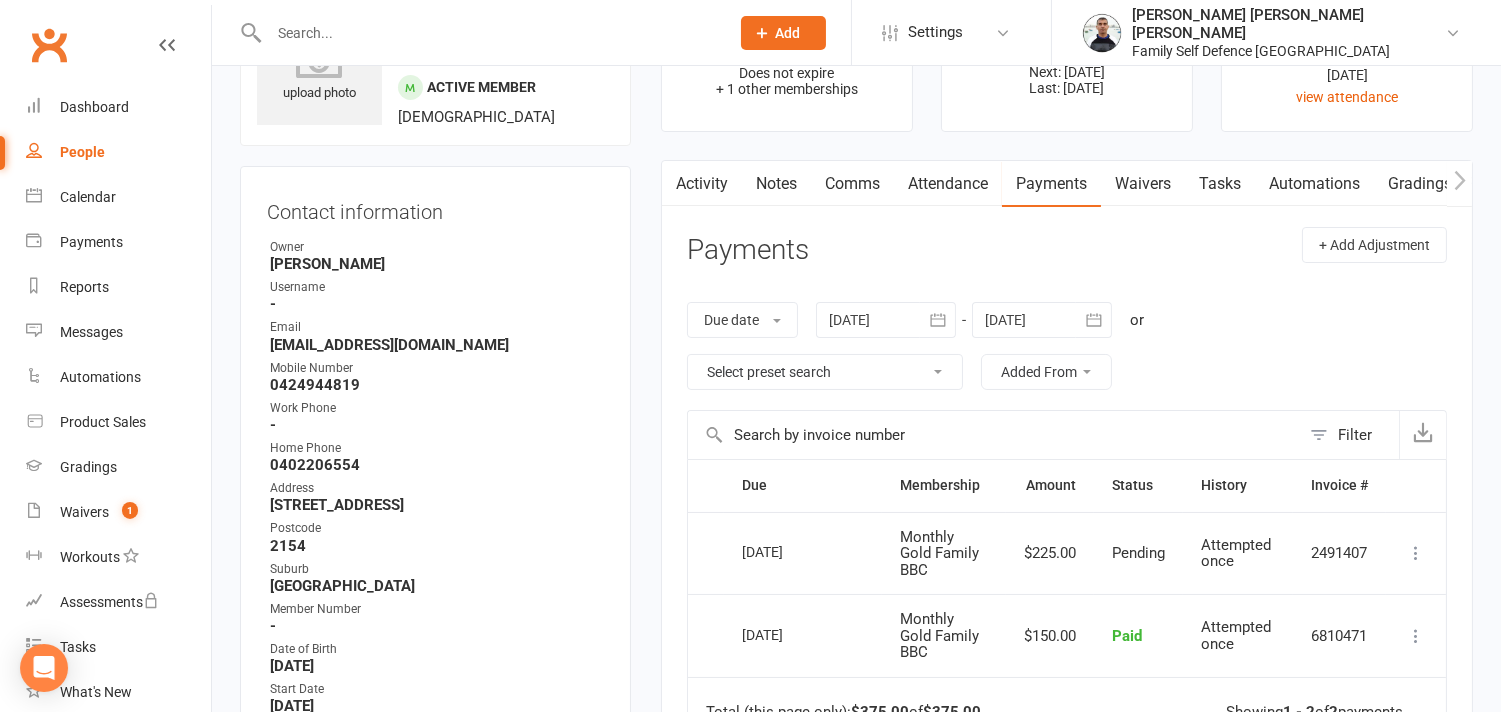 click 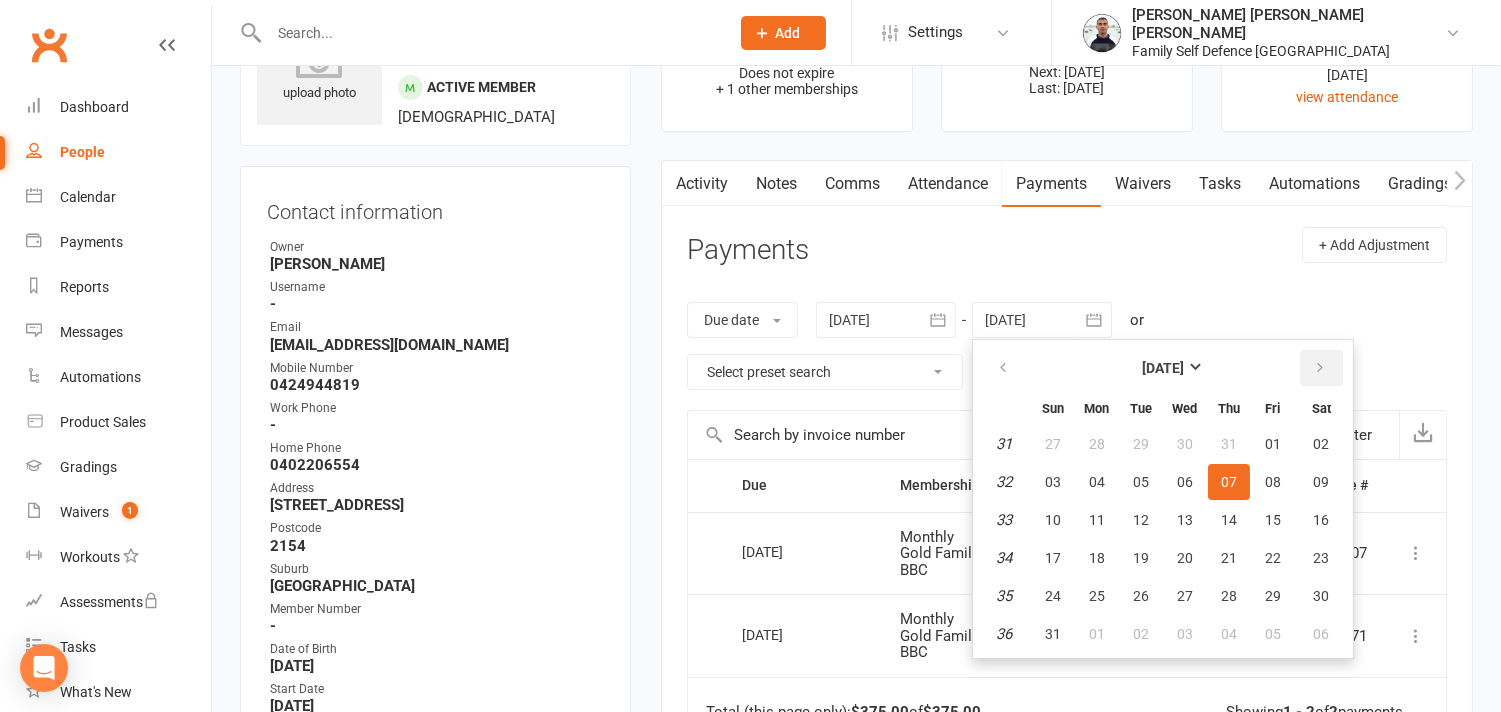 click at bounding box center [1321, 368] 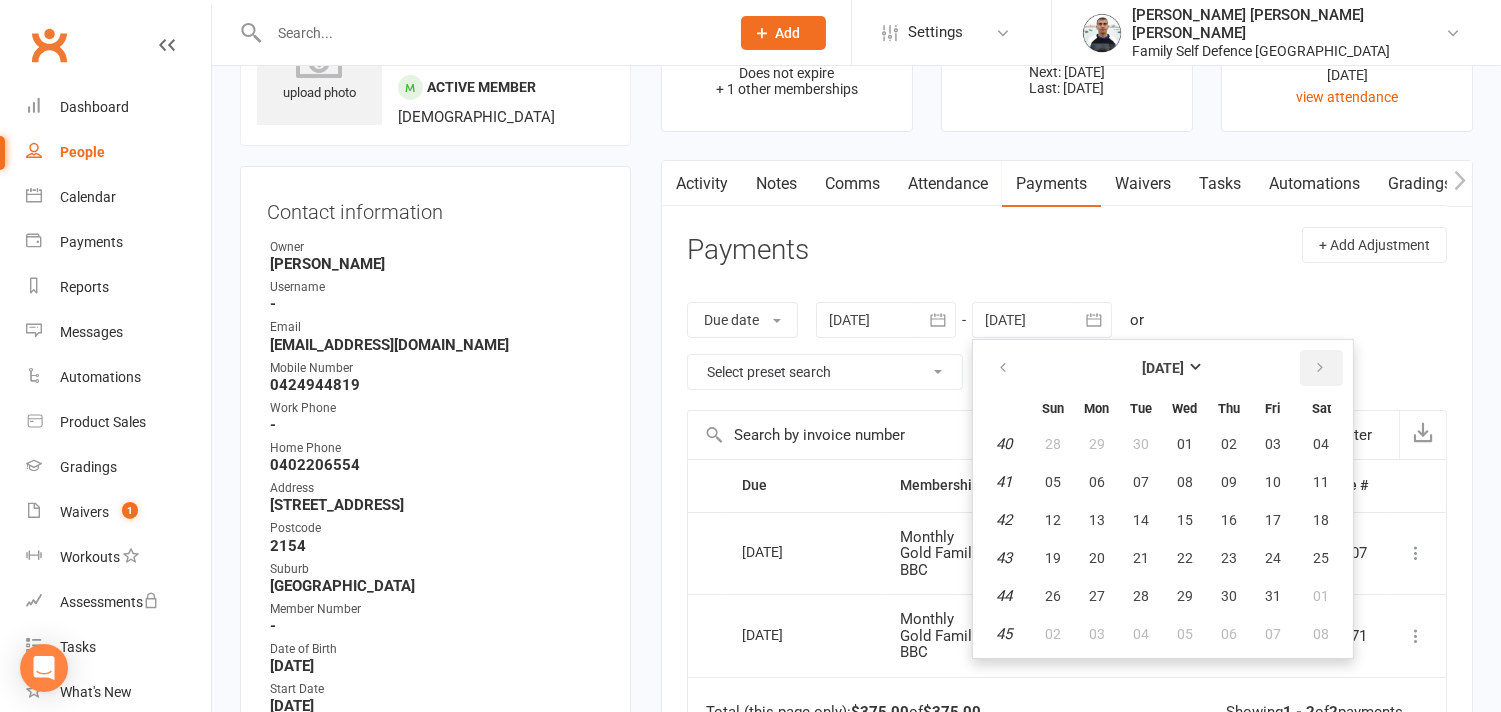 click at bounding box center (1321, 368) 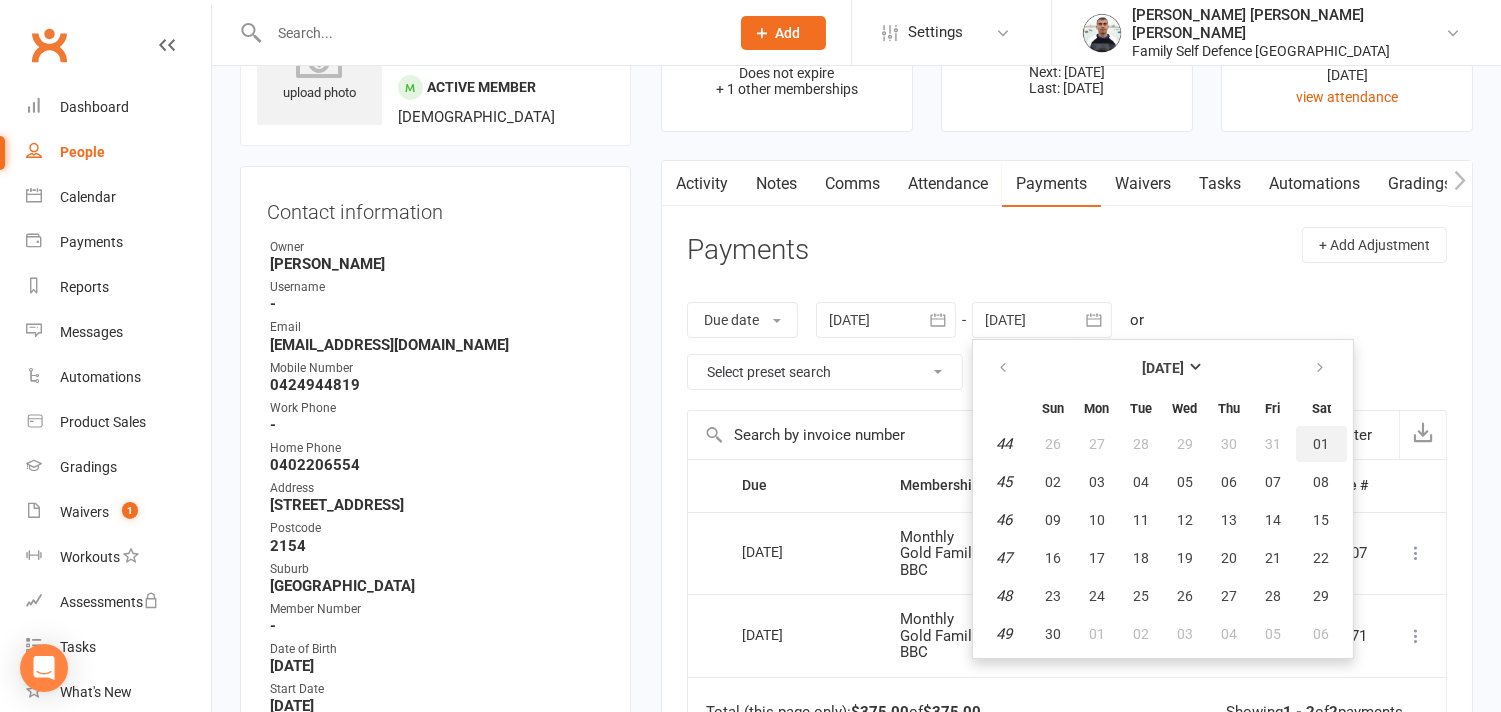 click on "01" at bounding box center (1321, 444) 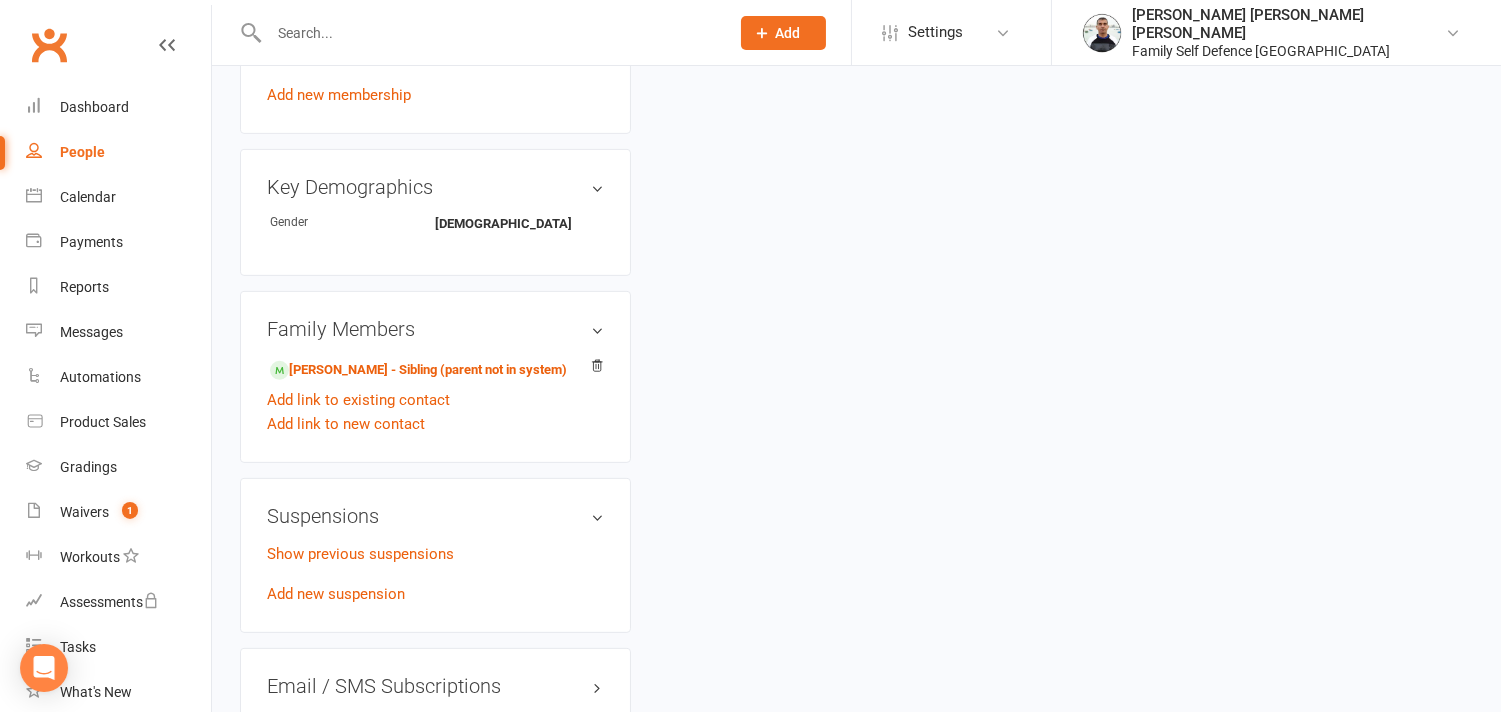 scroll, scrollTop: 1444, scrollLeft: 0, axis: vertical 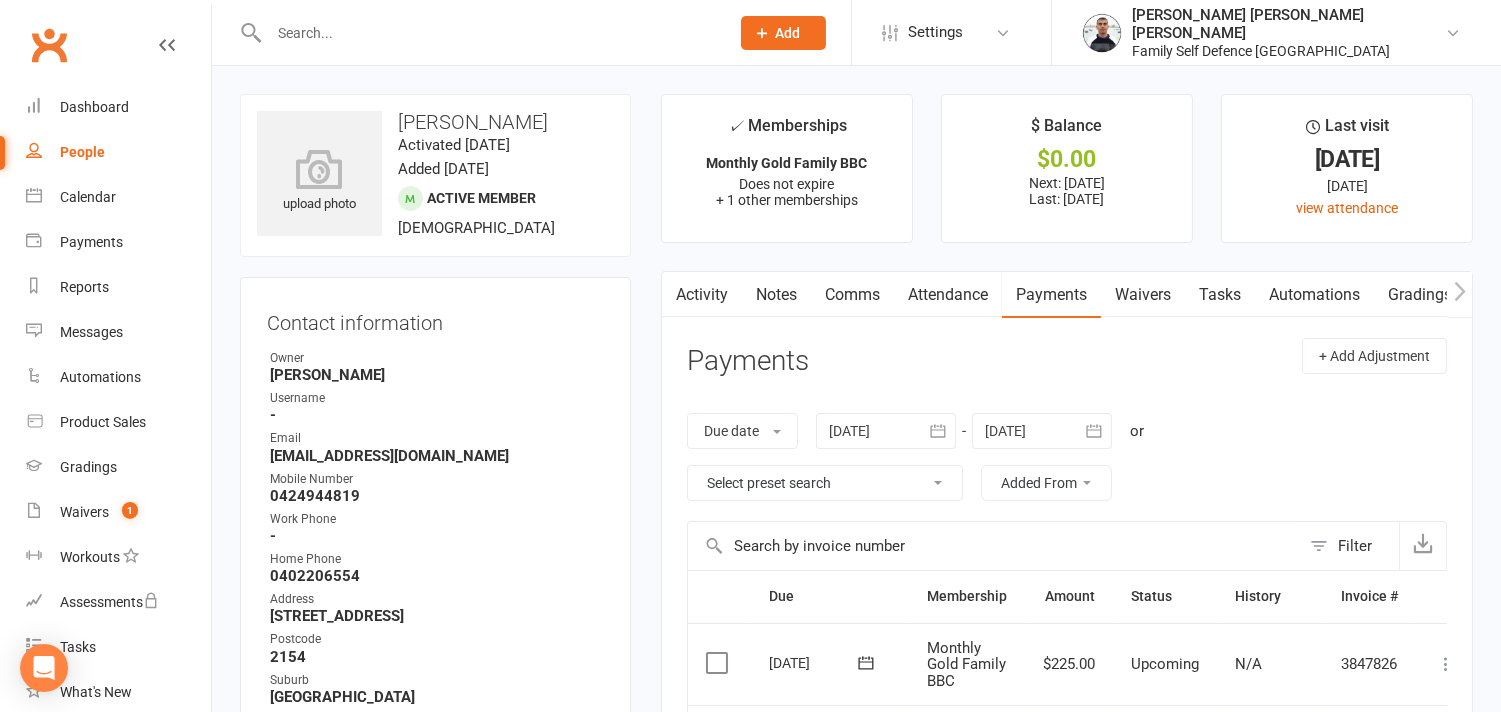 drag, startPoint x: 400, startPoint y: 121, endPoint x: 576, endPoint y: 130, distance: 176.22997 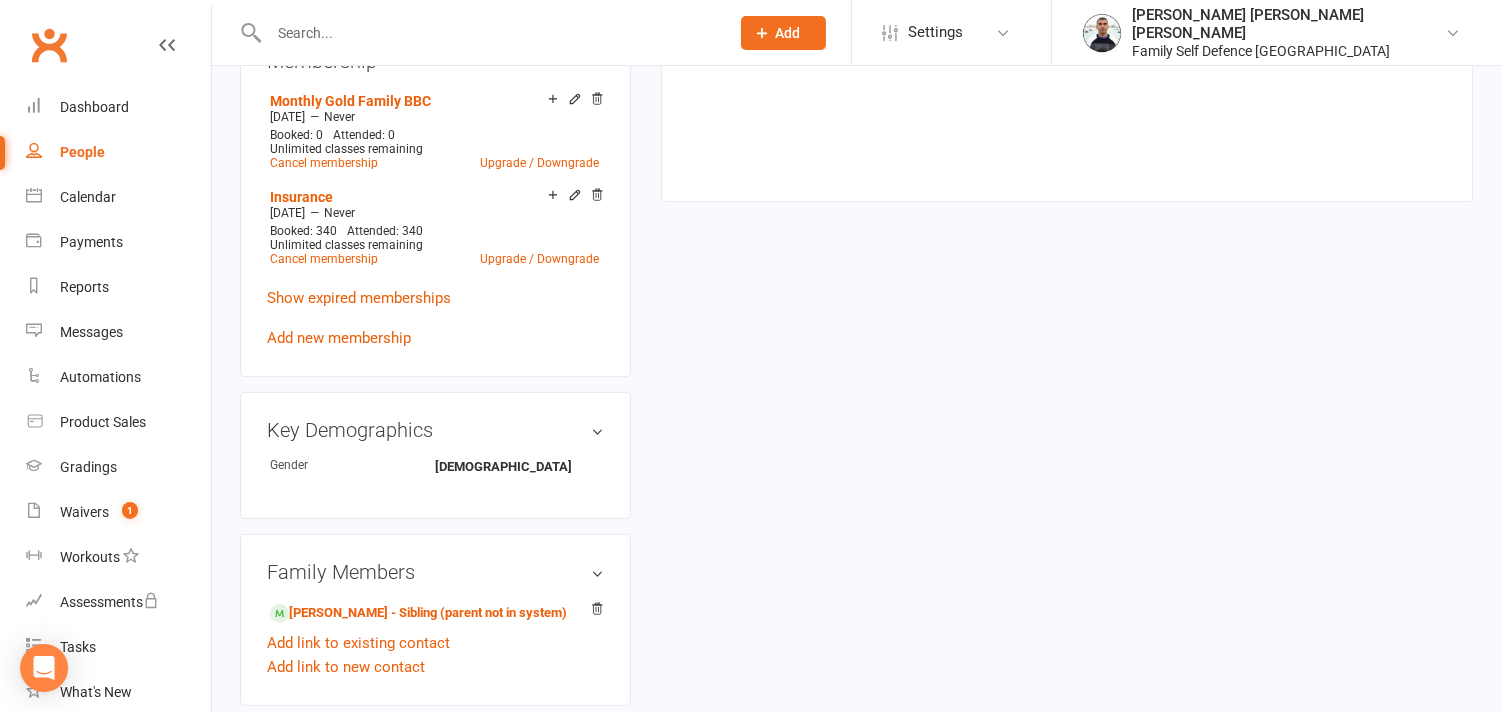 scroll, scrollTop: 1222, scrollLeft: 0, axis: vertical 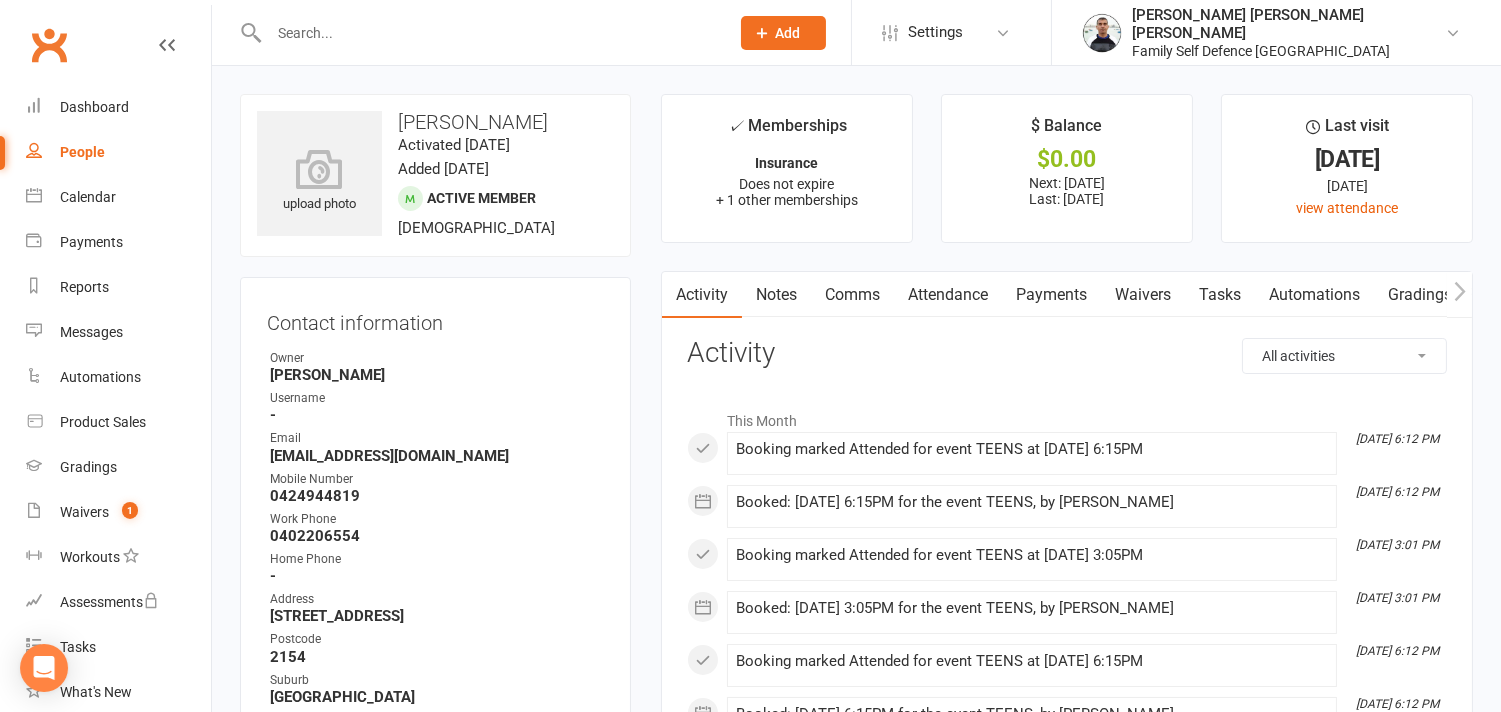 click on "Payments" at bounding box center [1051, 295] 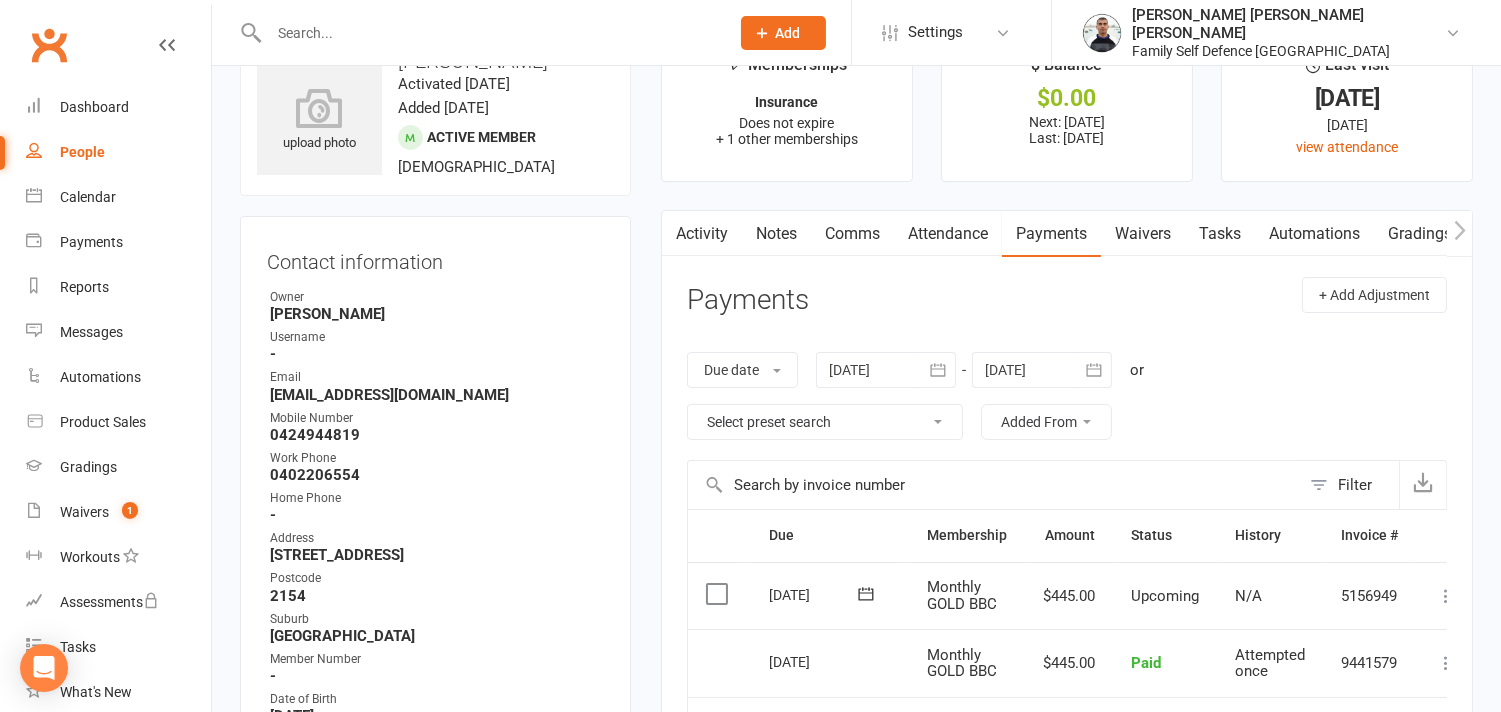 scroll, scrollTop: 222, scrollLeft: 0, axis: vertical 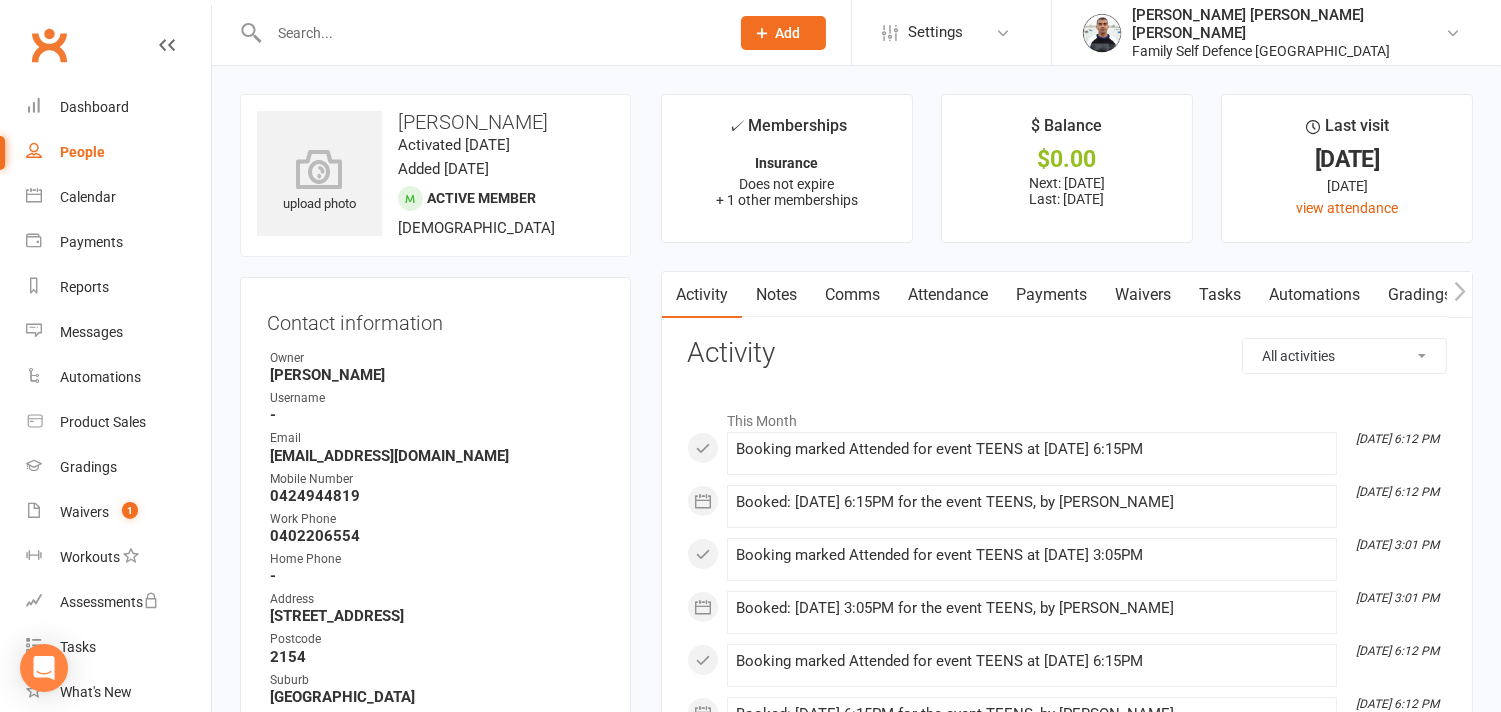 drag, startPoint x: 400, startPoint y: 116, endPoint x: 464, endPoint y: 145, distance: 70.26379 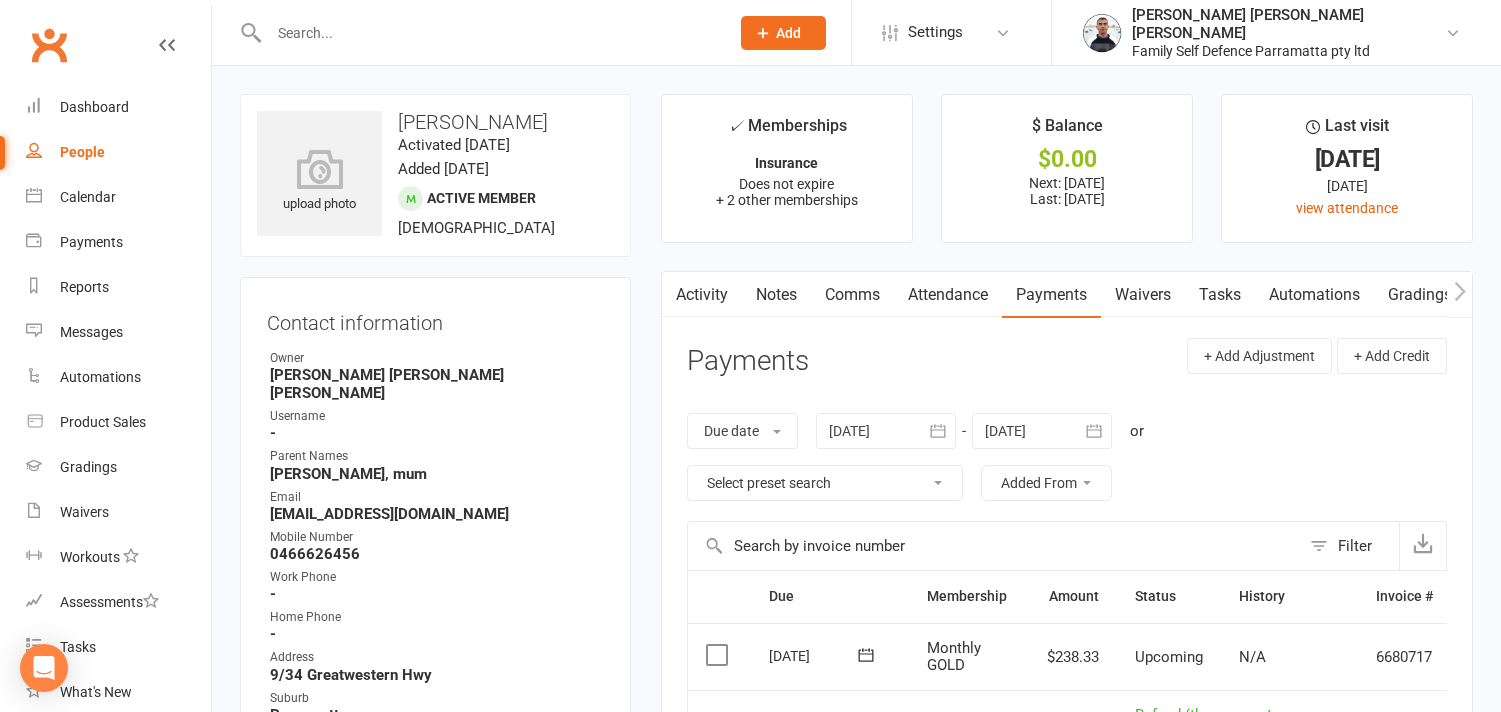 scroll, scrollTop: 222, scrollLeft: 0, axis: vertical 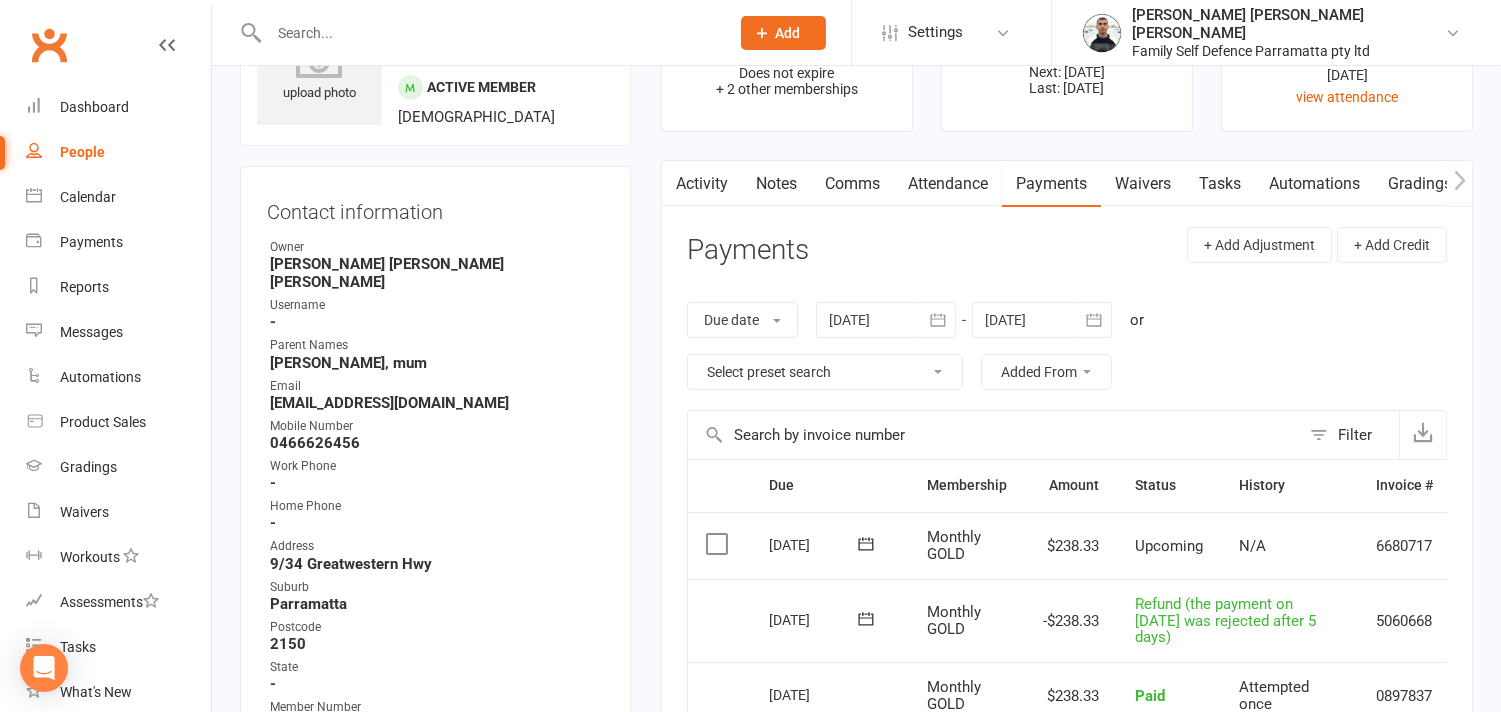 click on "Comms" at bounding box center (852, 184) 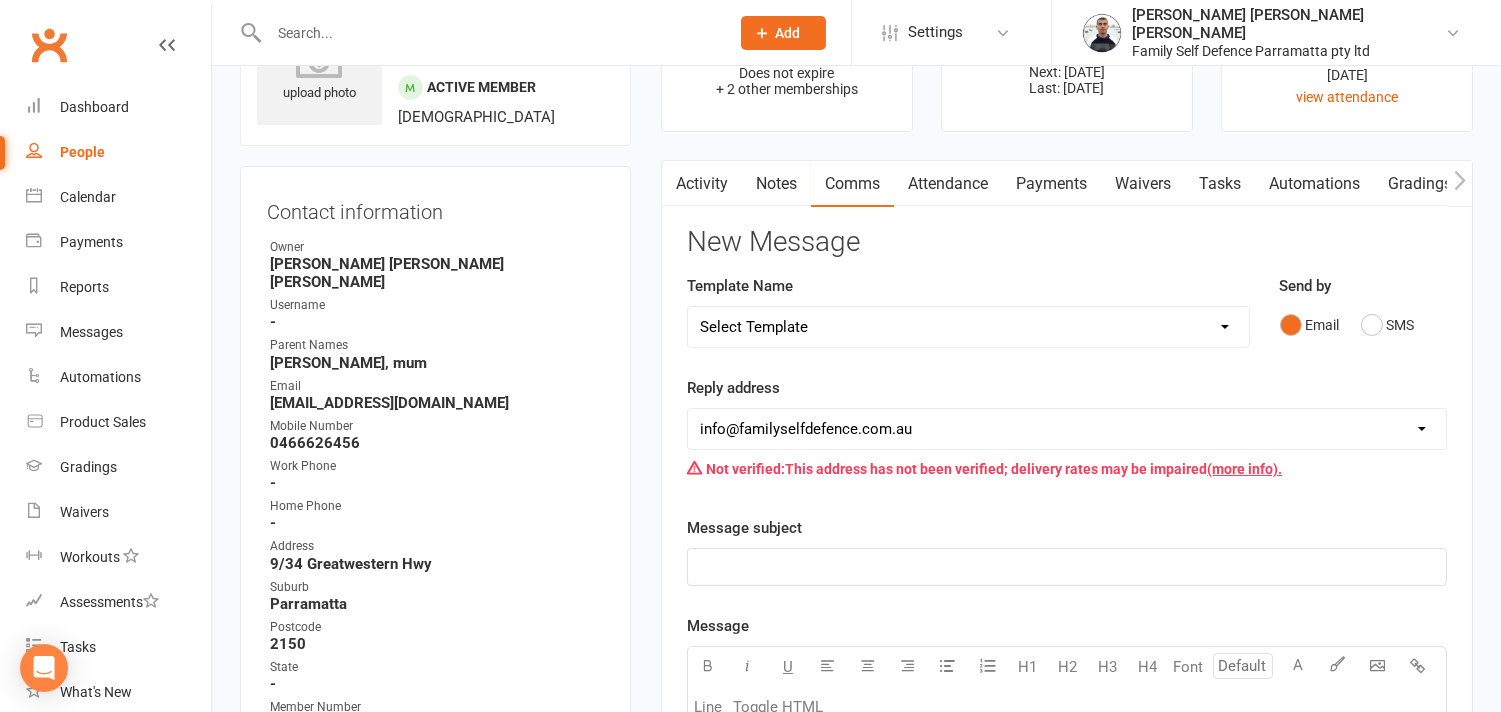click on "Select Template [Email] Grading Letter [Email] 1st rejection [Email] insufficient funds [Email] insufficient funds 2 [Email] Refuse to pay [Email] Blank [Email] Not paid grading fee [Email] Passed Grading Letter [Email] Rejections due to change of bank account [Email] back to school offer [Email] NY Promo Message [Email] Pre-Grading Martial Arts Seminar [Email] Train FREE until 2025 at Family Self Defence" at bounding box center [968, 327] 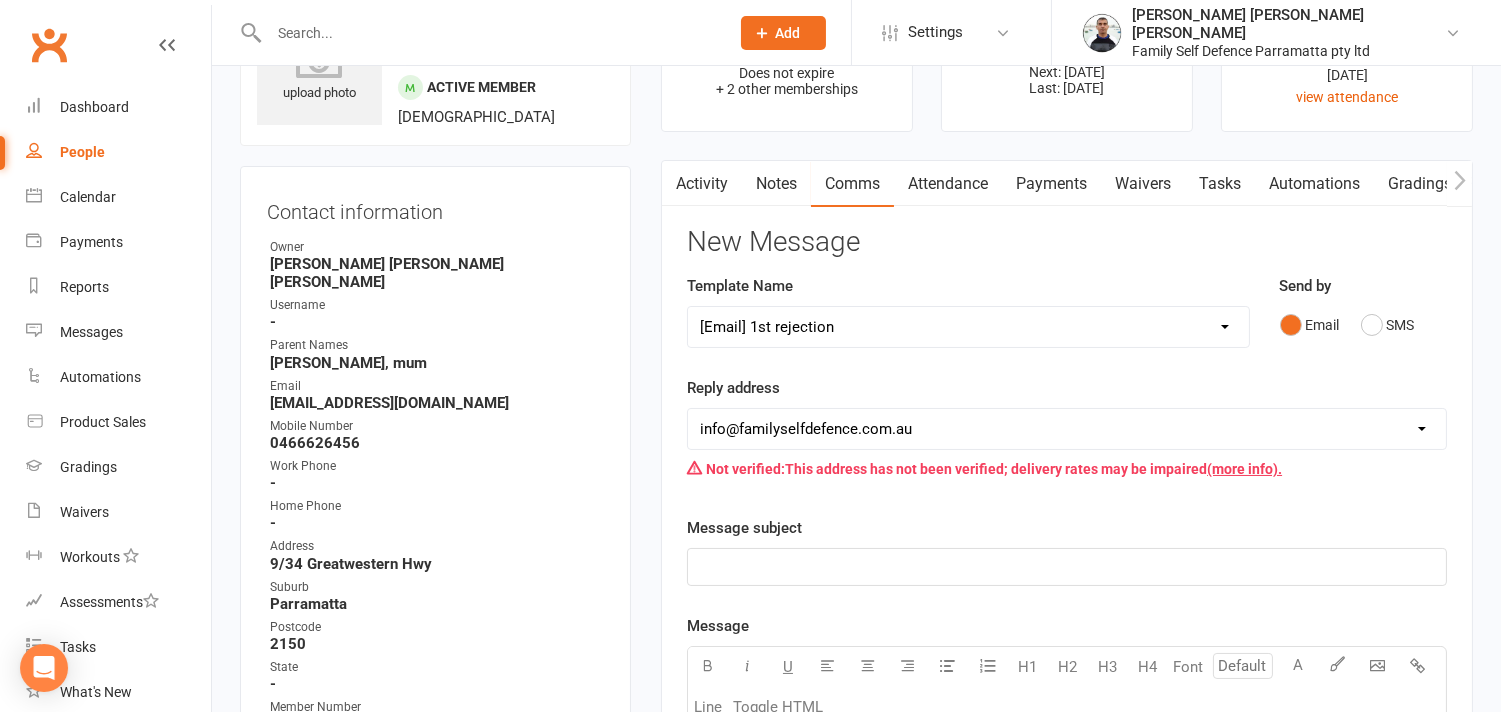 click on "Select Template [Email] Grading Letter [Email] 1st rejection [Email] insufficient funds [Email] insufficient funds 2 [Email] Refuse to pay [Email] Blank [Email] Not paid grading fee [Email] Passed Grading Letter [Email] Rejections due to change of bank account [Email] back to school offer [Email] NY Promo Message [Email] Pre-Grading Martial Arts Seminar [Email] Train FREE until 2025 at Family Self Defence" at bounding box center [968, 327] 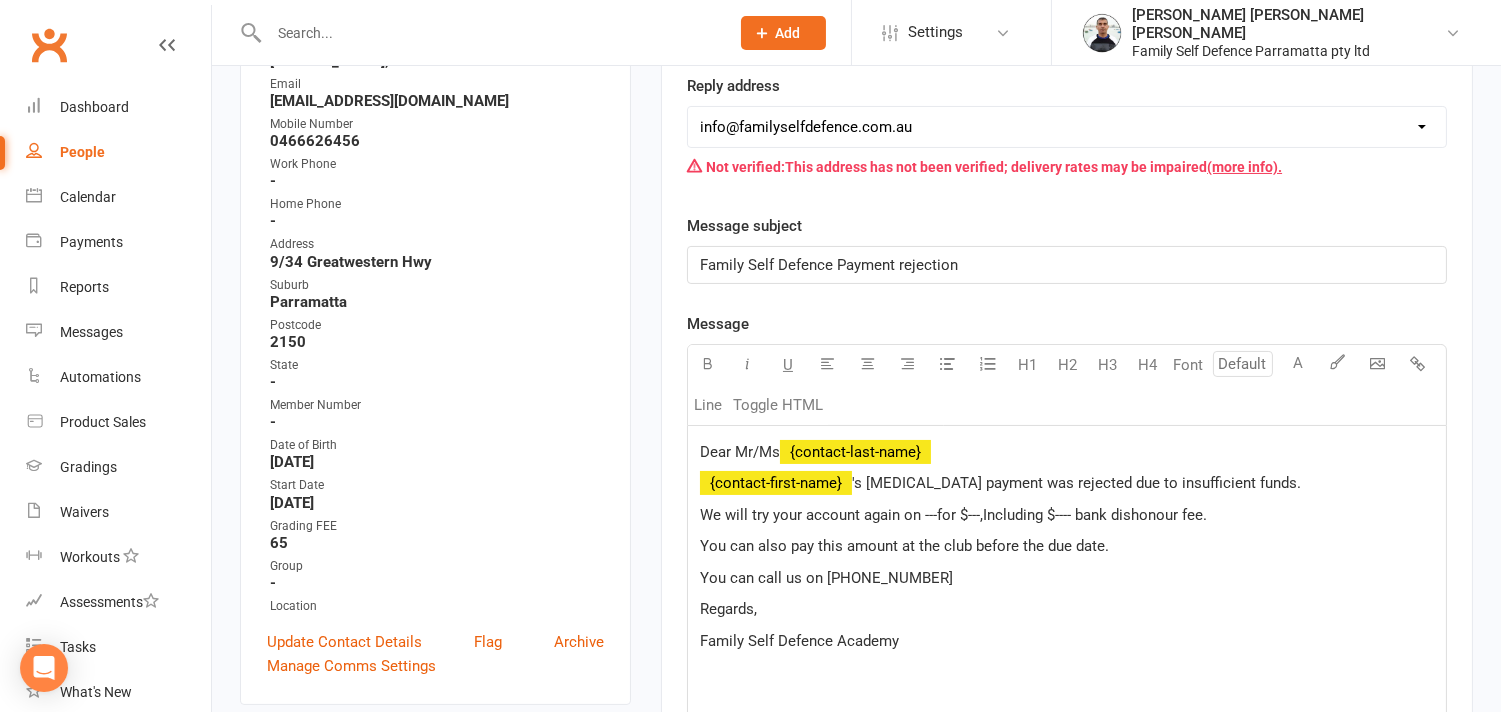 scroll, scrollTop: 444, scrollLeft: 0, axis: vertical 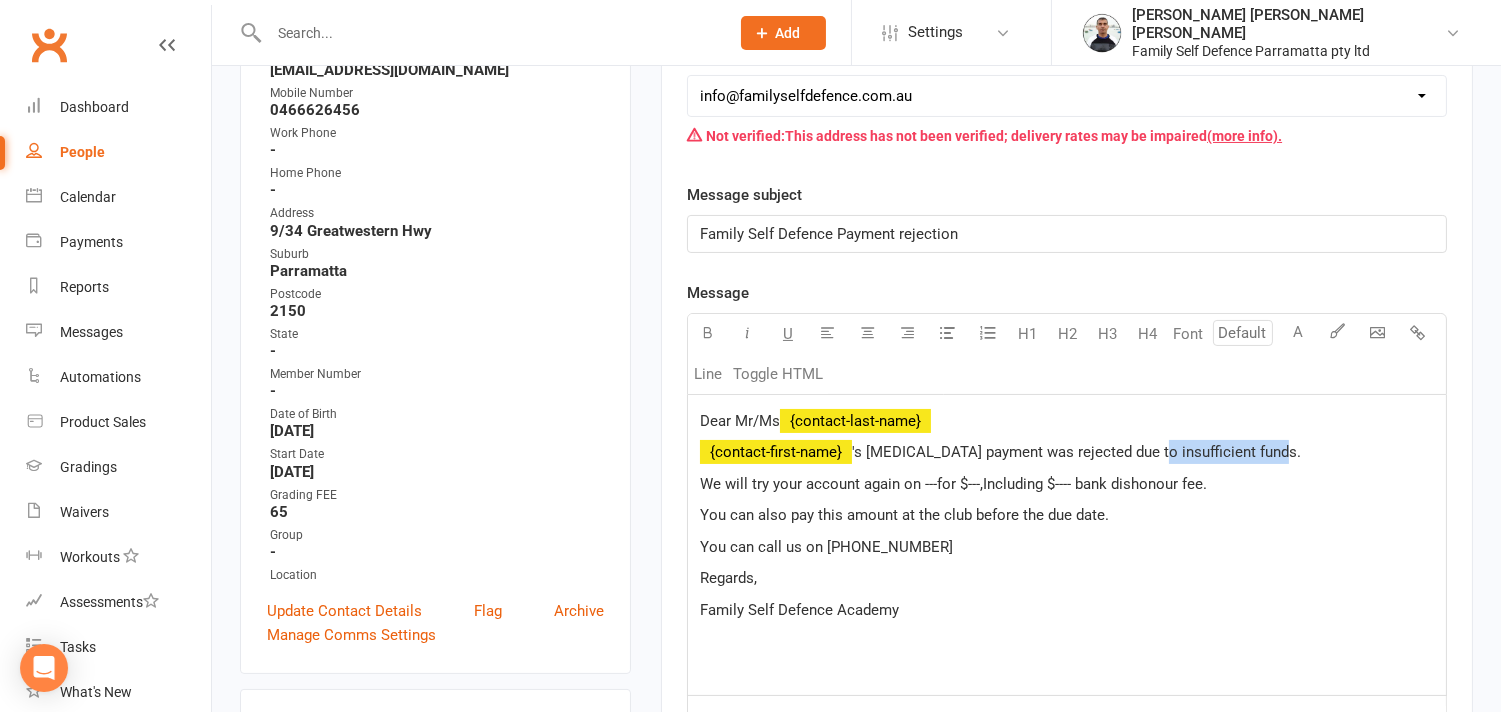 drag, startPoint x: 1134, startPoint y: 448, endPoint x: 1246, endPoint y: 458, distance: 112.44554 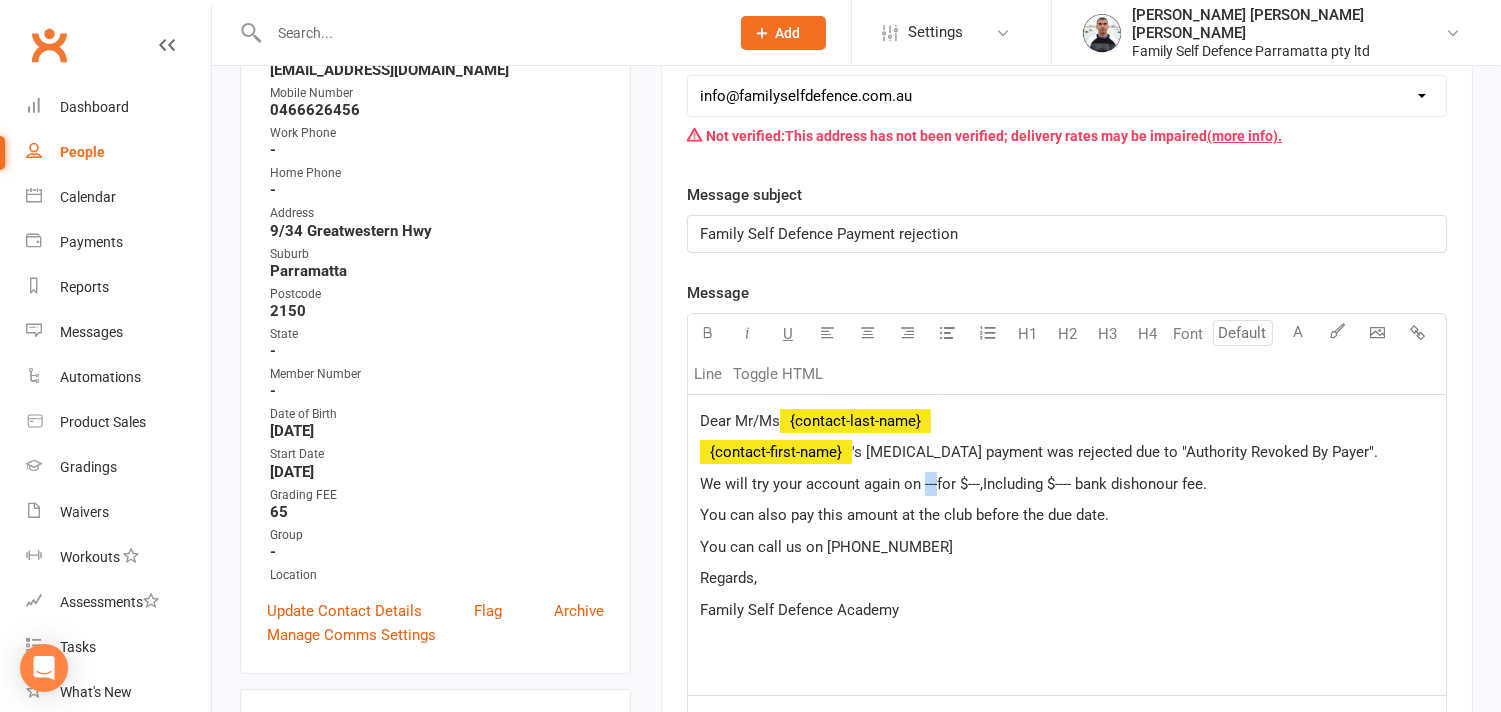 drag, startPoint x: 916, startPoint y: 477, endPoint x: 927, endPoint y: 485, distance: 13.601471 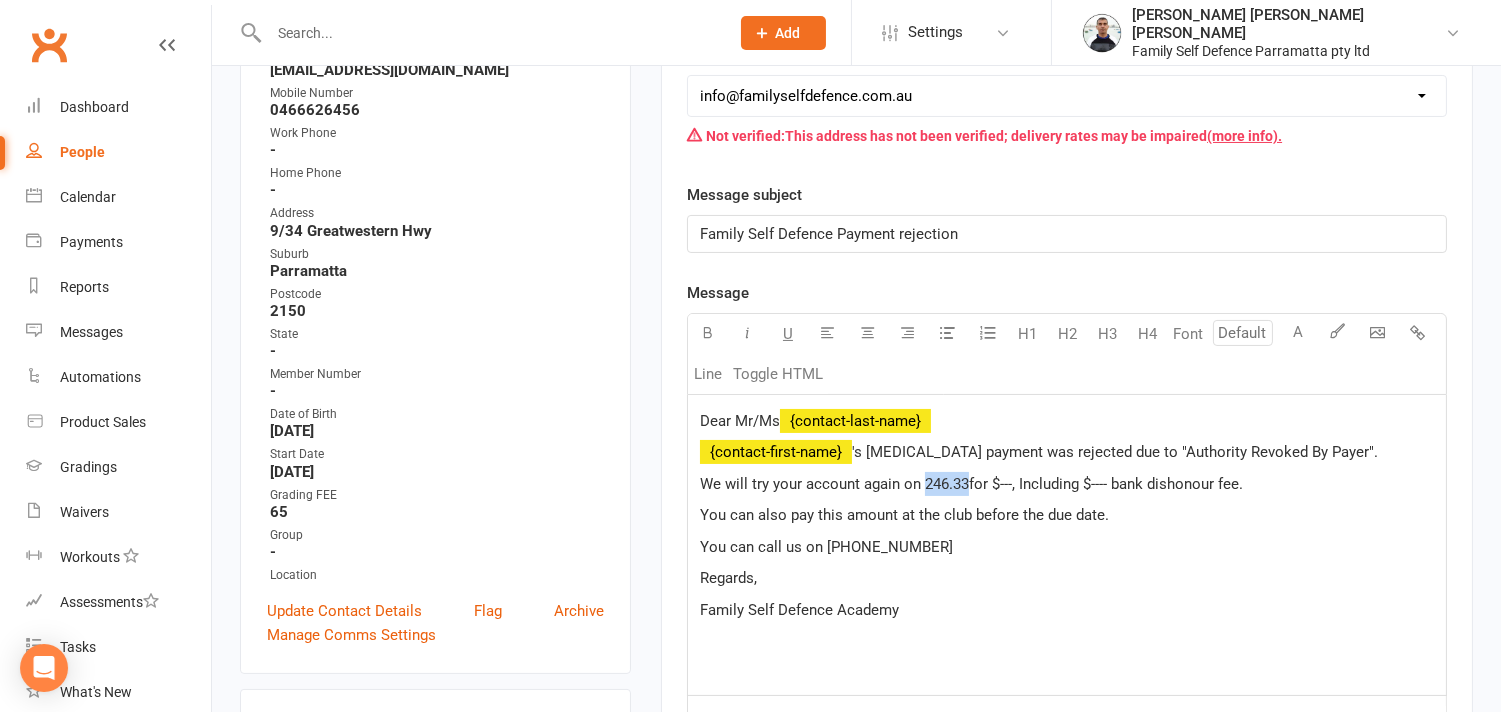 drag, startPoint x: 962, startPoint y: 482, endPoint x: 915, endPoint y: 481, distance: 47.010635 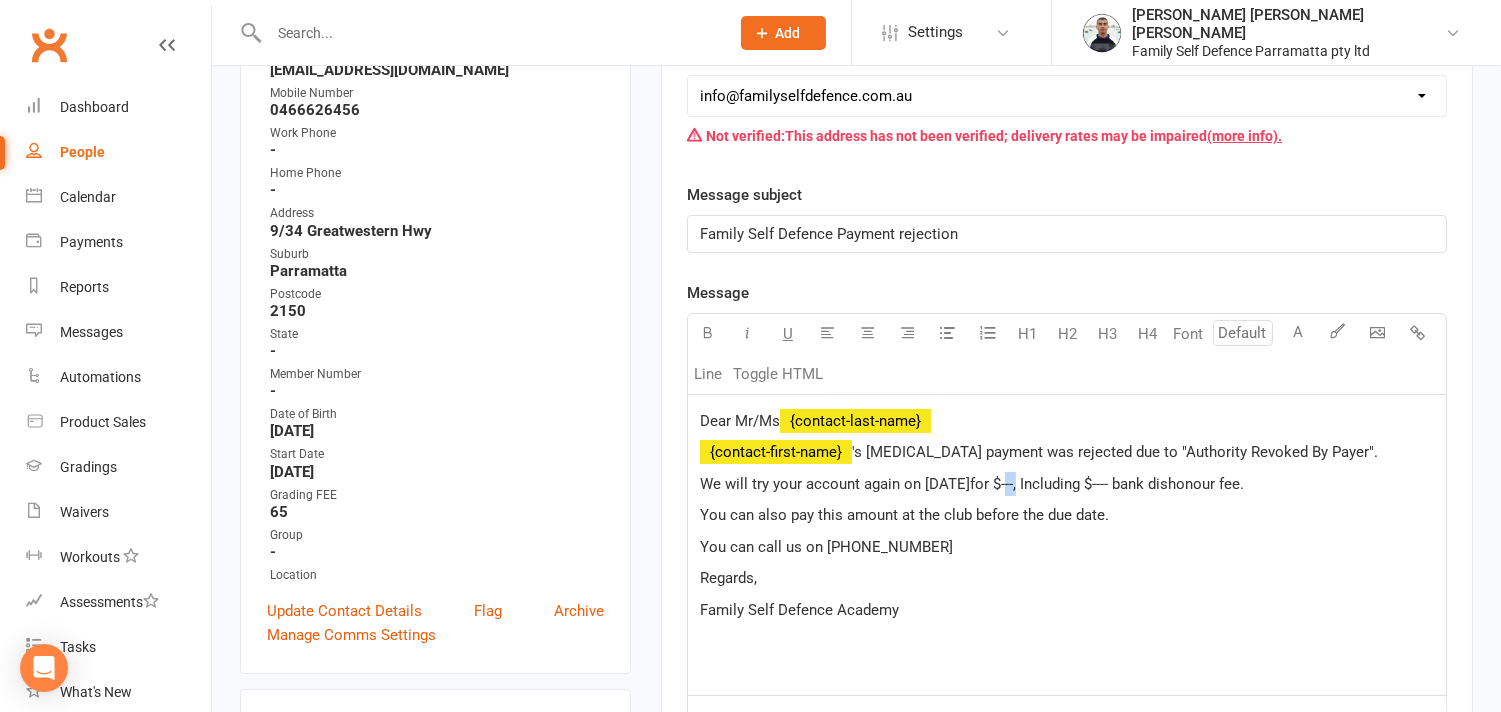 drag, startPoint x: 1033, startPoint y: 478, endPoint x: 1048, endPoint y: 478, distance: 15 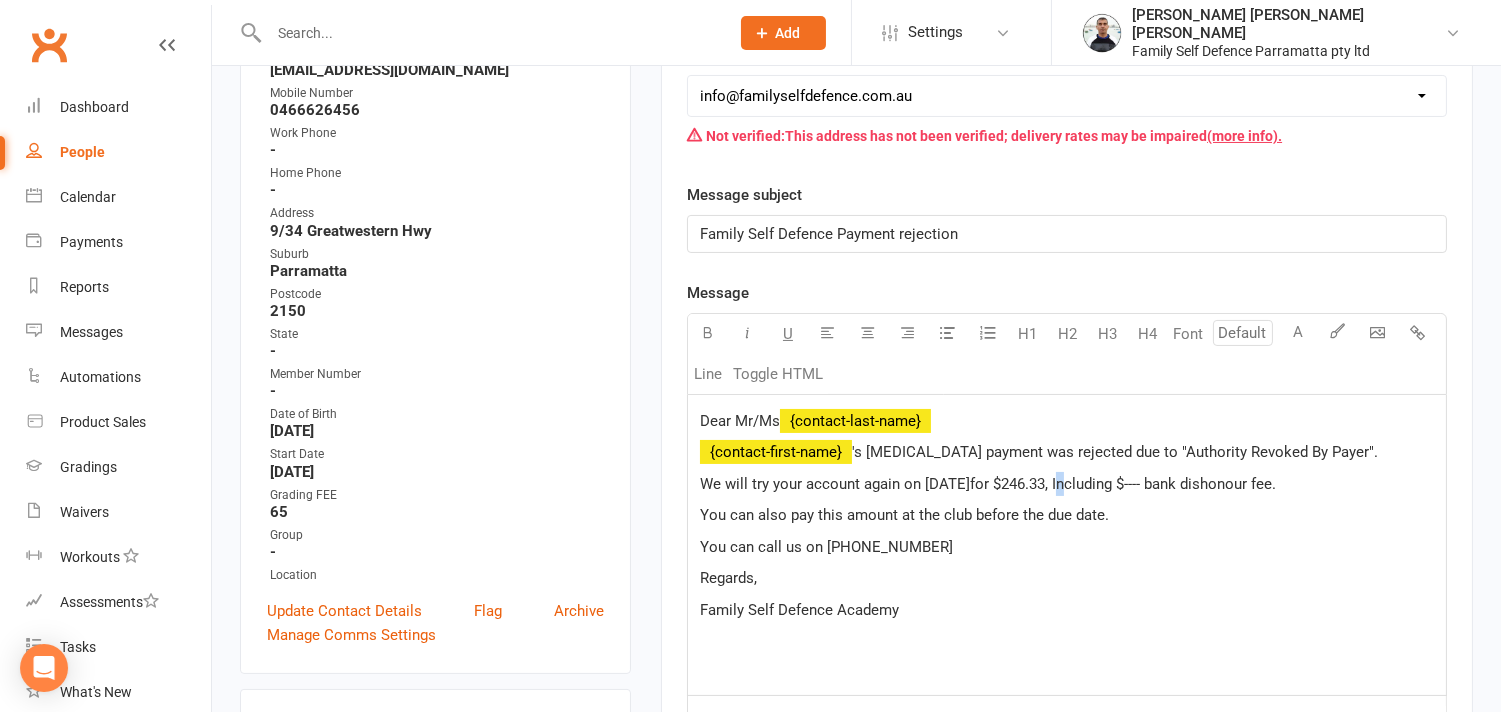 click on "for $246.33, Including $---- bank dishonour fee." 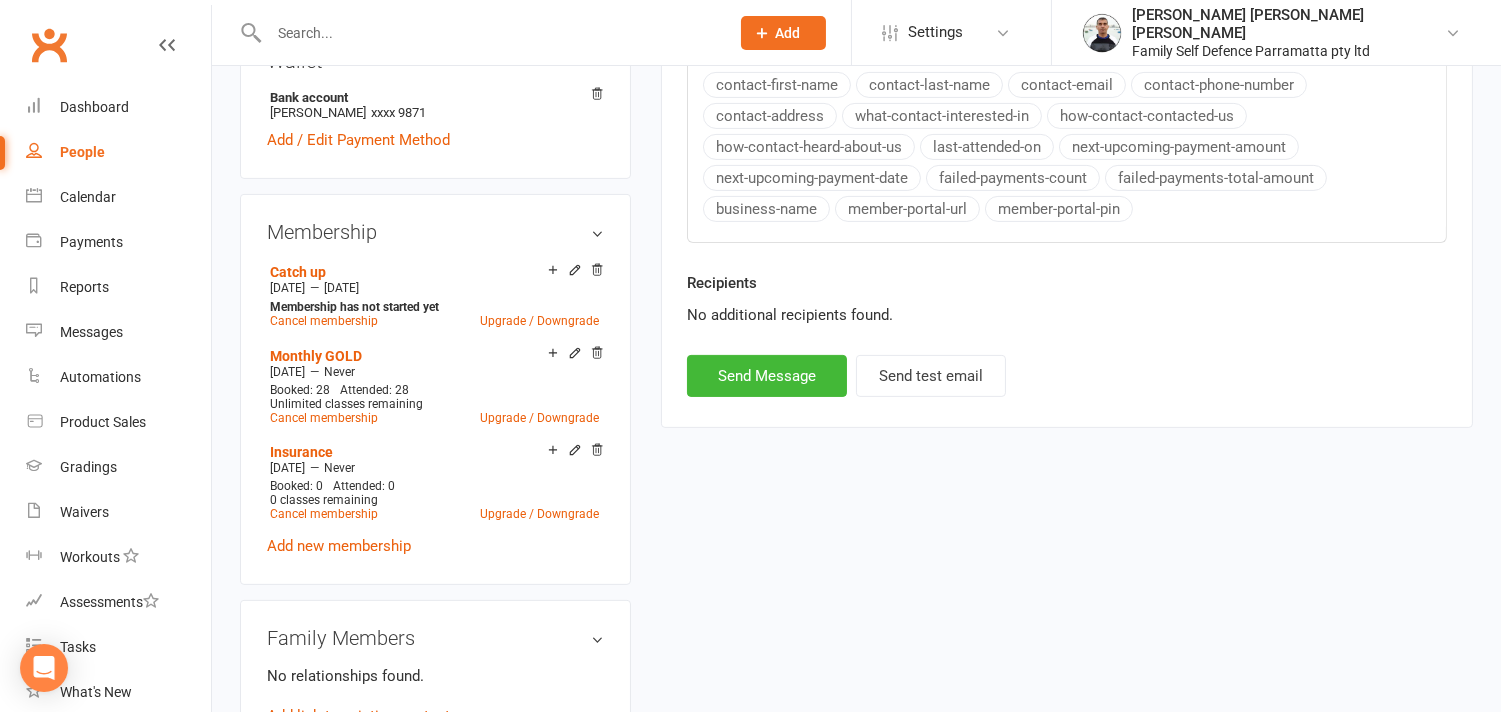 scroll, scrollTop: 1111, scrollLeft: 0, axis: vertical 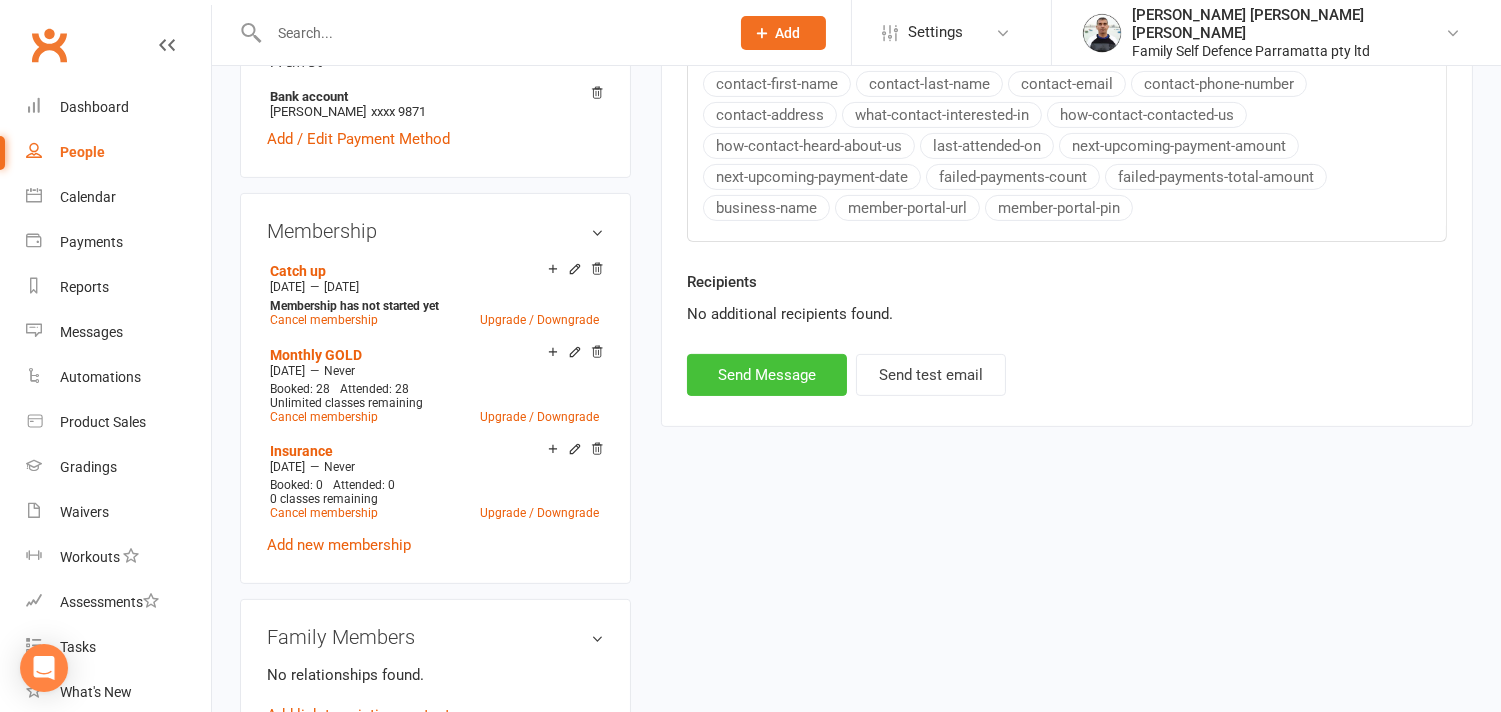 click on "Send Message" at bounding box center (767, 375) 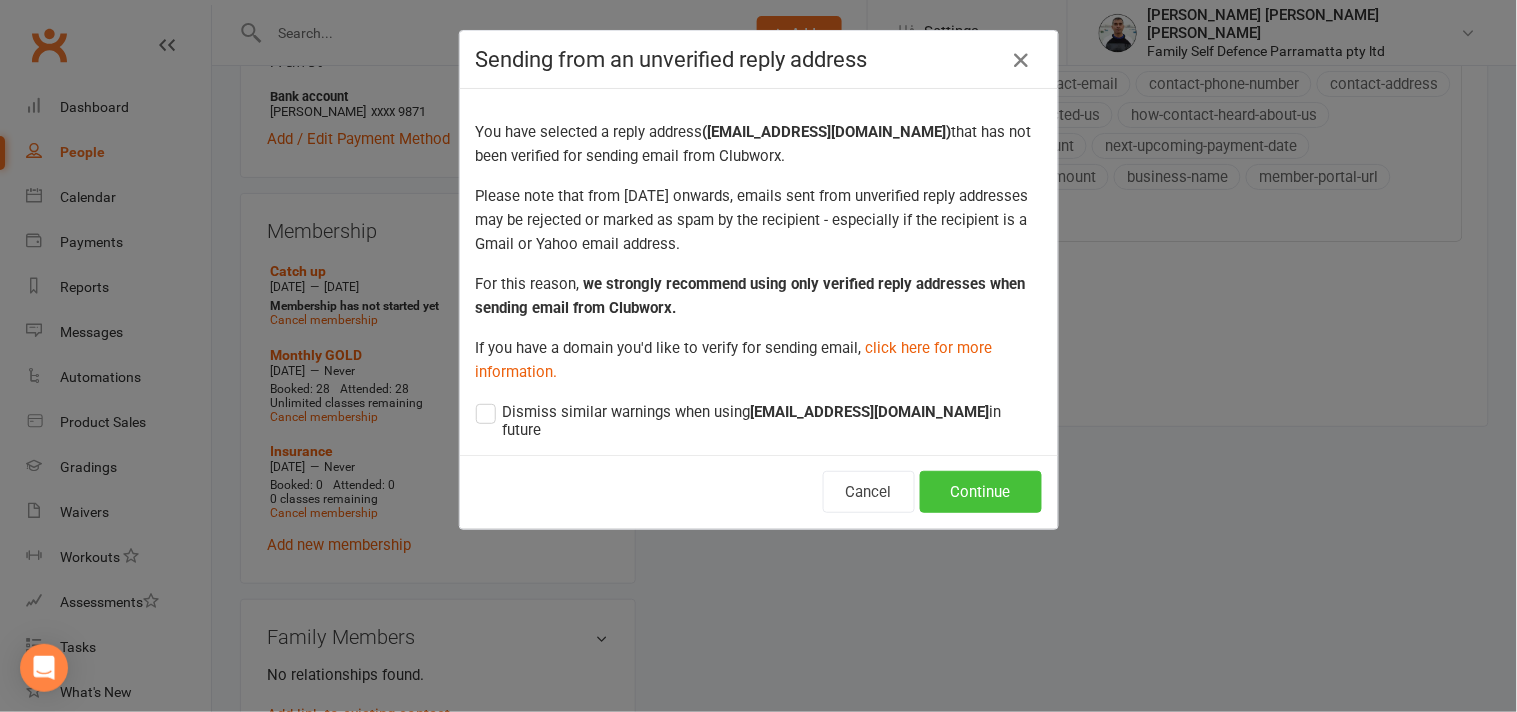 click on "Continue" at bounding box center [981, 492] 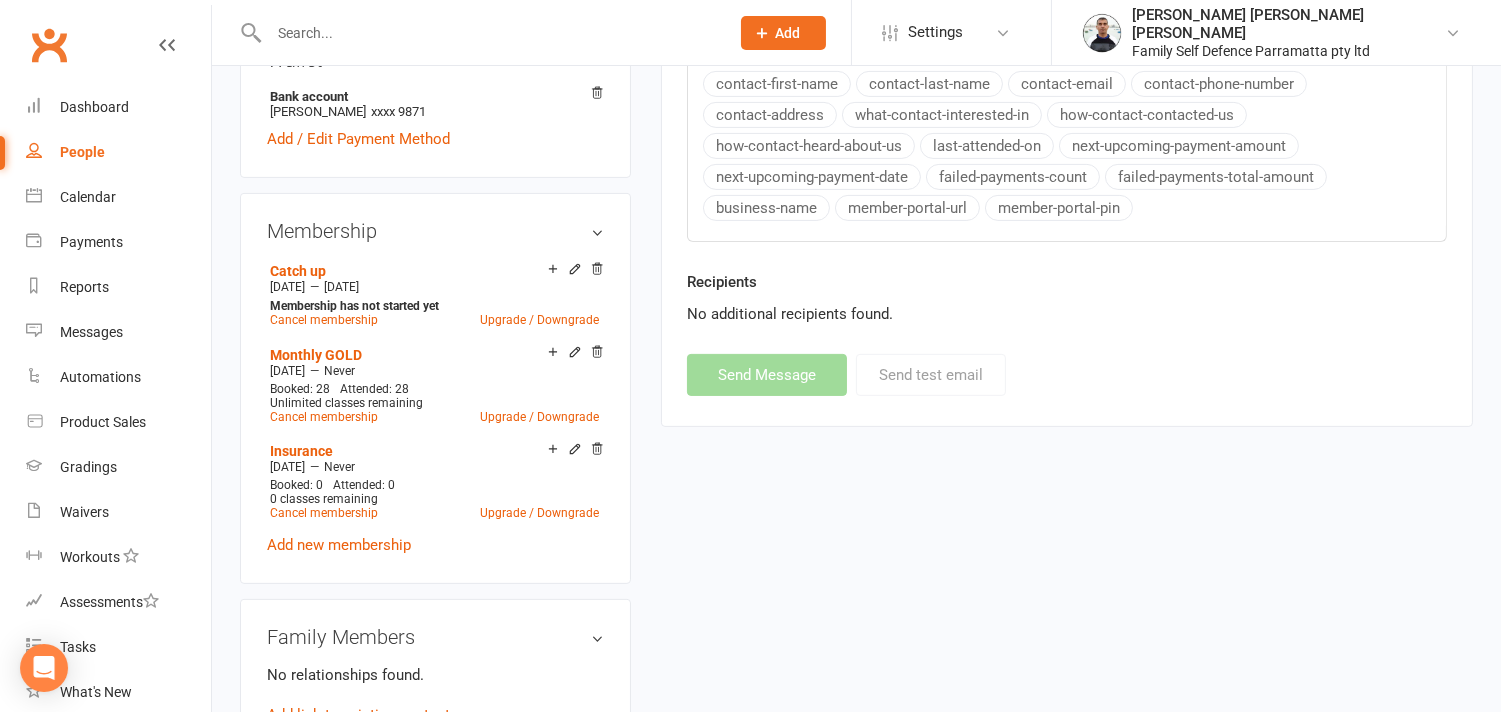 select 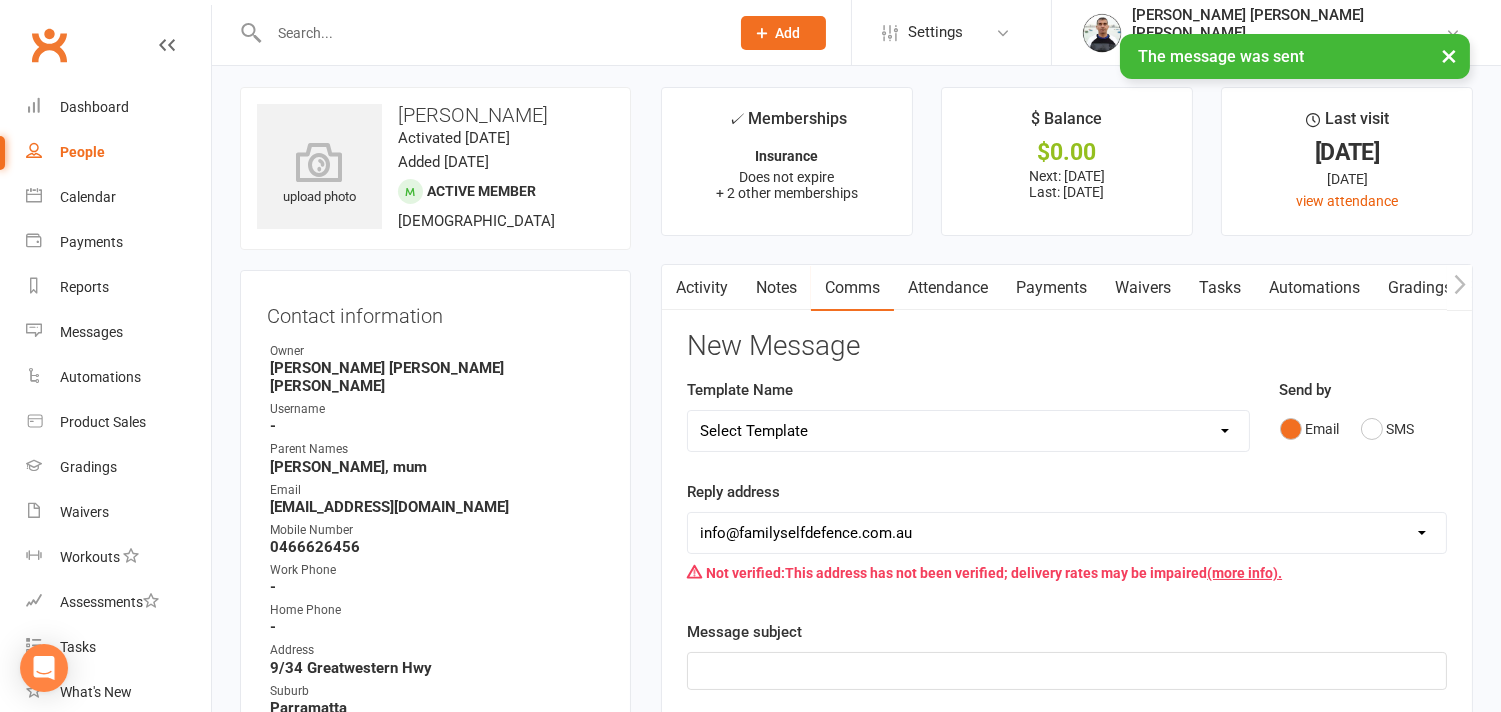 scroll, scrollTop: 0, scrollLeft: 0, axis: both 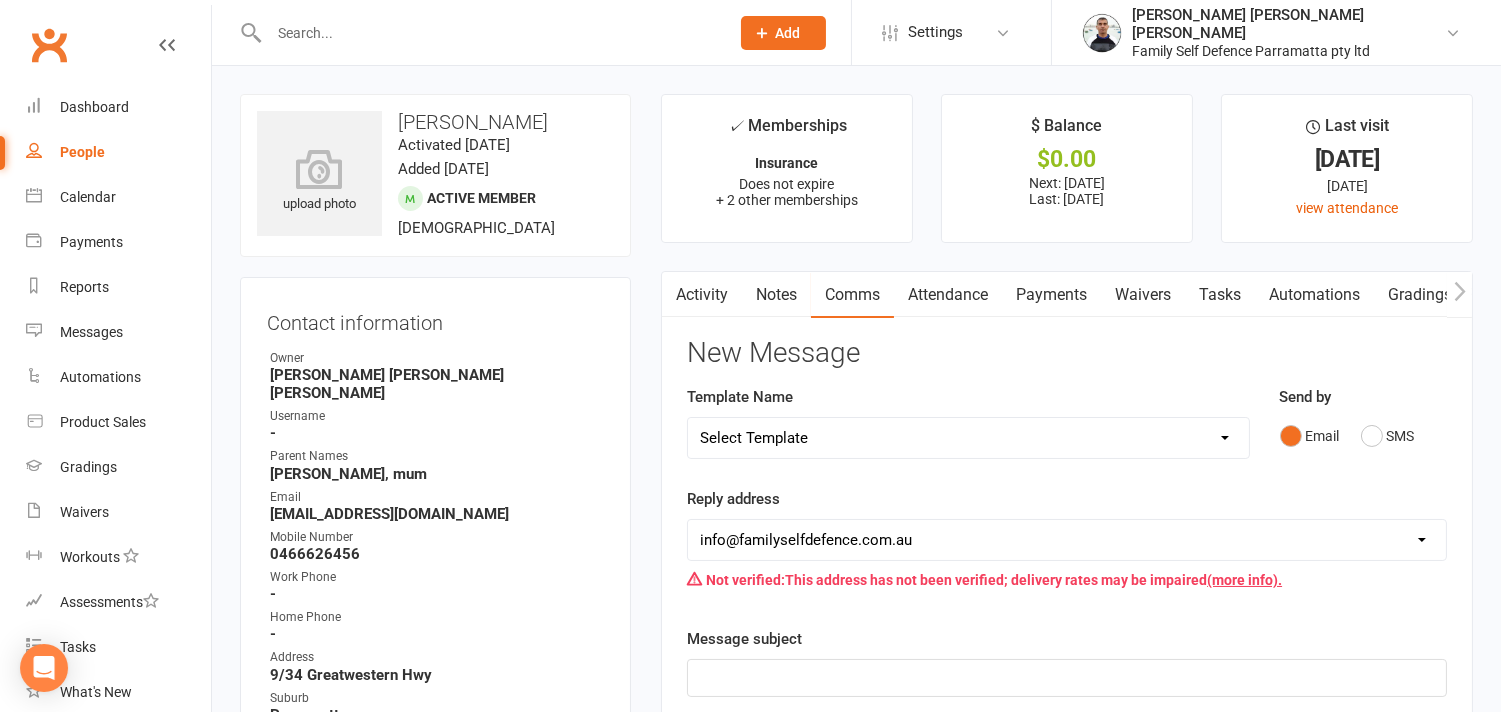 click on "Payments" at bounding box center [1051, 295] 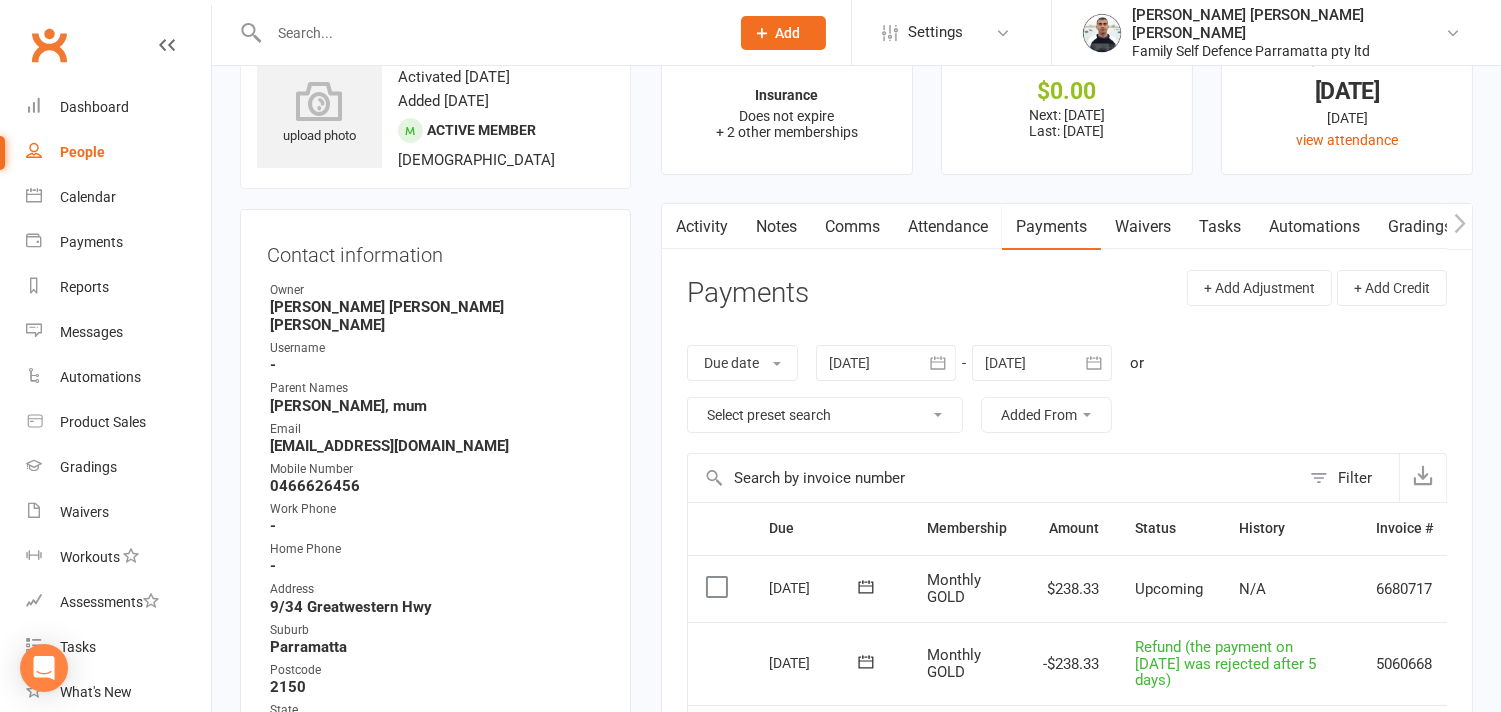 scroll, scrollTop: 222, scrollLeft: 0, axis: vertical 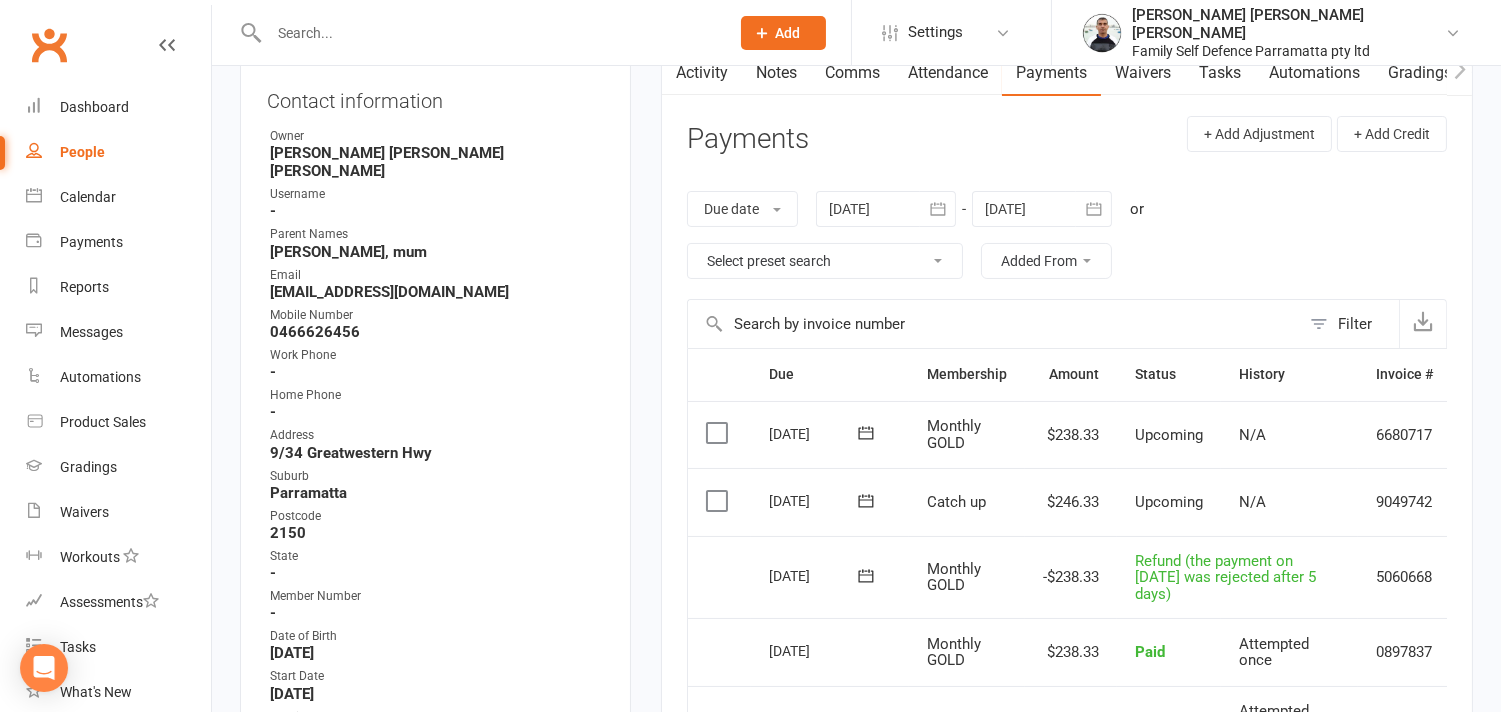 click at bounding box center (489, 33) 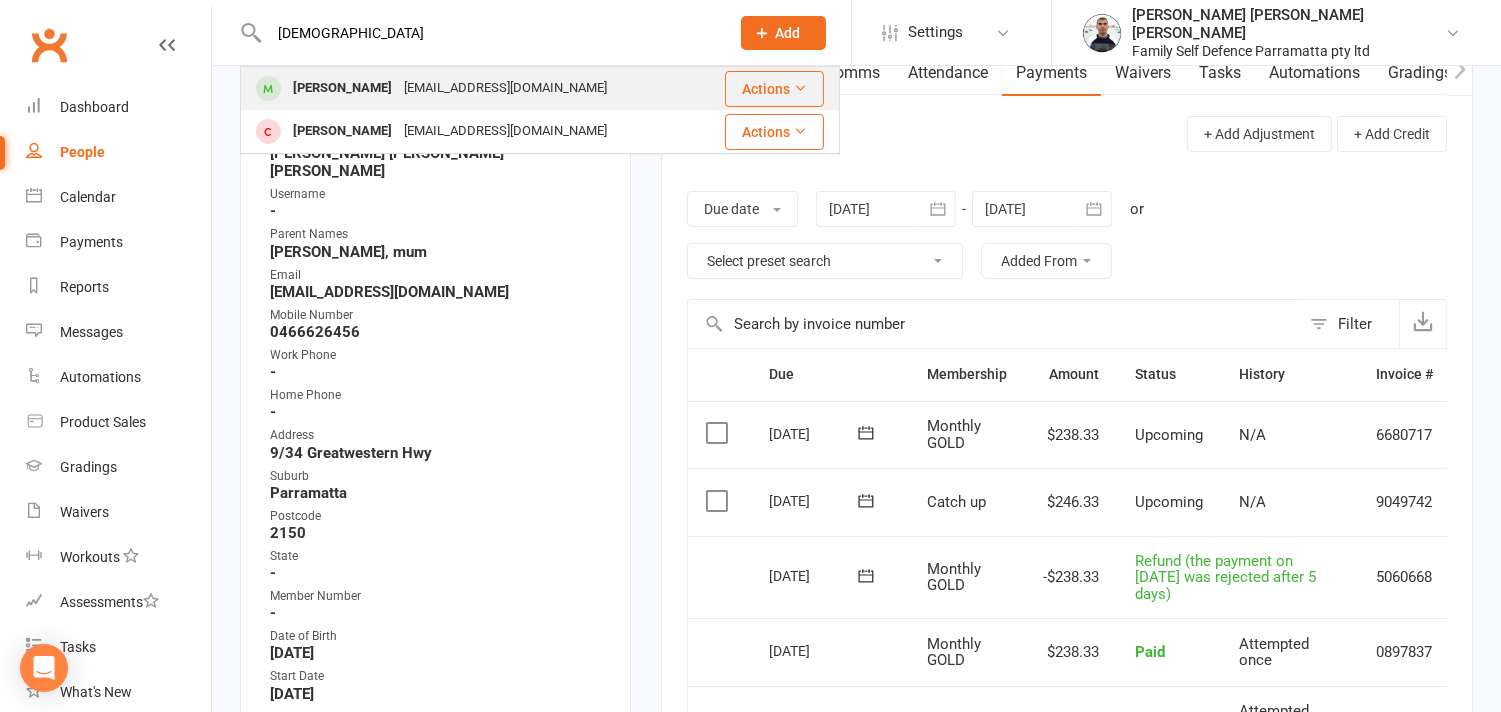 type on "[DEMOGRAPHIC_DATA]" 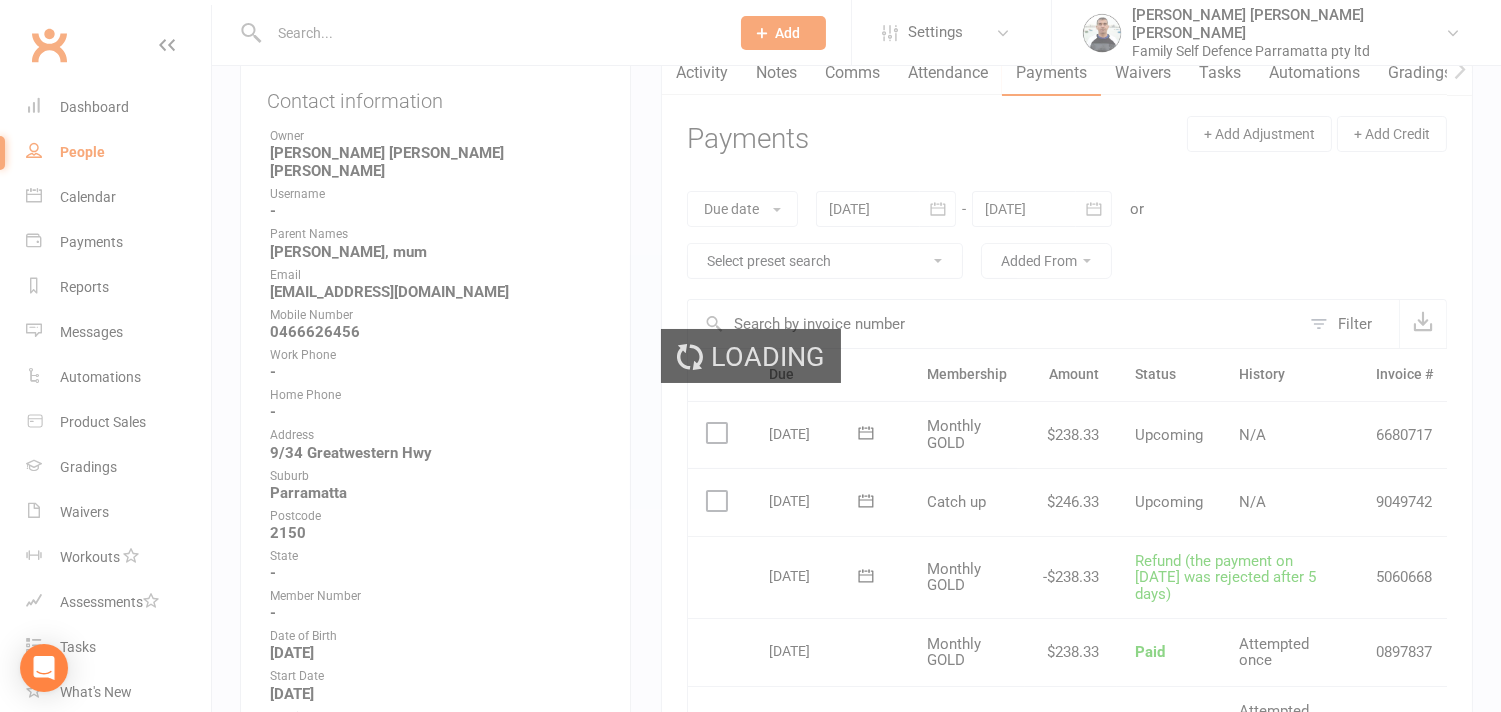 scroll, scrollTop: 0, scrollLeft: 0, axis: both 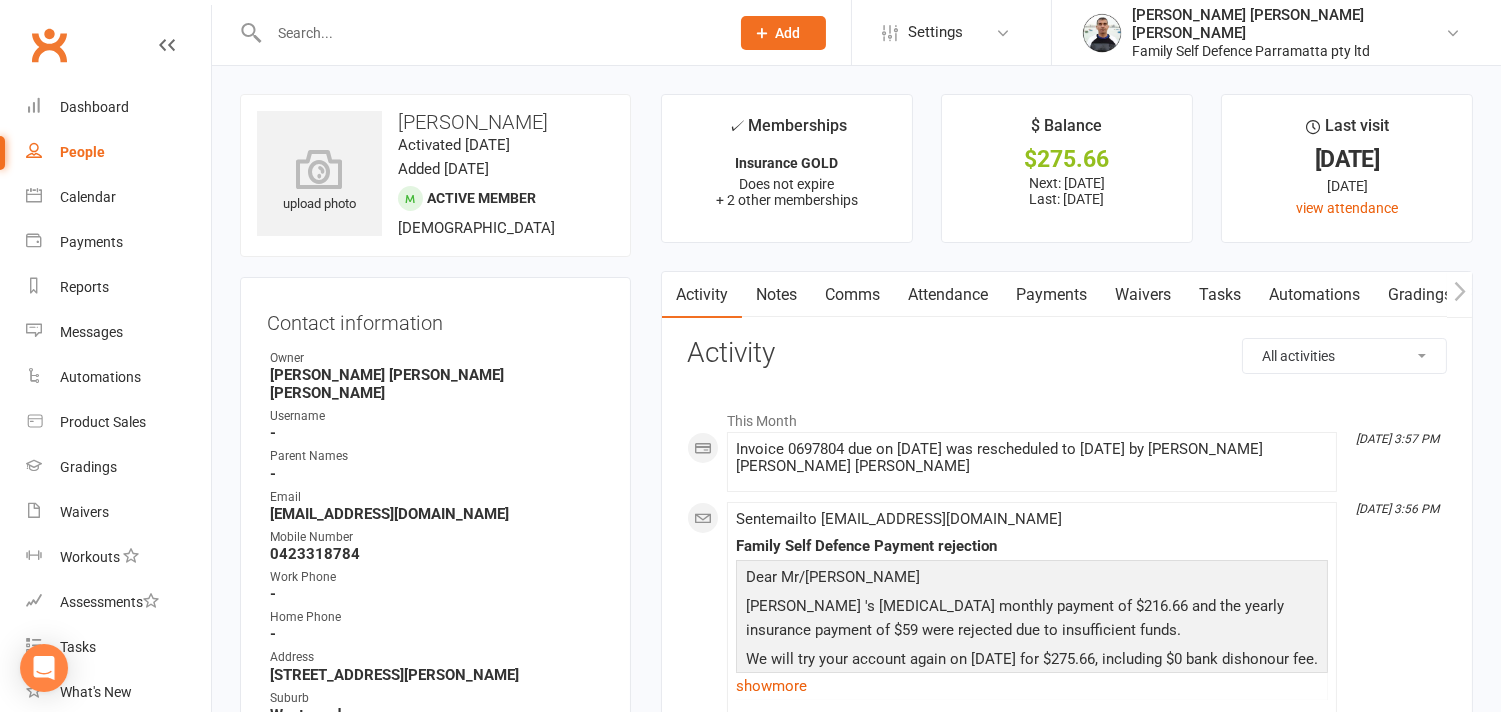 click on "Payments" at bounding box center [1051, 295] 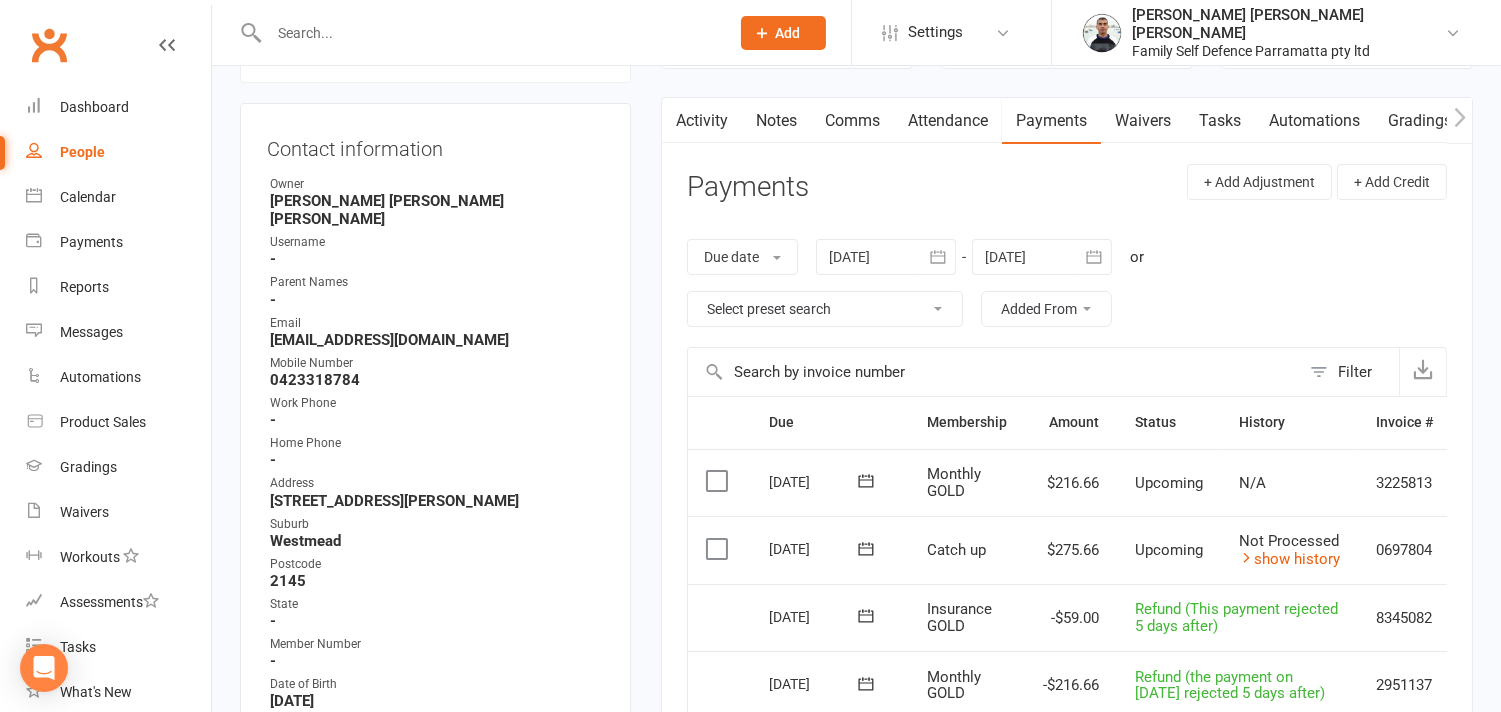scroll, scrollTop: 222, scrollLeft: 0, axis: vertical 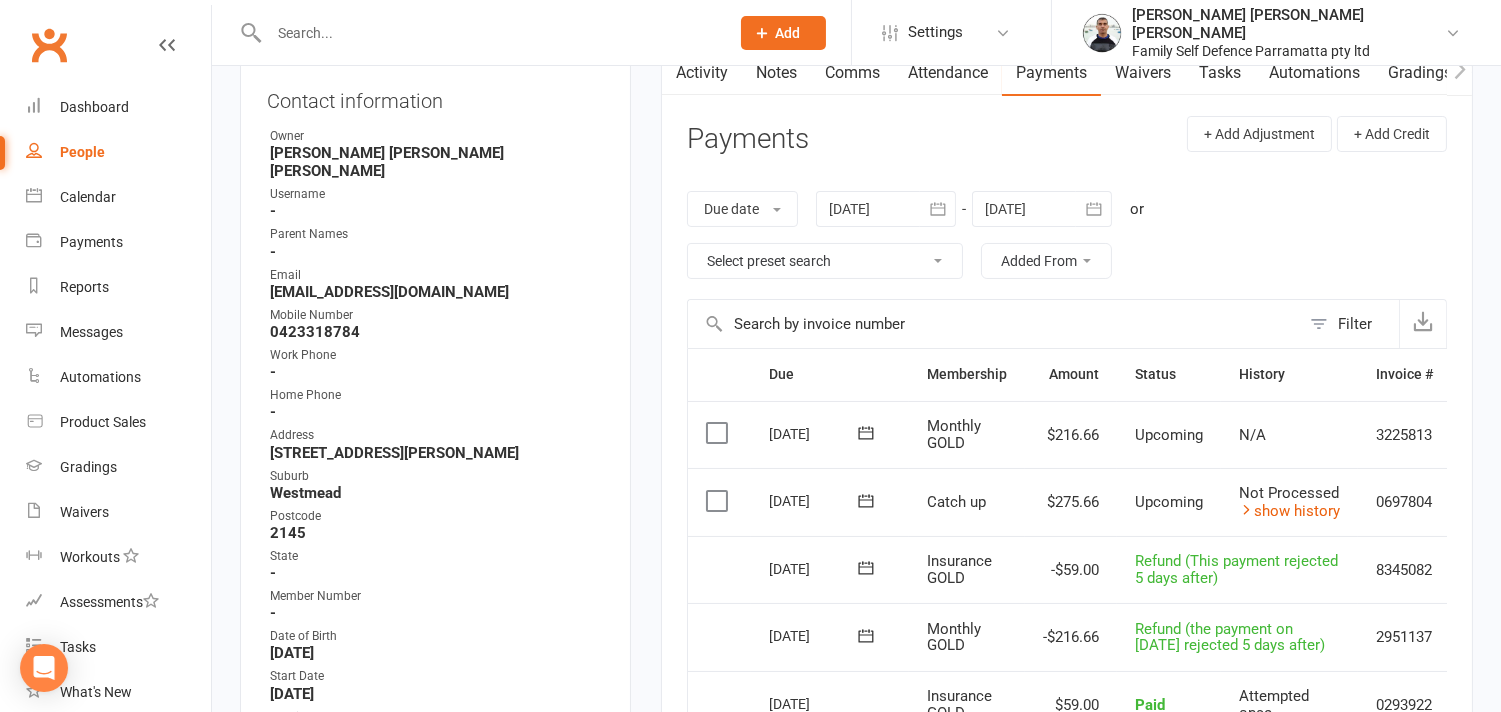 click at bounding box center (489, 33) 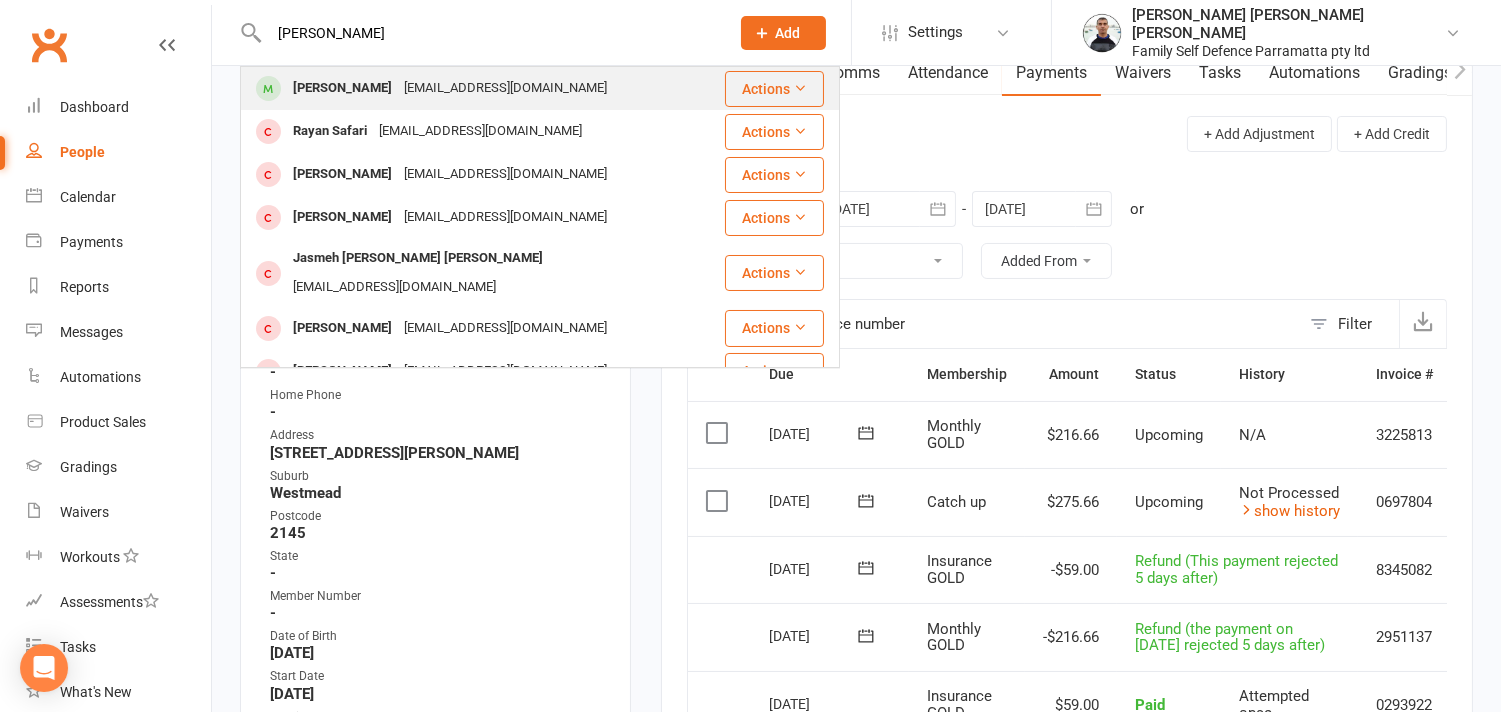 type on "Mehraj" 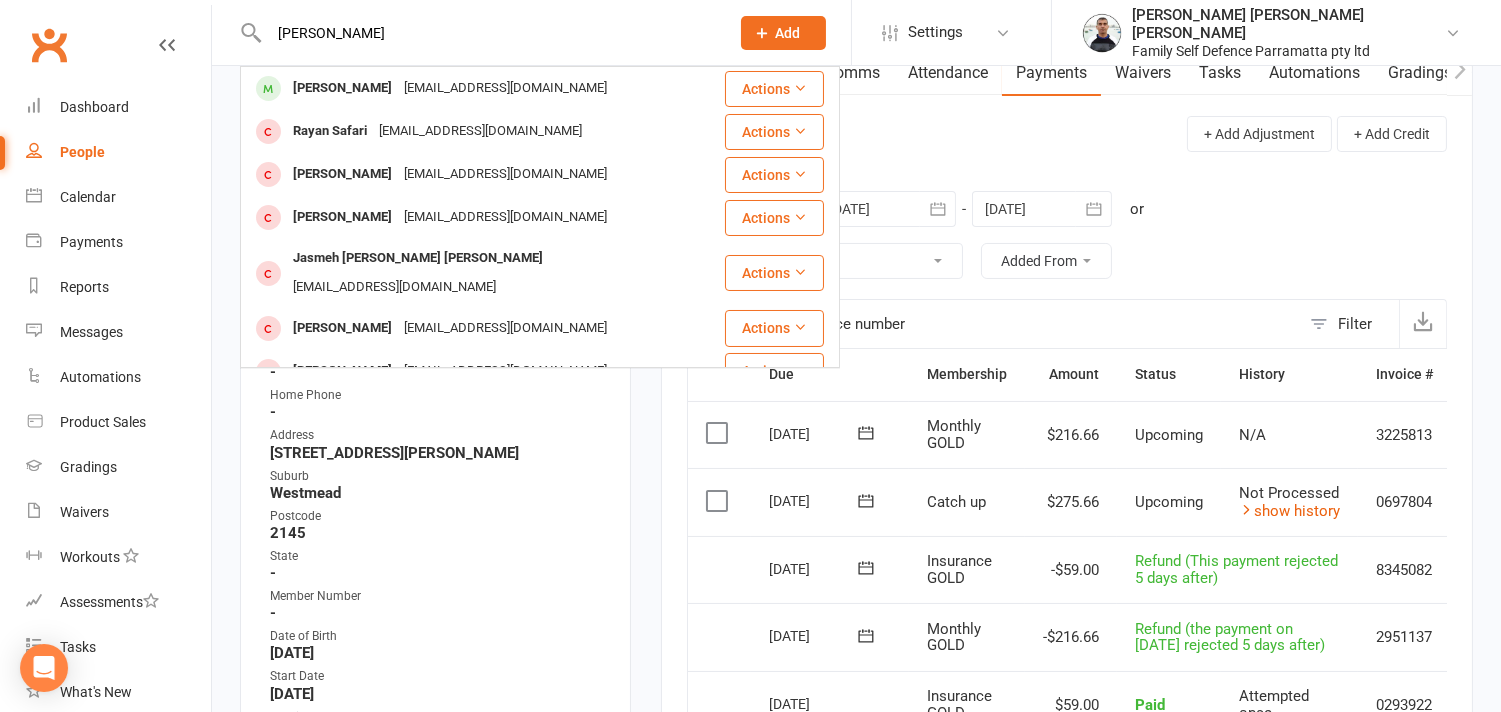 type 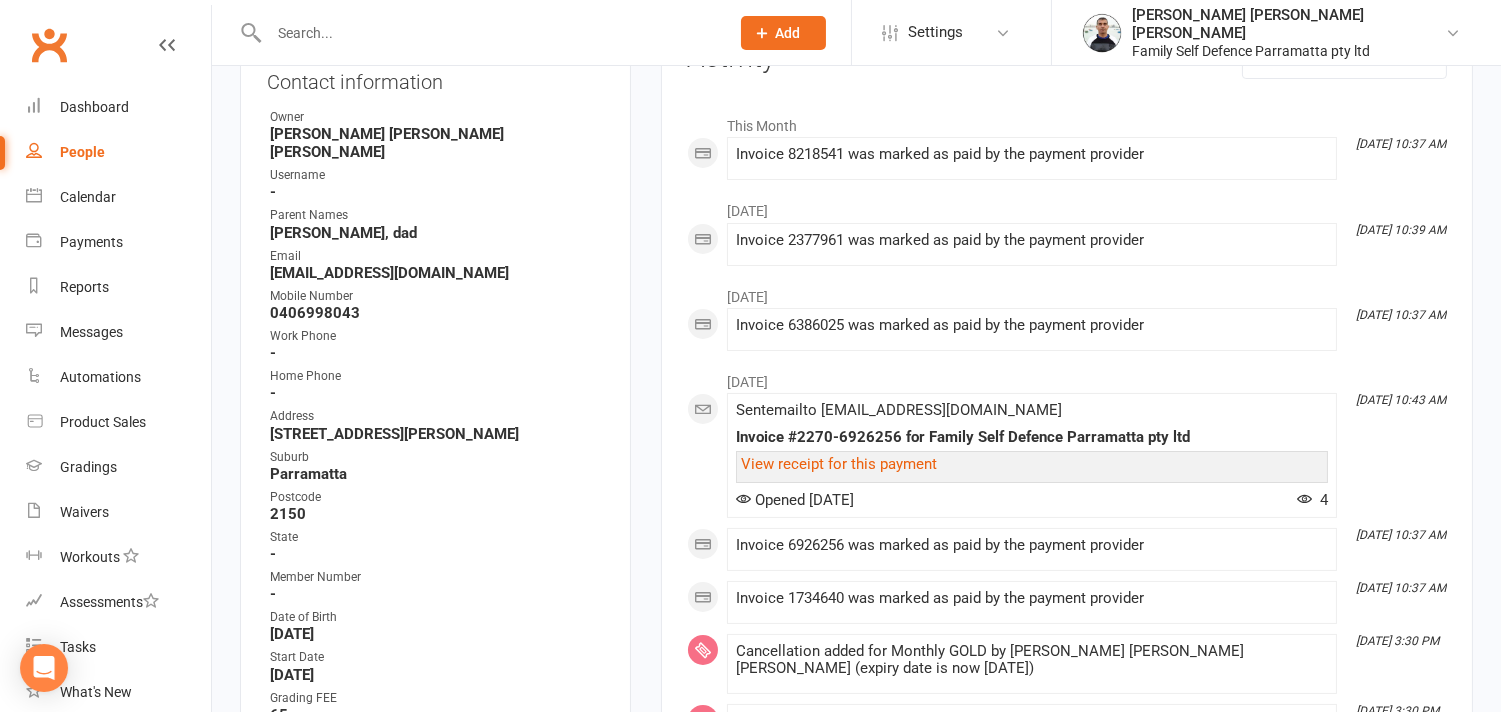 scroll, scrollTop: 222, scrollLeft: 0, axis: vertical 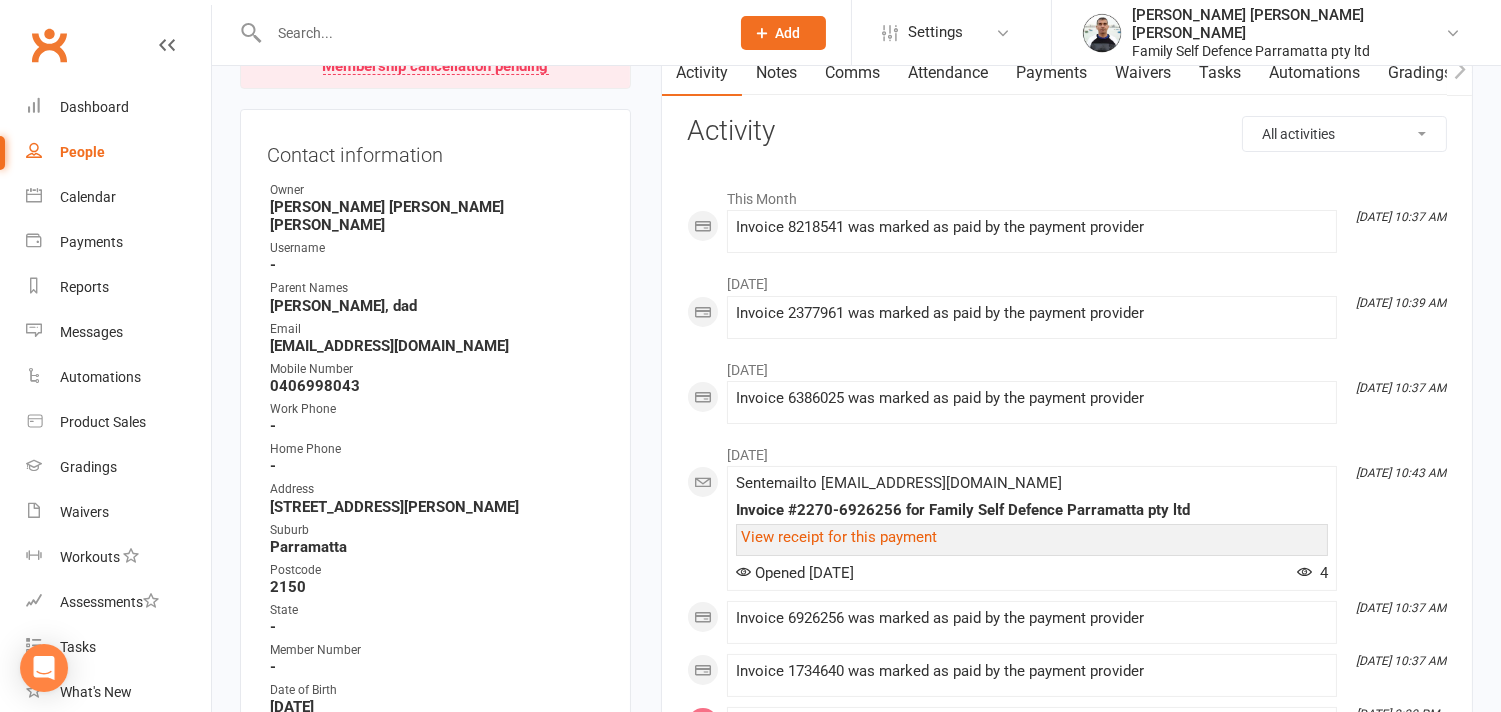 click on "Payments" at bounding box center [1051, 73] 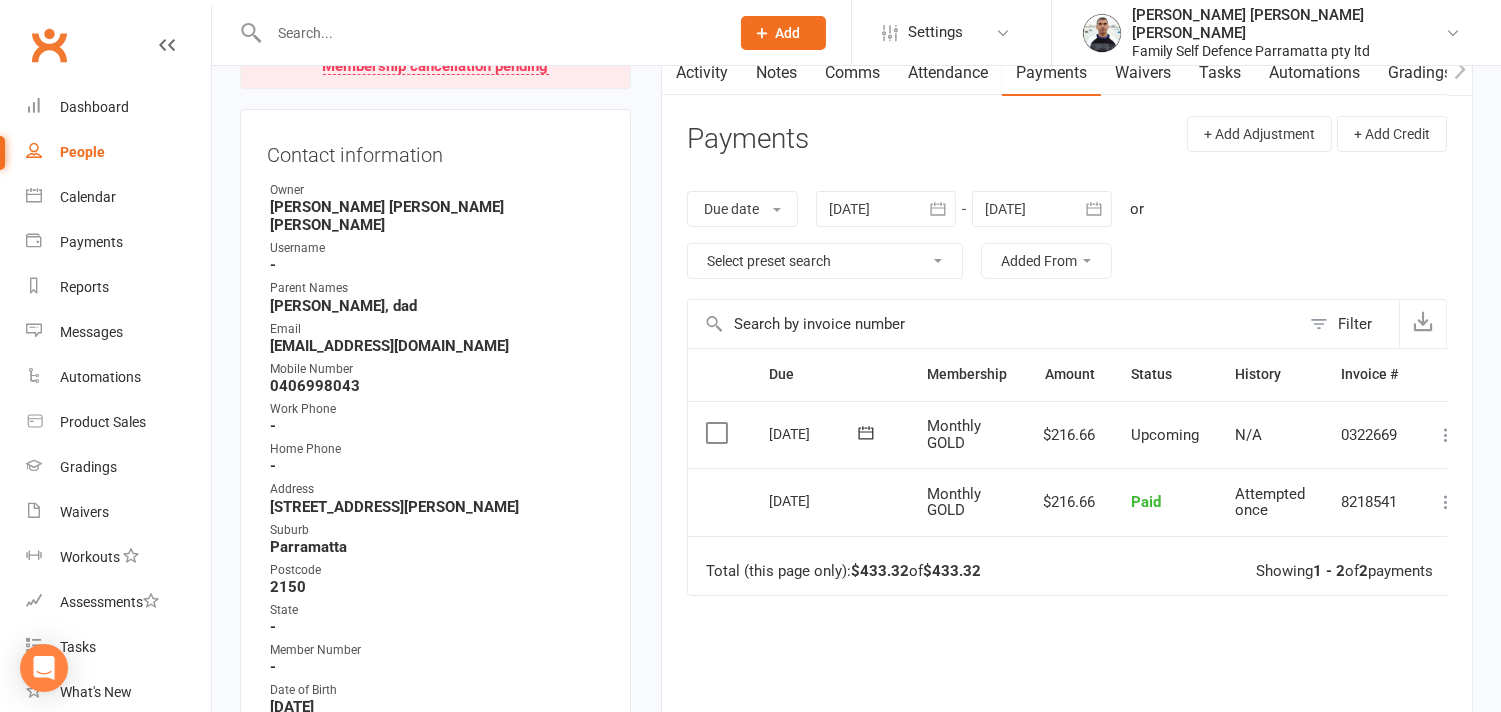 scroll, scrollTop: 0, scrollLeft: 40, axis: horizontal 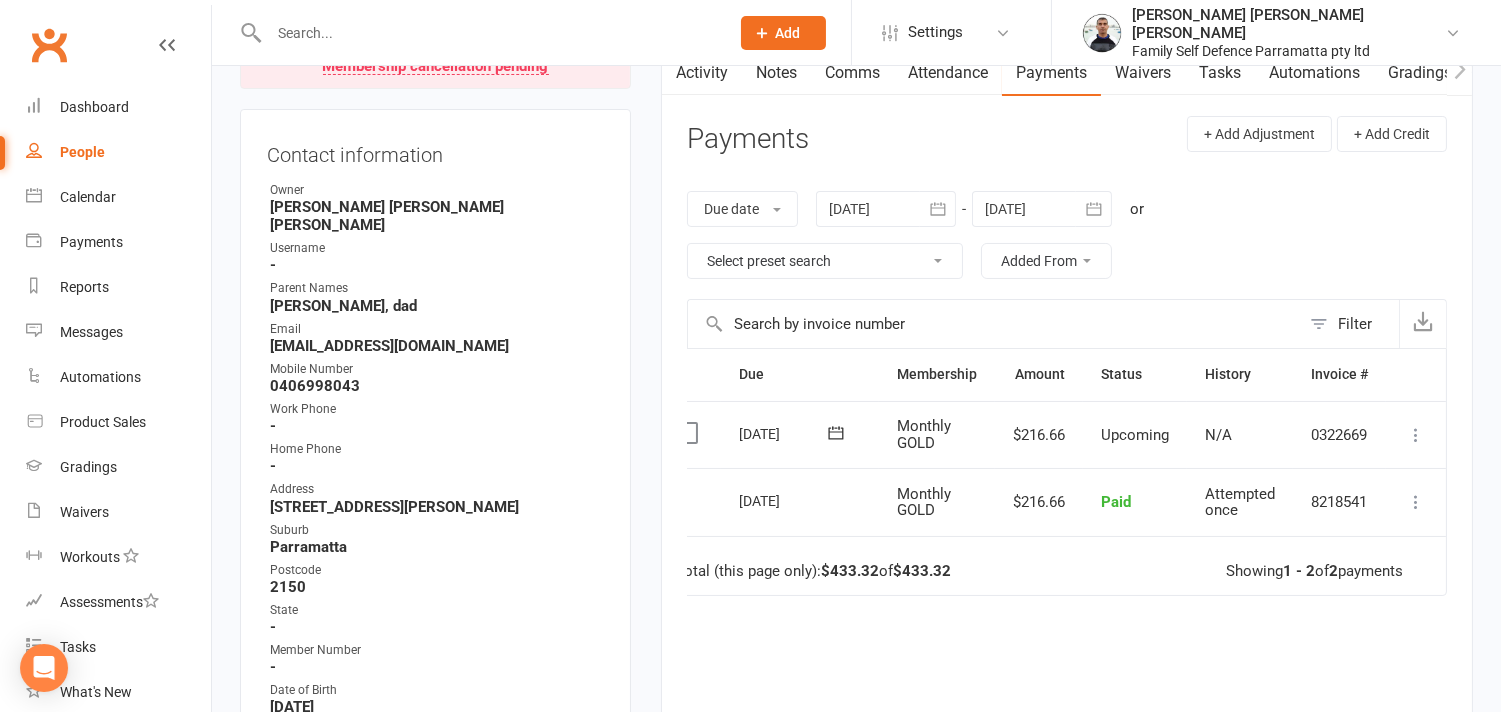 click at bounding box center (1416, 502) 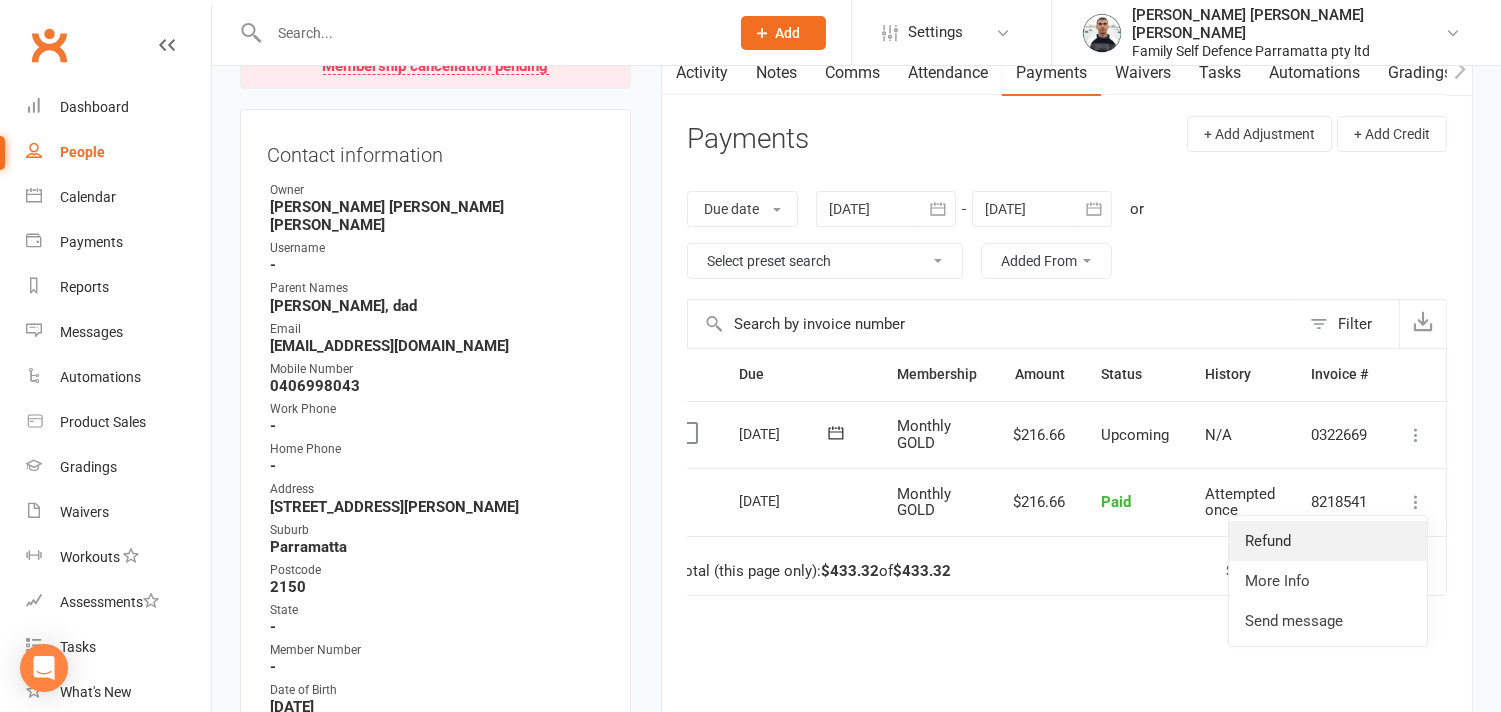 click on "Refund" at bounding box center [1328, 541] 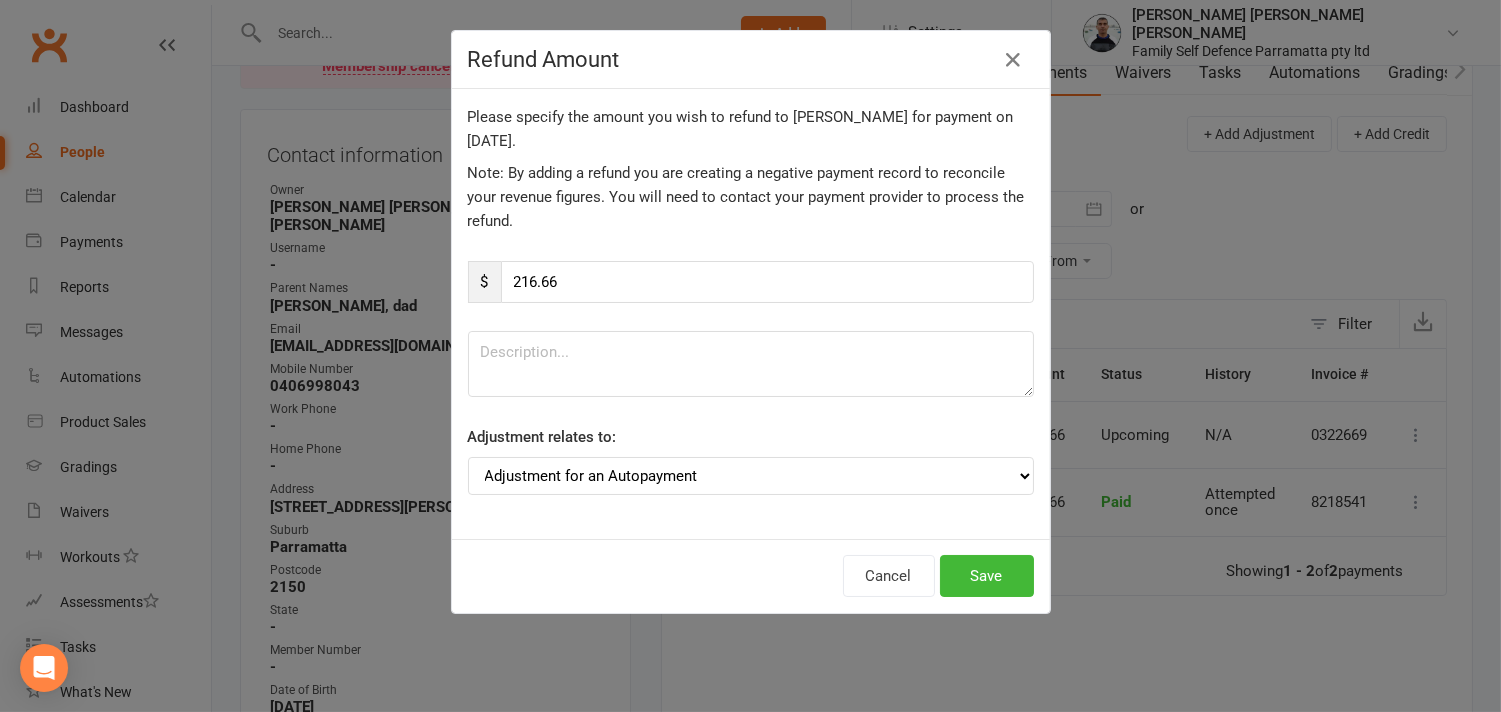 scroll, scrollTop: 0, scrollLeft: 28, axis: horizontal 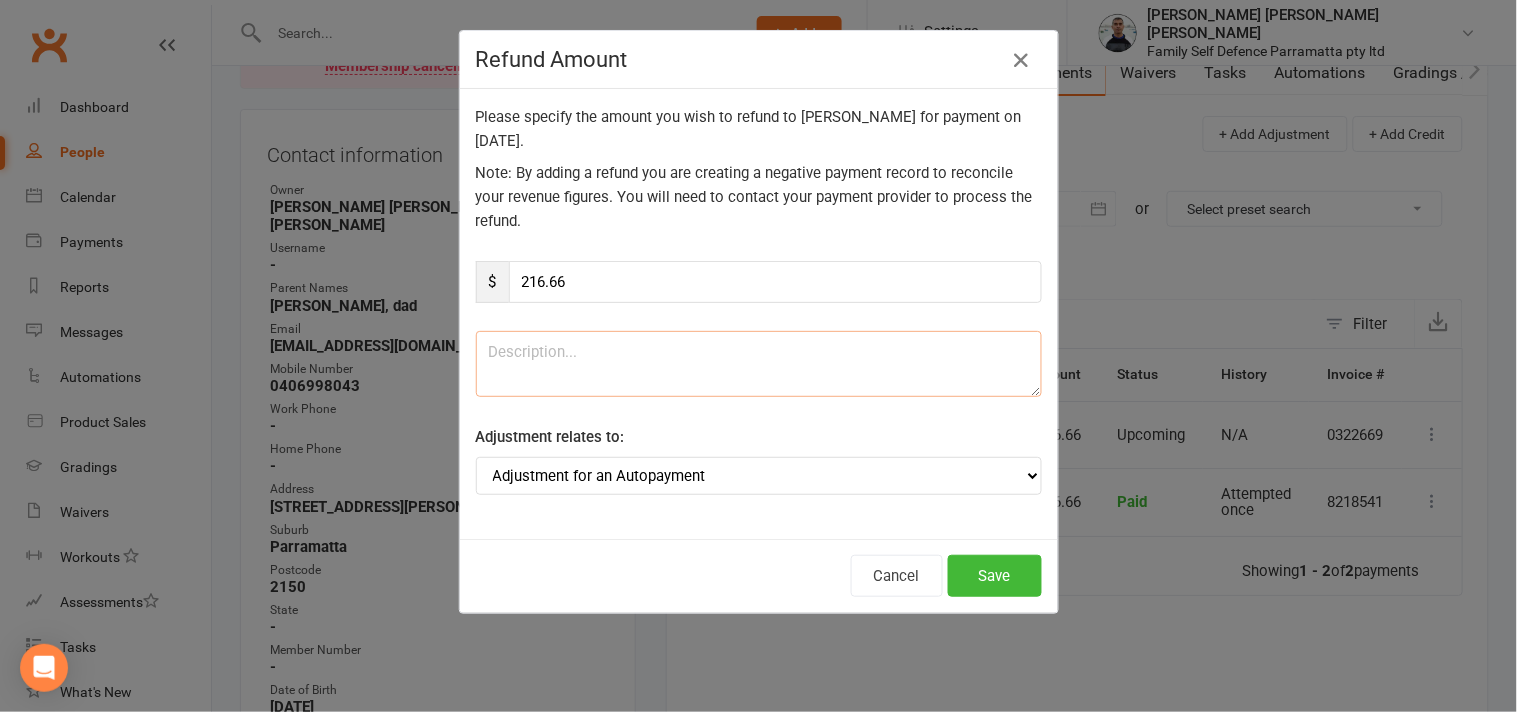 click at bounding box center (759, 364) 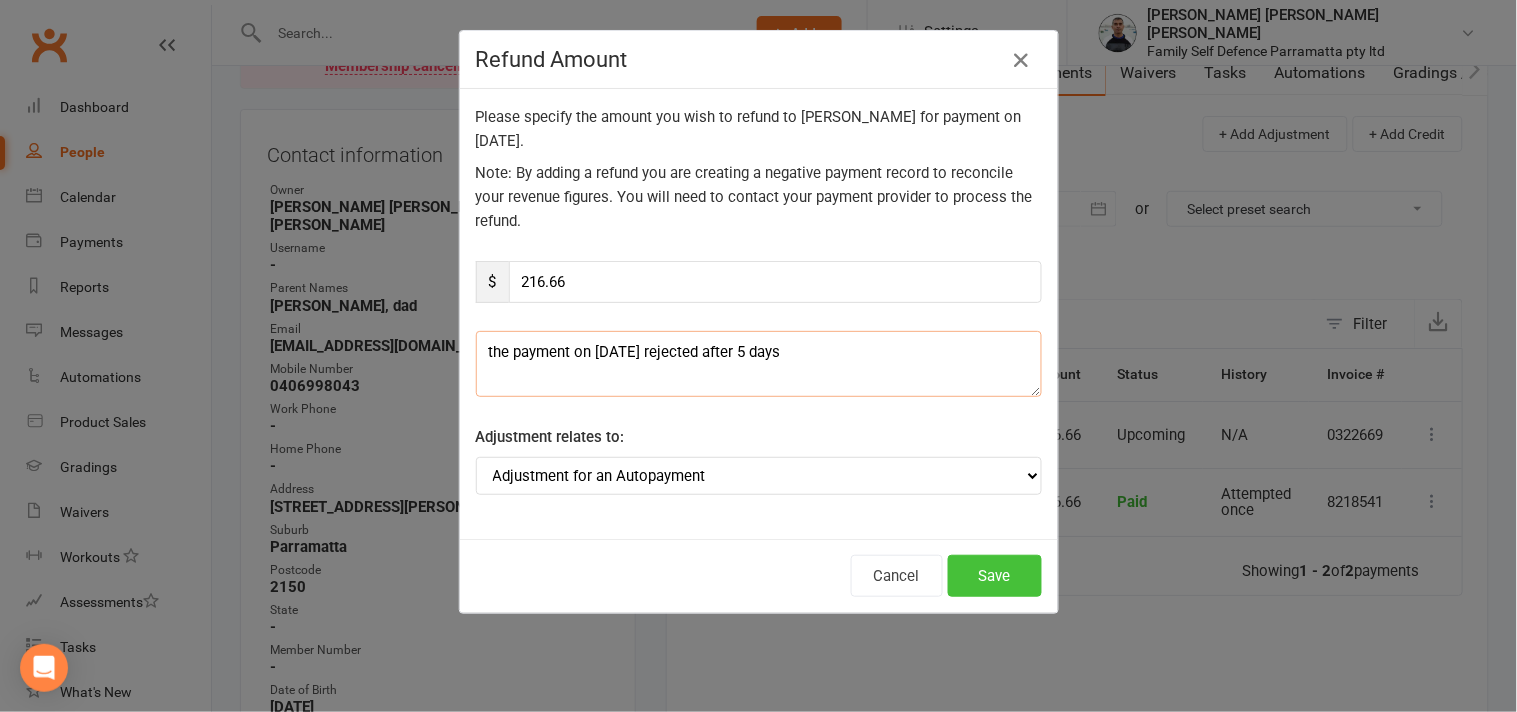 type on "the payment on 5/7/25 rejected after 5 days" 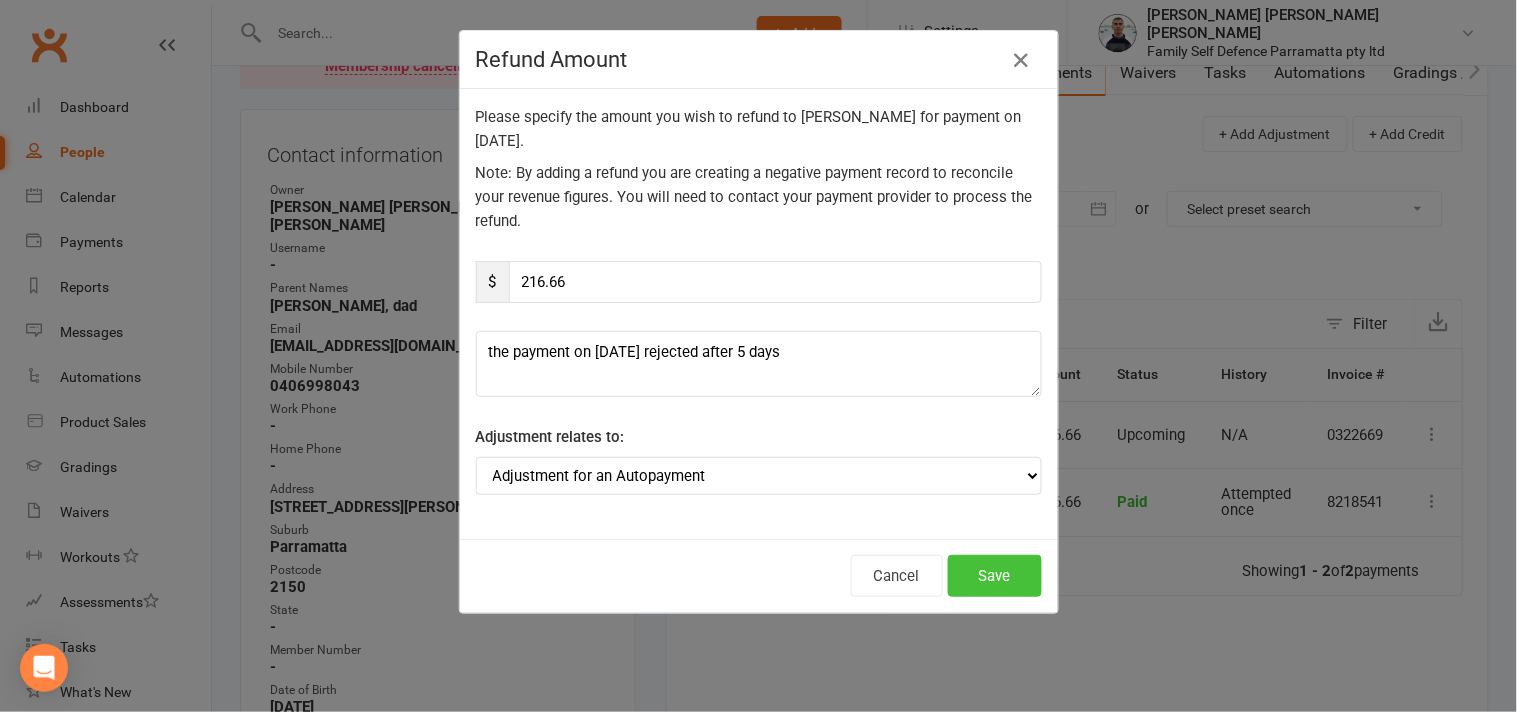 click on "Save" at bounding box center (995, 576) 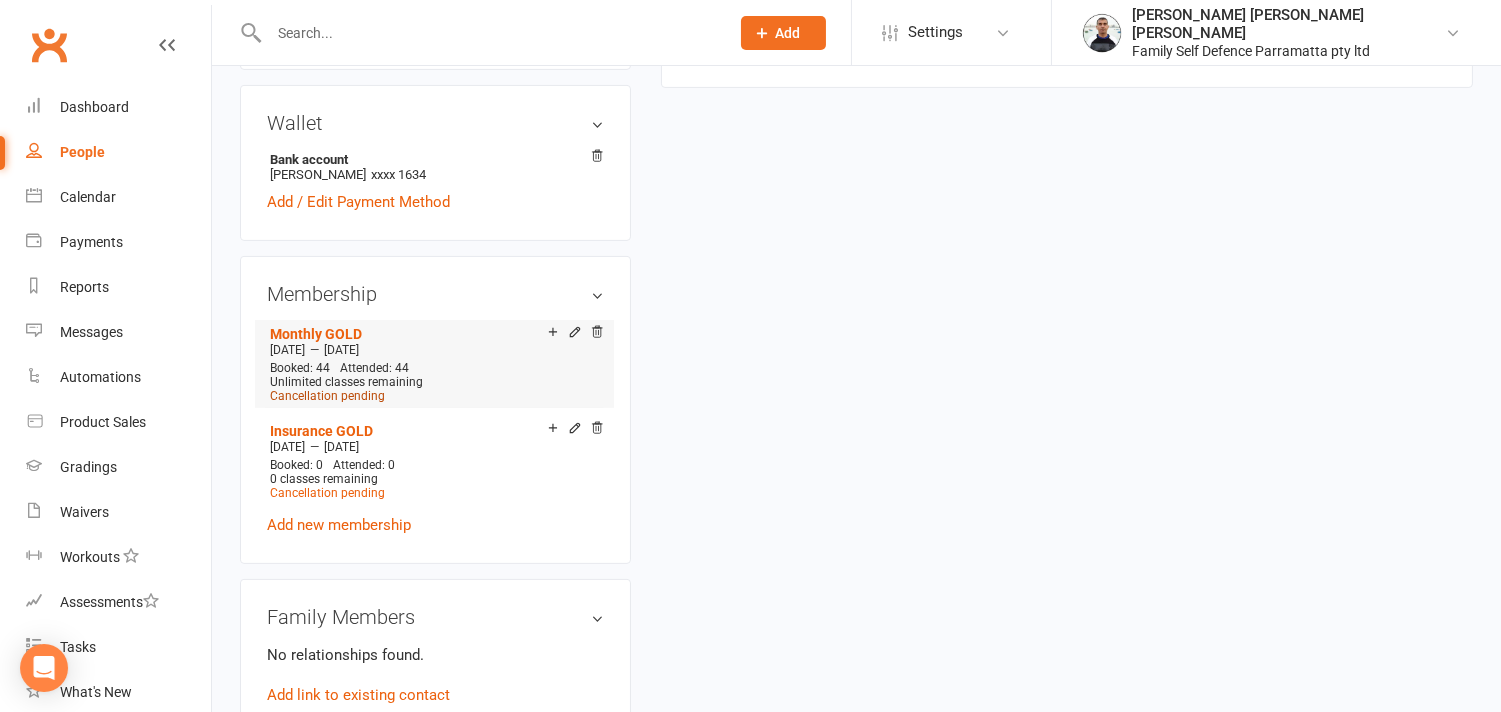 scroll, scrollTop: 1111, scrollLeft: 0, axis: vertical 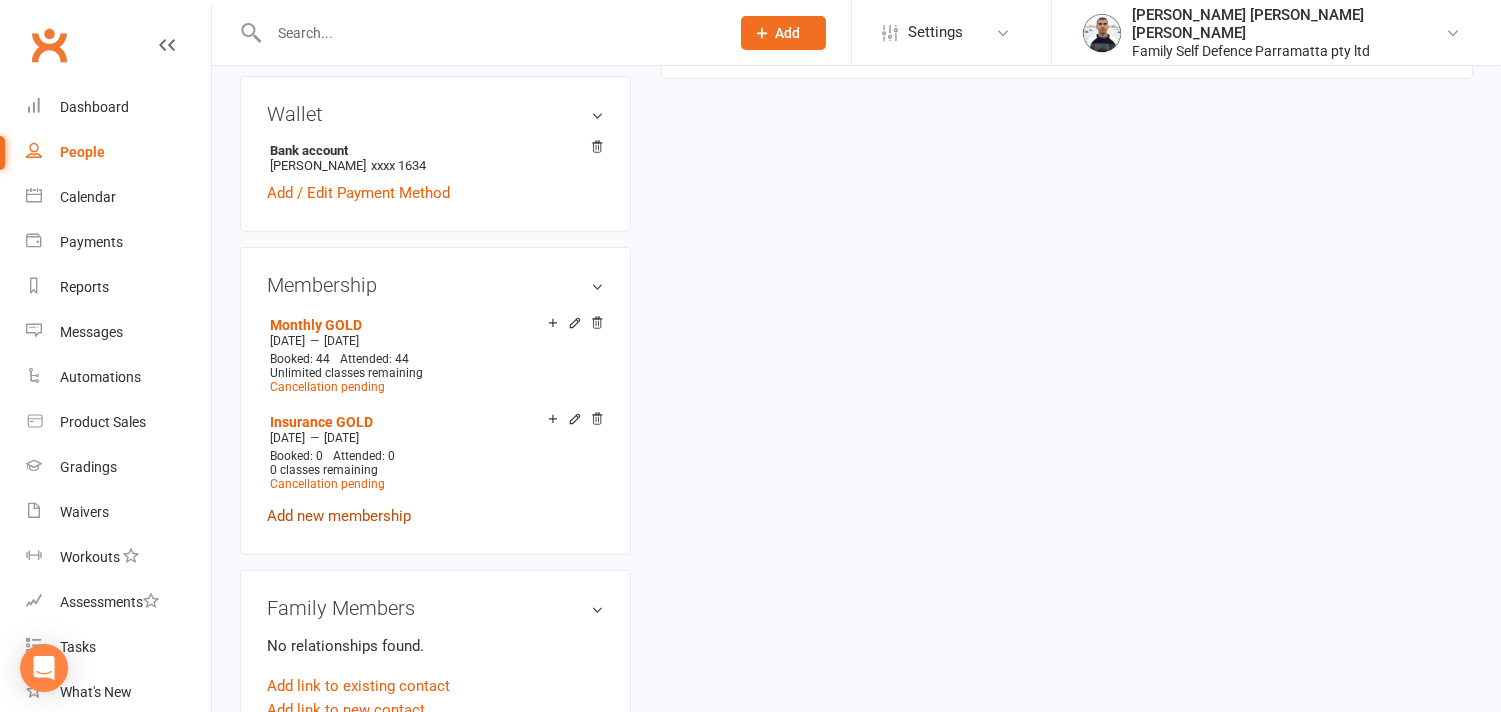 click on "Add new membership" at bounding box center [339, 516] 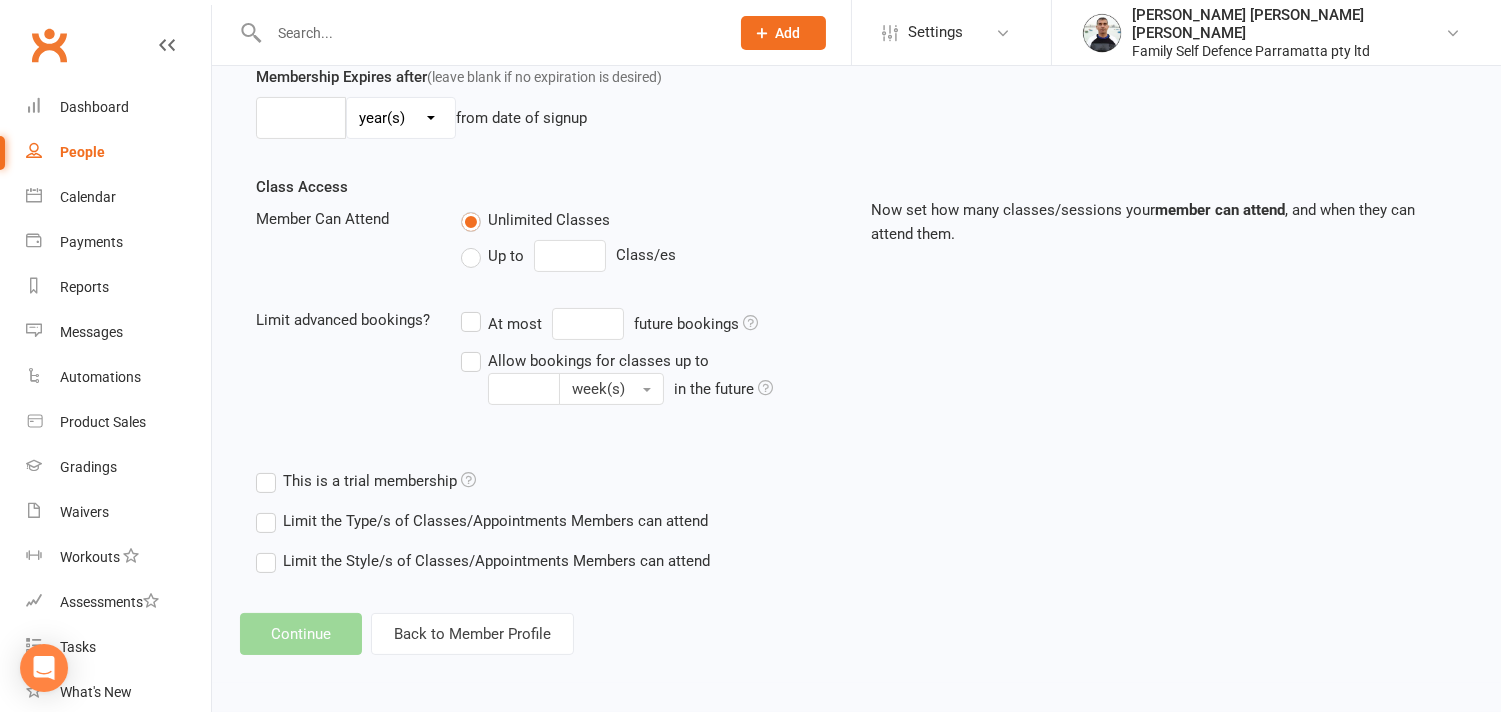 scroll, scrollTop: 0, scrollLeft: 0, axis: both 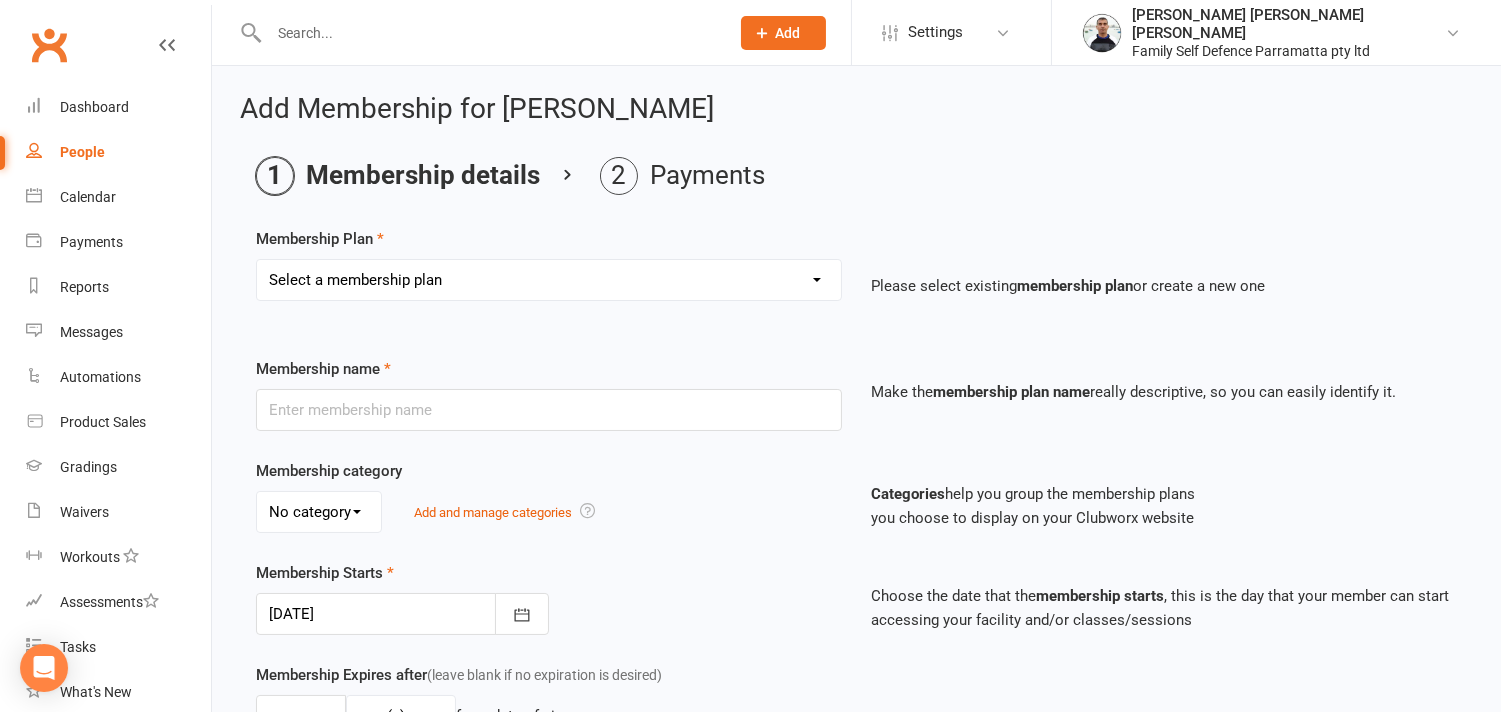 click on "Select a membership plan Create new Membership Plan Insurance Monthly Fortnightly Free membership Once off payment Fortnightly Gold Every 6 months 3 months extension Active Kids" at bounding box center [549, 280] 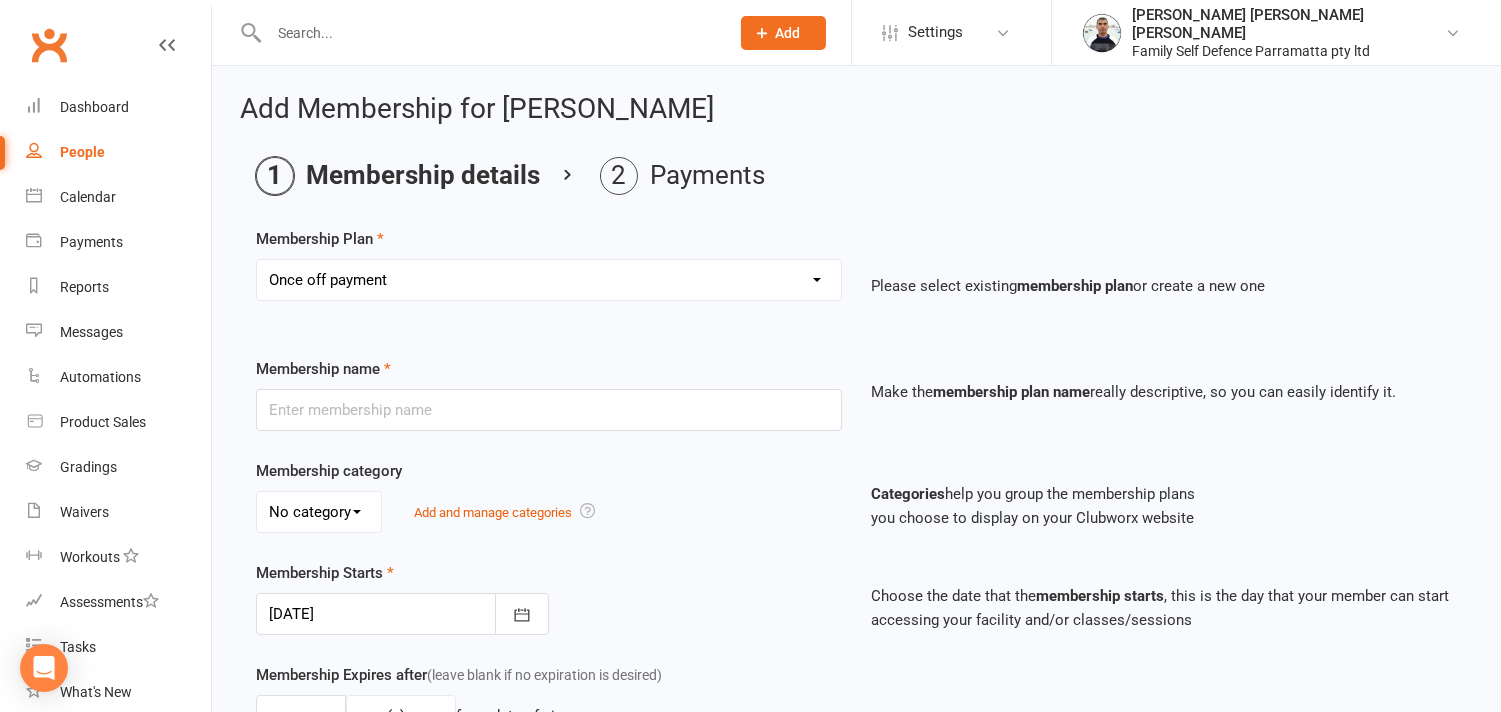 click on "Select a membership plan Create new Membership Plan Insurance Monthly Fortnightly Free membership Once off payment Fortnightly Gold Every 6 months 3 months extension Active Kids" at bounding box center (549, 280) 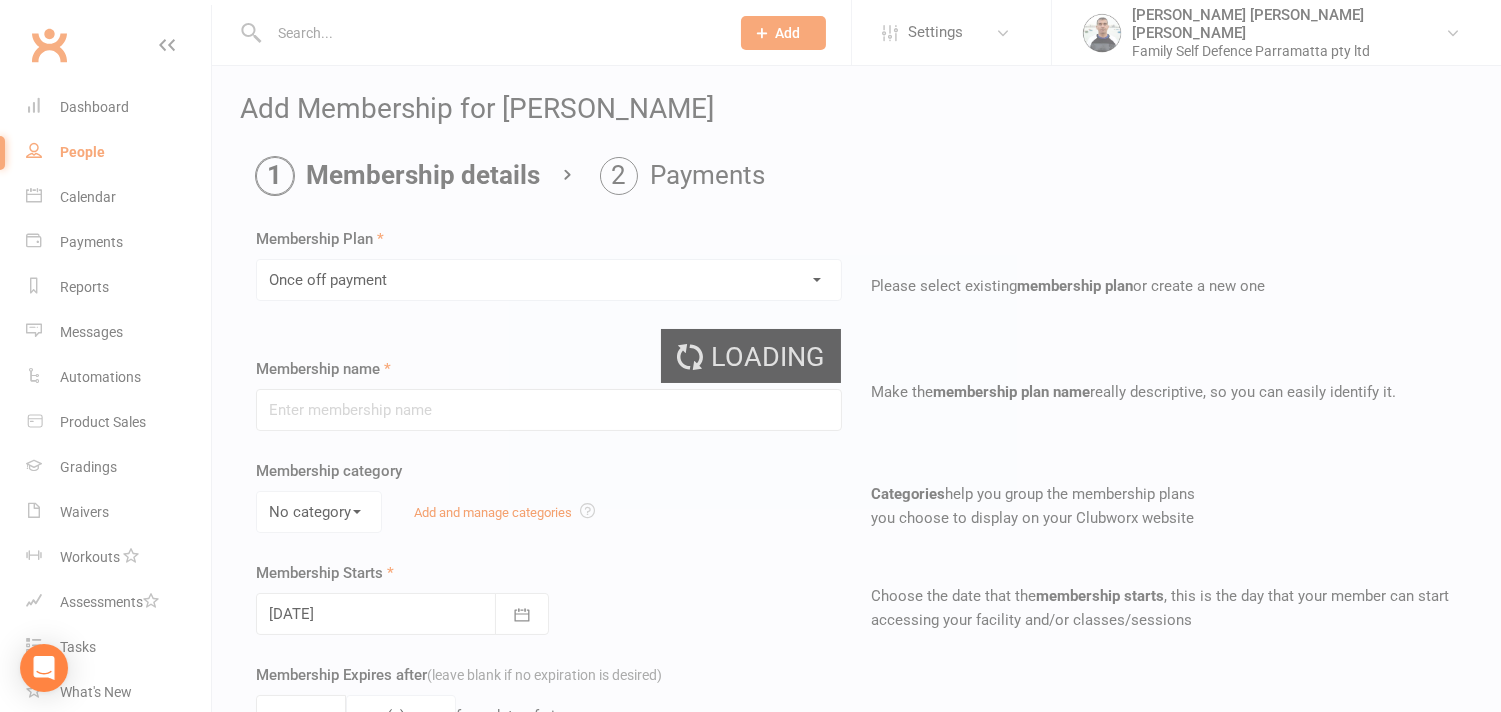 type on "Once off payment" 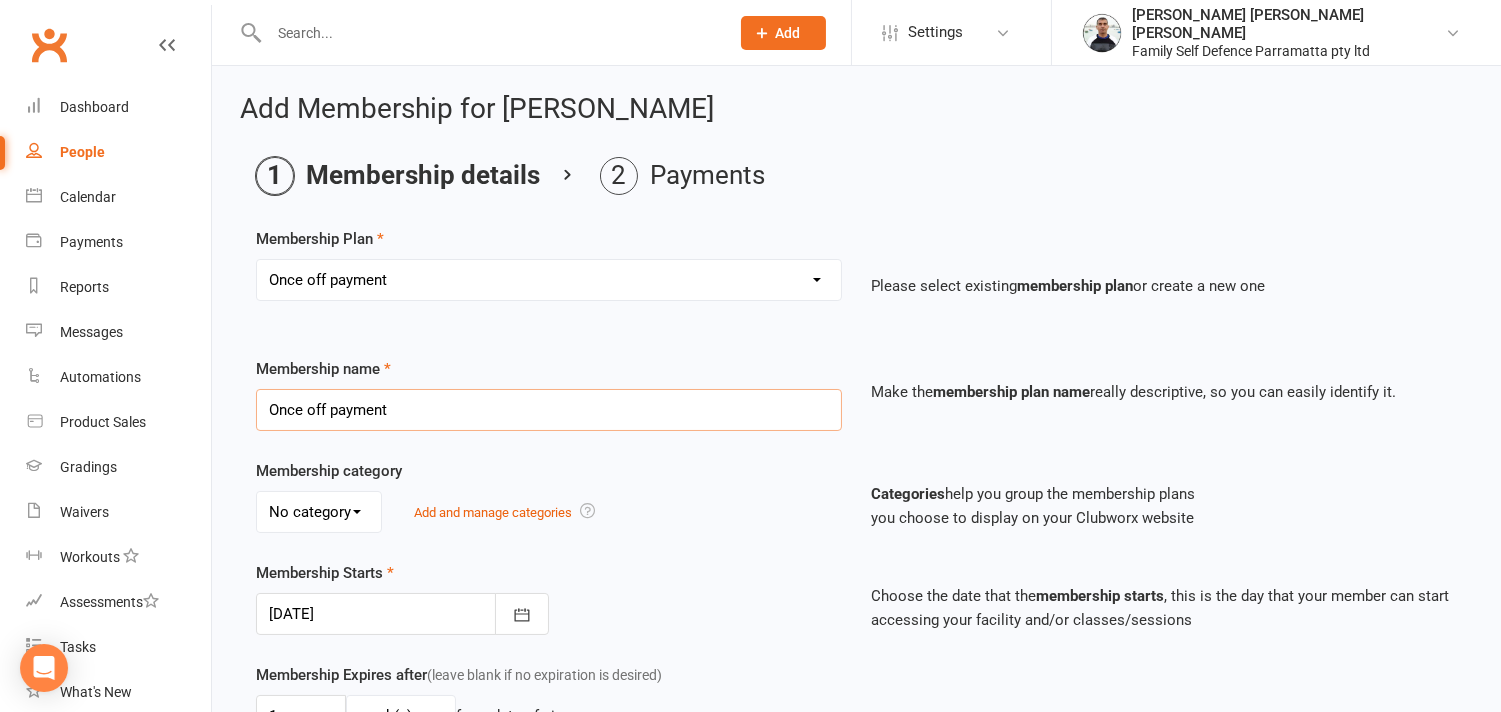 drag, startPoint x: 386, startPoint y: 407, endPoint x: 226, endPoint y: 391, distance: 160.798 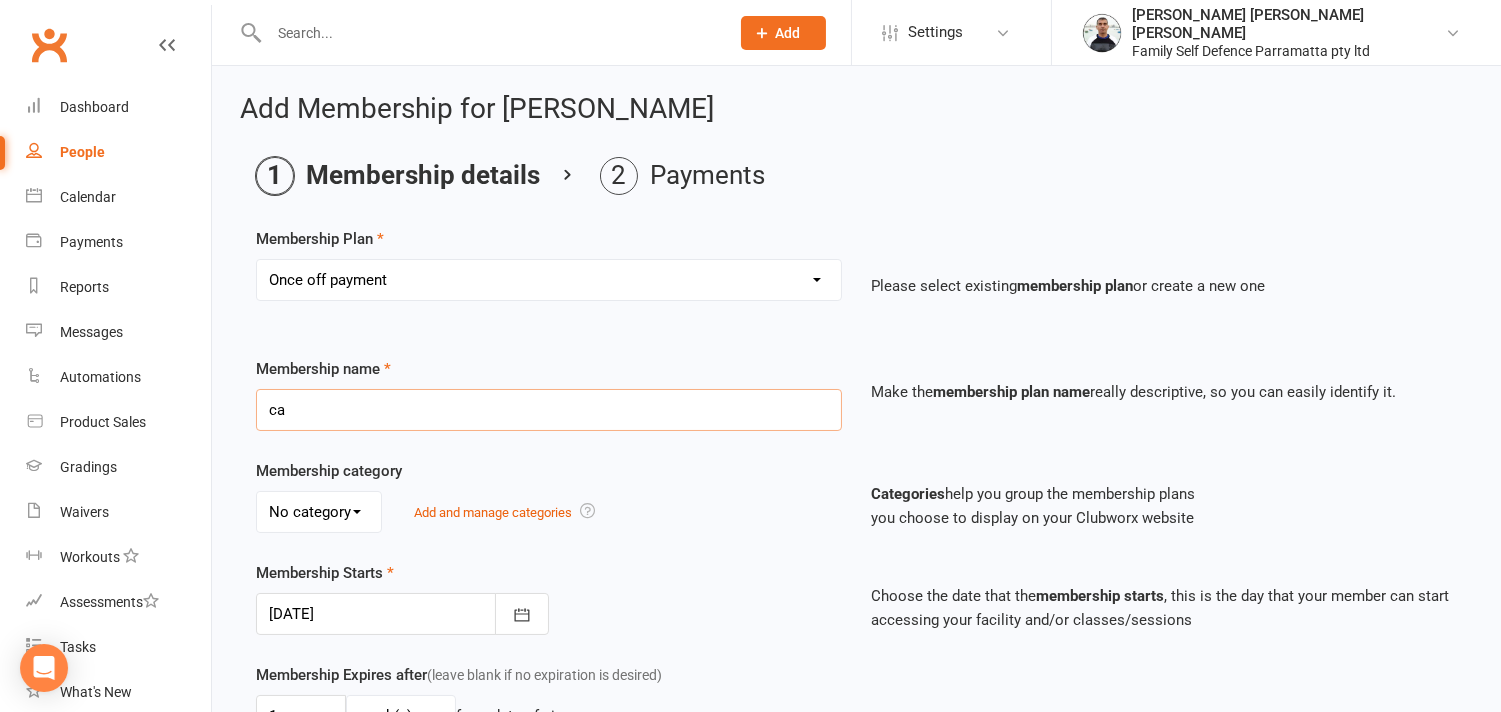 type on "Catch up" 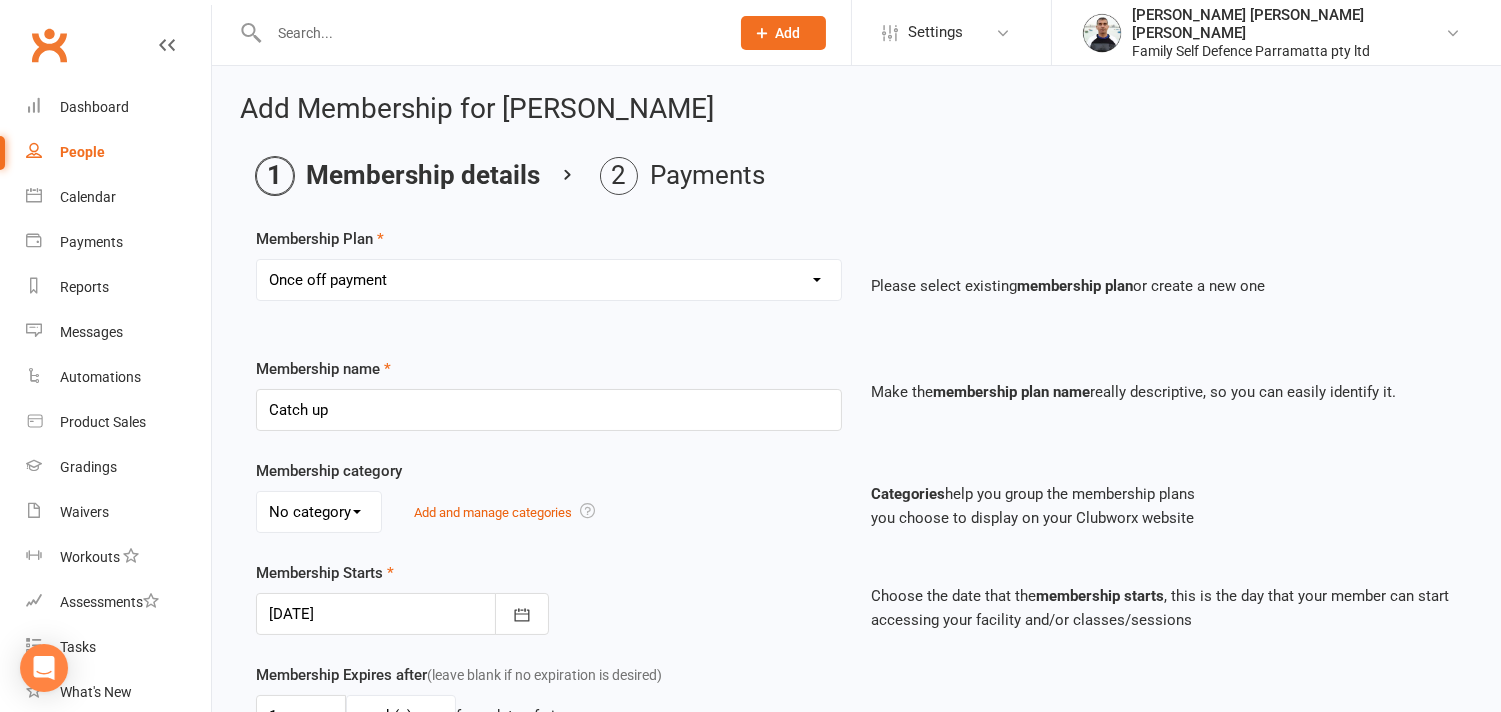 click on "Membership name Catch up" at bounding box center [549, 394] 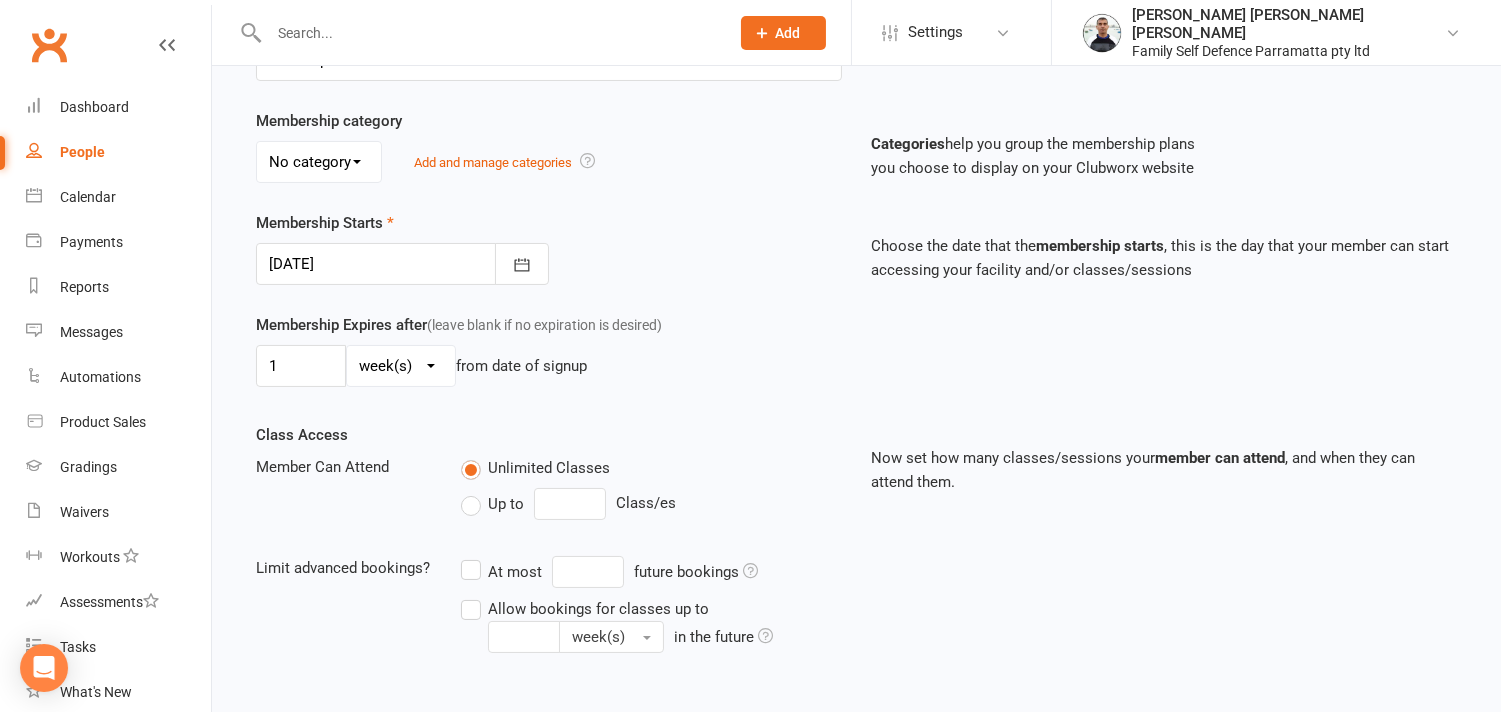 scroll, scrollTop: 264, scrollLeft: 0, axis: vertical 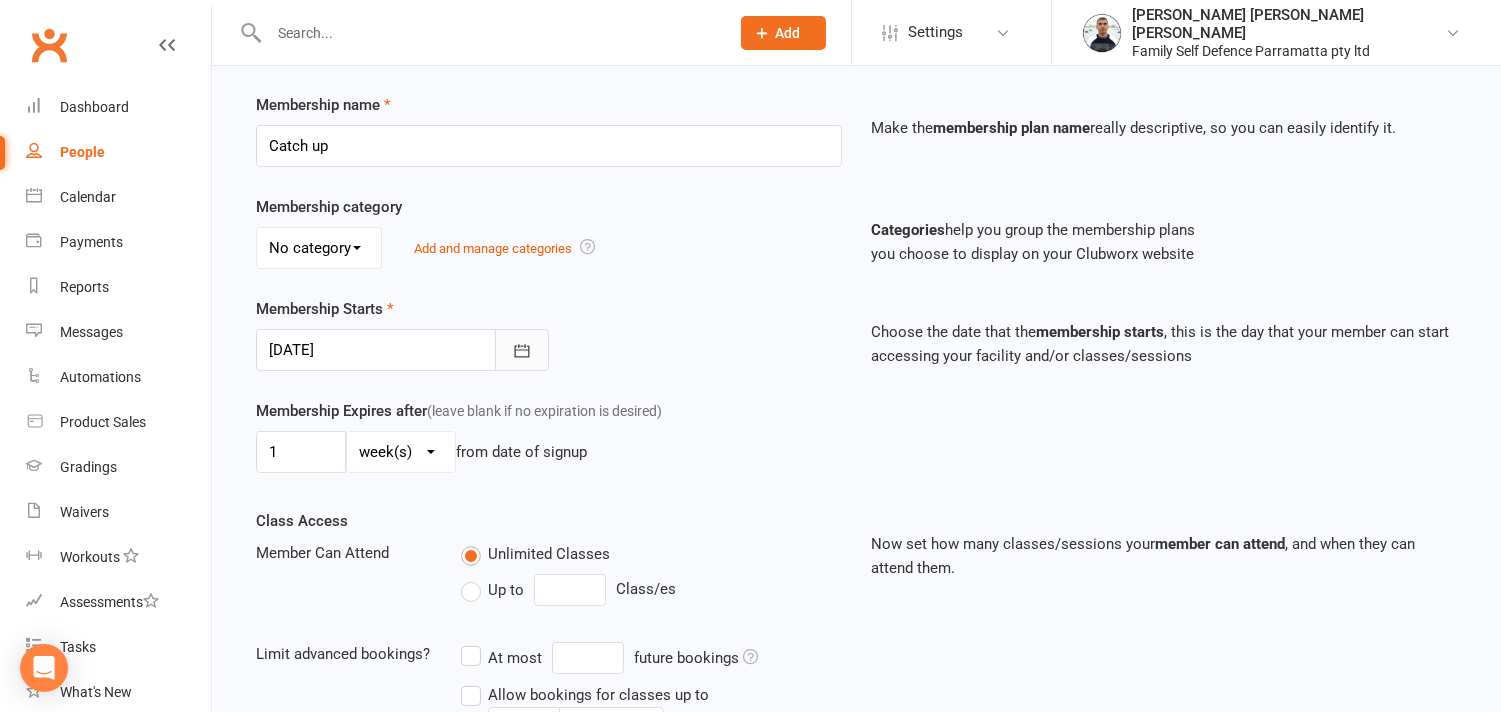 click 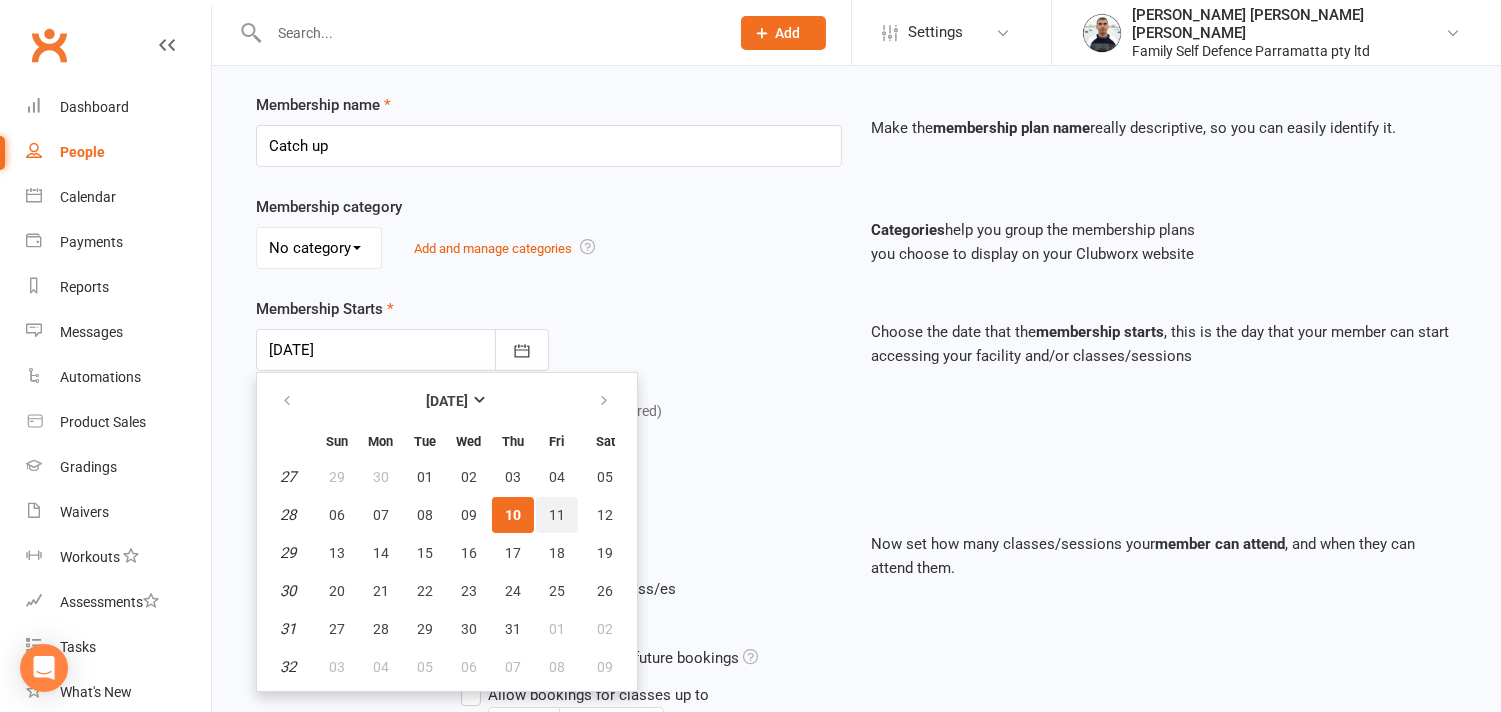 click on "11" at bounding box center (557, 515) 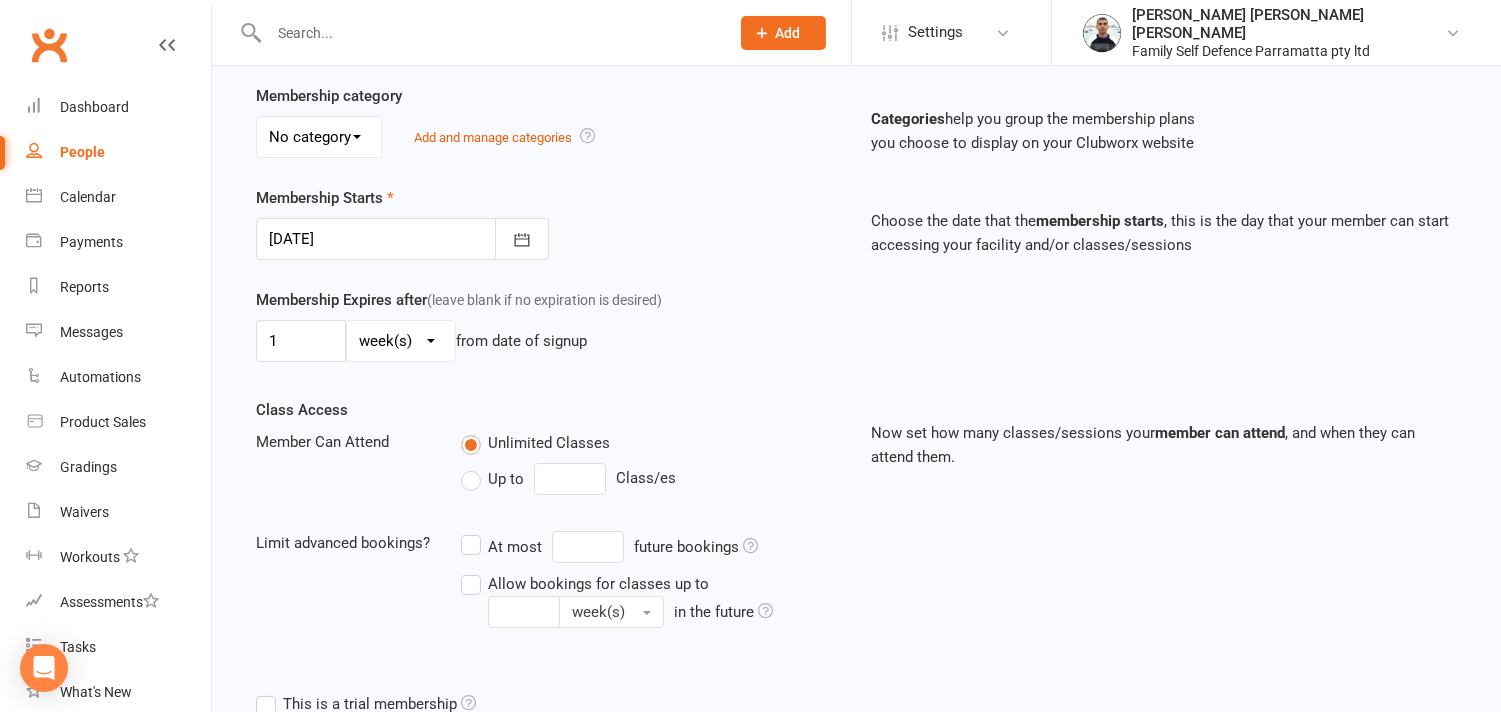 scroll, scrollTop: 597, scrollLeft: 0, axis: vertical 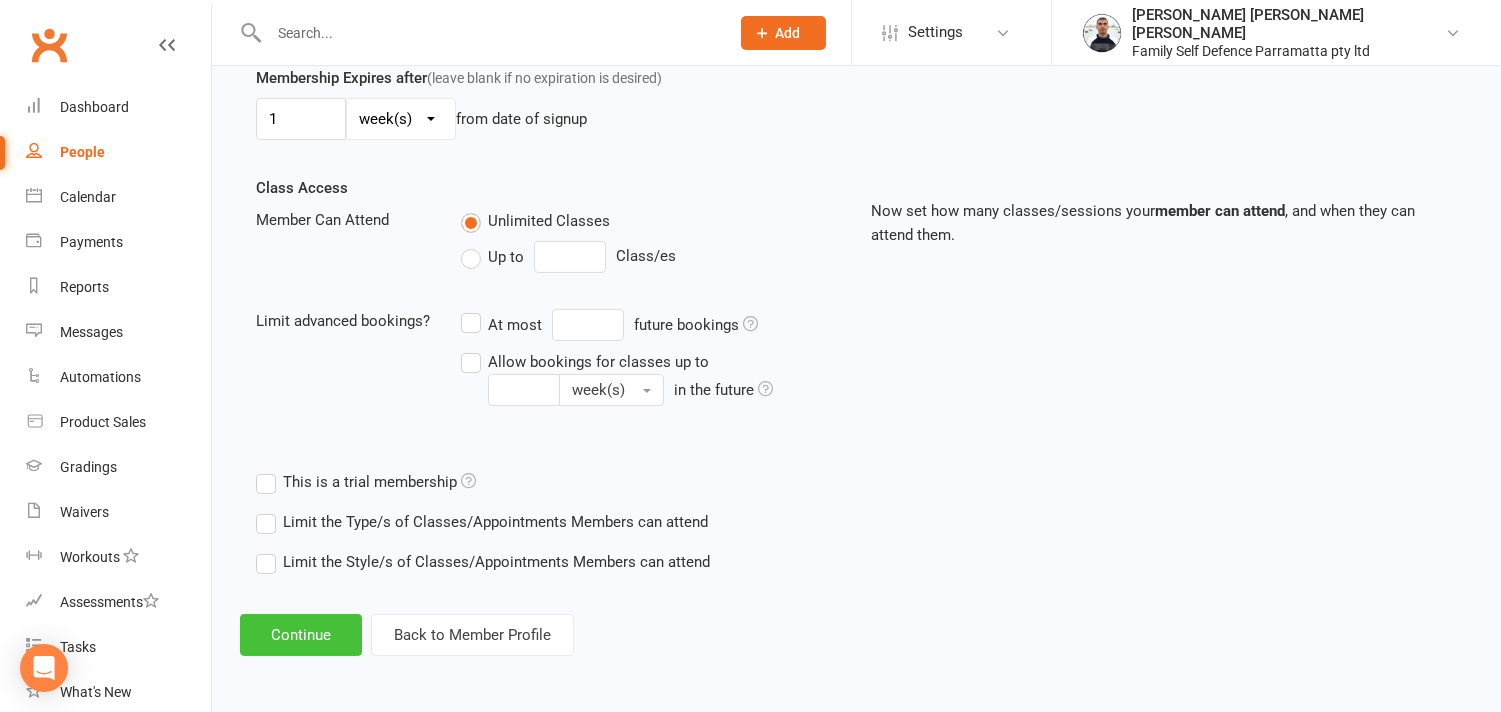 click on "Continue" at bounding box center (301, 635) 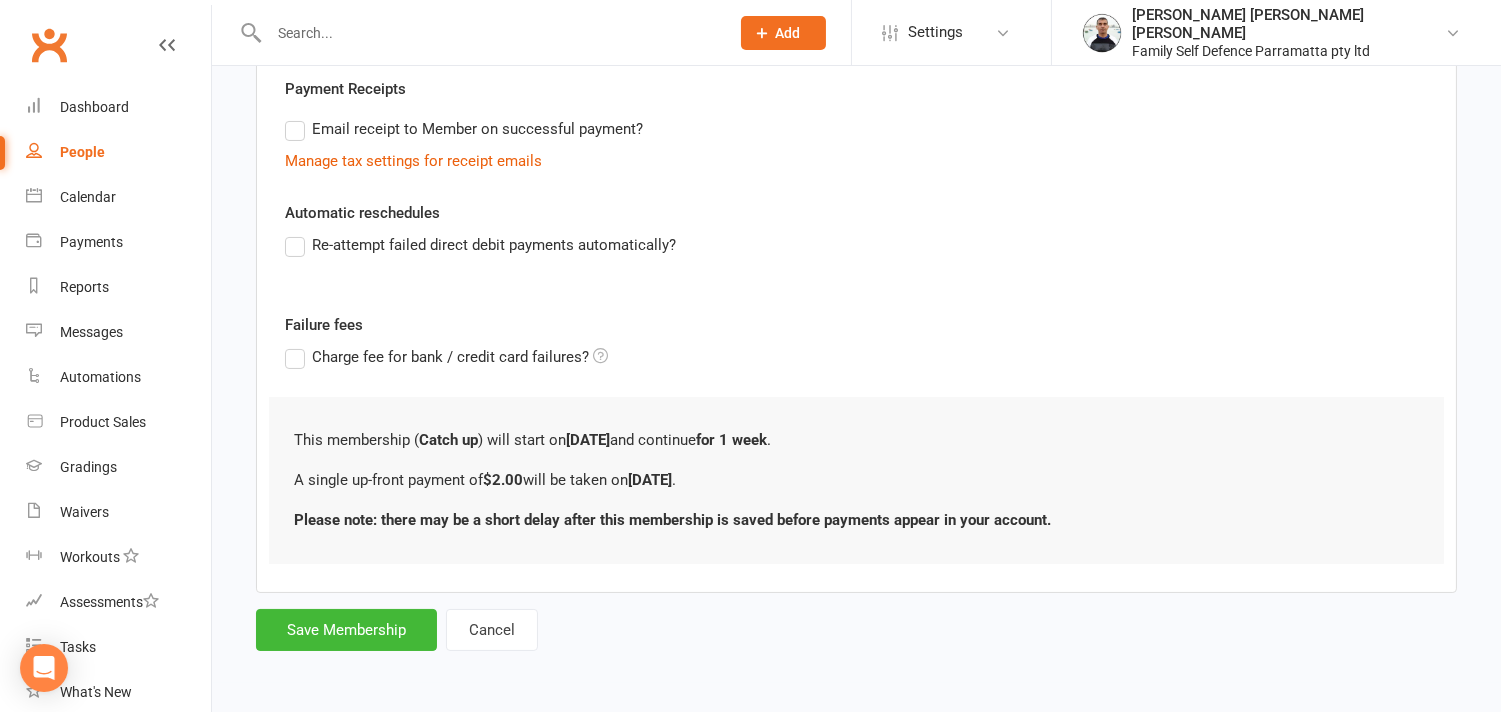 scroll, scrollTop: 0, scrollLeft: 0, axis: both 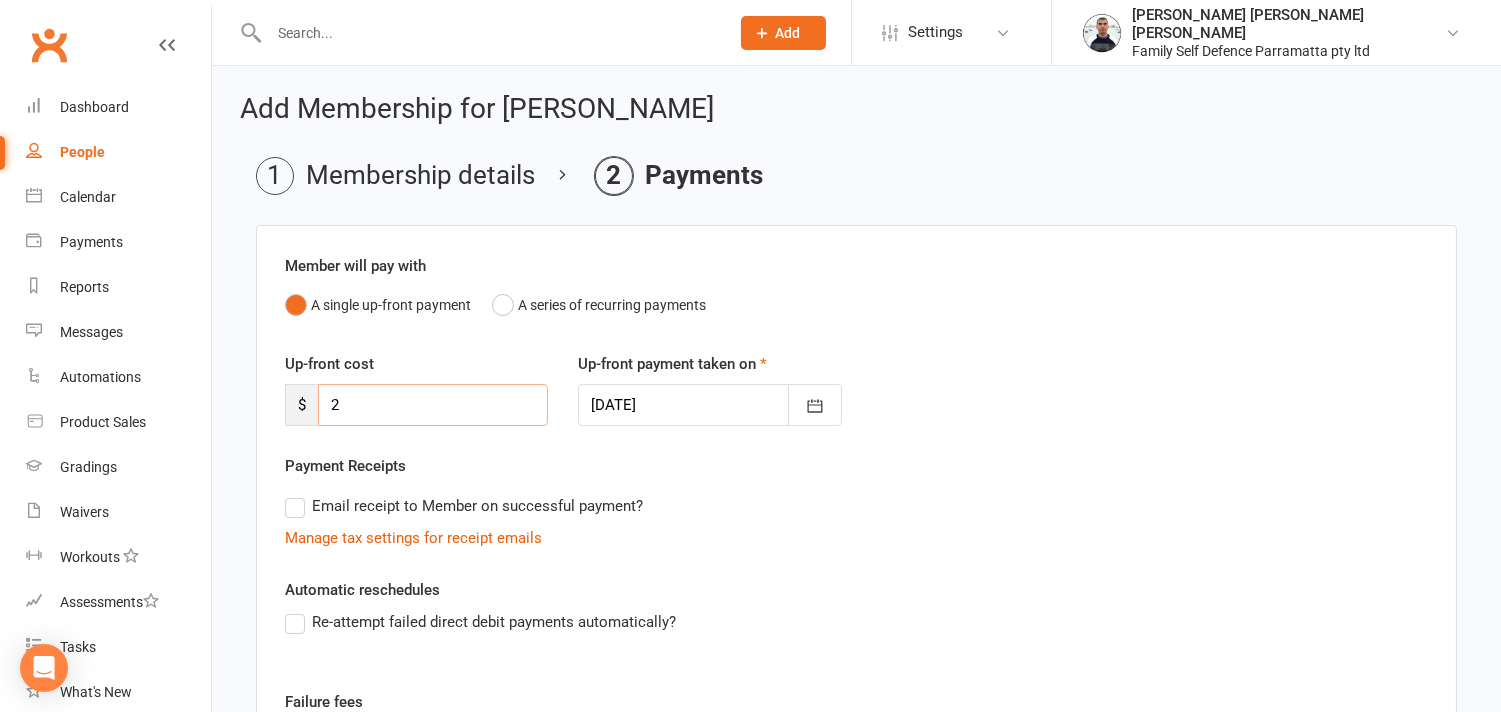 click on "2" at bounding box center (433, 405) 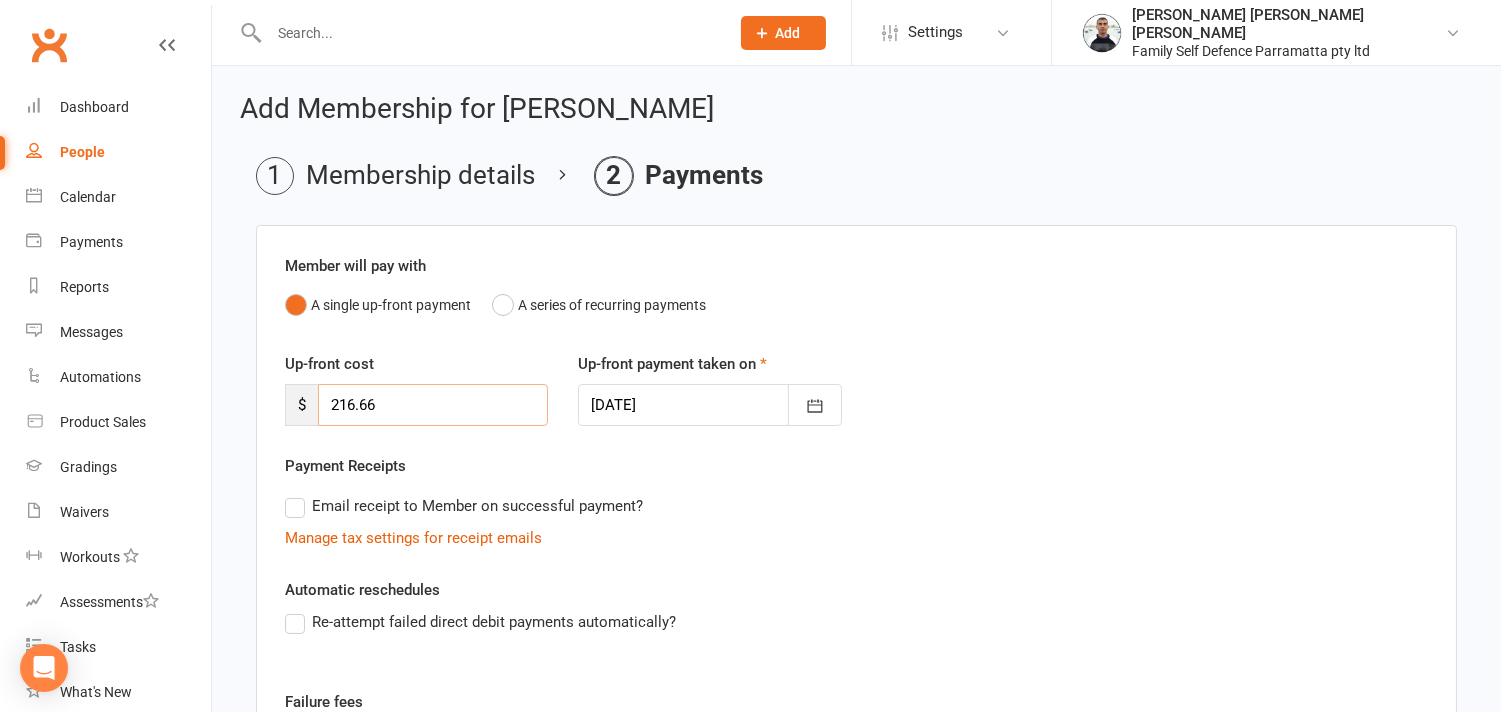 type on "216.66" 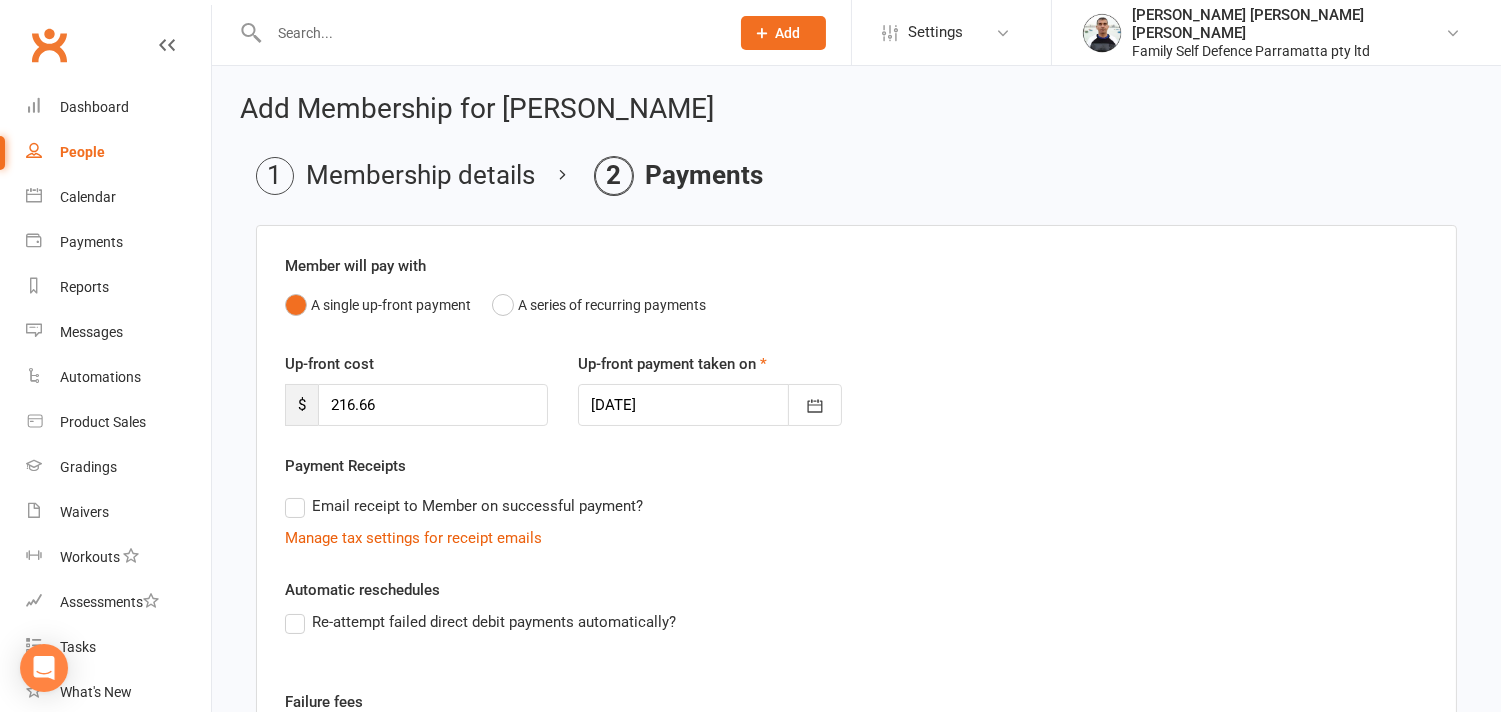 click on "Payment Receipts Email receipt to Member on successful payment? Manage tax settings for receipt emails" at bounding box center (856, 502) 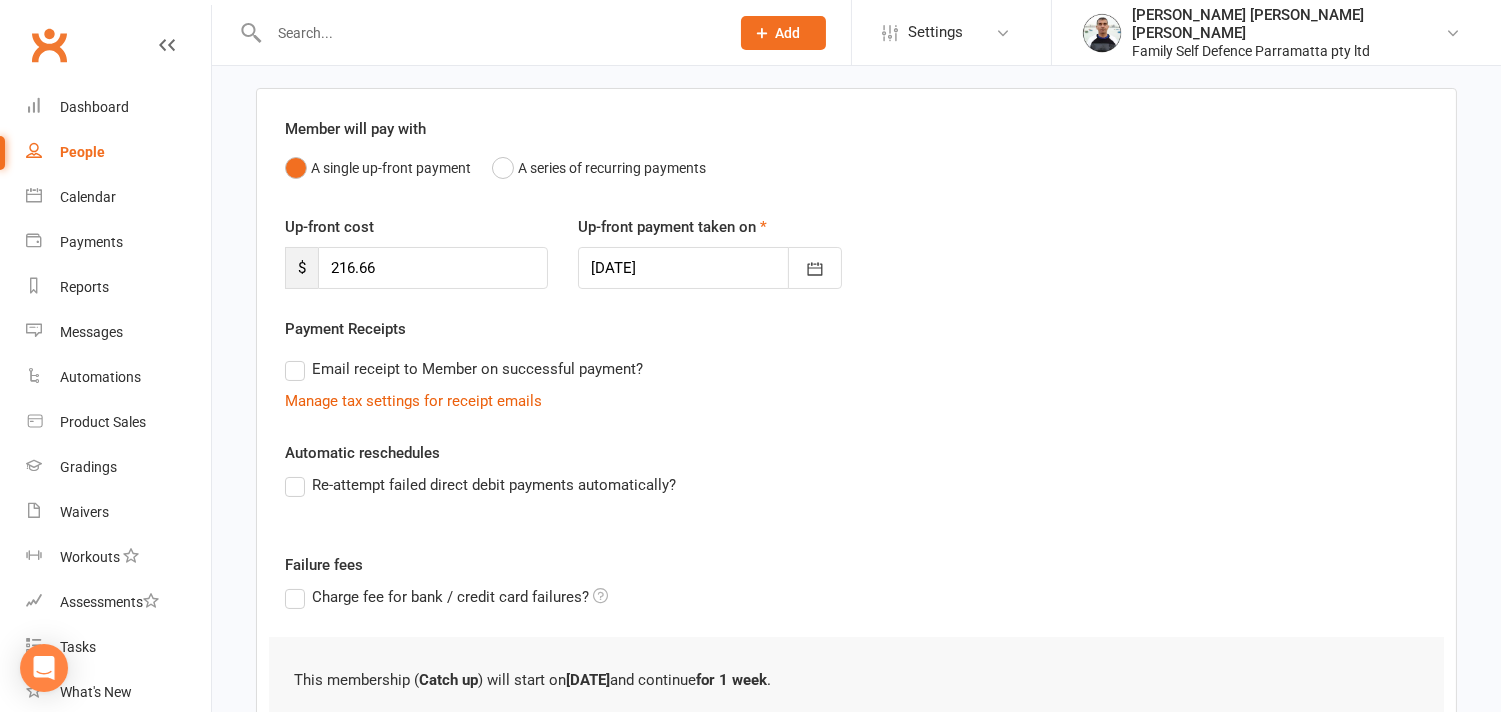 scroll, scrollTop: 377, scrollLeft: 0, axis: vertical 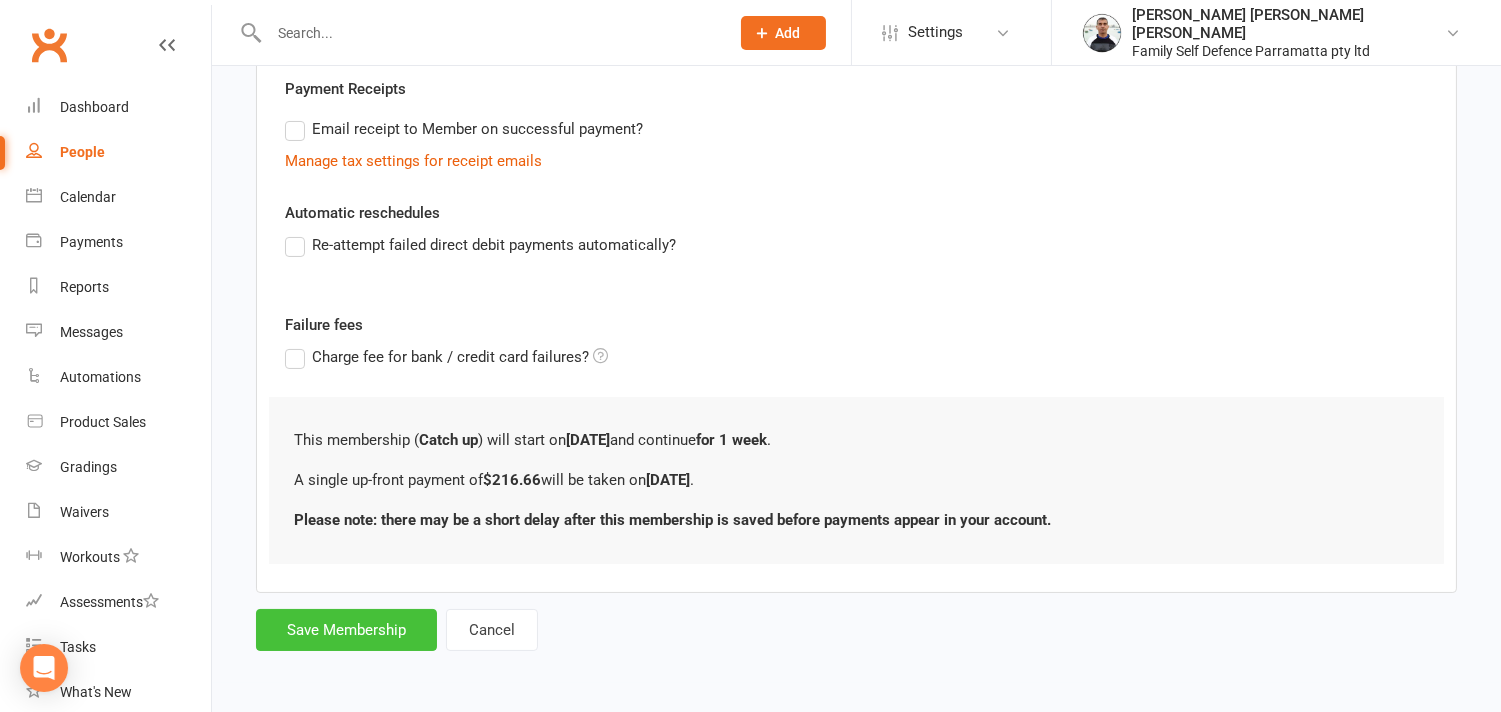 click on "Save Membership" at bounding box center (346, 630) 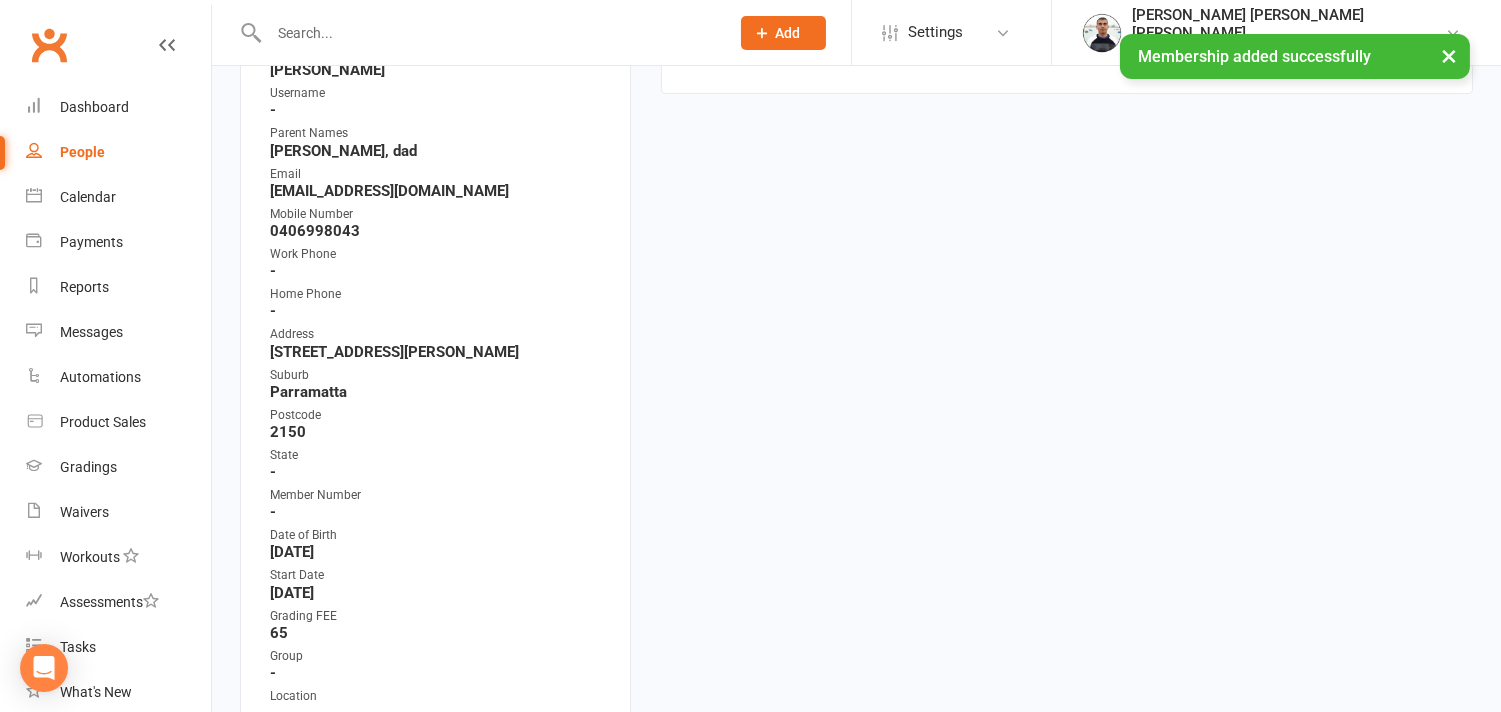 scroll, scrollTop: 0, scrollLeft: 0, axis: both 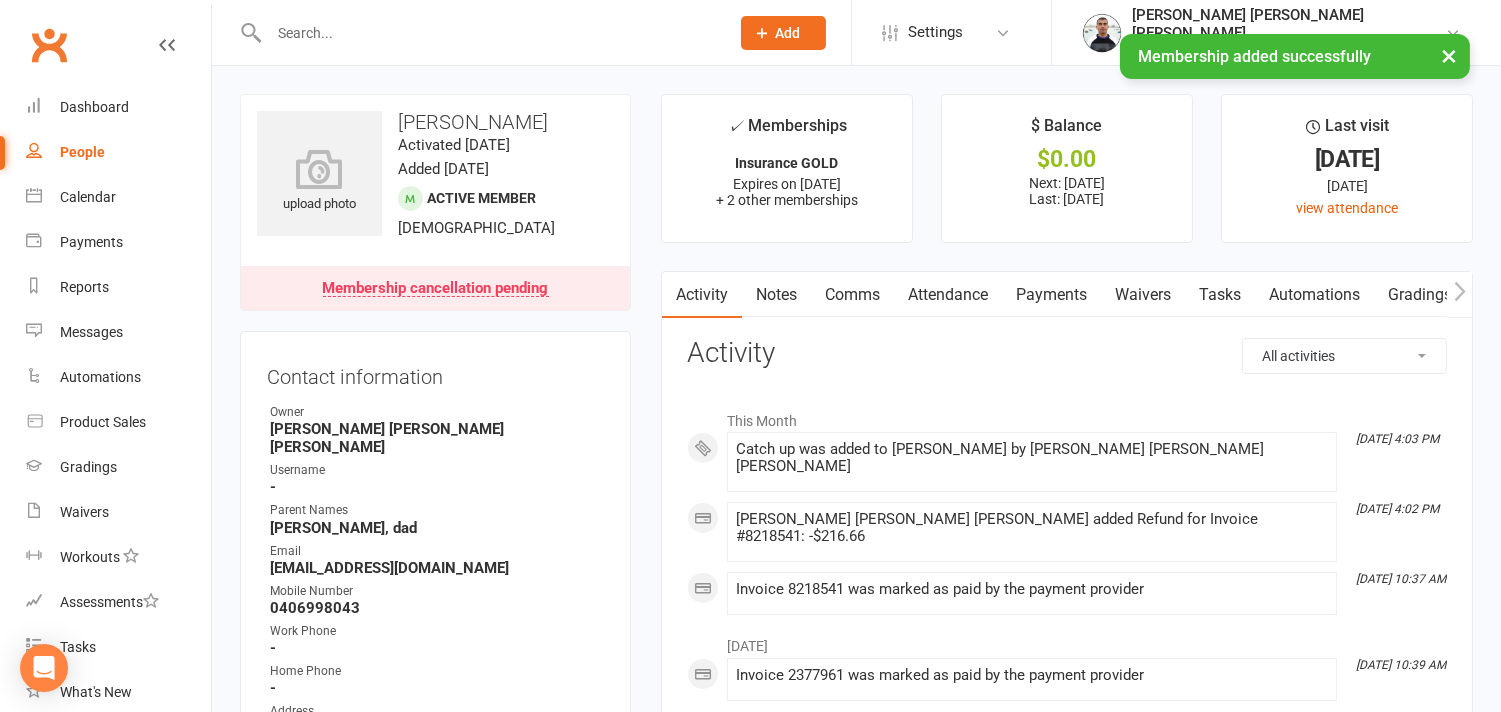 click on "Payments" at bounding box center (1051, 295) 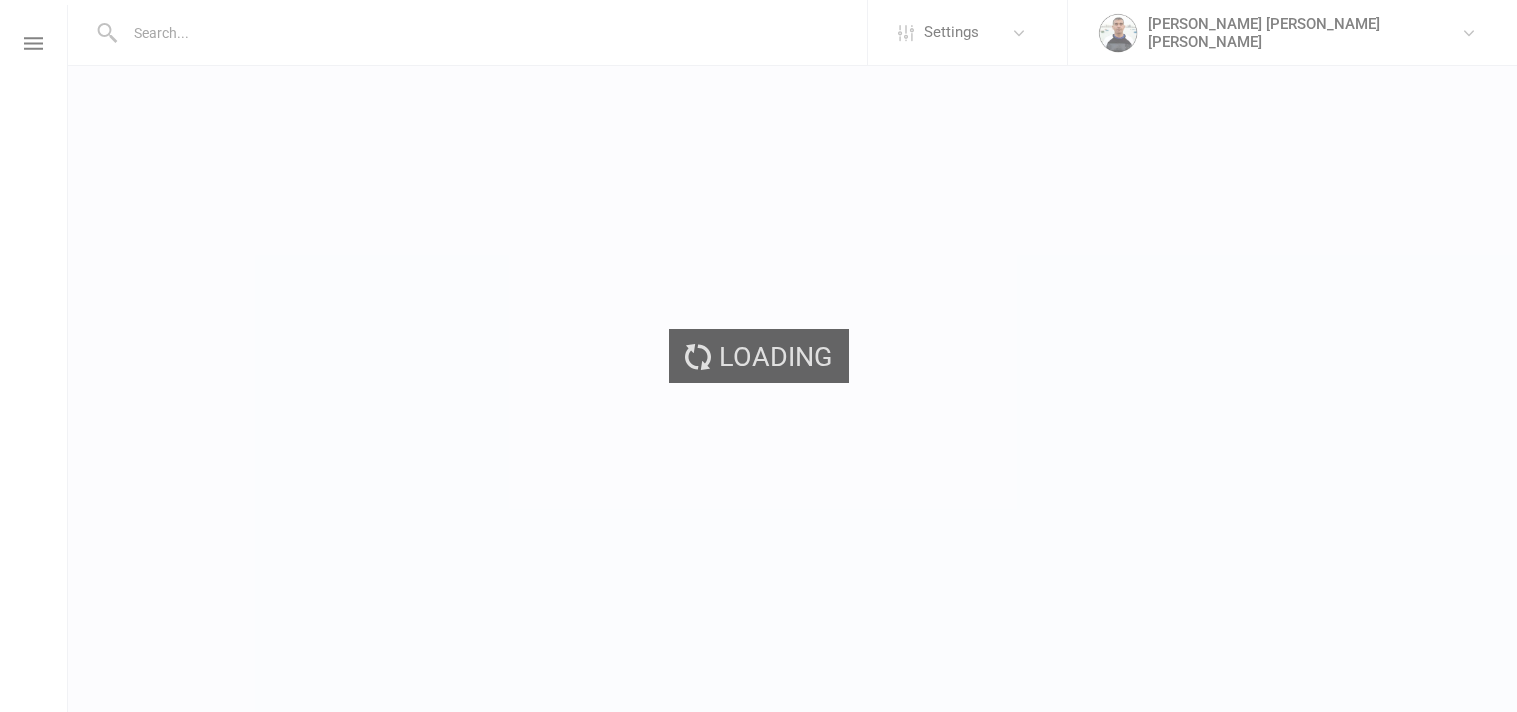scroll, scrollTop: 0, scrollLeft: 0, axis: both 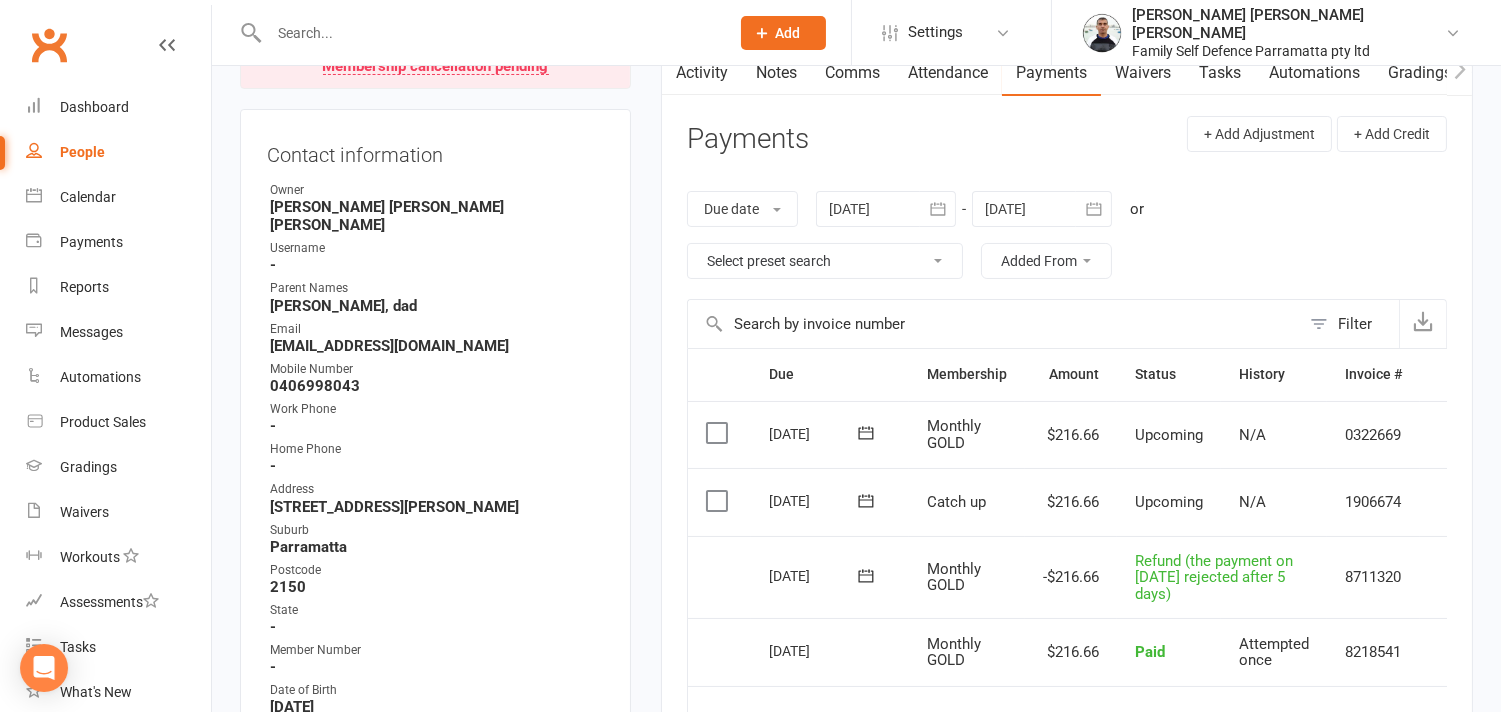 click 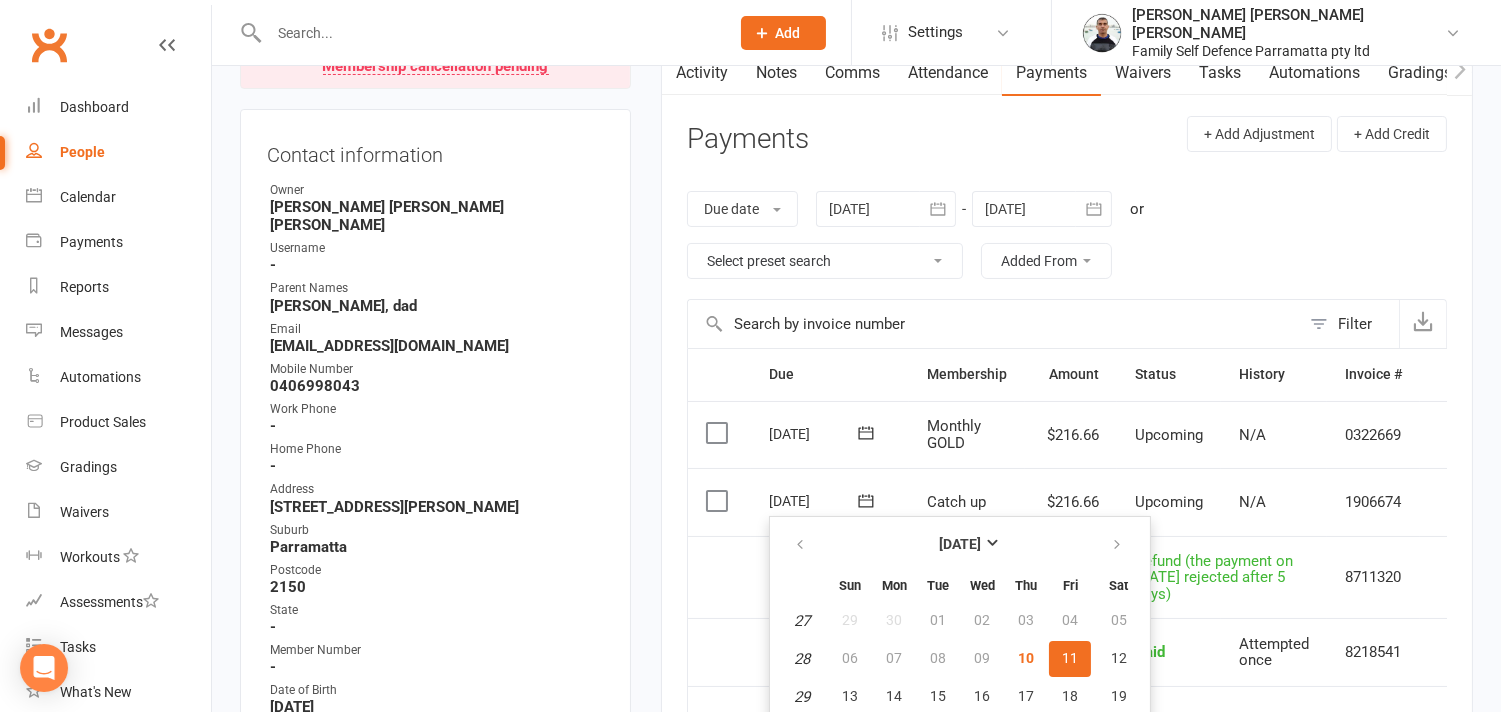 scroll, scrollTop: 333, scrollLeft: 0, axis: vertical 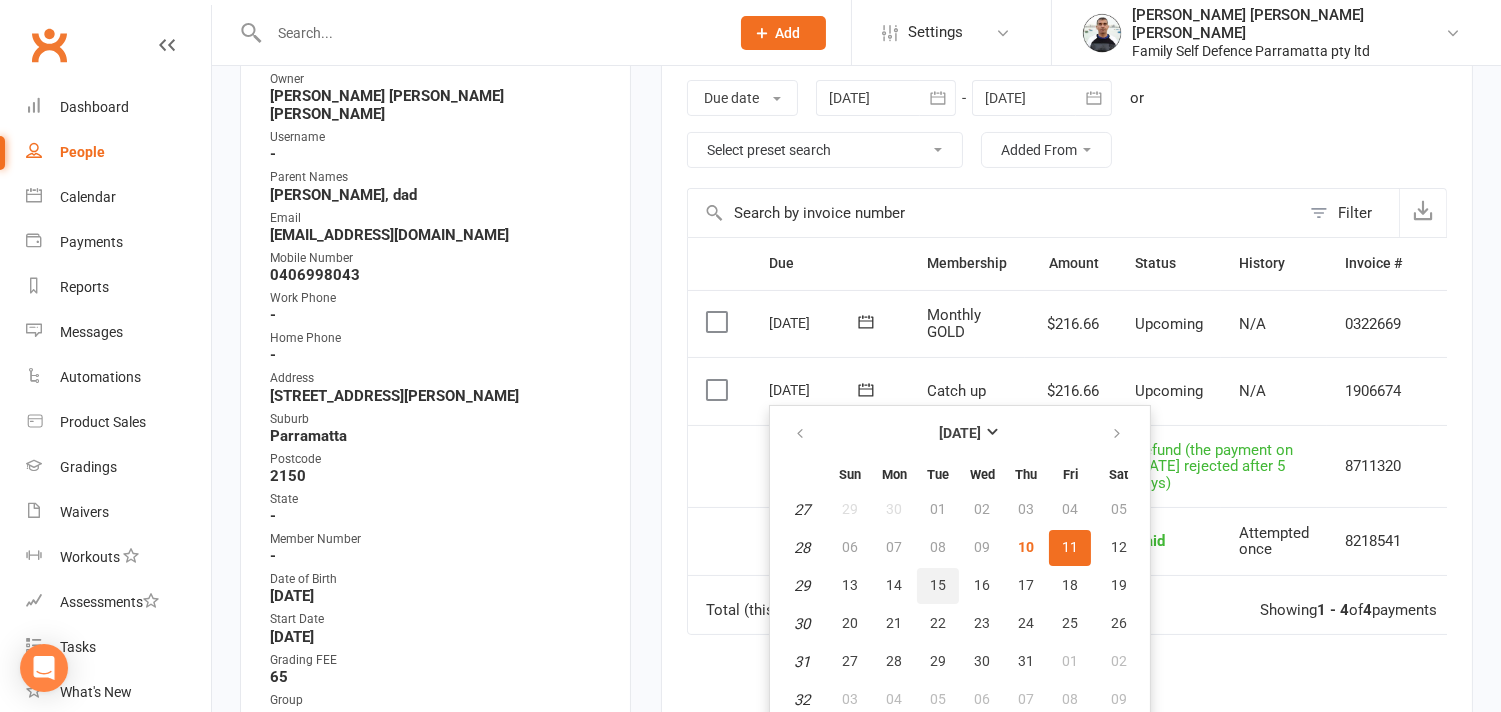 click on "15" at bounding box center (938, 585) 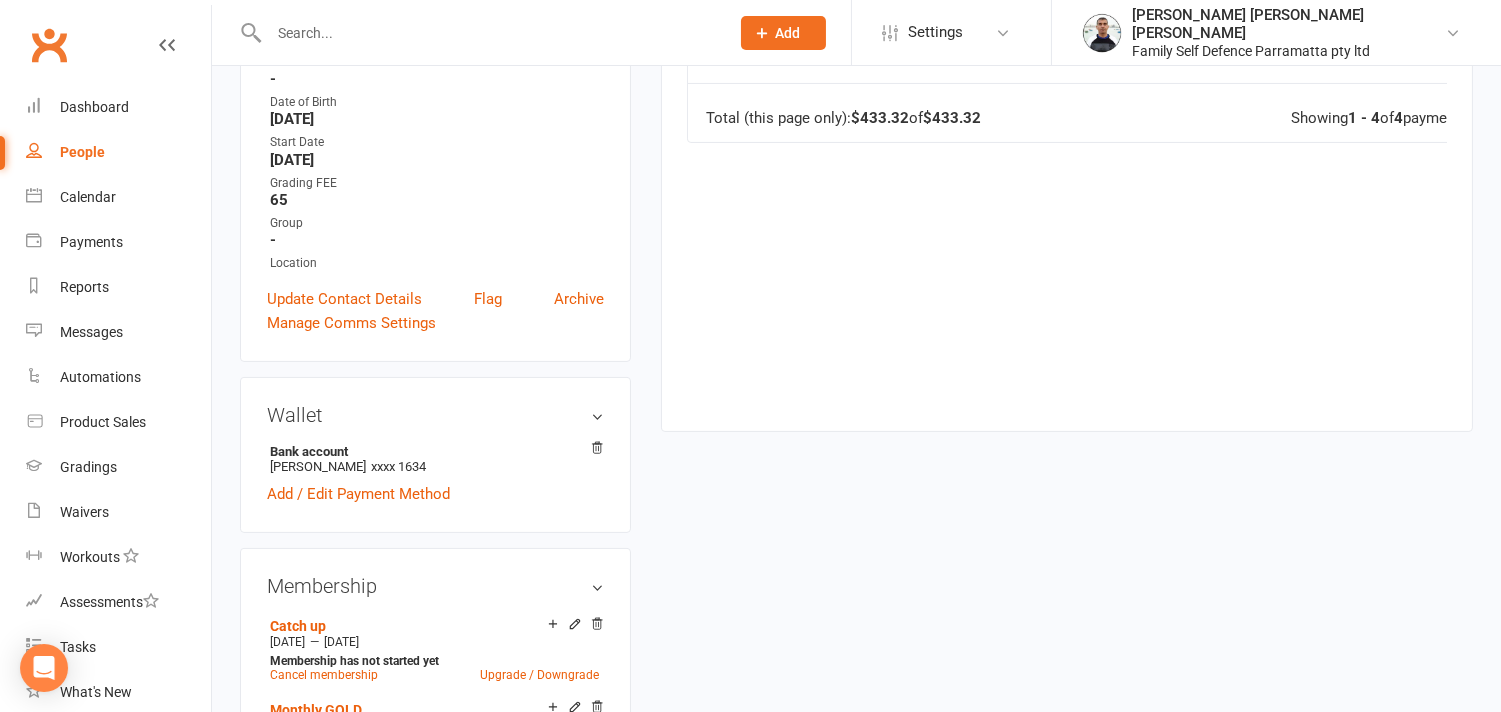 scroll, scrollTop: 444, scrollLeft: 0, axis: vertical 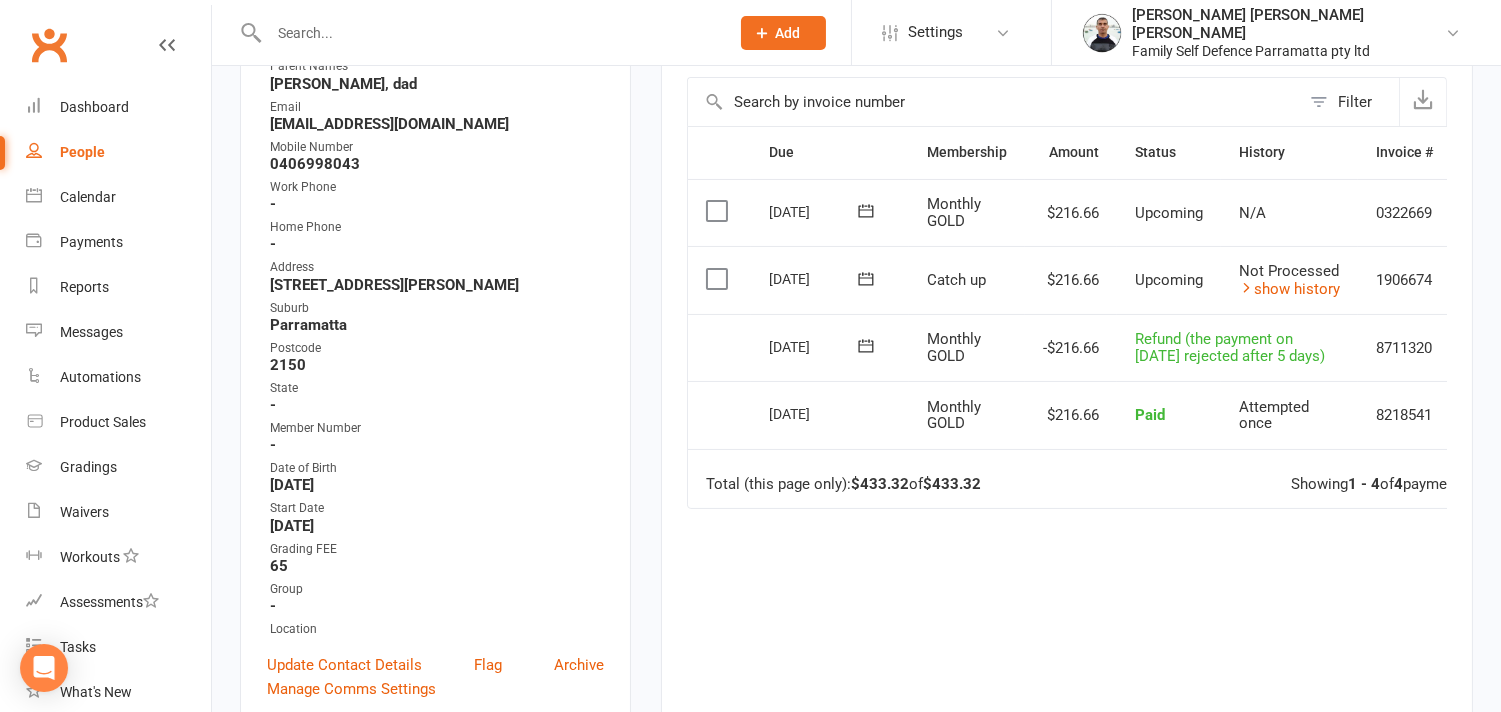 click at bounding box center (489, 33) 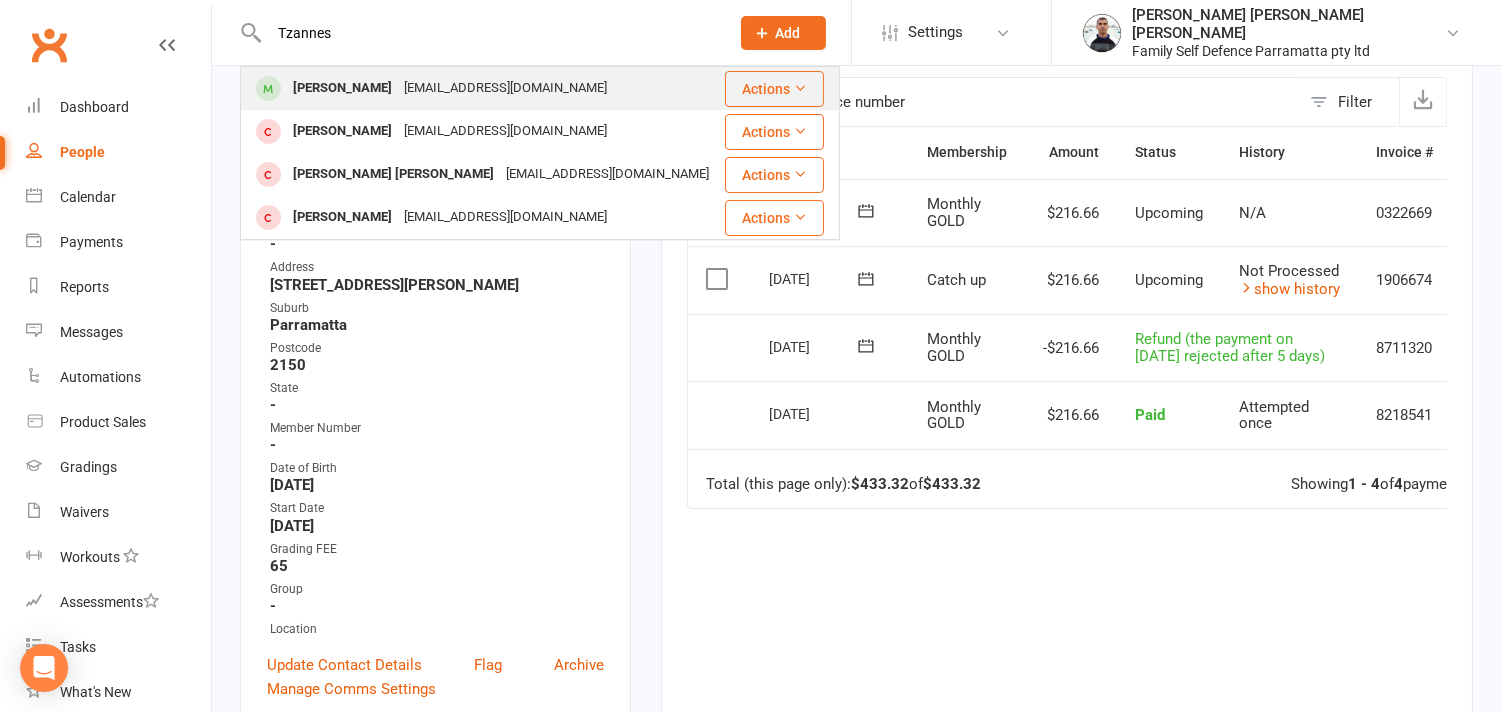 type on "Tzannes" 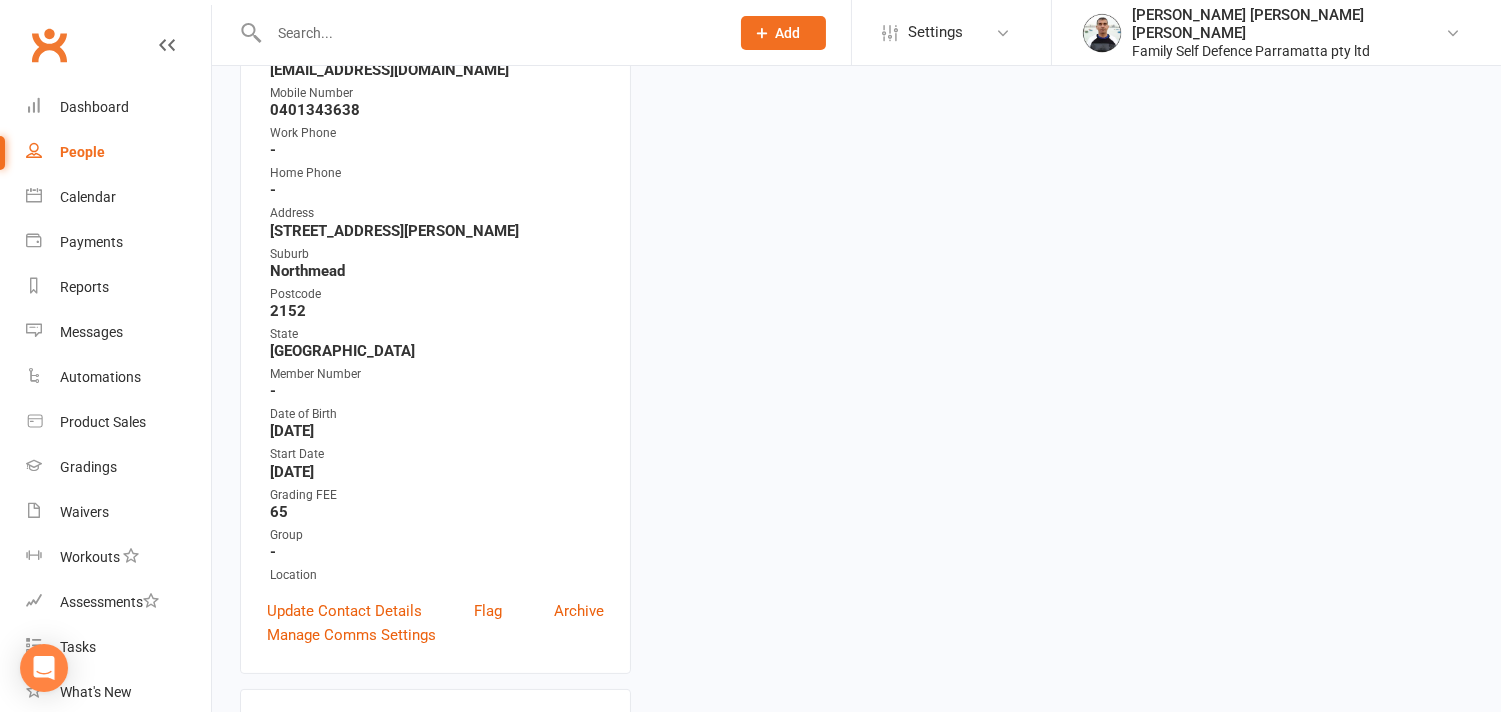 scroll, scrollTop: 0, scrollLeft: 0, axis: both 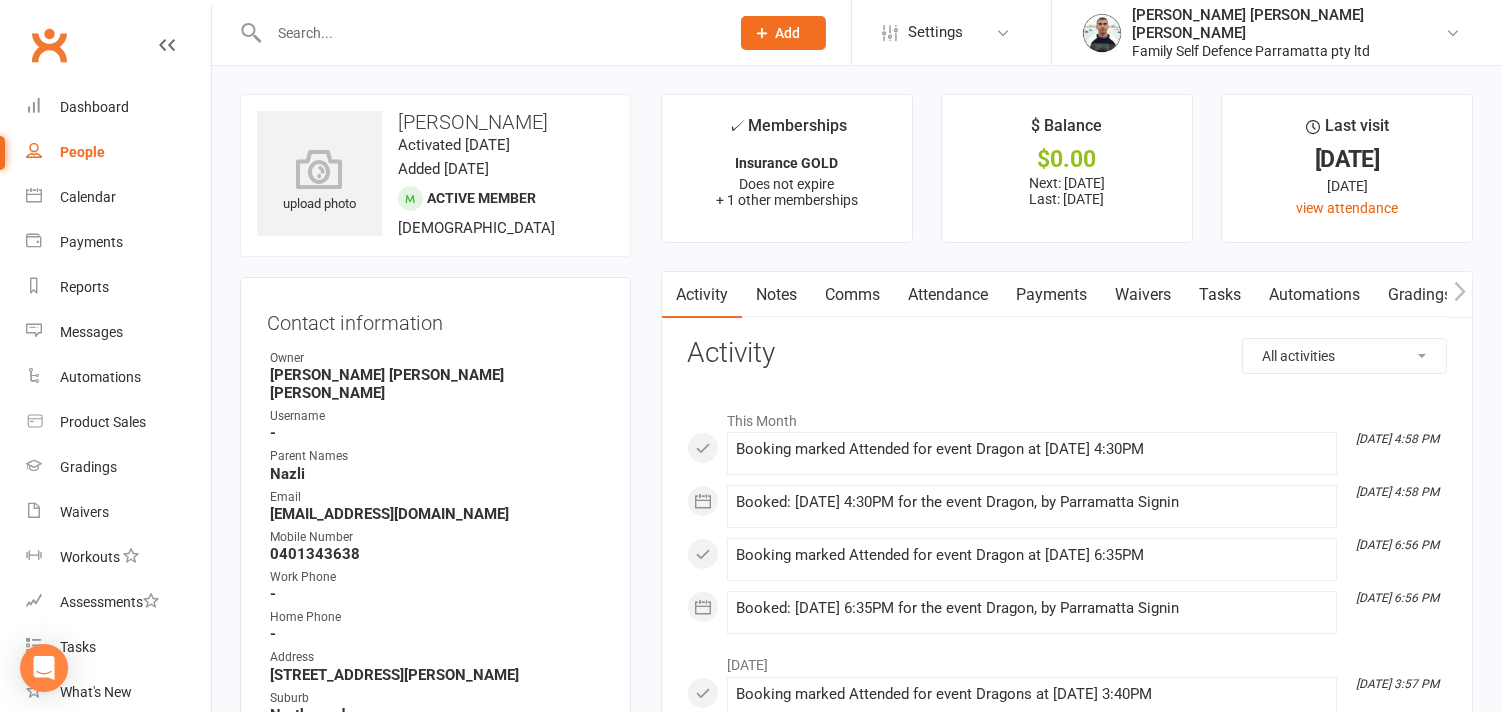 click on "Payments" at bounding box center (1051, 295) 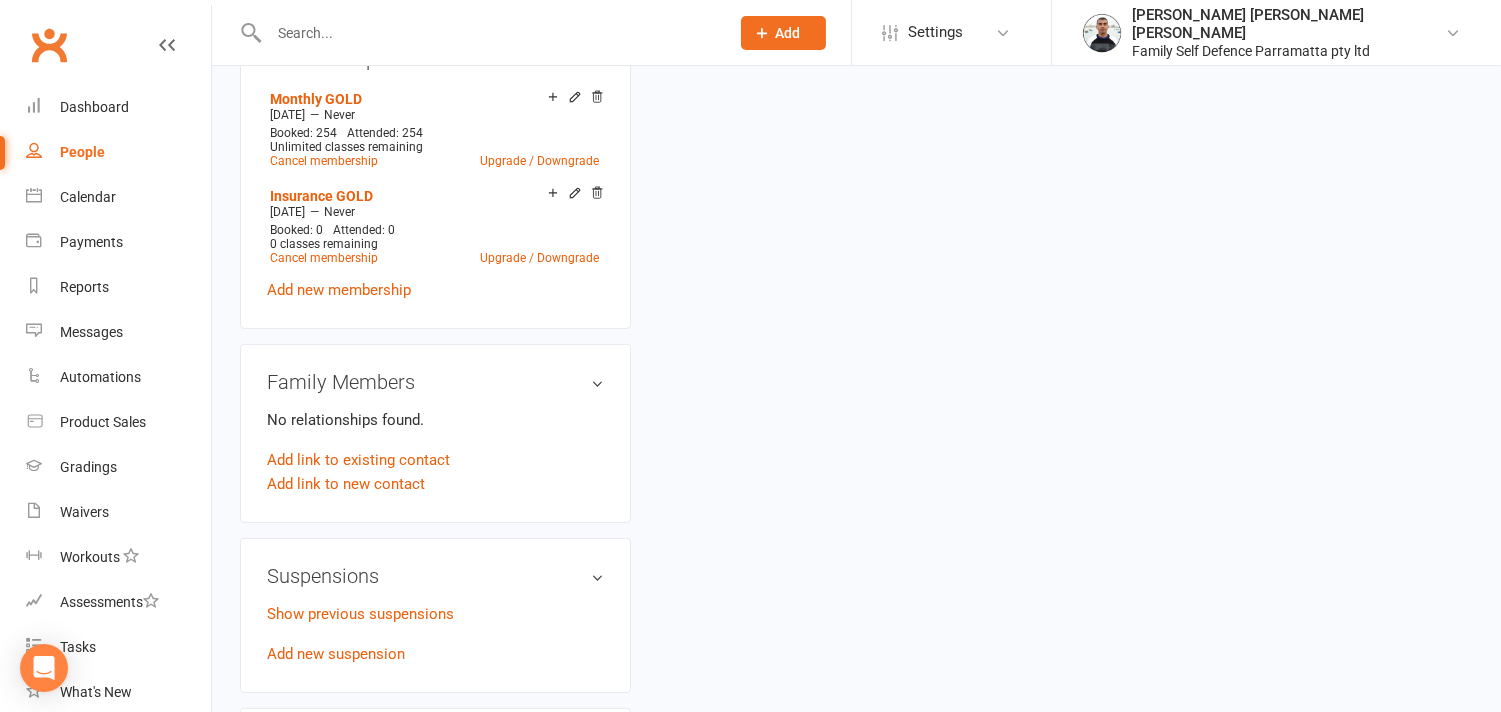 scroll, scrollTop: 1333, scrollLeft: 0, axis: vertical 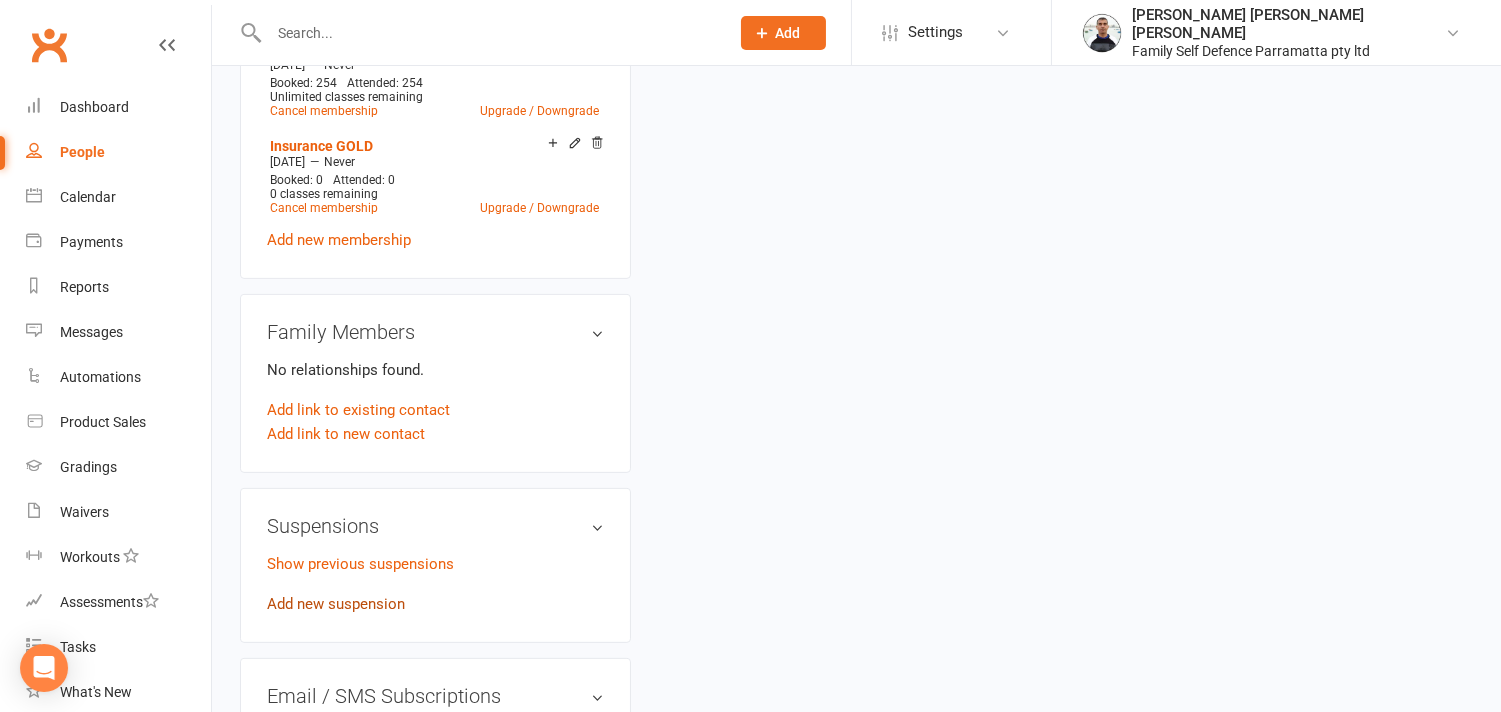 click on "Add new suspension" at bounding box center [336, 604] 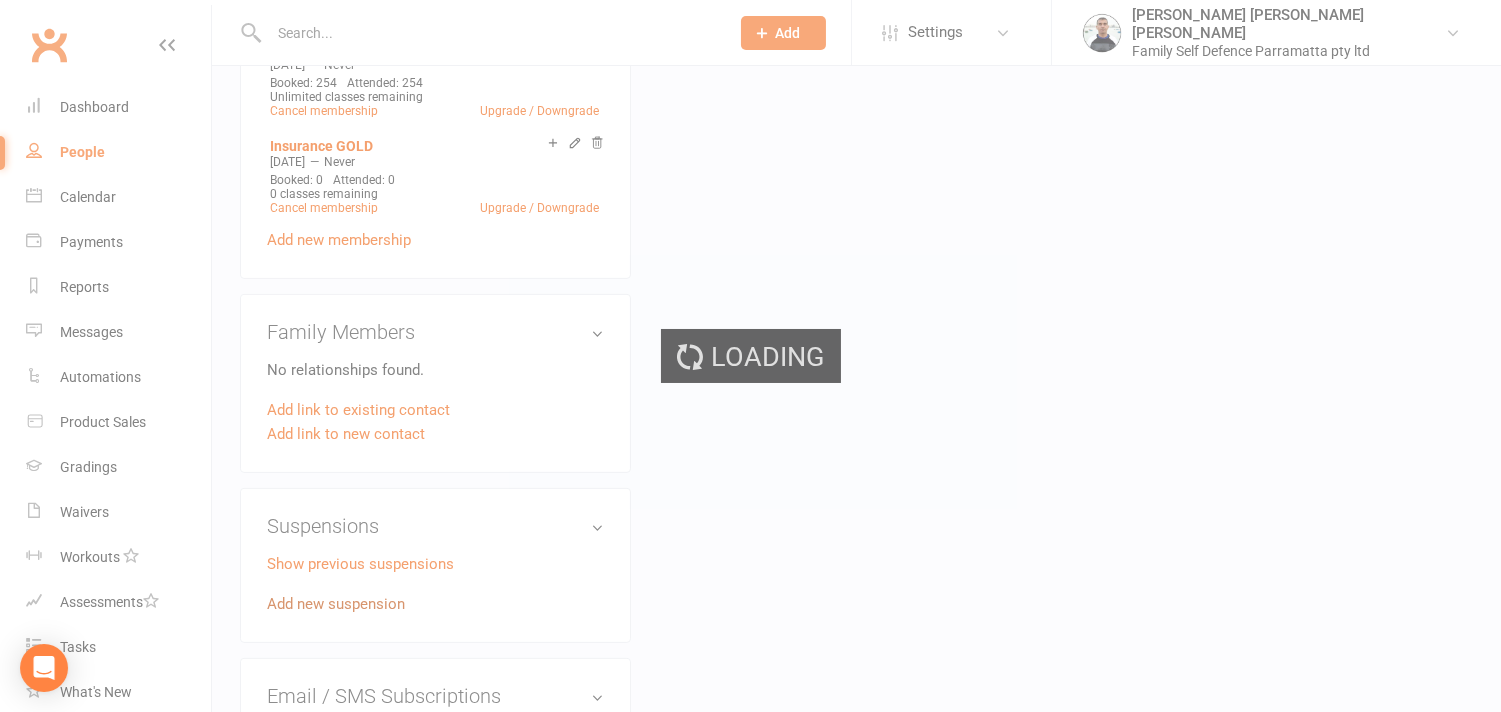 scroll, scrollTop: 0, scrollLeft: 0, axis: both 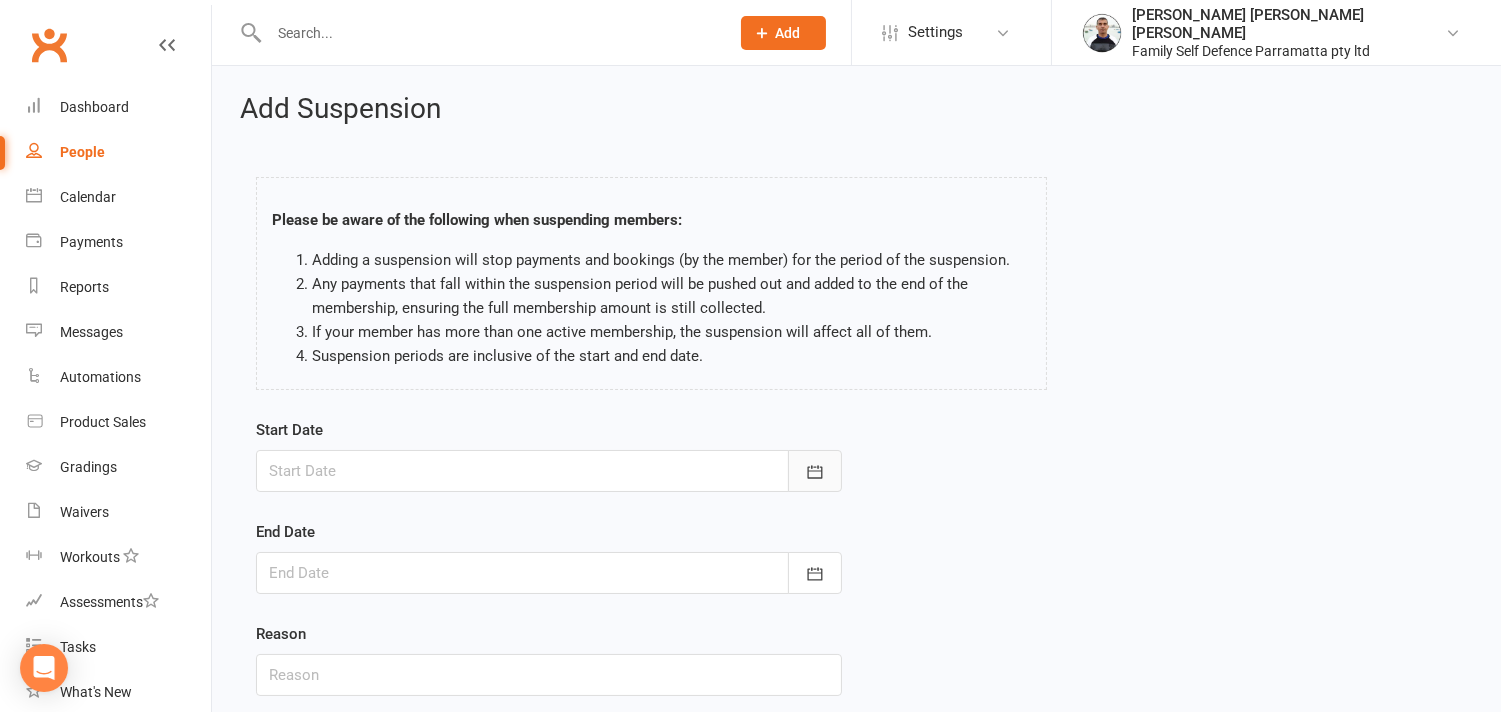 click 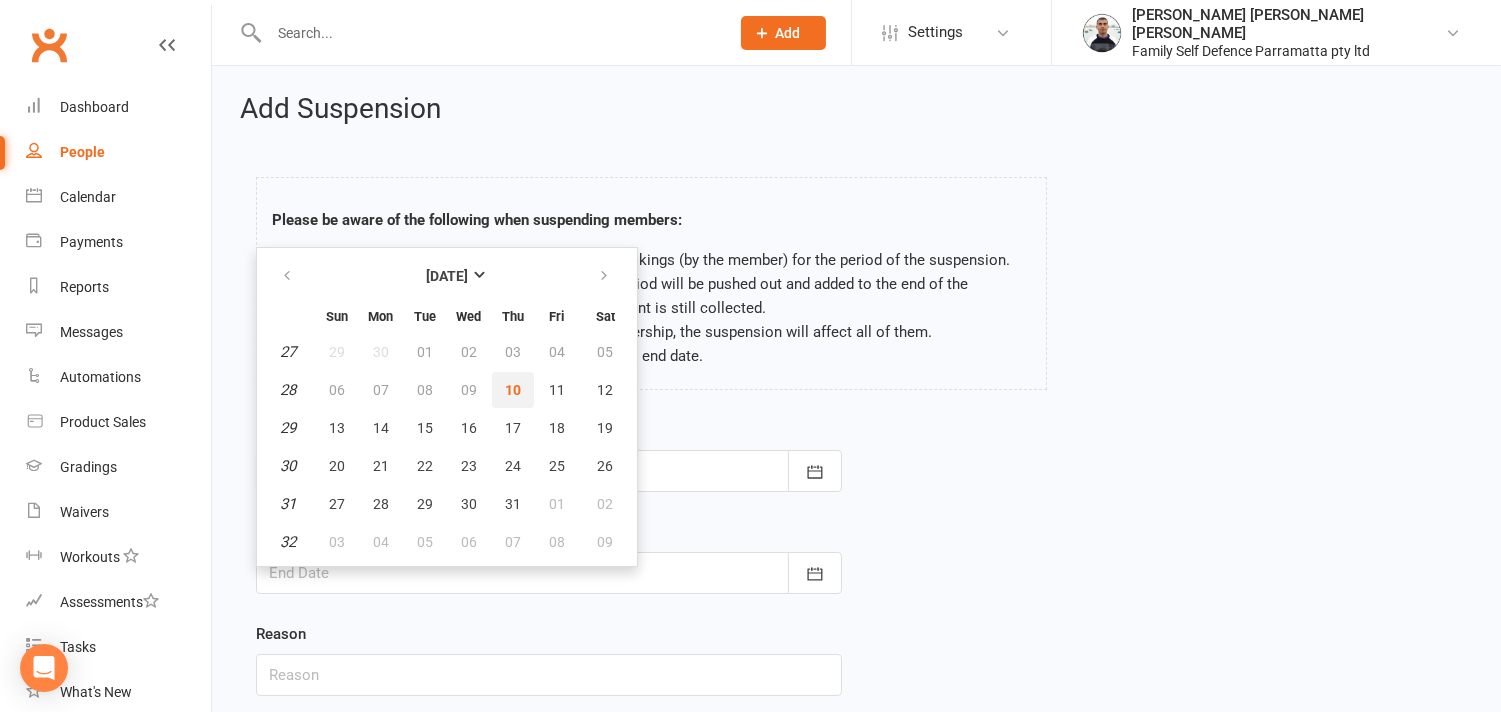 click on "10" at bounding box center [513, 390] 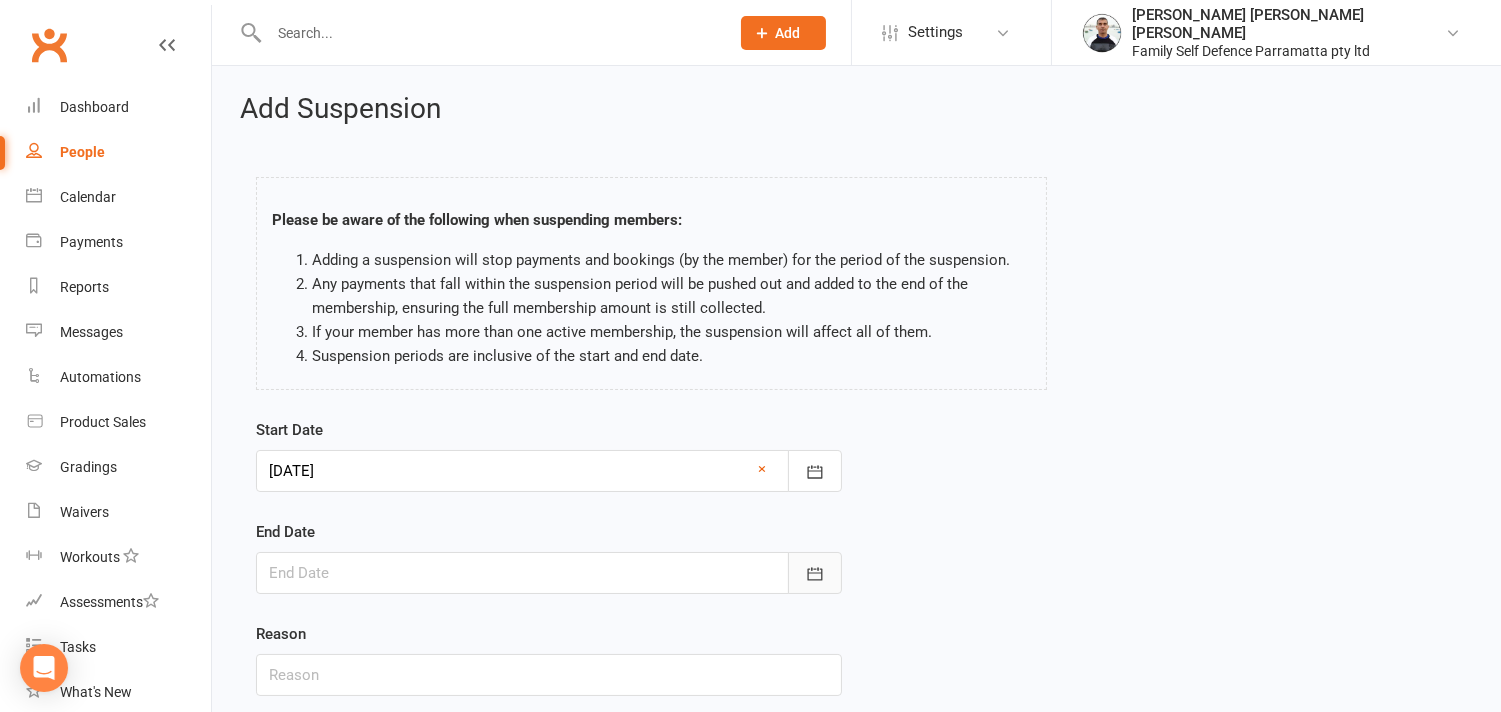 click 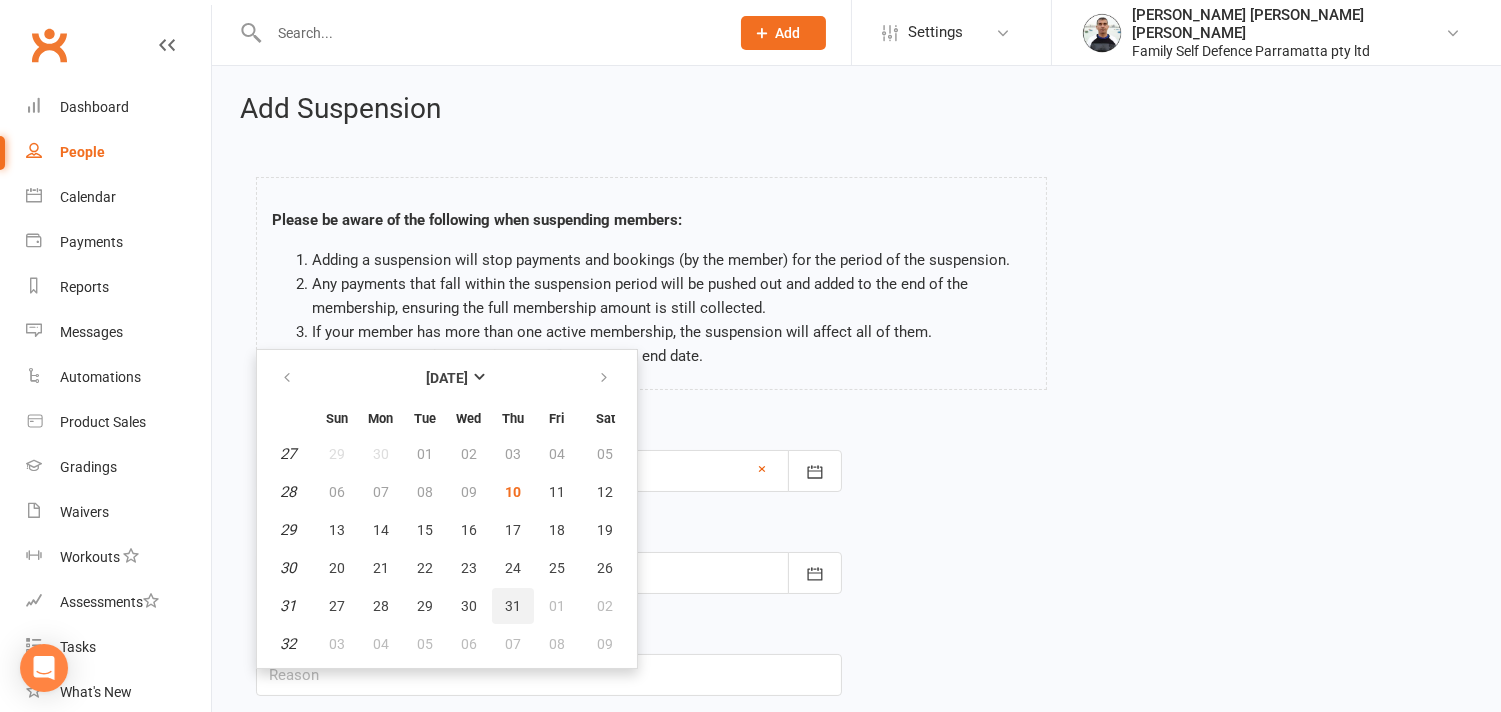 click on "31" at bounding box center (513, 606) 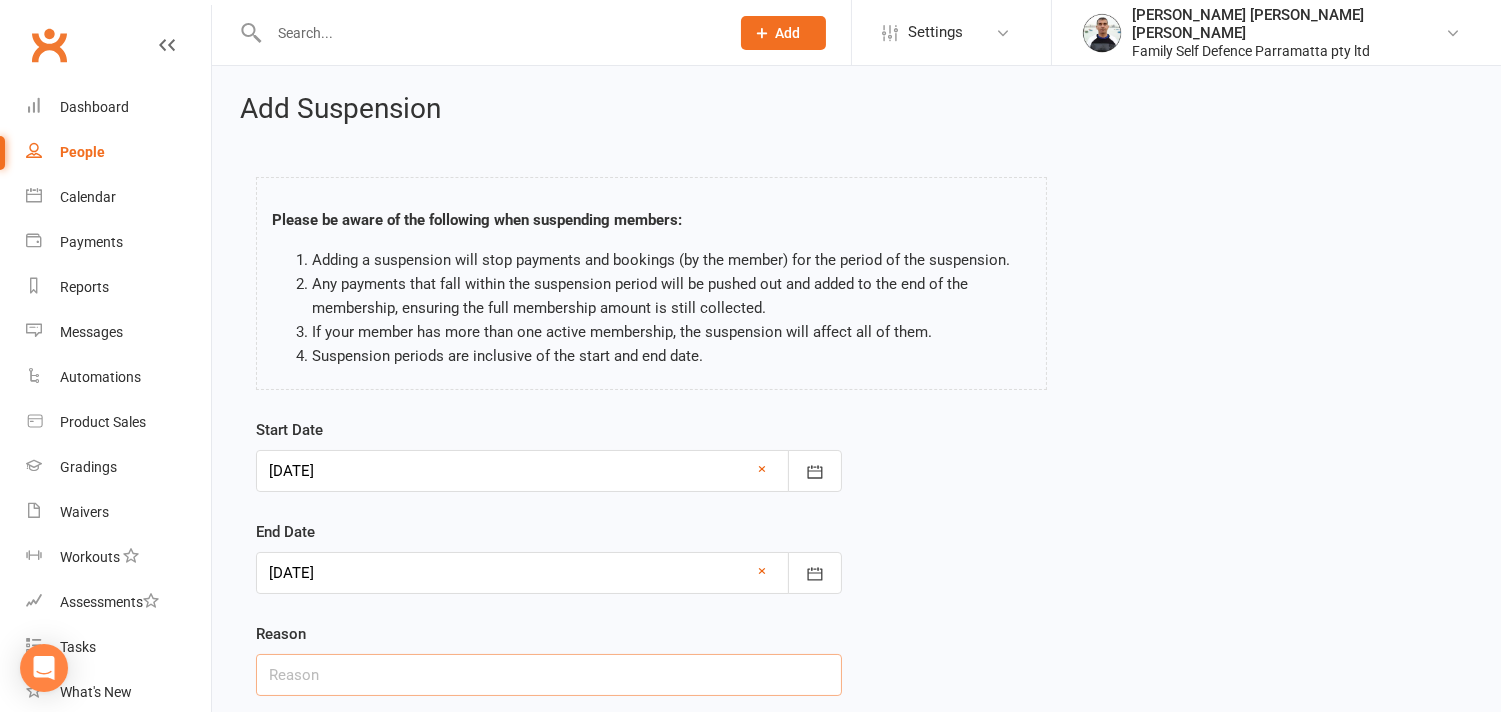 click at bounding box center (549, 675) 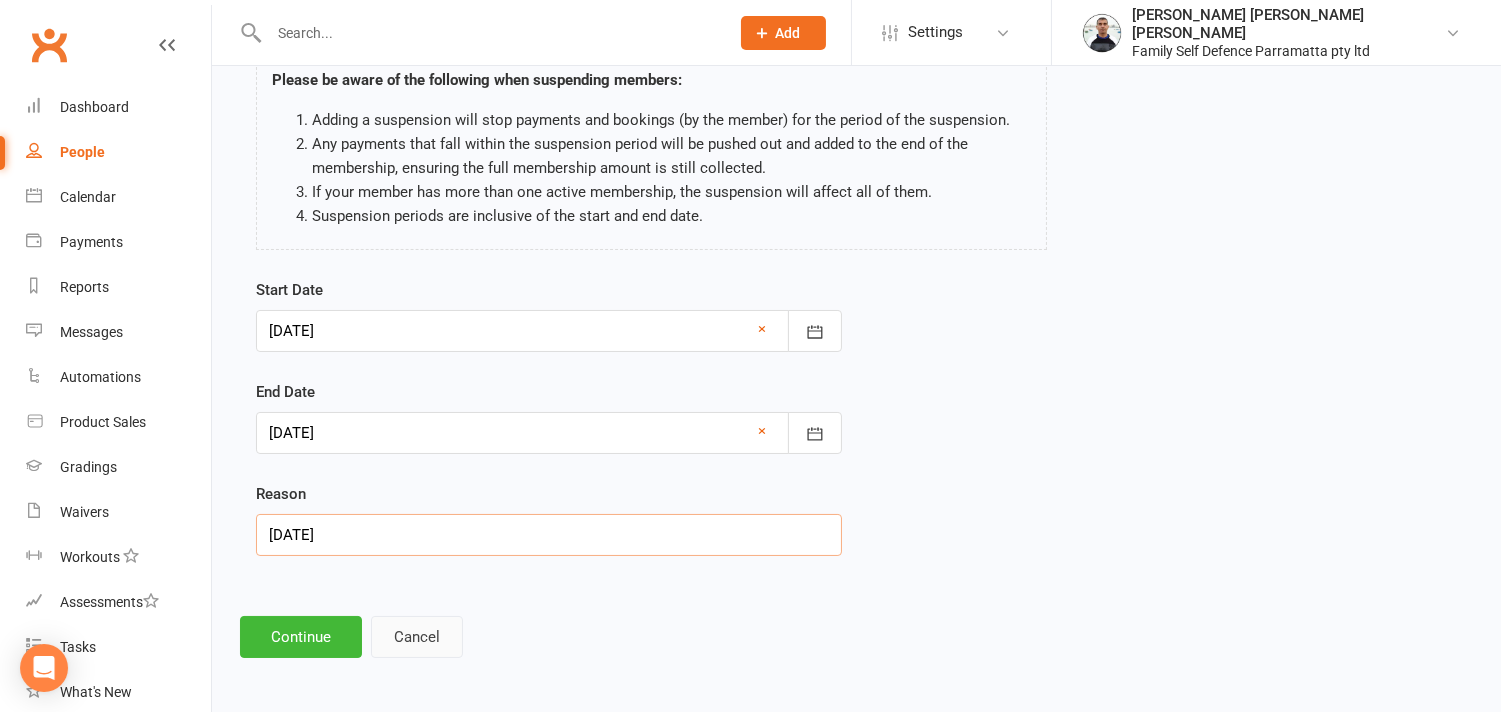 scroll, scrollTop: 143, scrollLeft: 0, axis: vertical 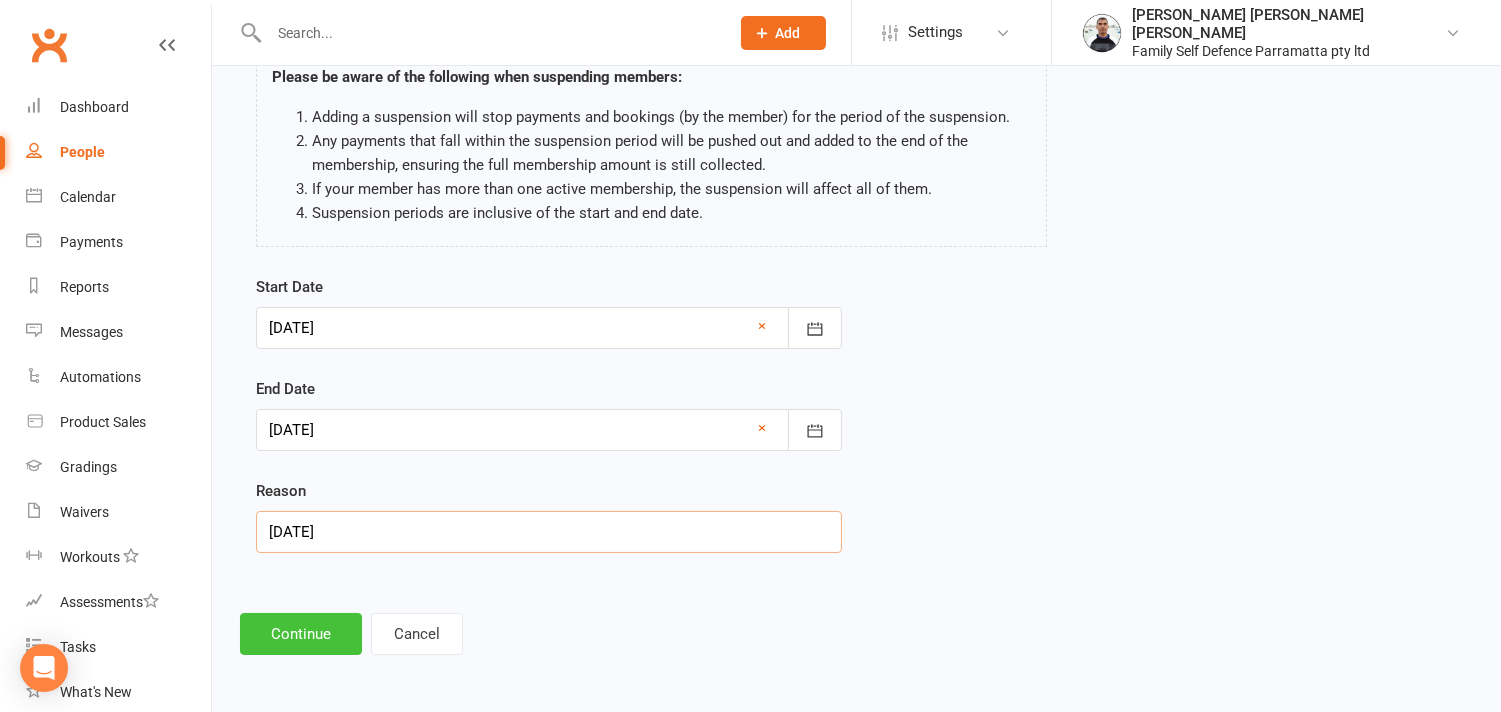 type on "[DATE]" 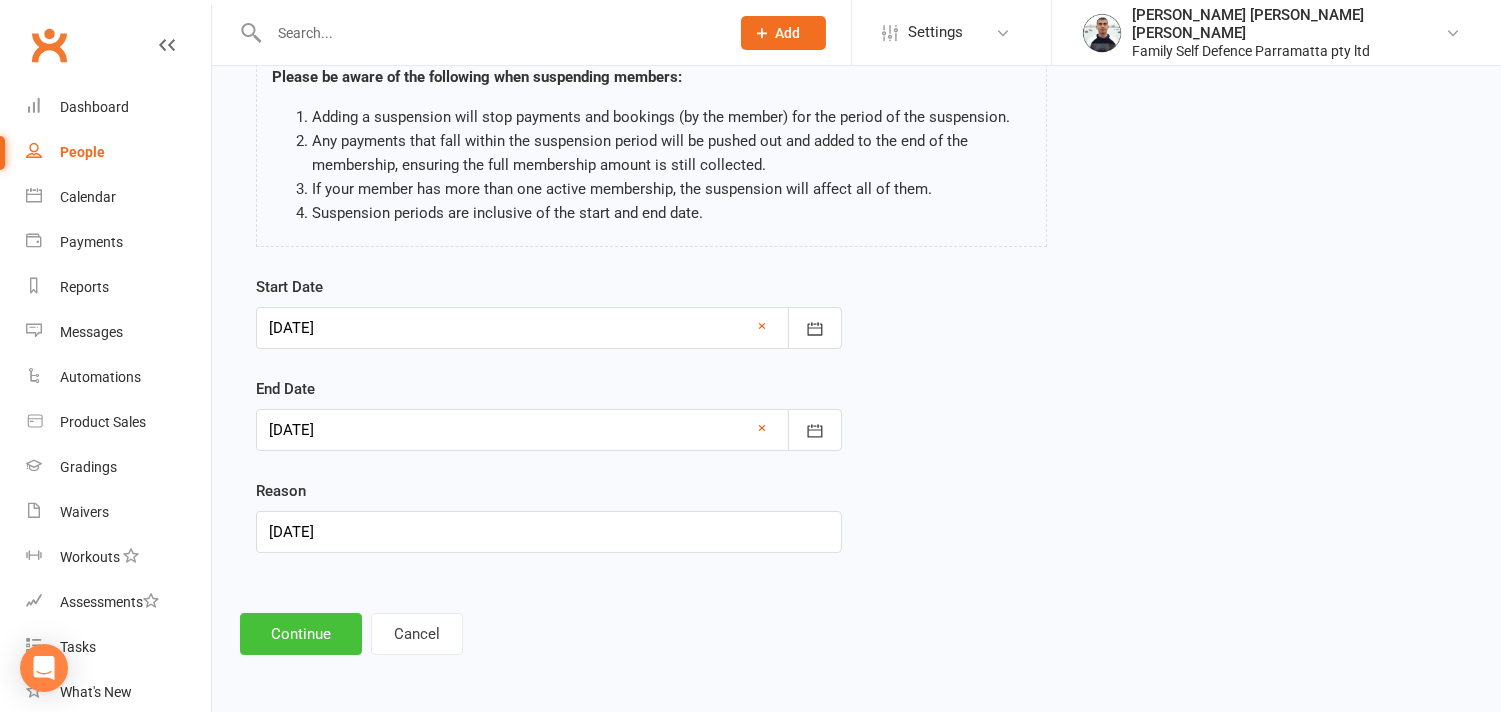 click on "Continue" at bounding box center (301, 634) 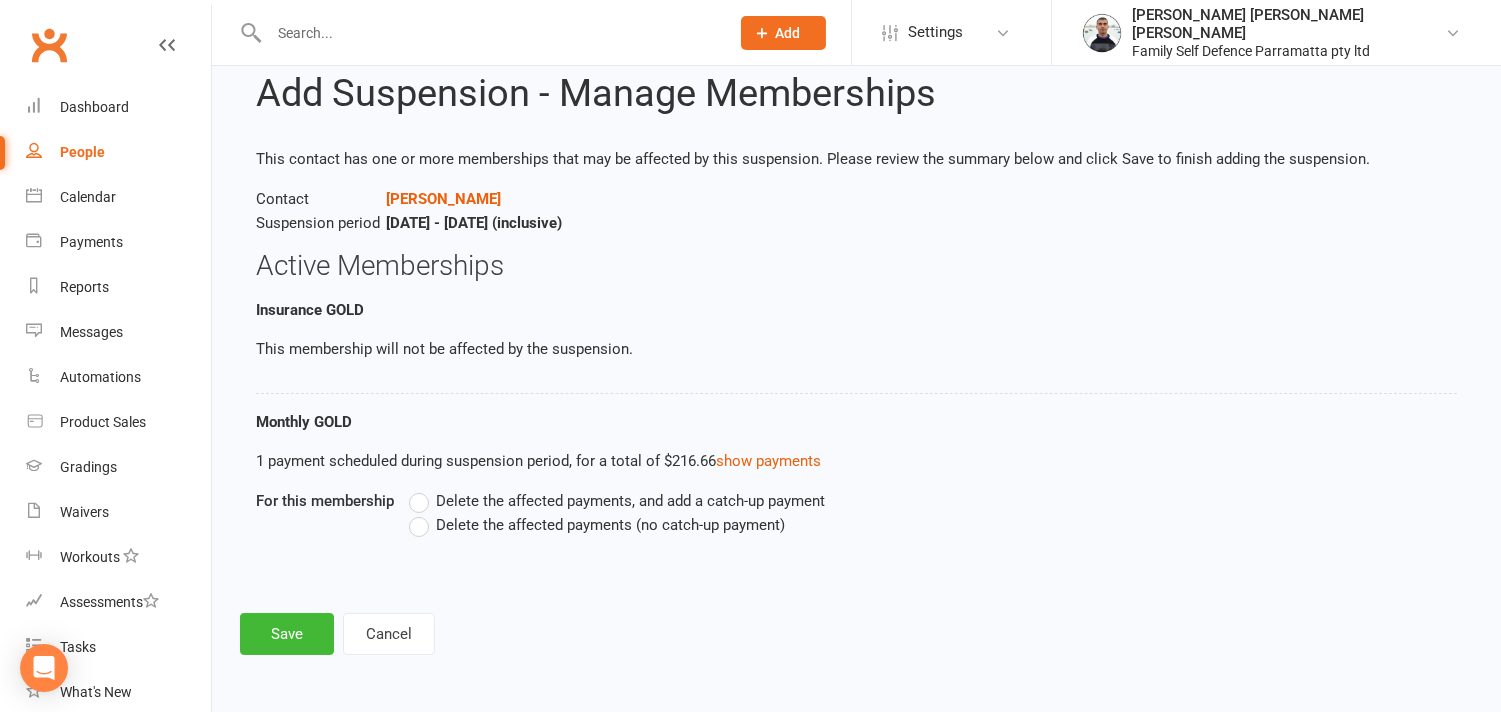 scroll, scrollTop: 0, scrollLeft: 0, axis: both 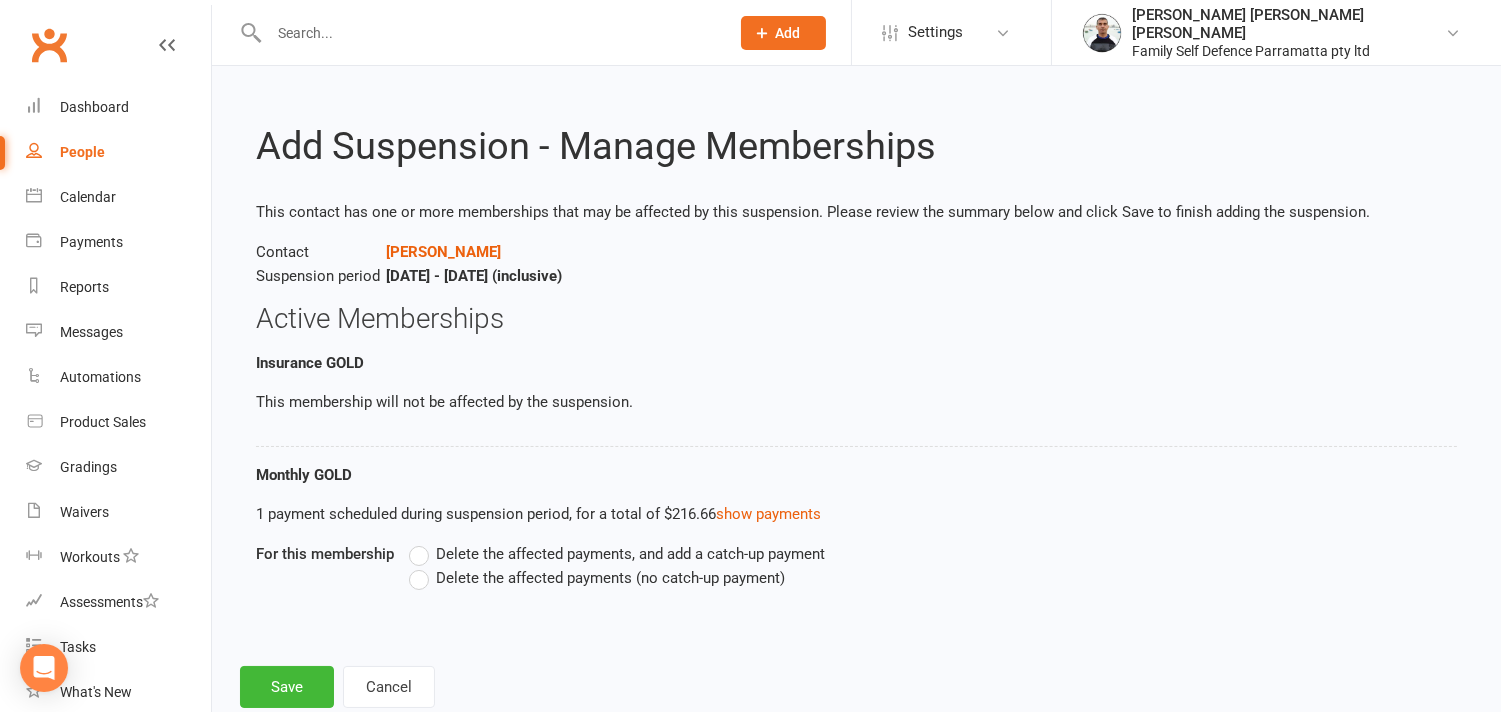 click on "Delete the affected payments, and add a catch-up payment" at bounding box center (617, 554) 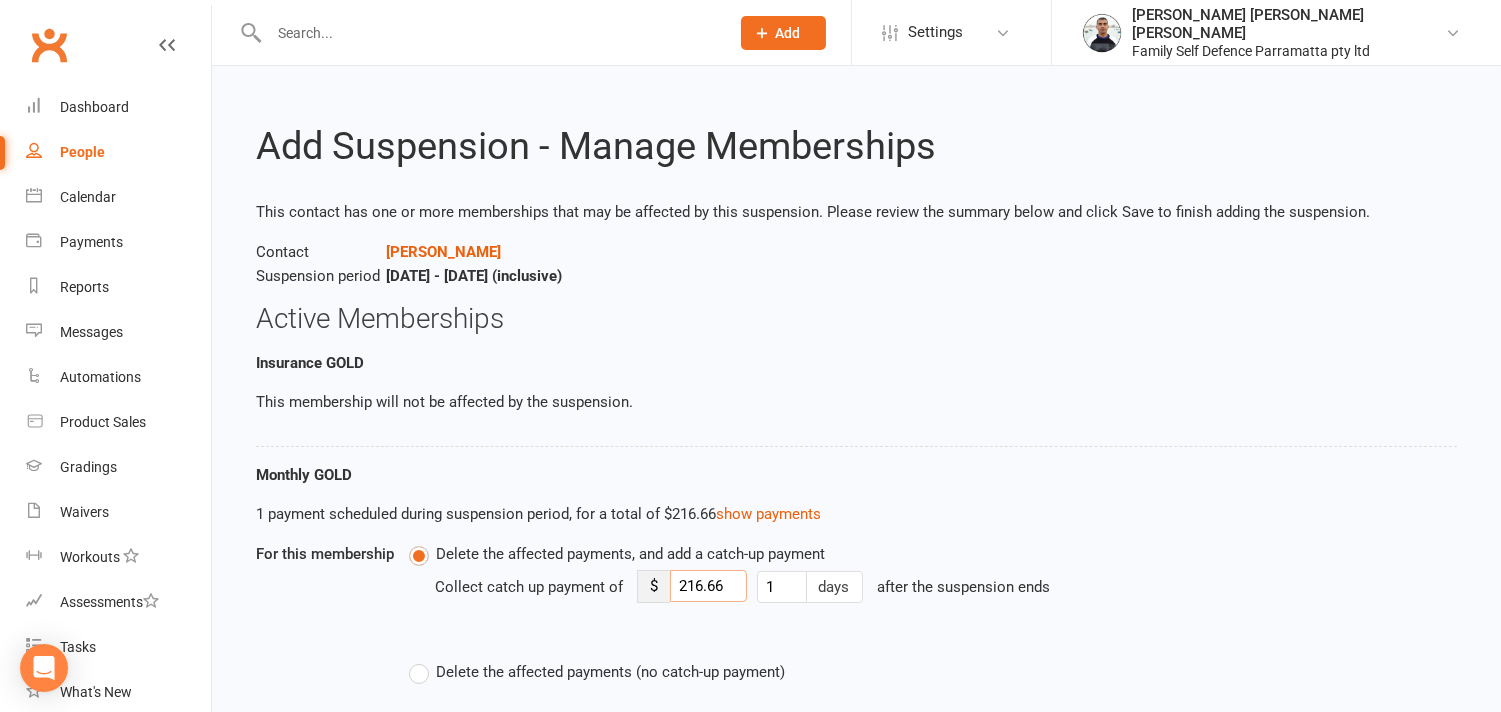 drag, startPoint x: 688, startPoint y: 585, endPoint x: 675, endPoint y: 583, distance: 13.152946 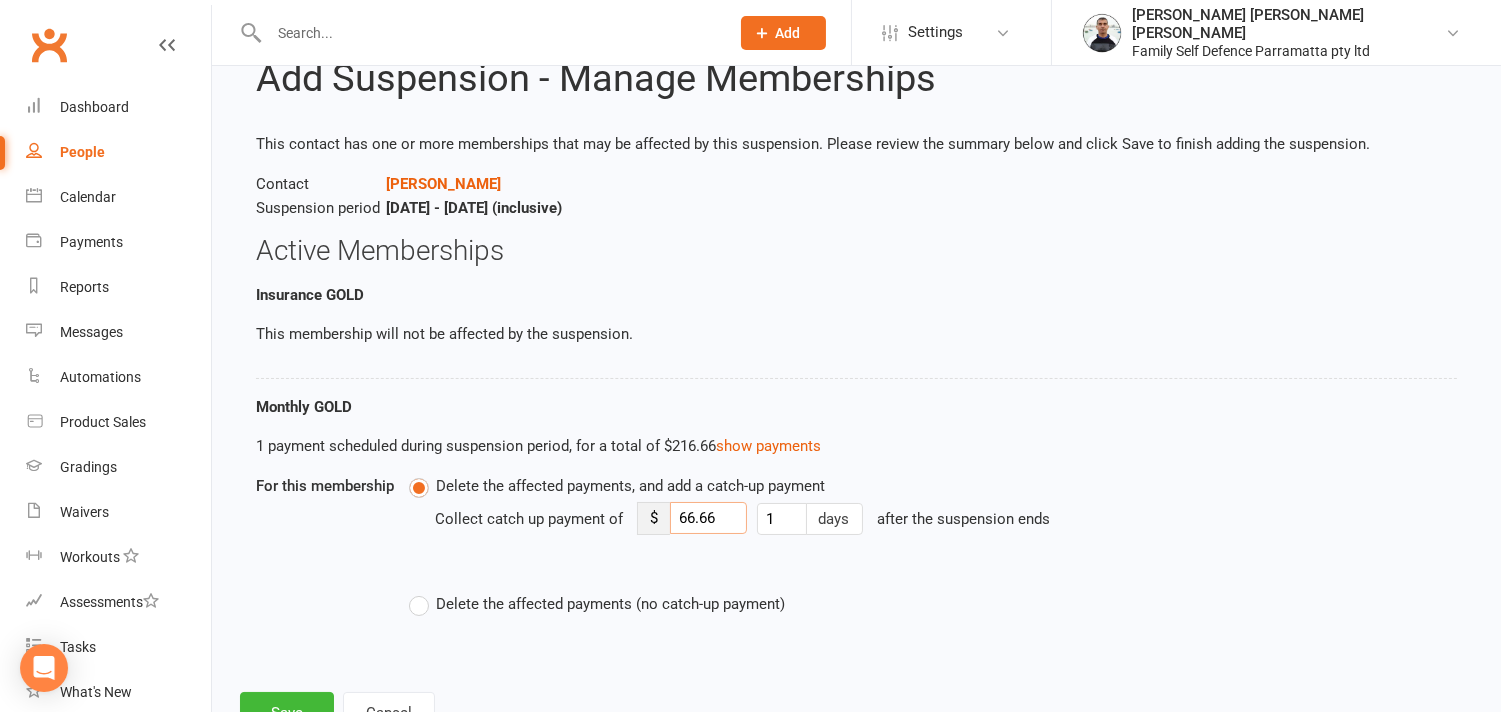 scroll, scrollTop: 146, scrollLeft: 0, axis: vertical 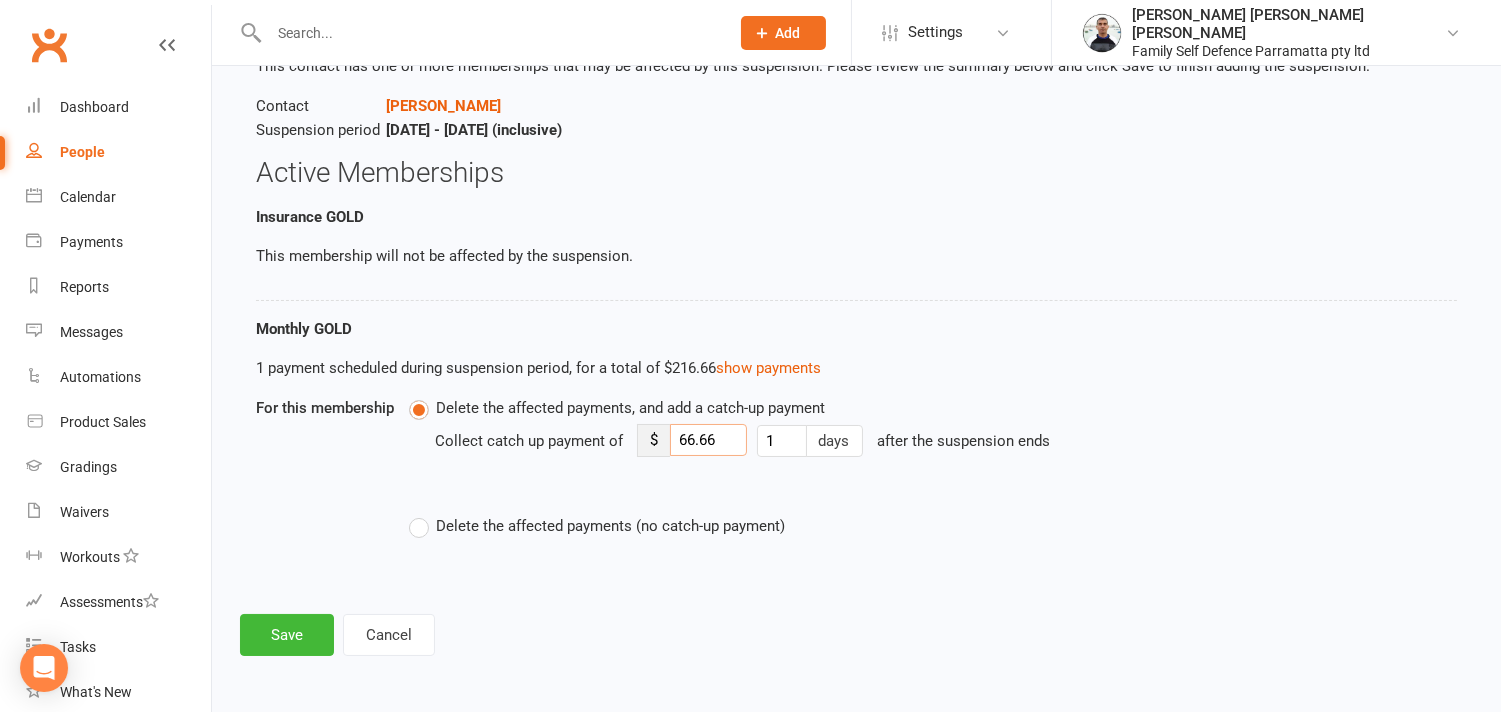 type on "66.66" 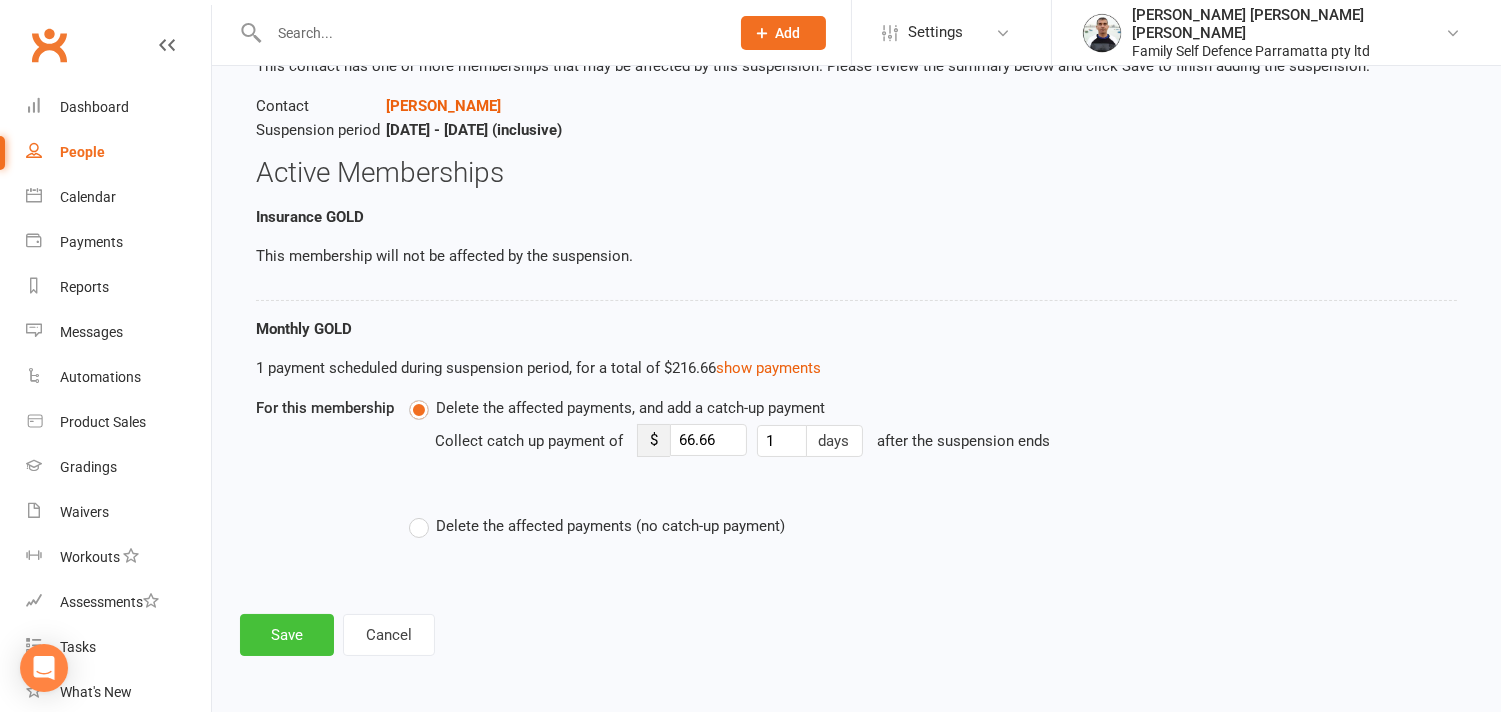 click on "Save" at bounding box center (287, 635) 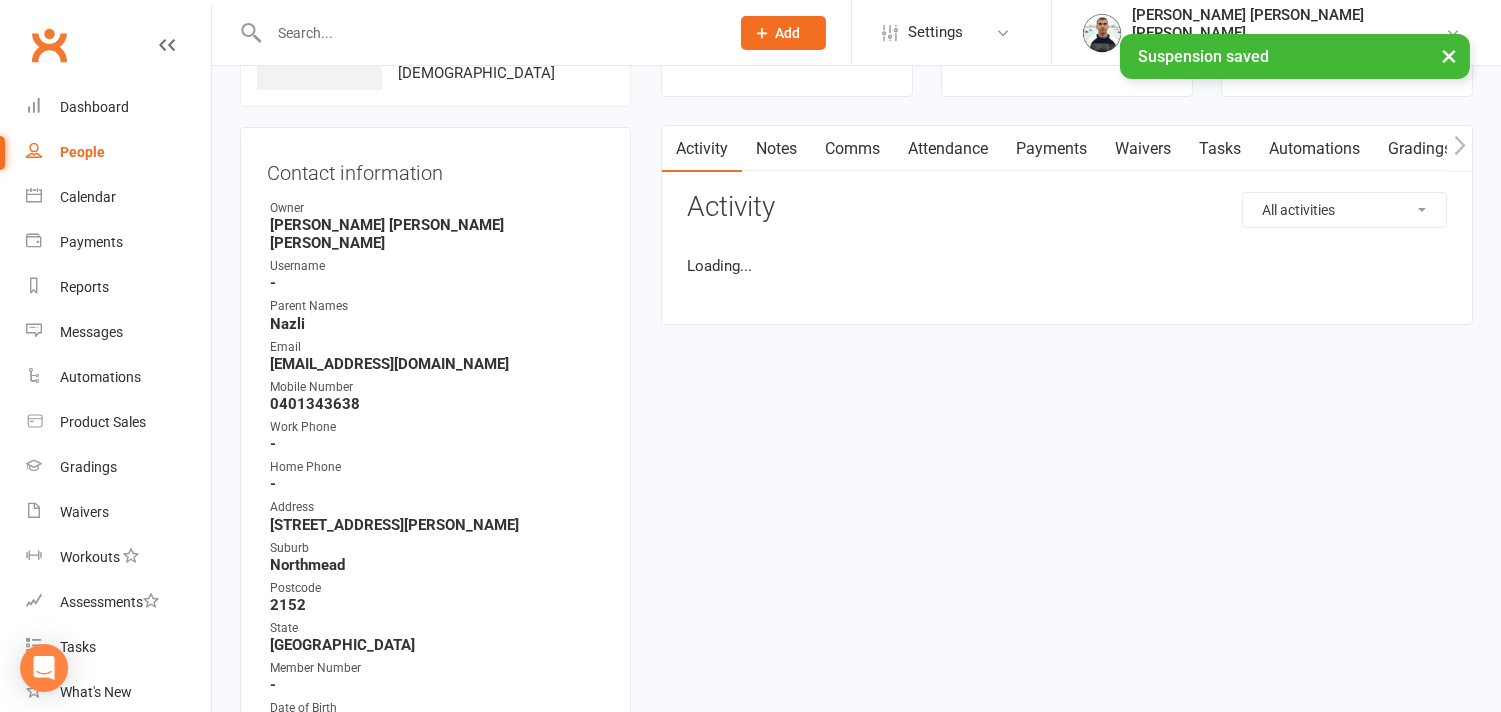 scroll, scrollTop: 0, scrollLeft: 0, axis: both 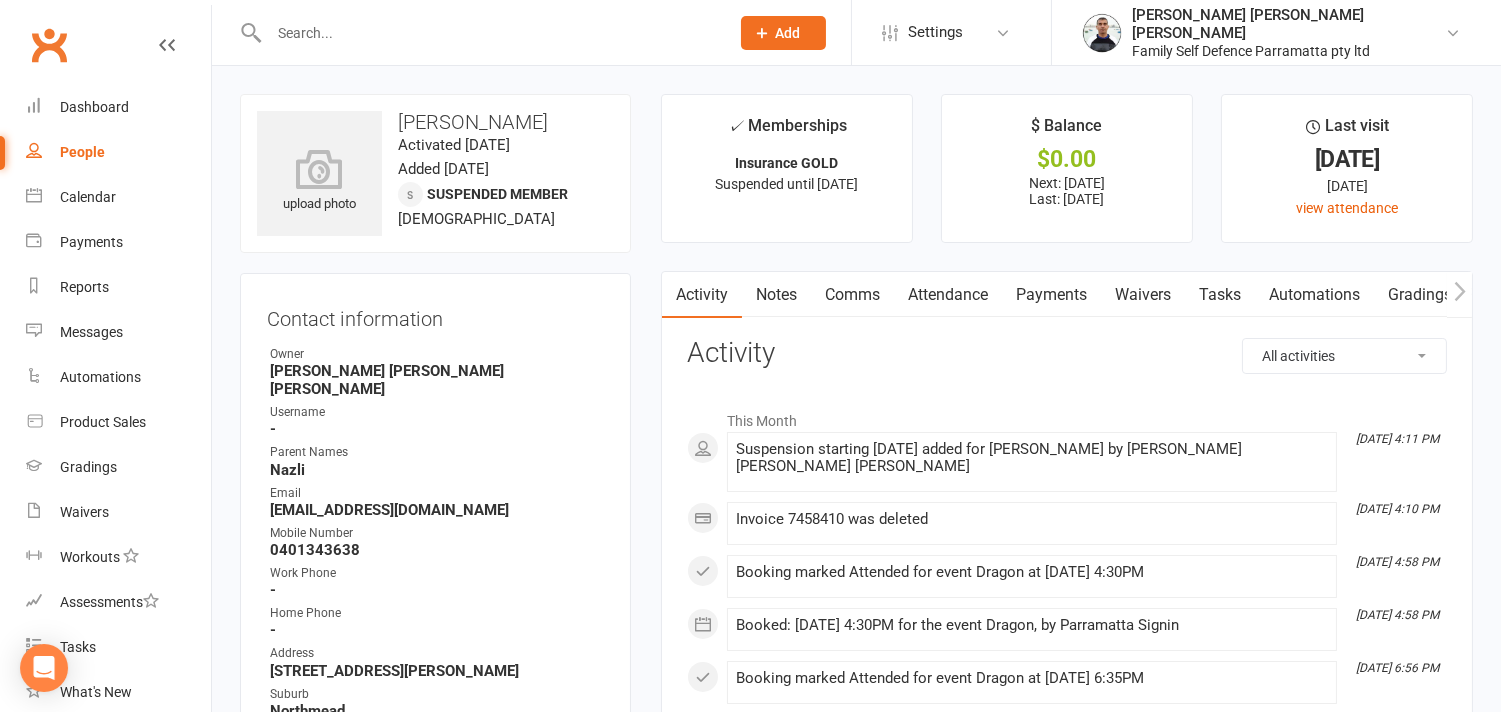 click at bounding box center [489, 33] 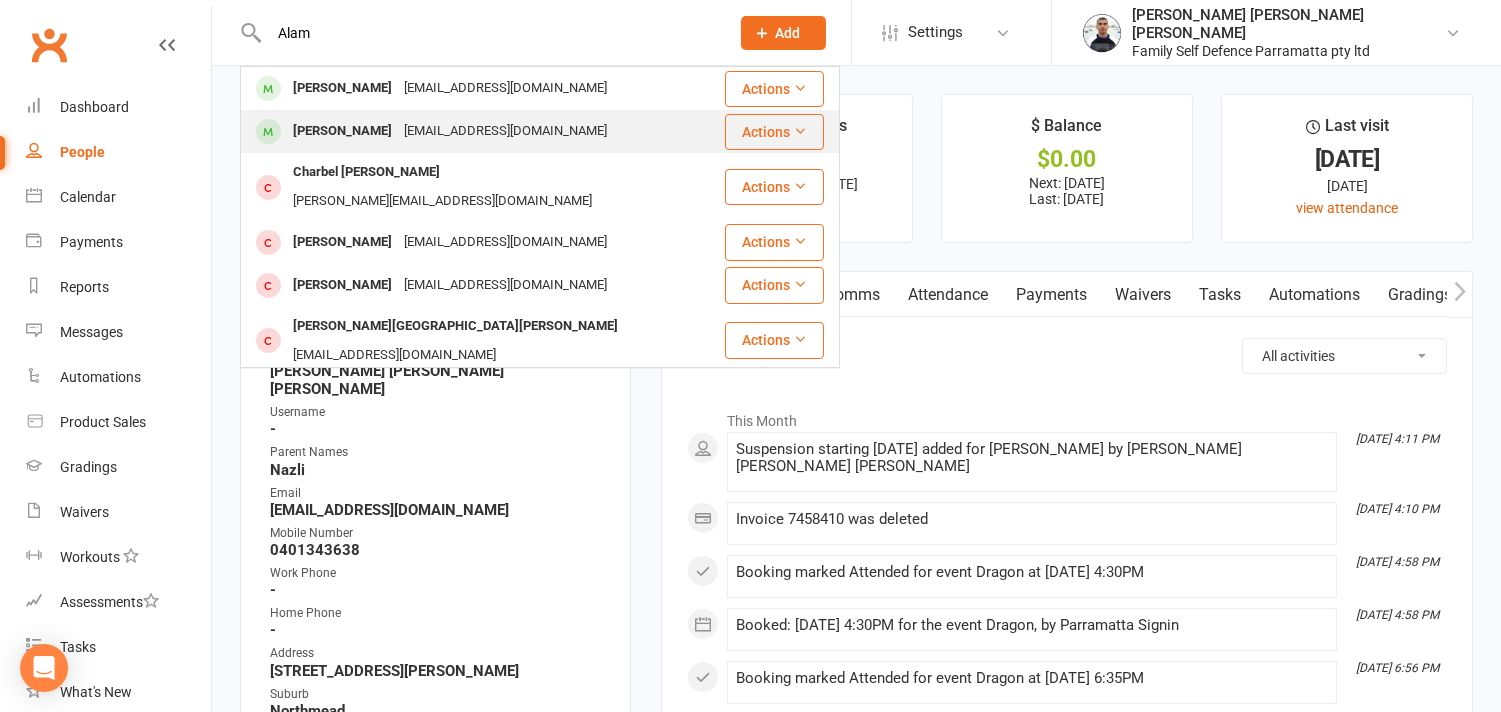 type on "Alam" 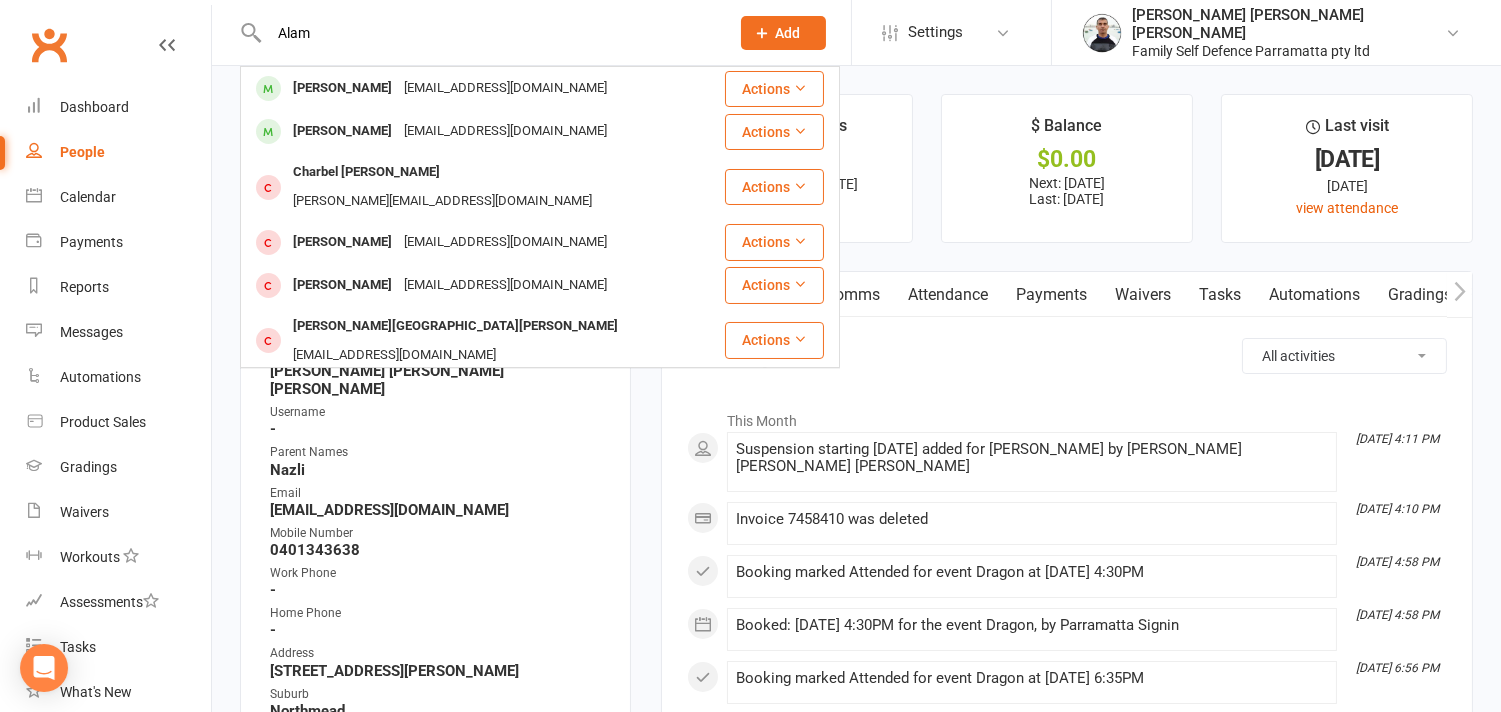 type 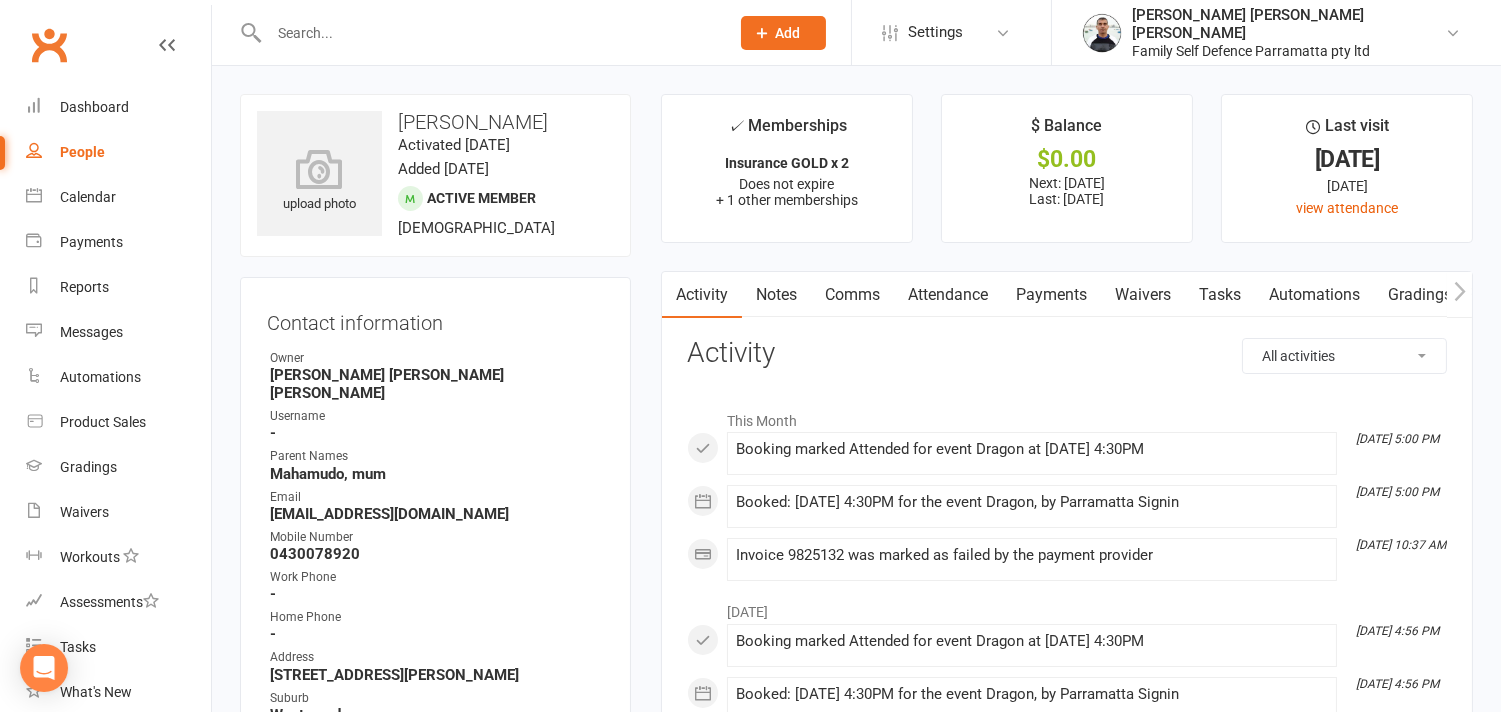 click on "Payments" at bounding box center [1051, 295] 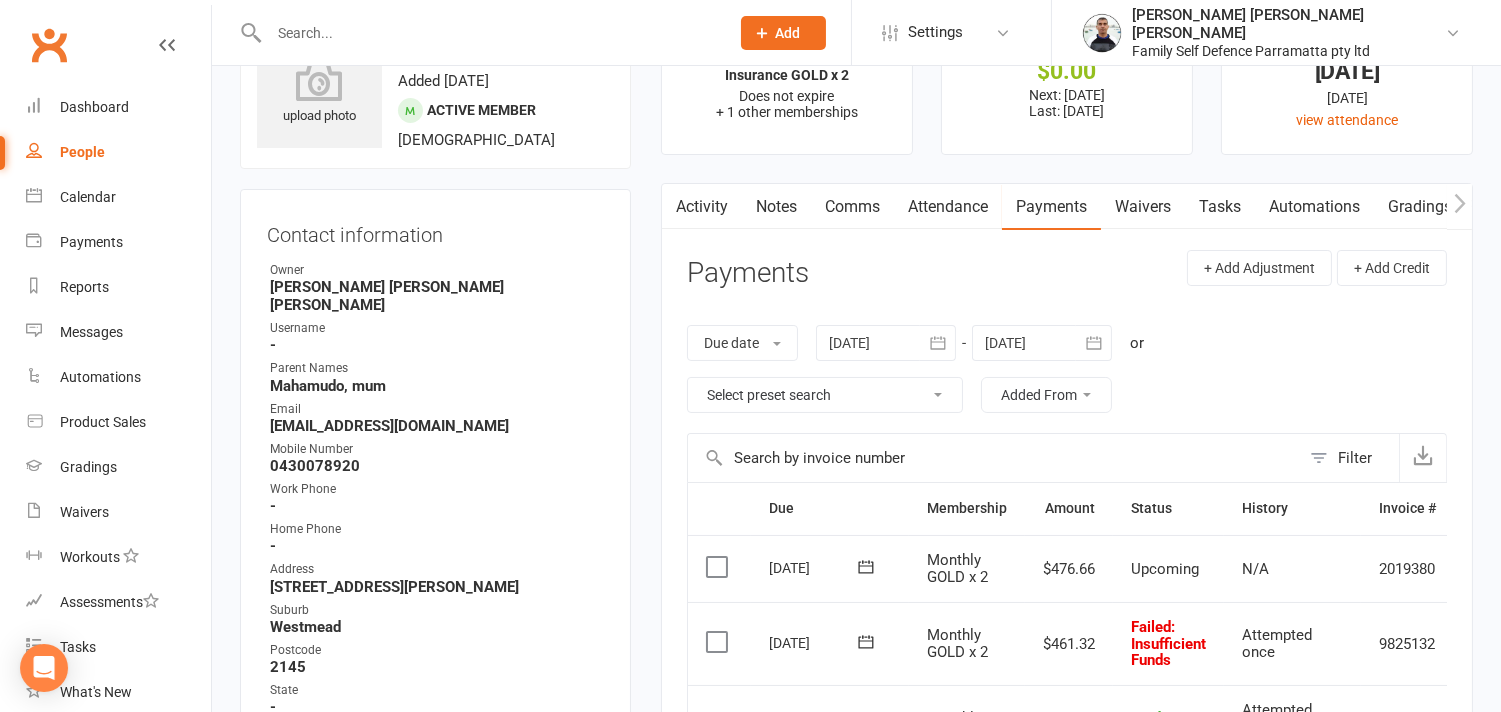 scroll, scrollTop: 222, scrollLeft: 0, axis: vertical 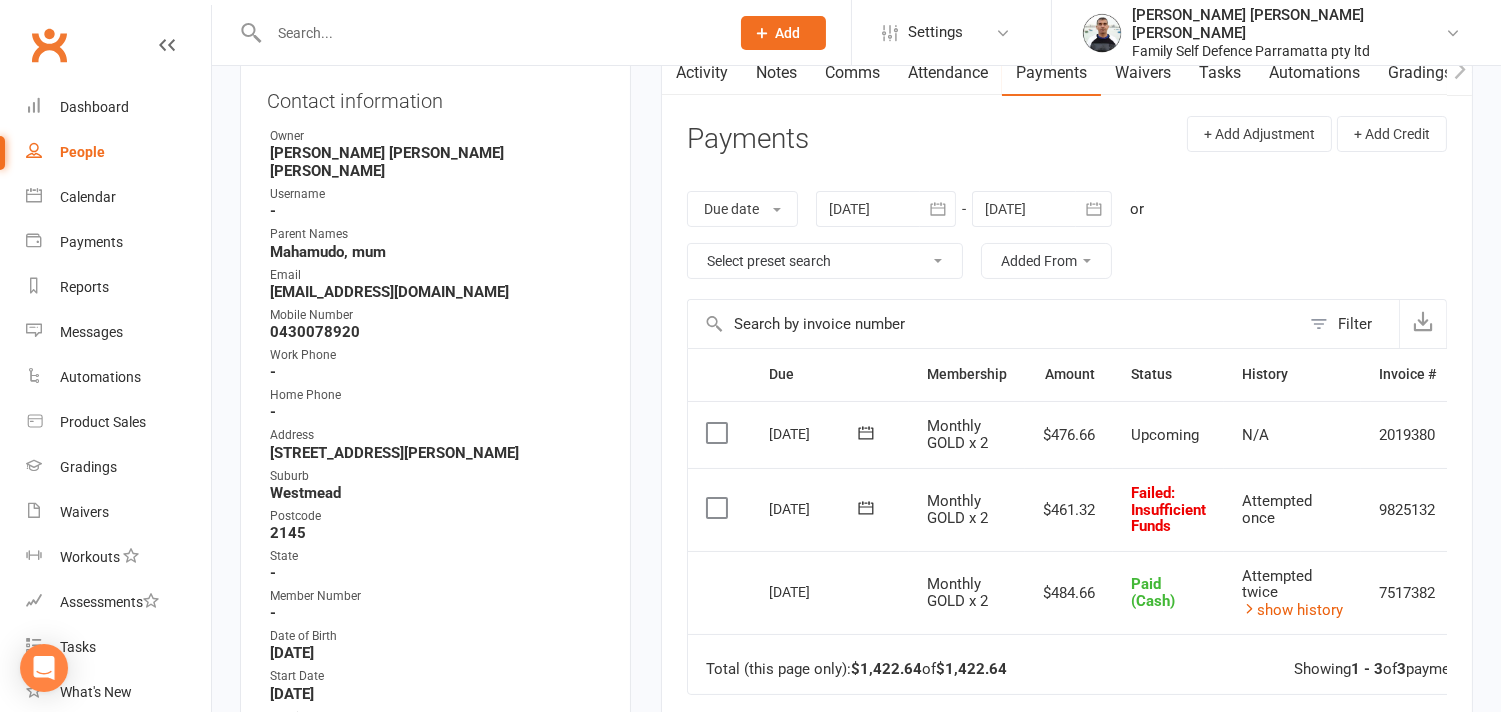 click 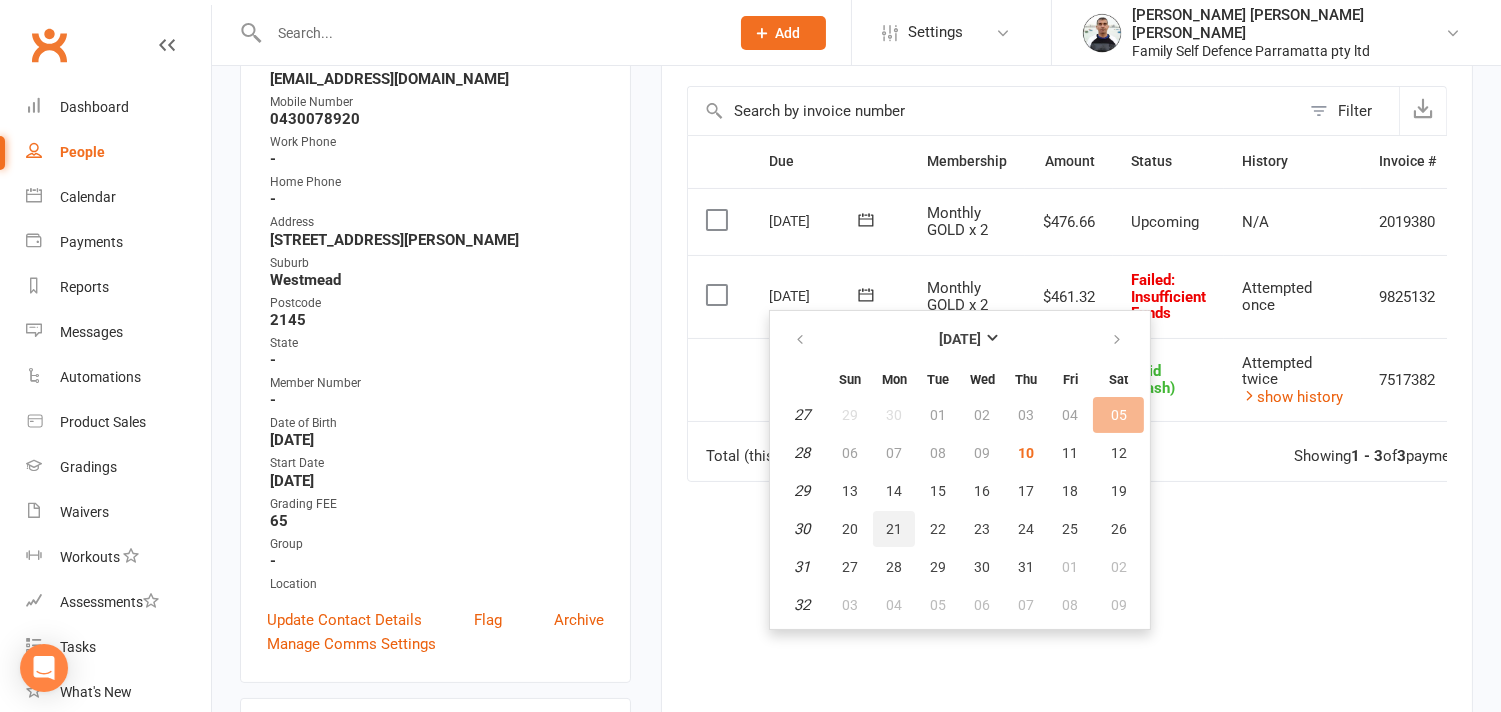 scroll, scrollTop: 444, scrollLeft: 0, axis: vertical 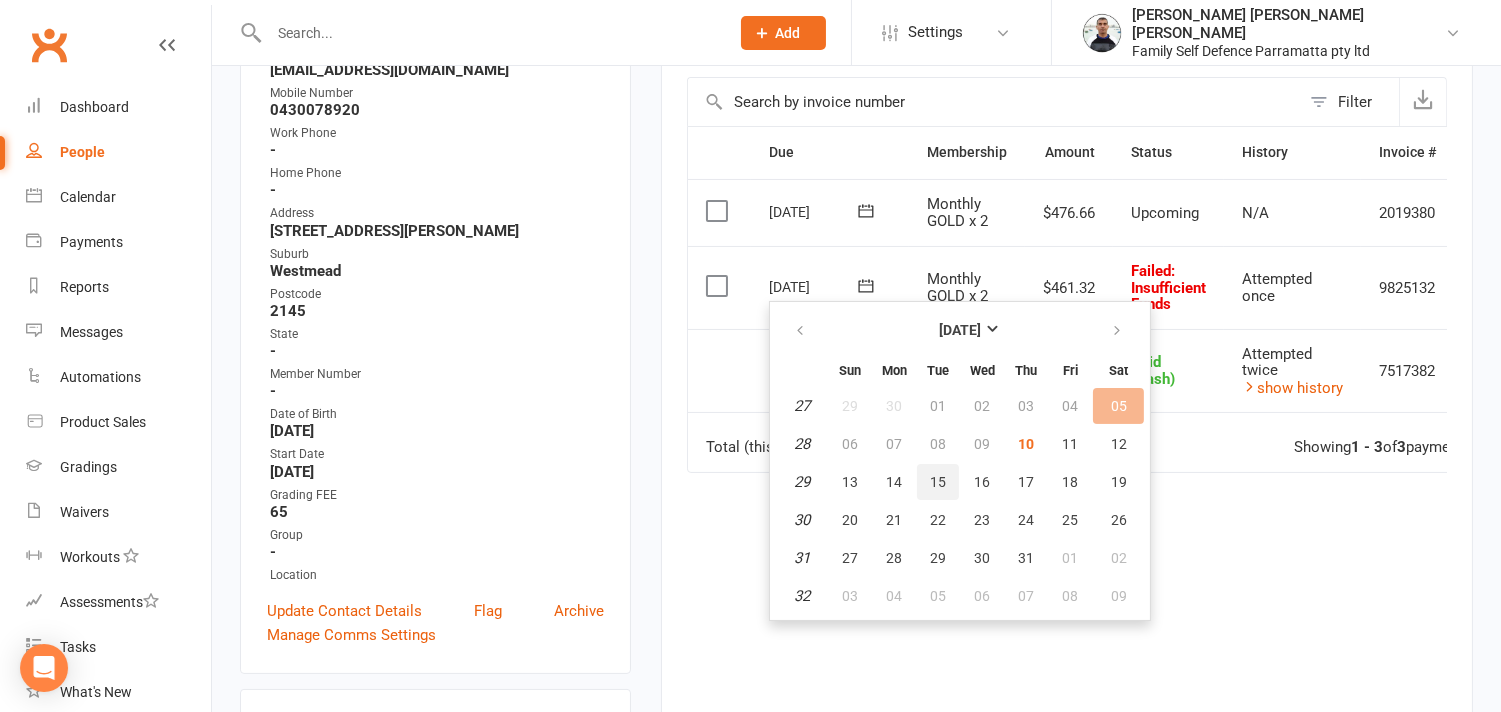 click on "15" at bounding box center (938, 482) 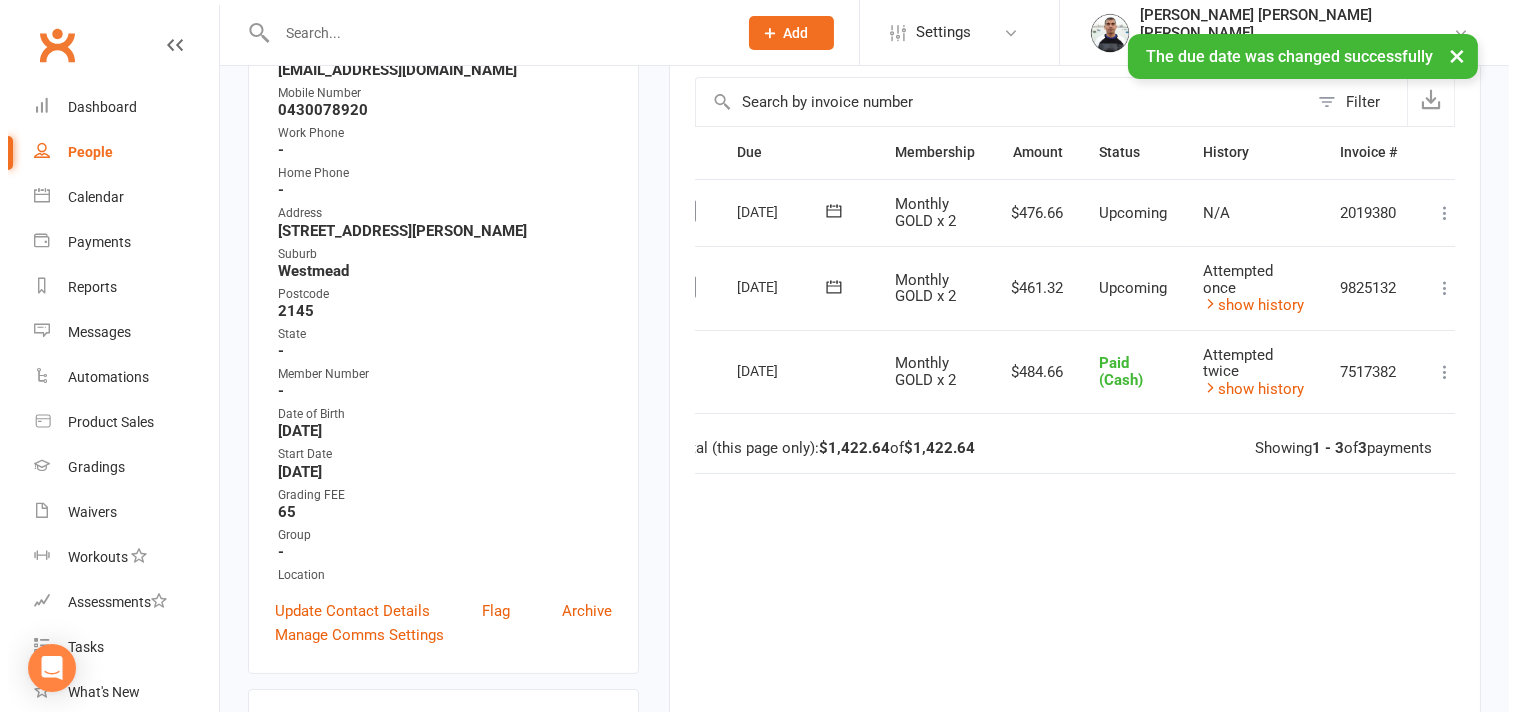 scroll, scrollTop: 0, scrollLeft: 71, axis: horizontal 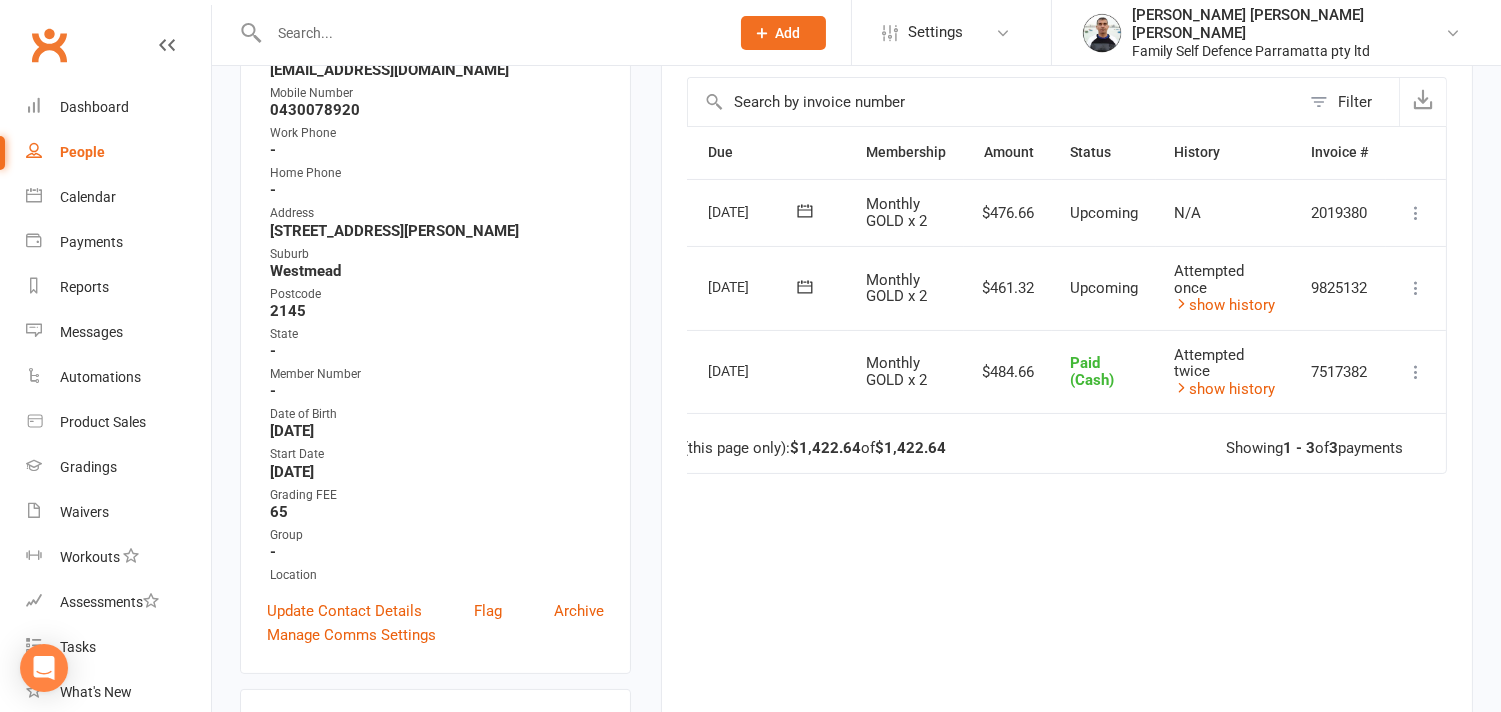 click at bounding box center (1416, 288) 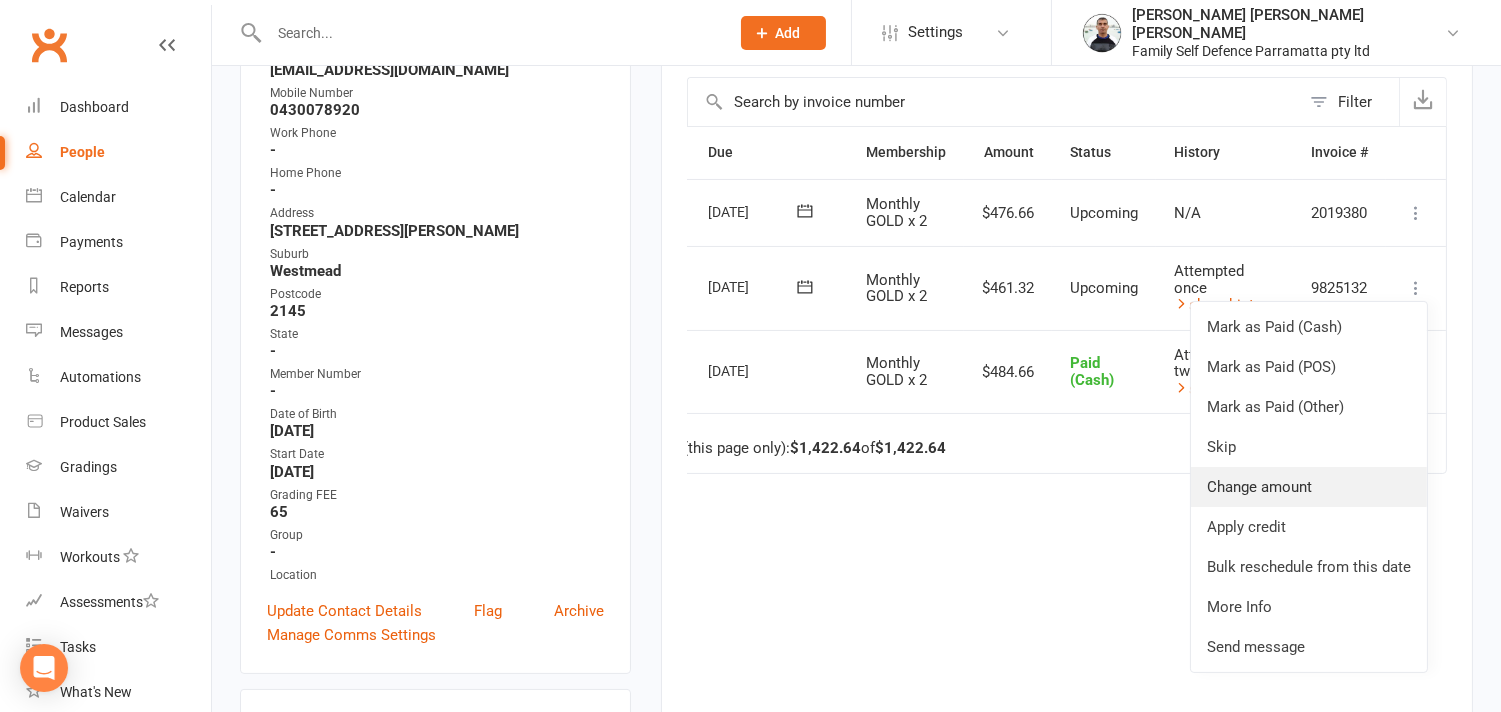 click on "Change amount" at bounding box center [1309, 487] 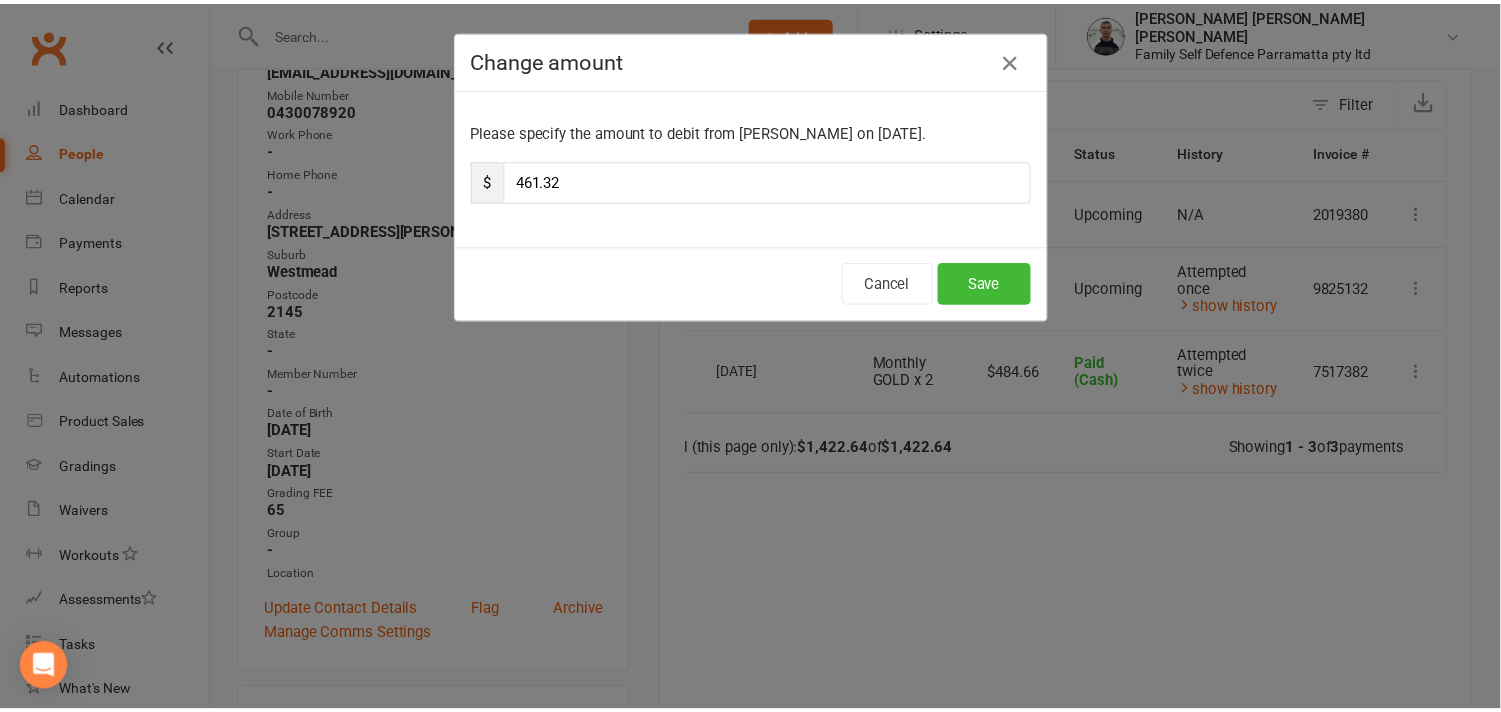 scroll, scrollTop: 0, scrollLeft: 60, axis: horizontal 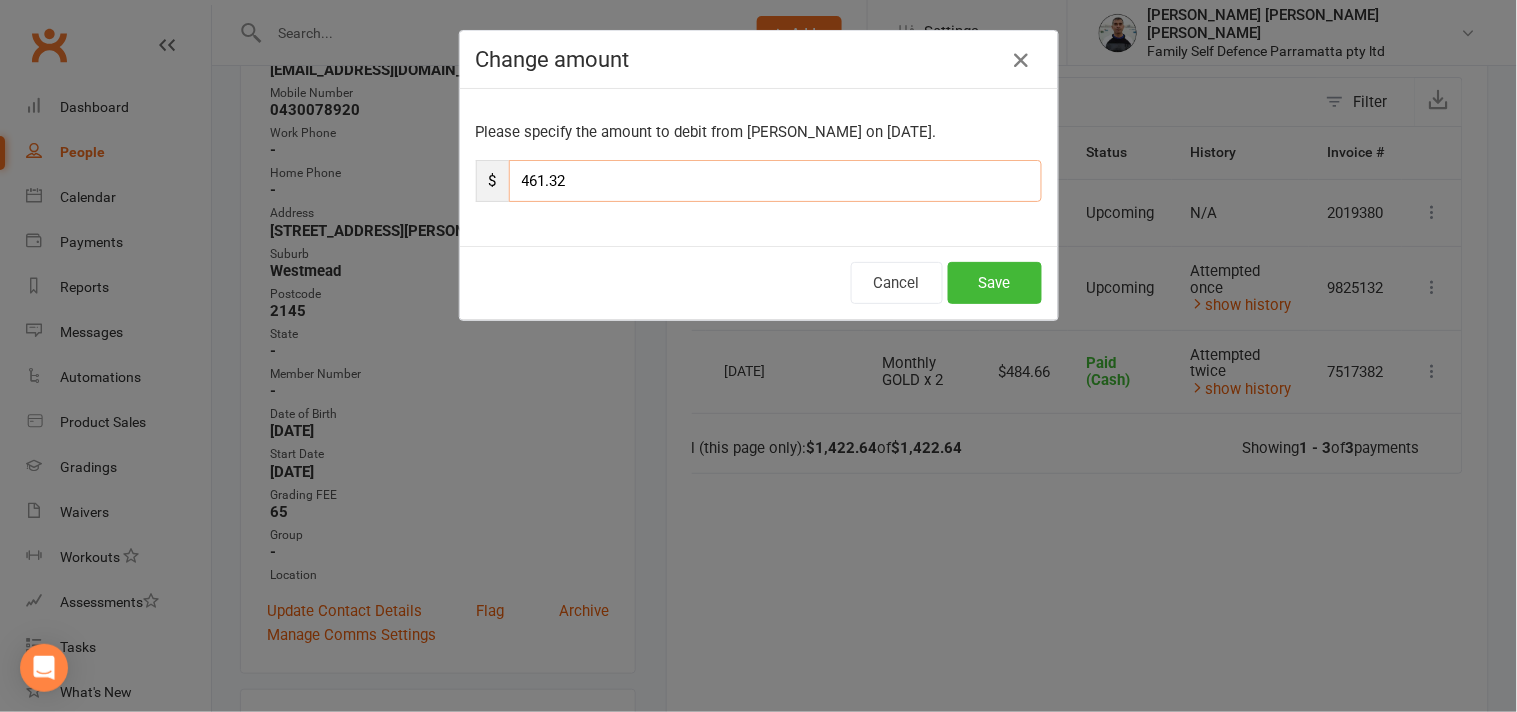 click on "461.32" at bounding box center [775, 181] 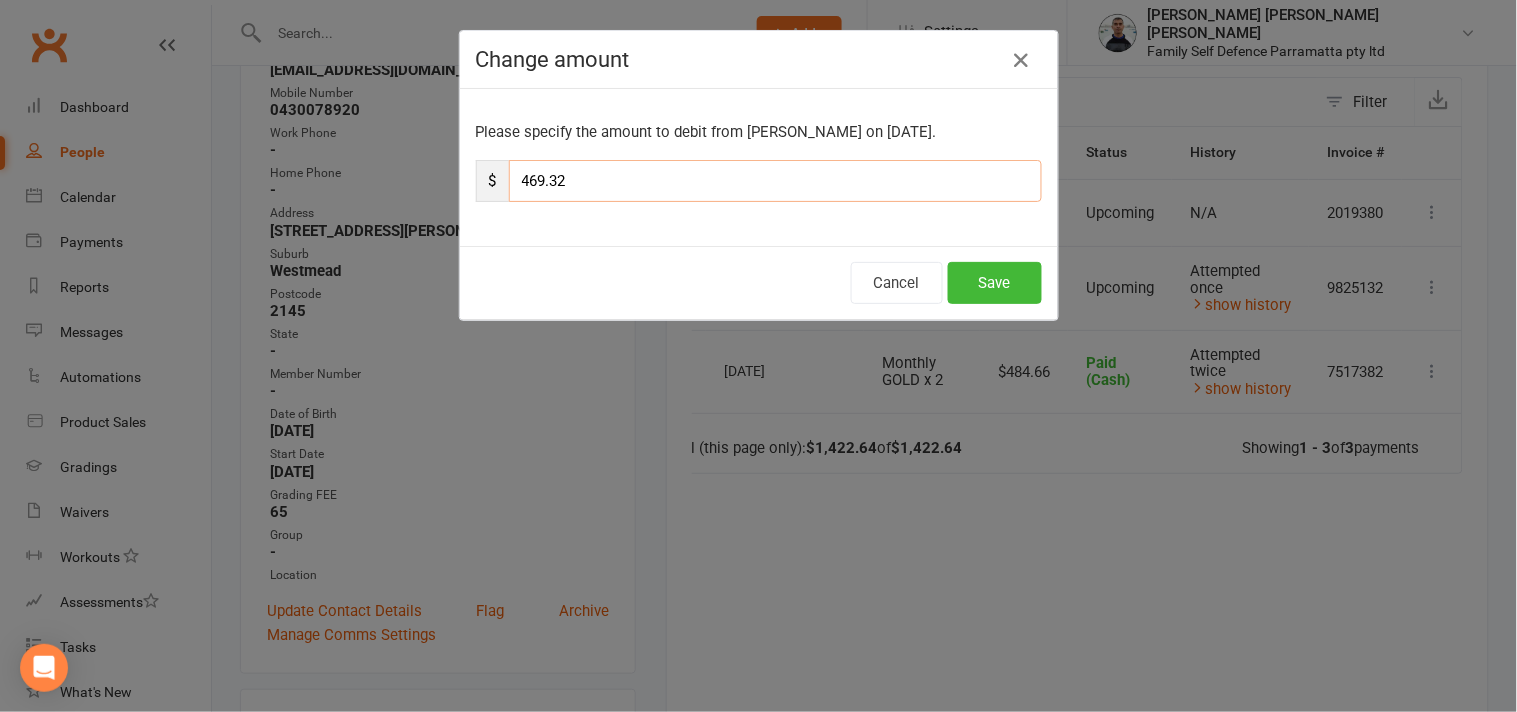 drag, startPoint x: 564, startPoint y: 180, endPoint x: 513, endPoint y: 181, distance: 51.009804 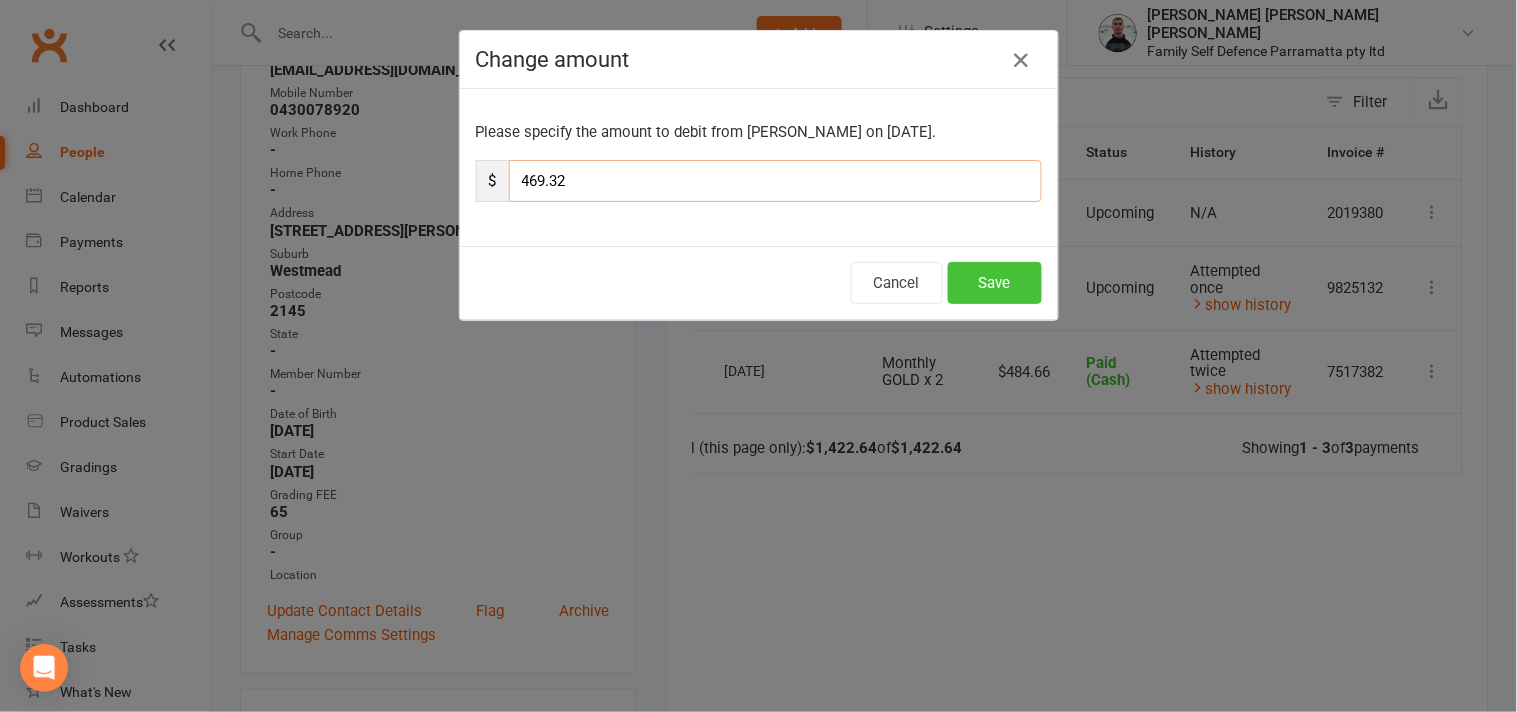 type on "469.32" 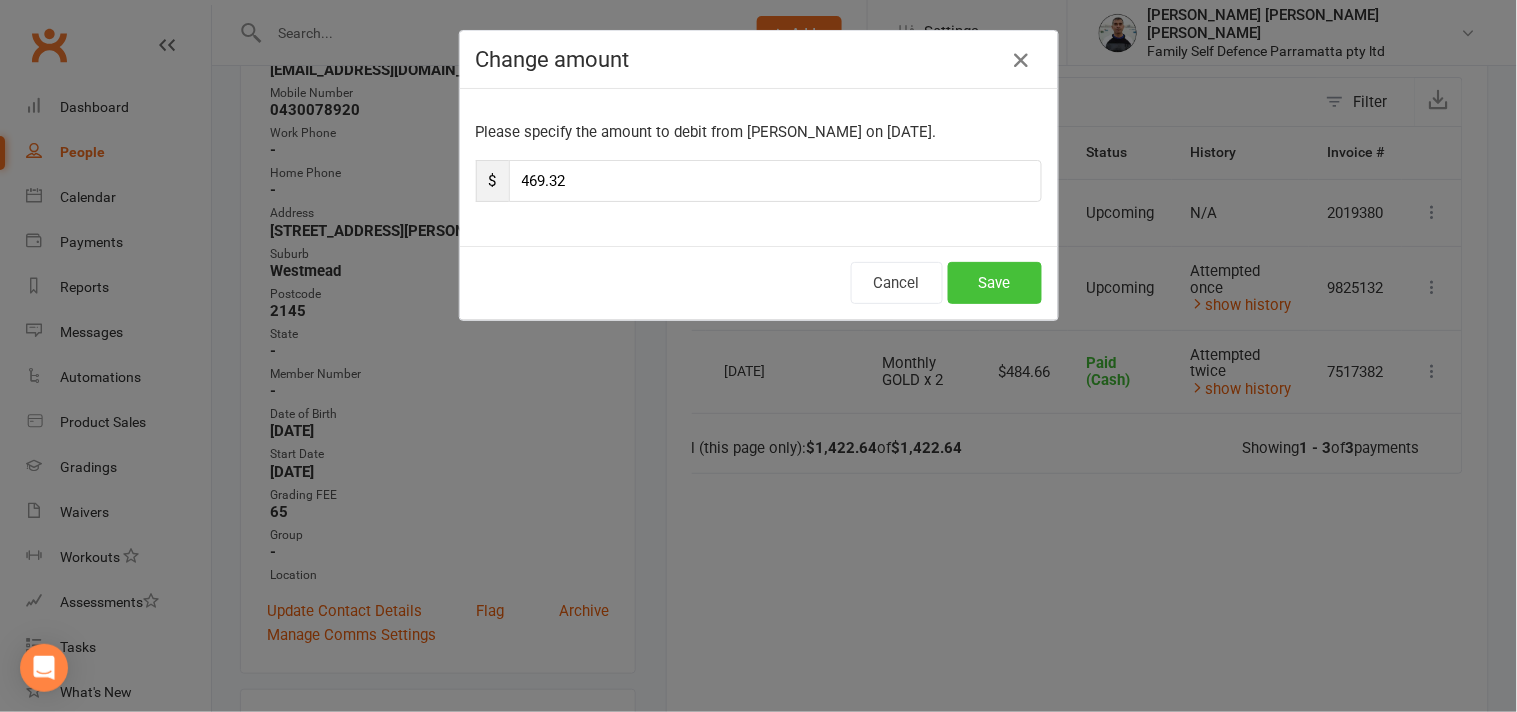 click on "Save" at bounding box center [995, 283] 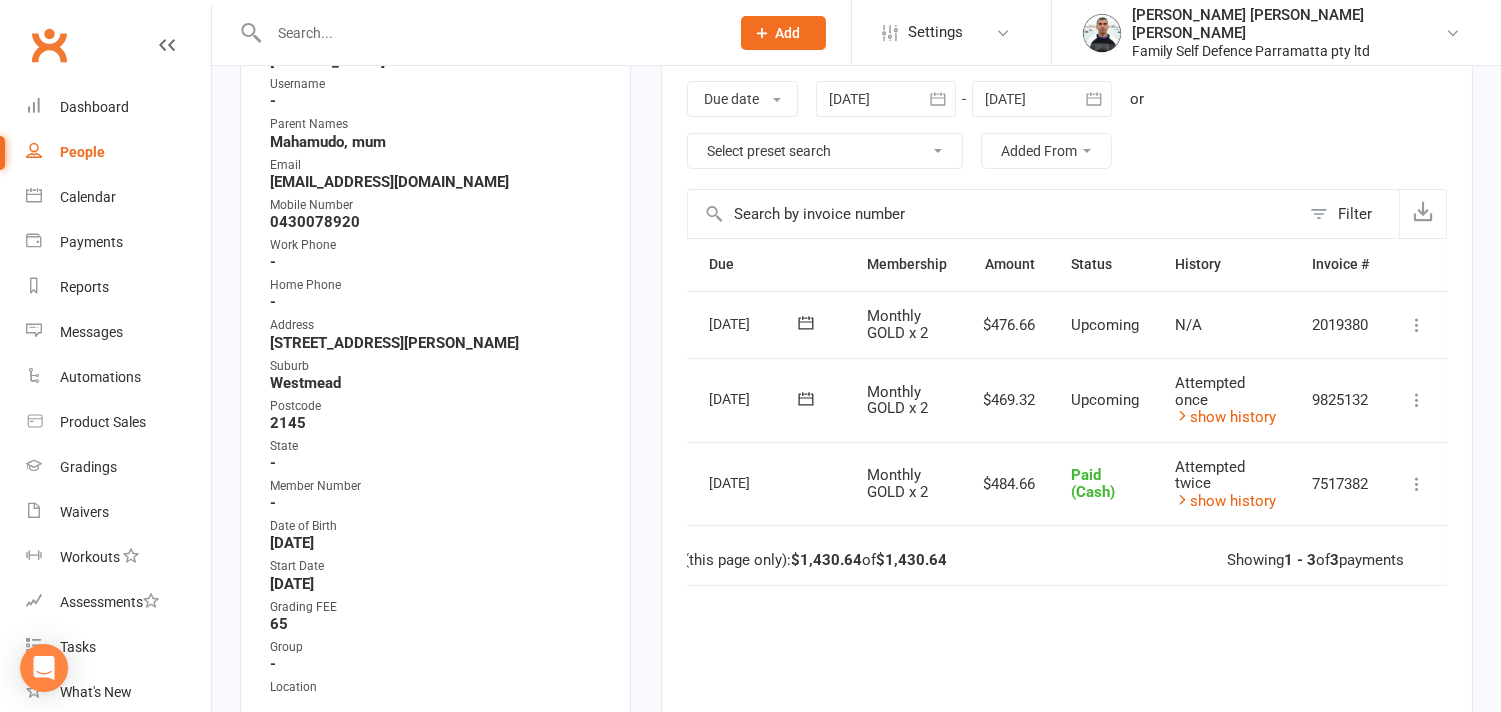 scroll, scrollTop: 111, scrollLeft: 0, axis: vertical 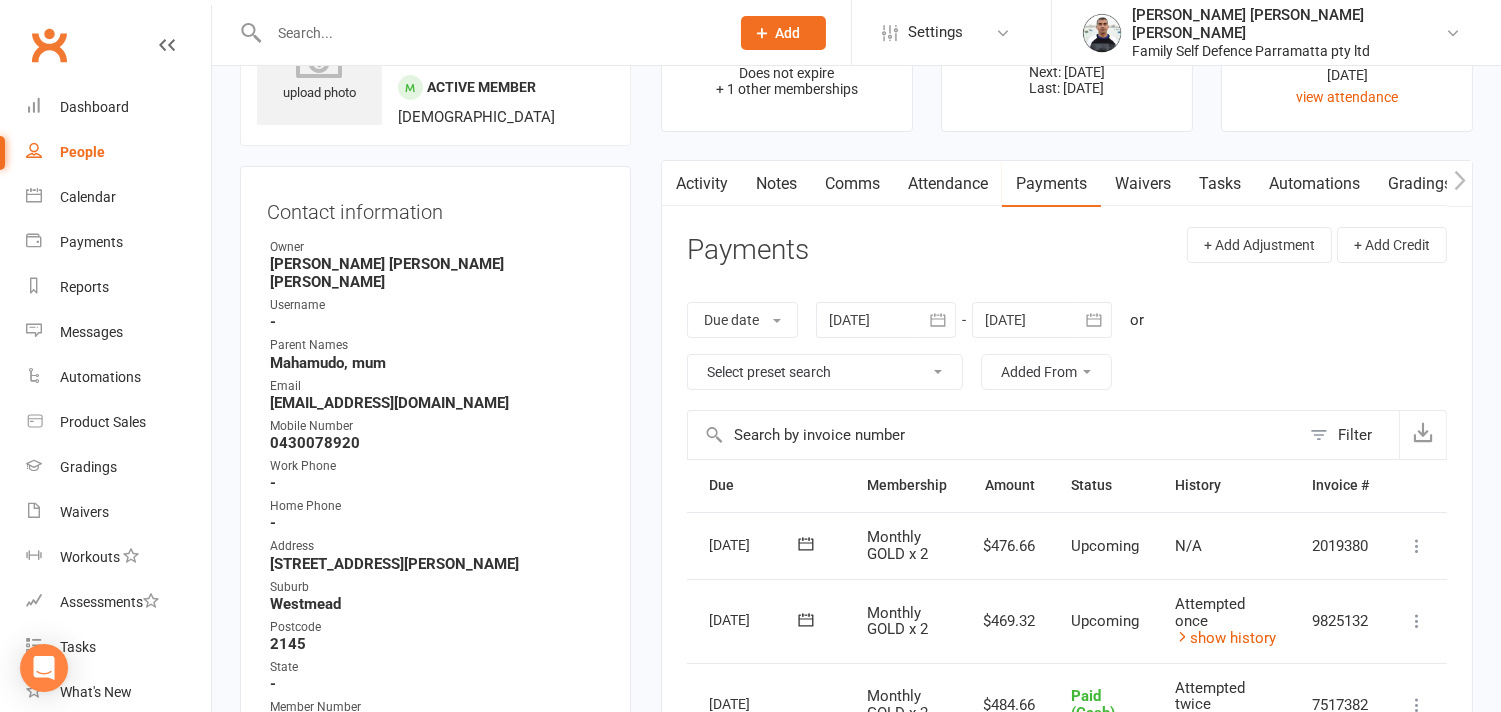 click on "Comms" at bounding box center (852, 184) 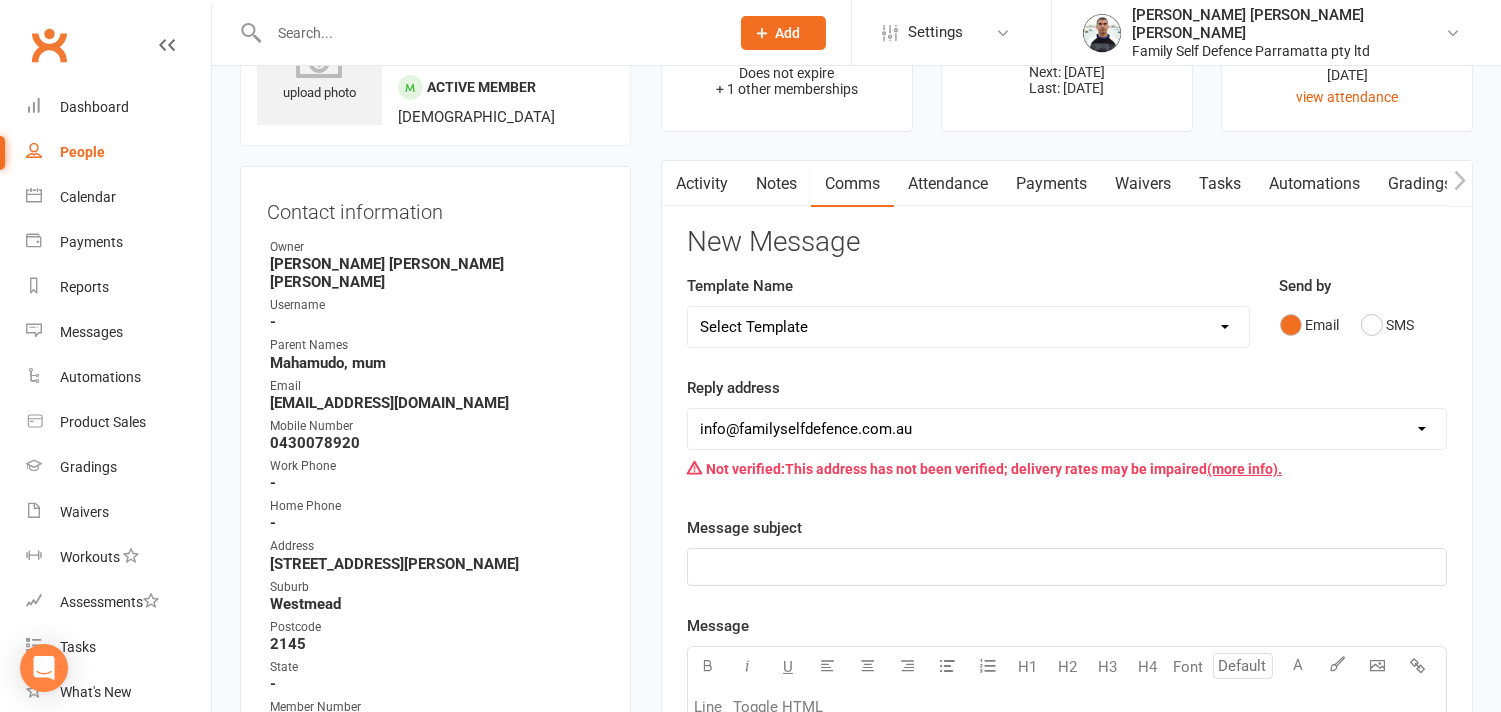 click on "Select Template [Email] Grading Letter [Email] 1st rejection [Email] insufficient funds [Email] insufficient funds 2 [Email] Refuse to pay [Email] Blank [Email] Not paid grading fee [Email] Passed Grading Letter [Email] Rejections due to change of bank account [Email] back to school offer [Email] NY Promo Message [Email] Pre-Grading [MEDICAL_DATA] Seminar [Email] Train FREE until [DATE] at Family Self Defence" at bounding box center [968, 327] 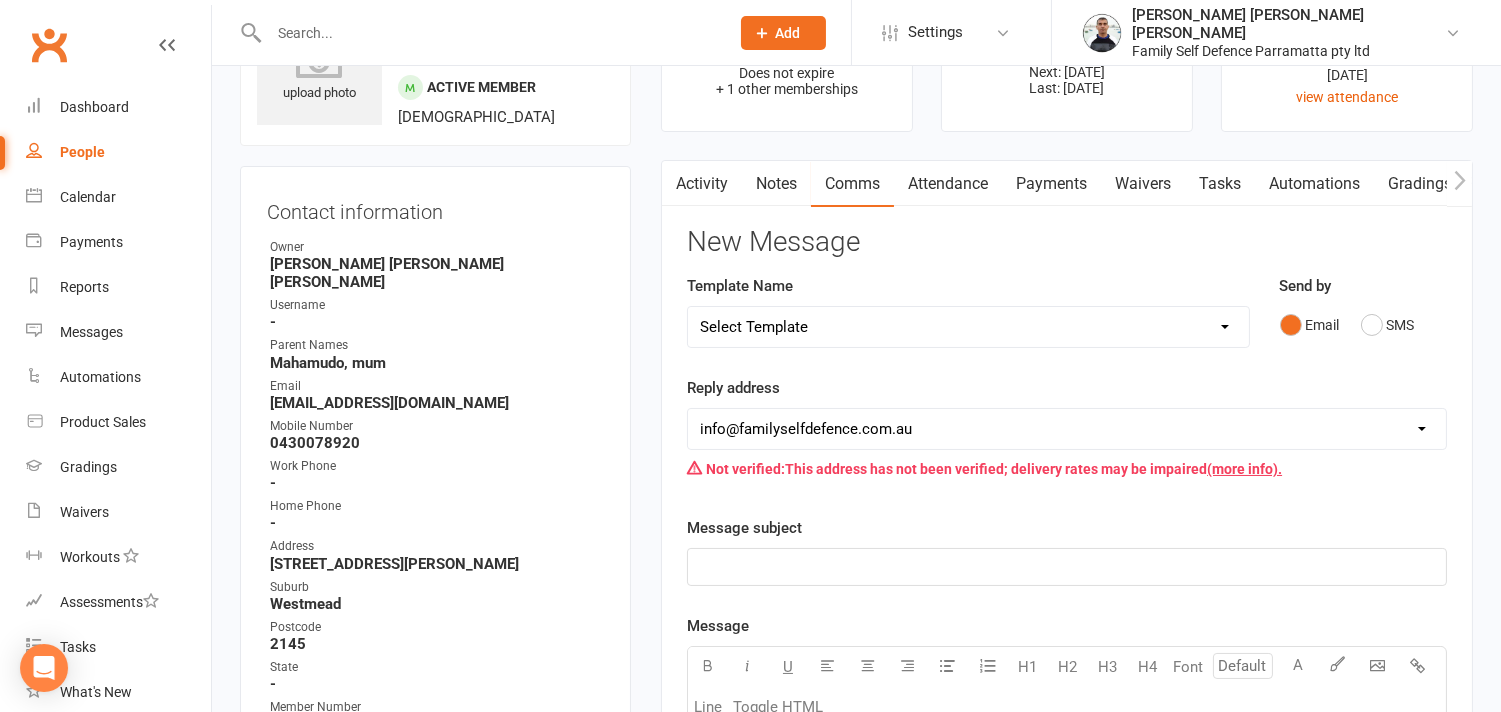 select on "1" 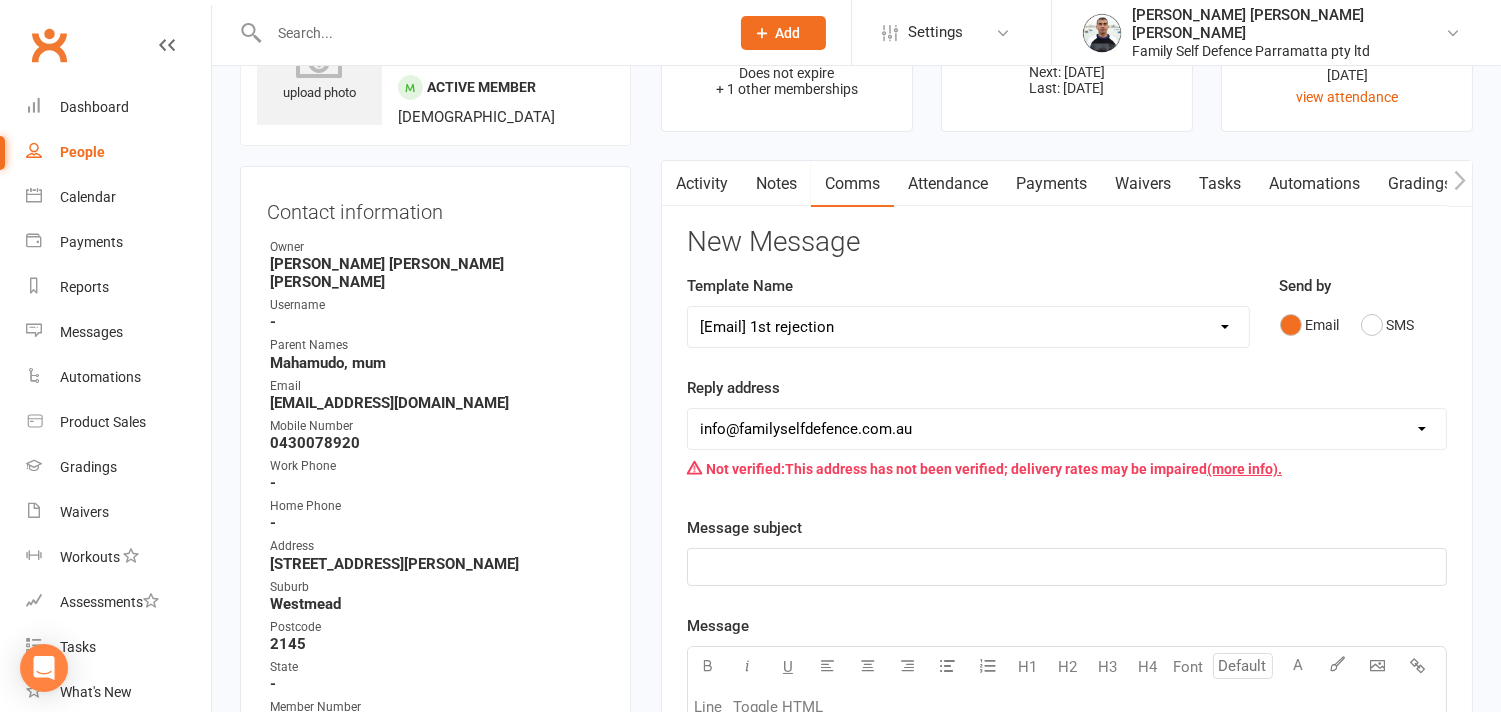 click on "Select Template [Email] Grading Letter [Email] 1st rejection [Email] insufficient funds [Email] insufficient funds 2 [Email] Refuse to pay [Email] Blank [Email] Not paid grading fee [Email] Passed Grading Letter [Email] Rejections due to change of bank account [Email] back to school offer [Email] NY Promo Message [Email] Pre-Grading [MEDICAL_DATA] Seminar [Email] Train FREE until [DATE] at Family Self Defence" at bounding box center [968, 327] 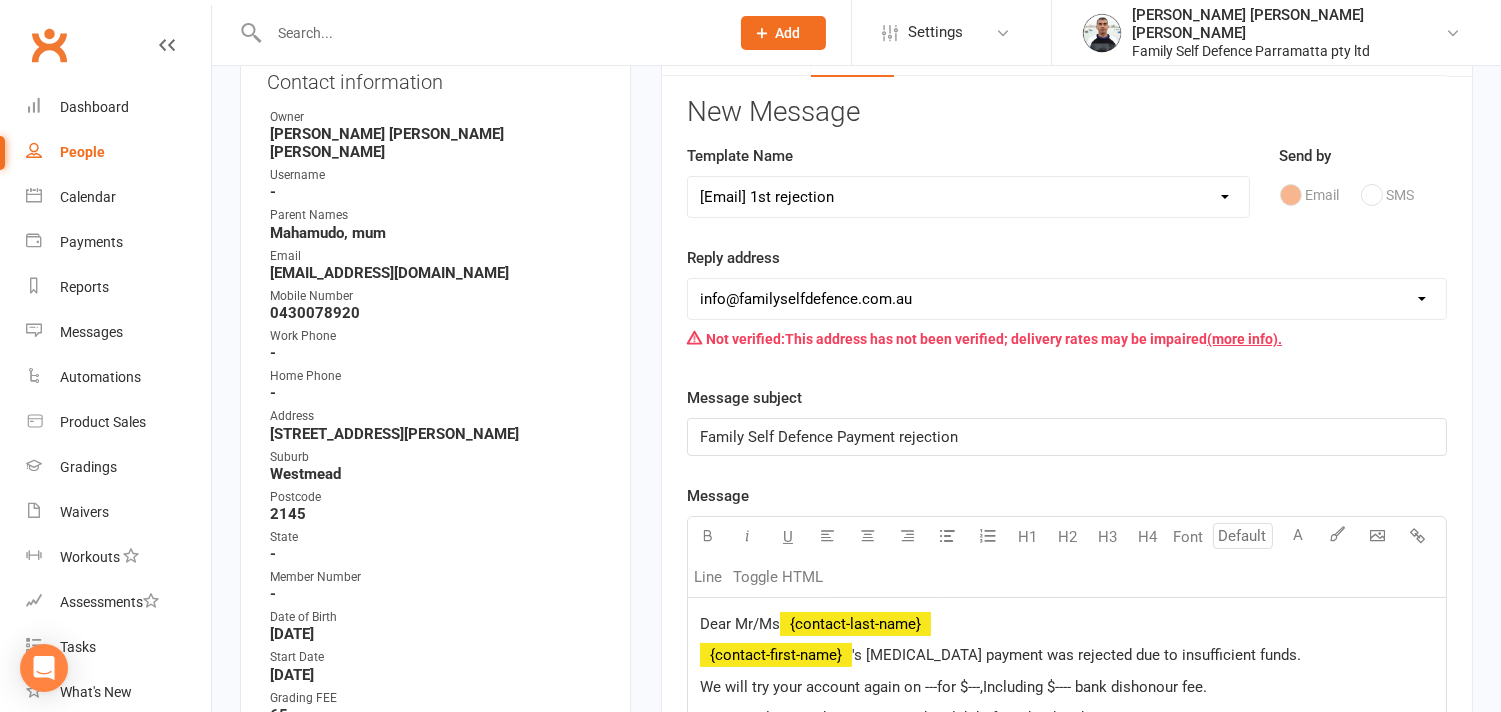 scroll, scrollTop: 444, scrollLeft: 0, axis: vertical 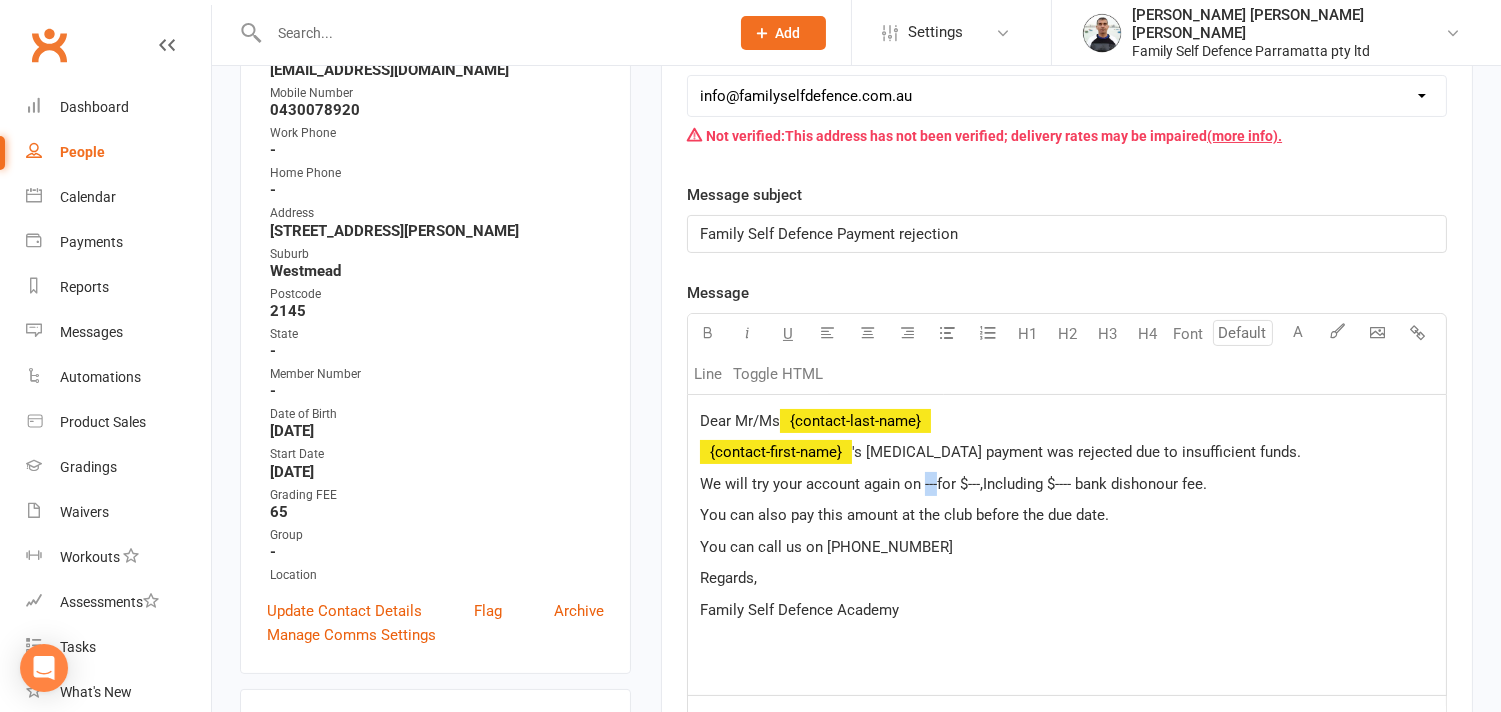 drag, startPoint x: 914, startPoint y: 480, endPoint x: 930, endPoint y: 482, distance: 16.124516 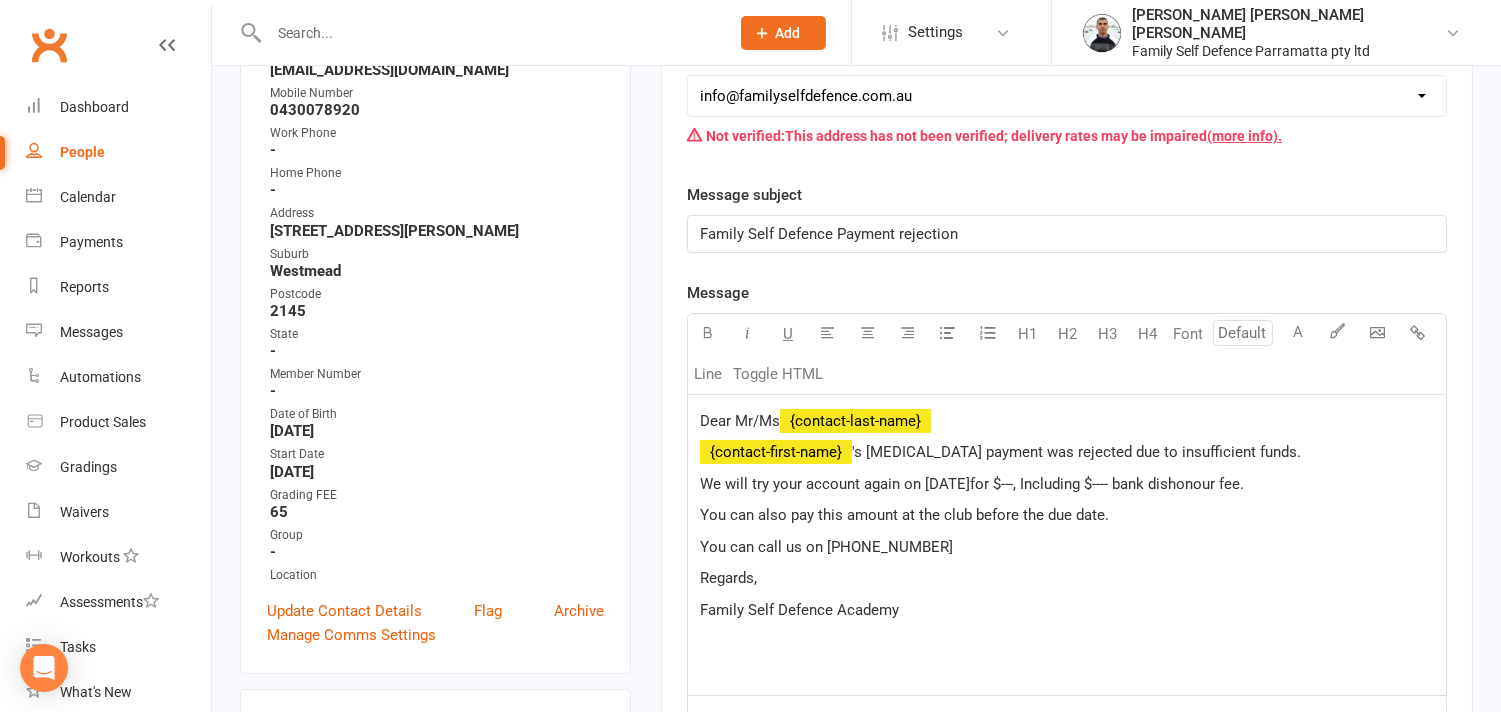 click on "for $---, Including $---- bank dishonour fee." 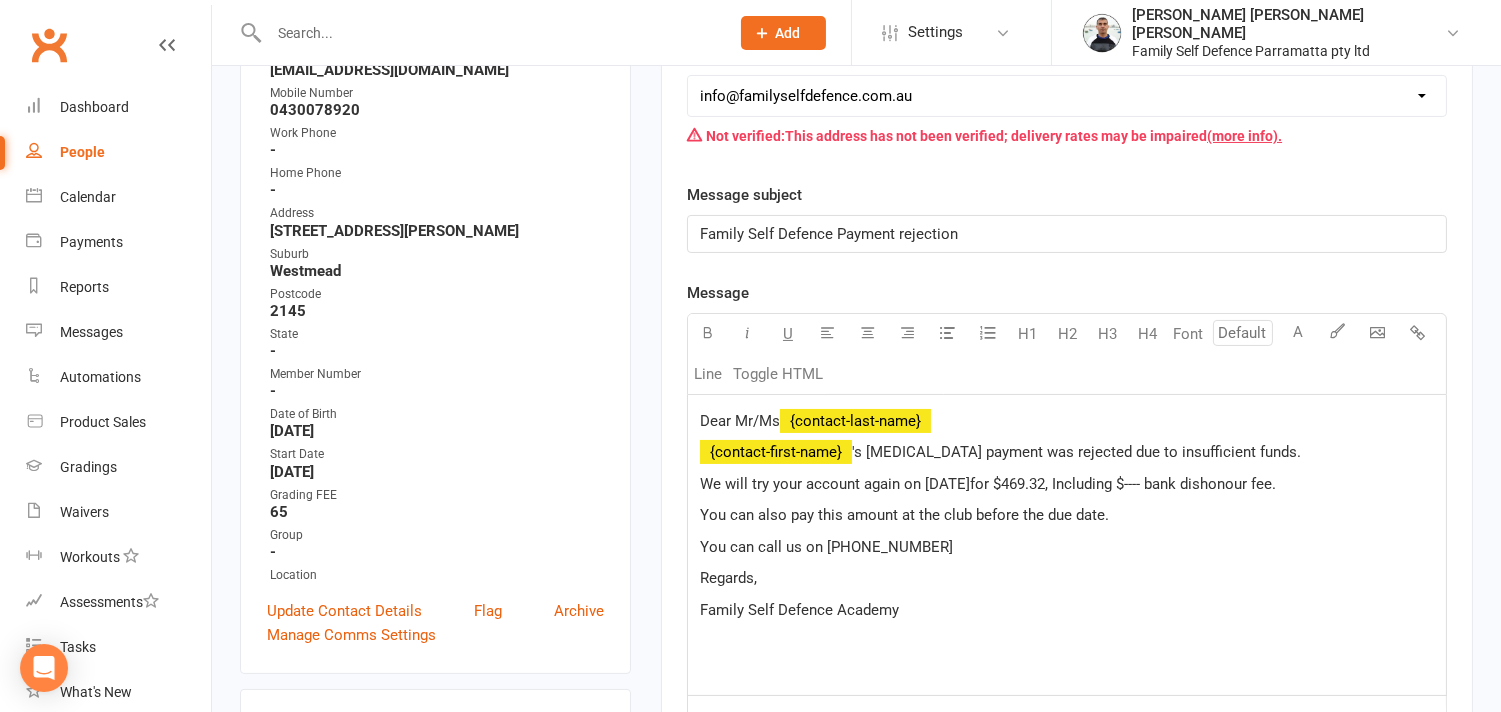 click on "for $469.32, Including $---- bank dishonour fee." 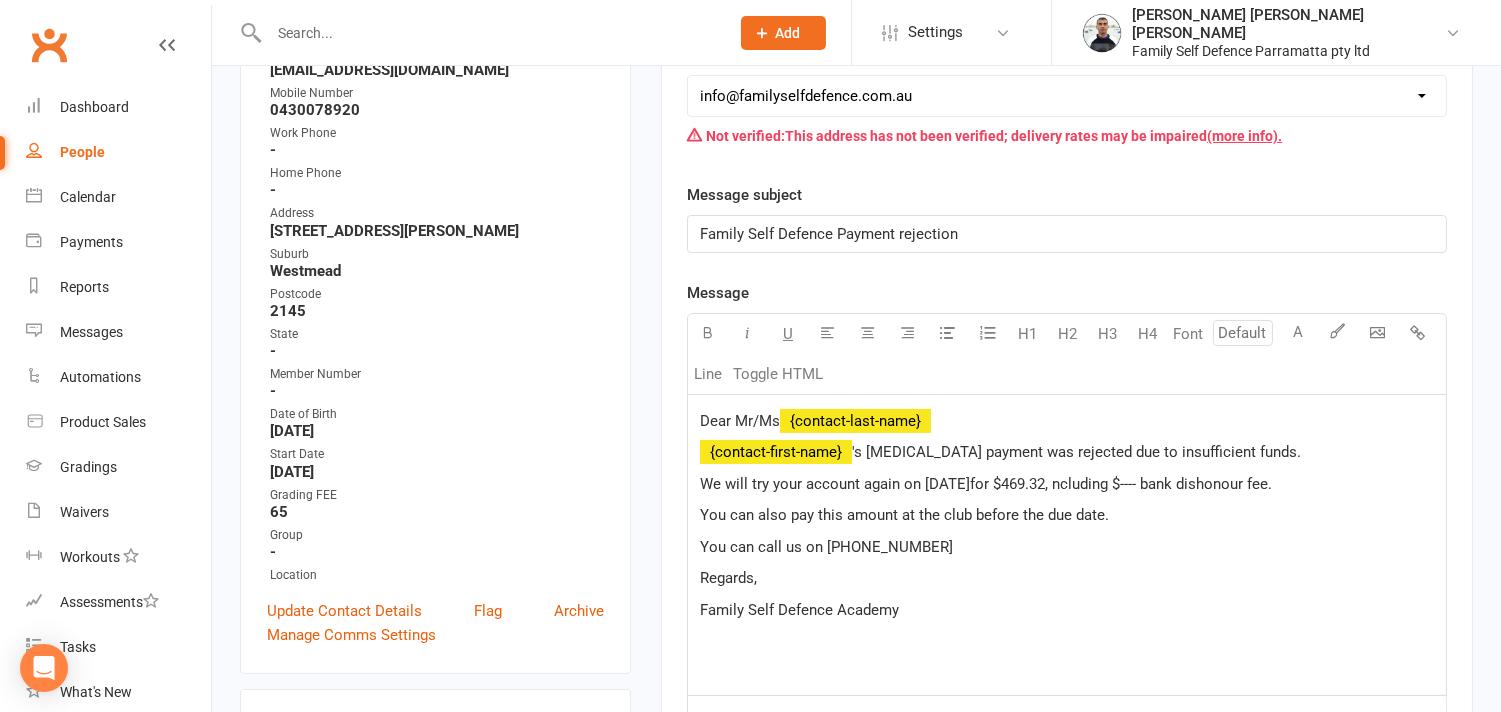 type 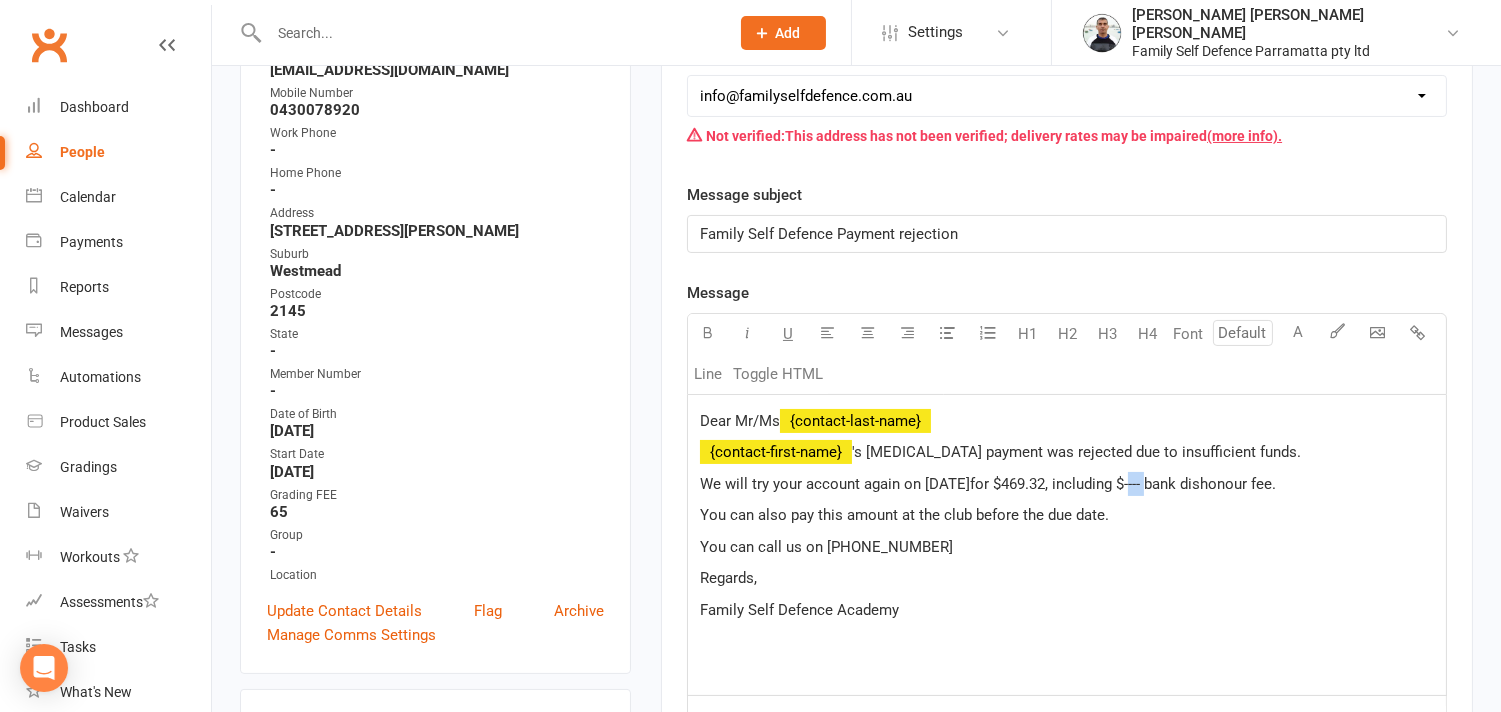 drag, startPoint x: 1161, startPoint y: 478, endPoint x: 1180, endPoint y: 486, distance: 20.615528 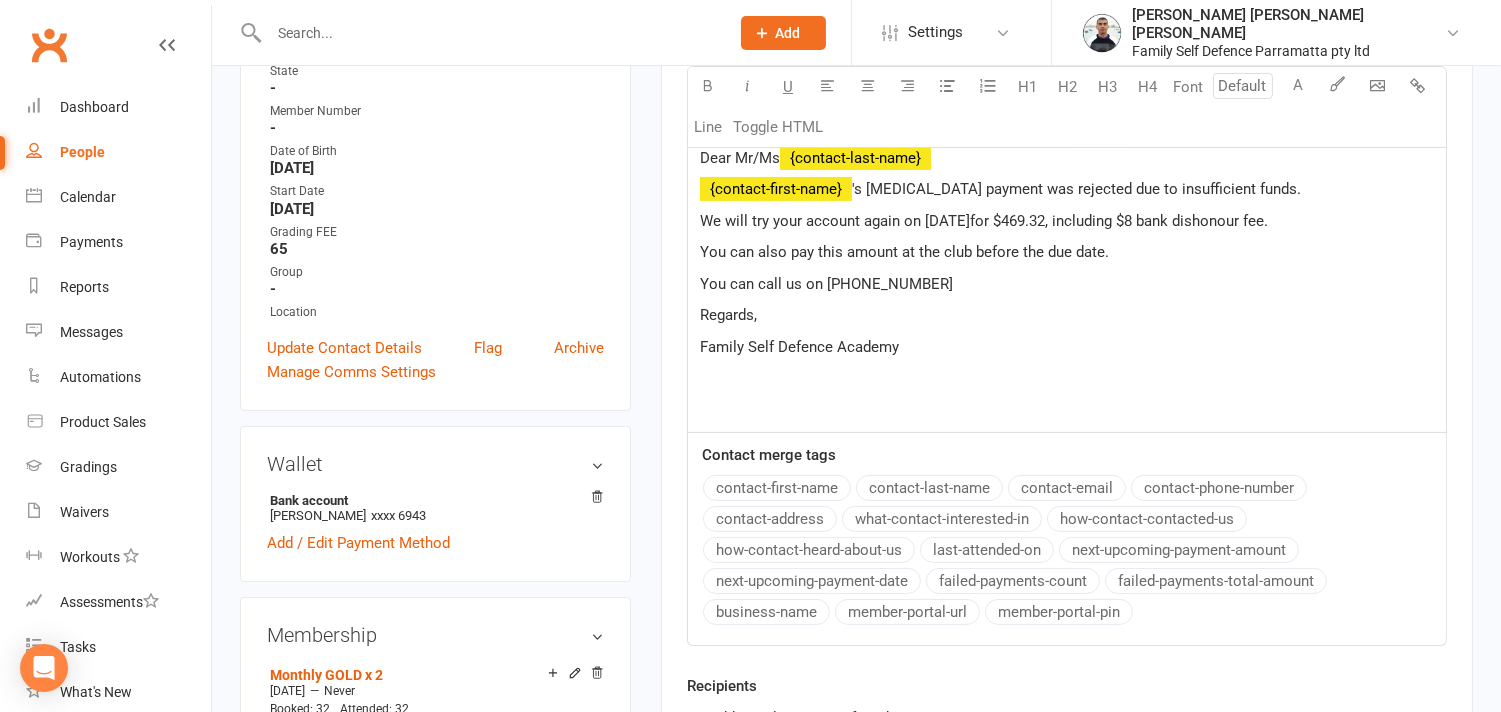 scroll, scrollTop: 1000, scrollLeft: 0, axis: vertical 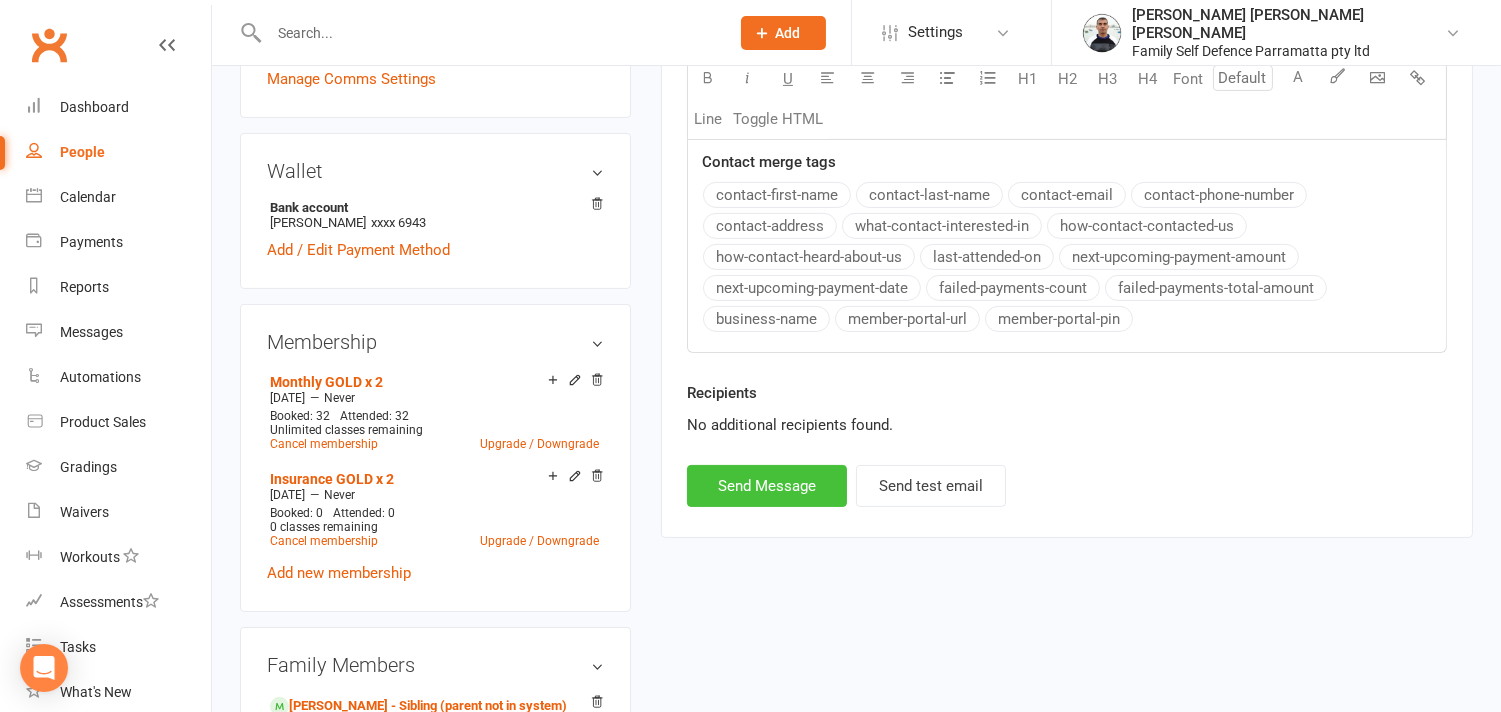 click on "Send Message" at bounding box center (767, 486) 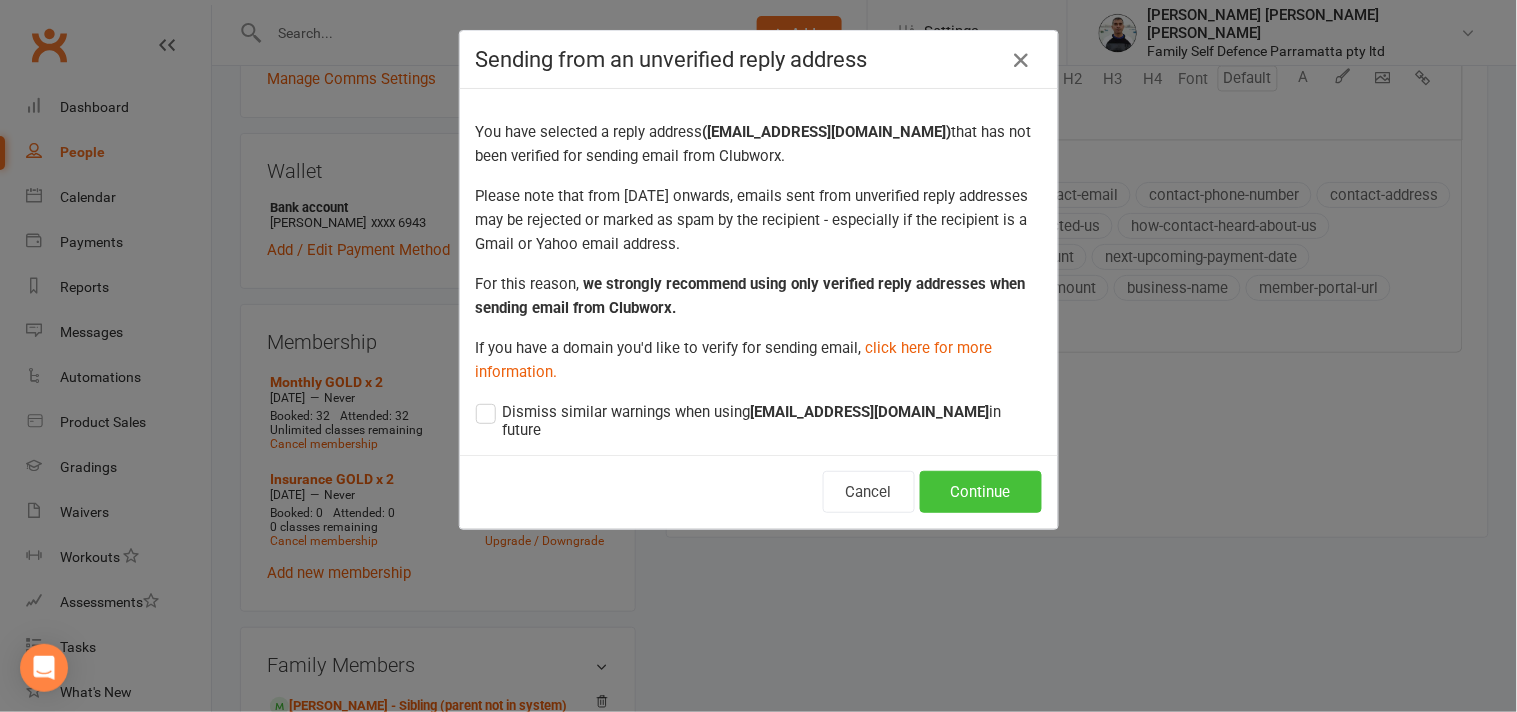 click on "Continue" at bounding box center (981, 492) 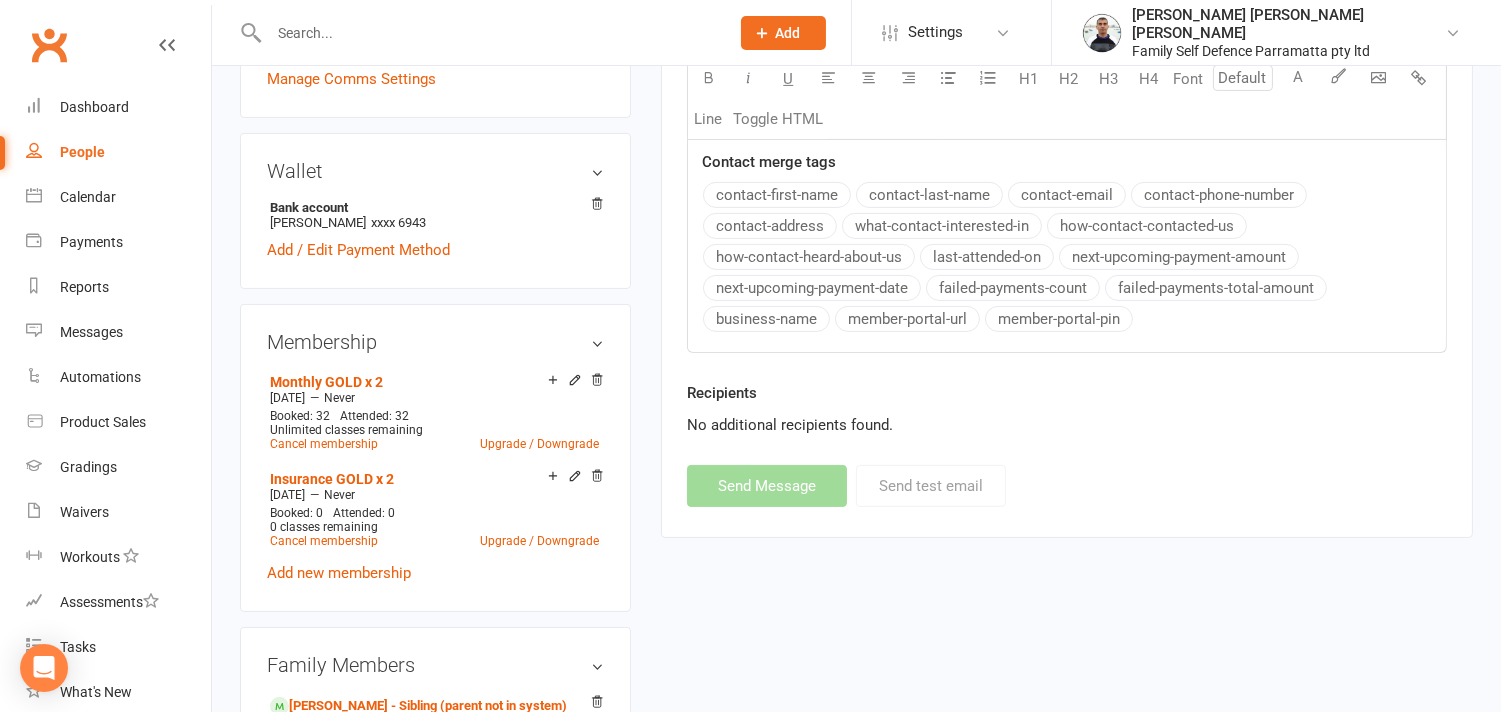 select 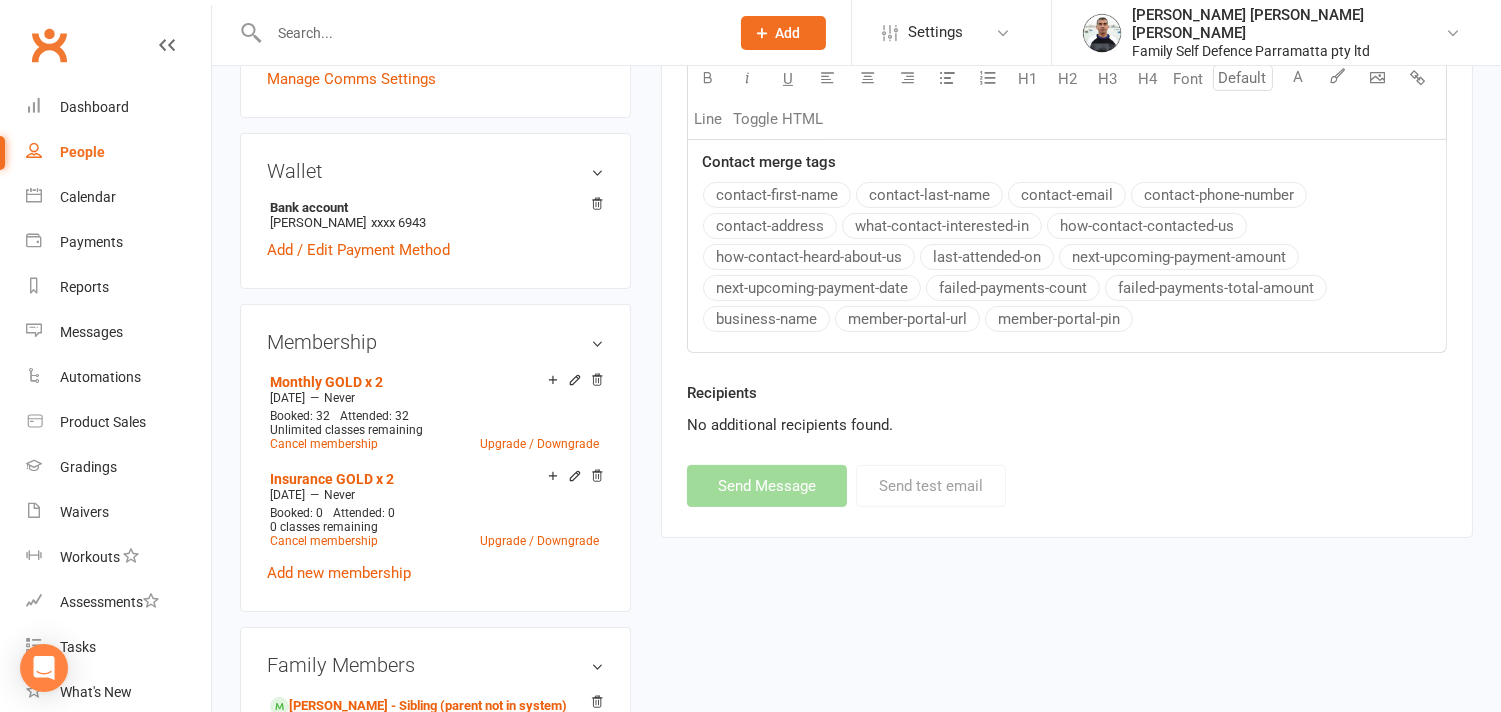 click at bounding box center (489, 33) 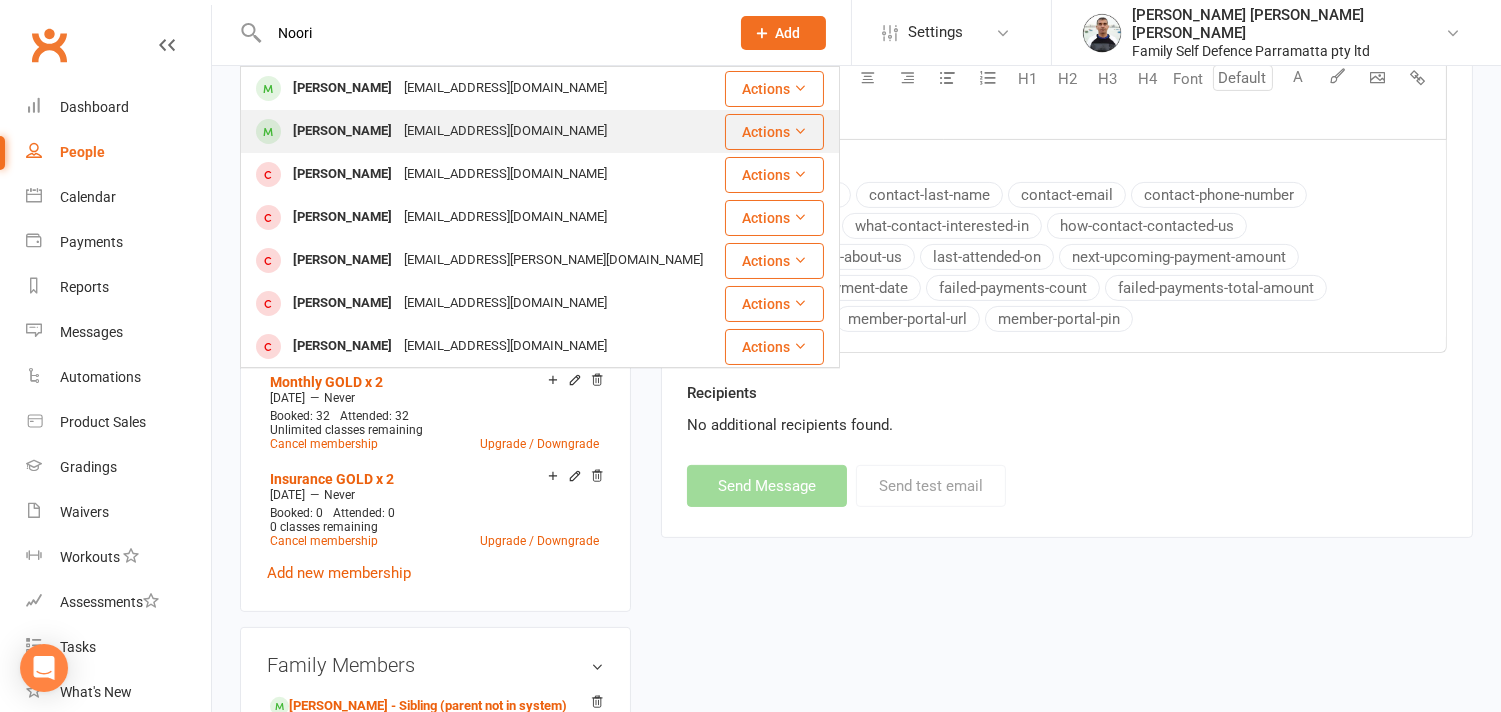 type on "Noori" 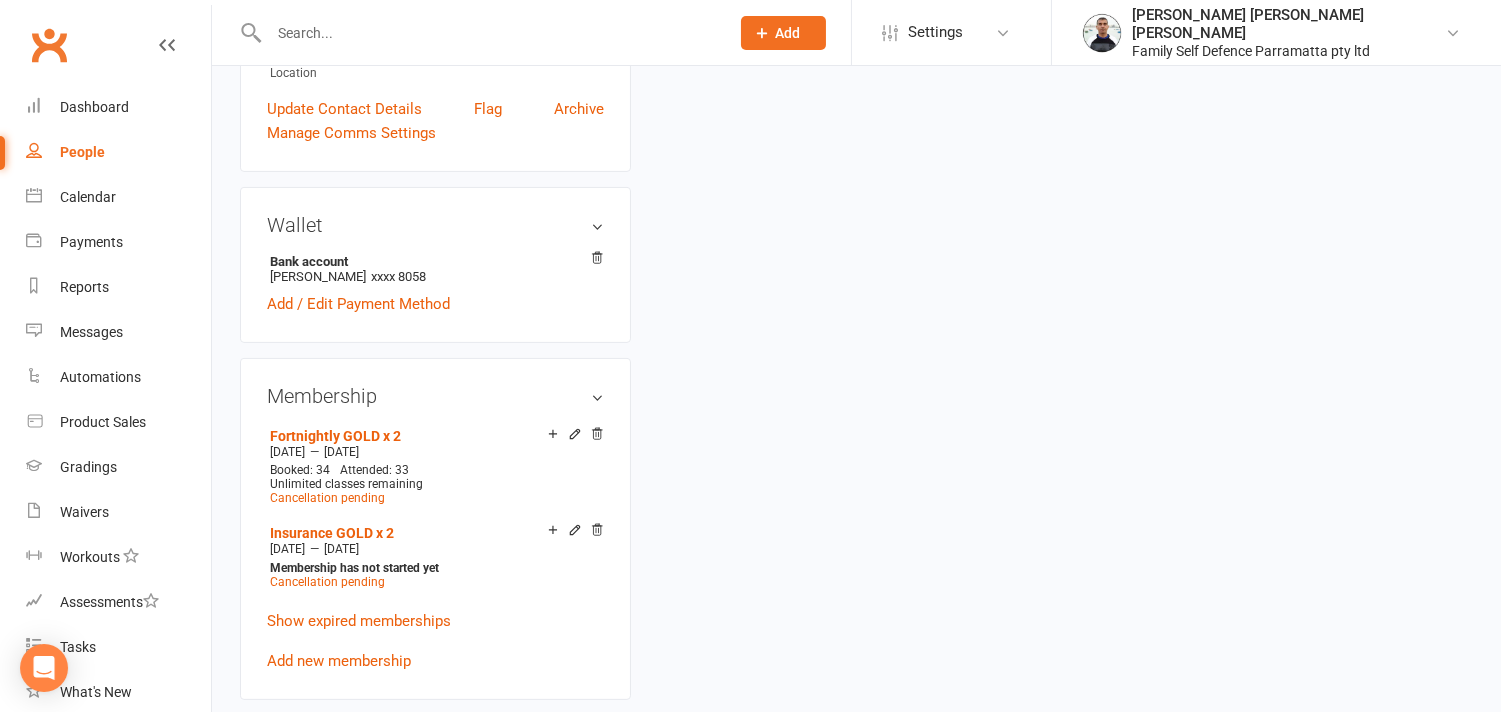 scroll, scrollTop: 0, scrollLeft: 0, axis: both 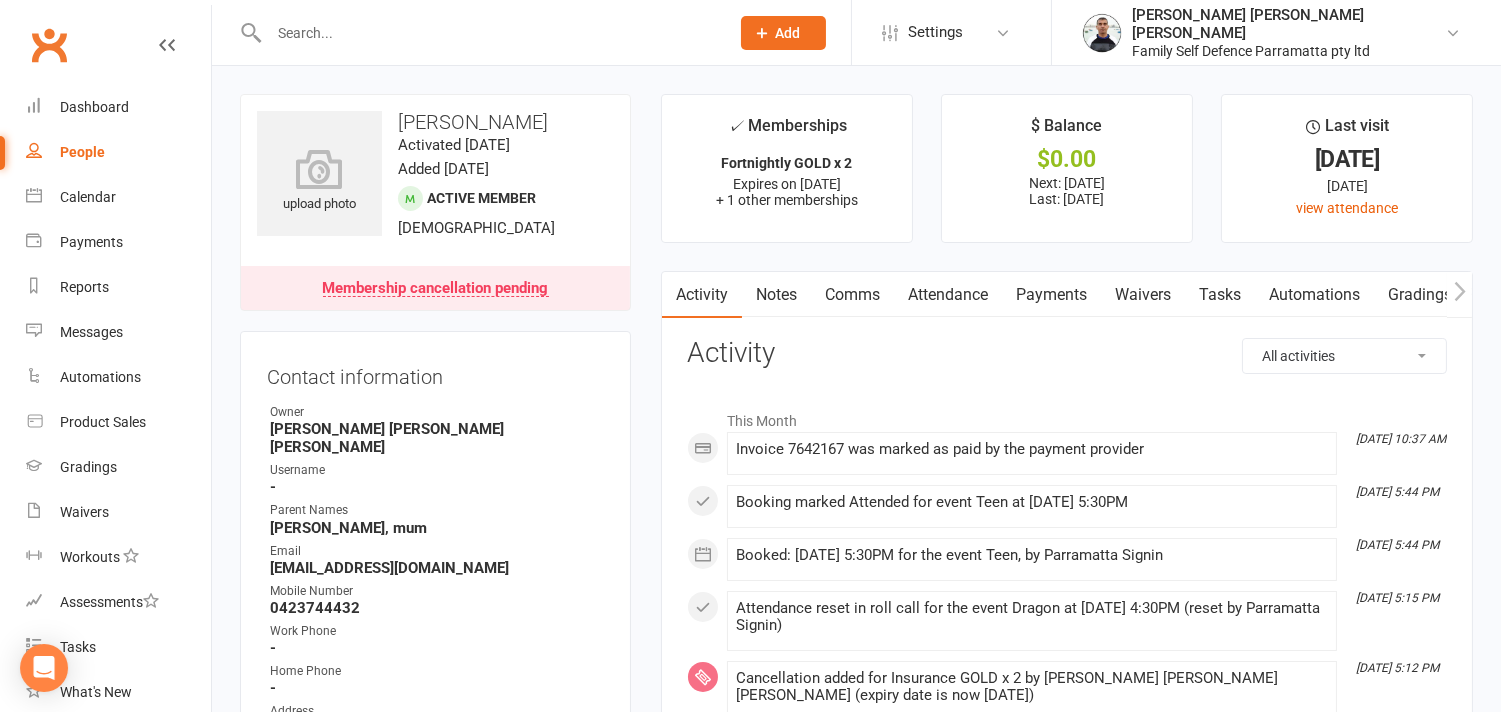click on "Payments" at bounding box center (1051, 295) 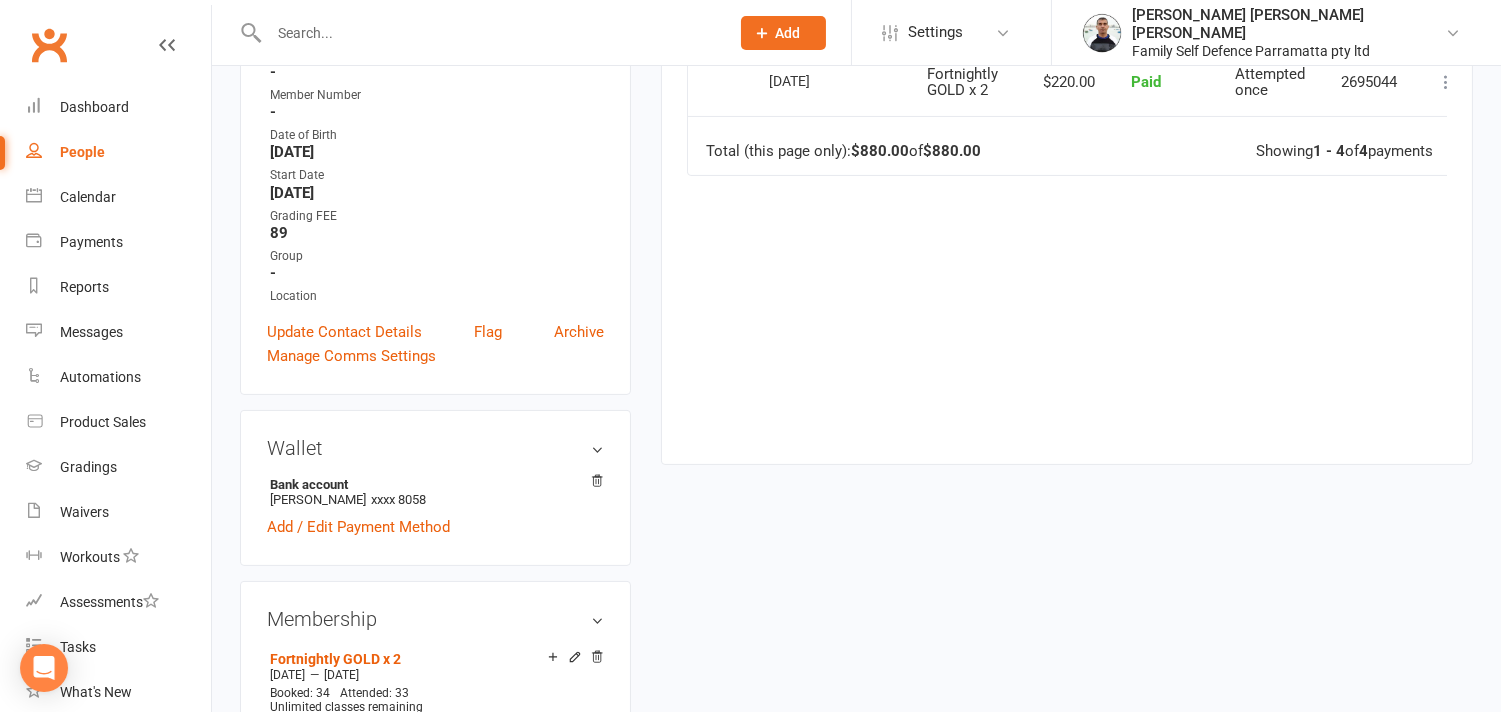 scroll, scrollTop: 111, scrollLeft: 0, axis: vertical 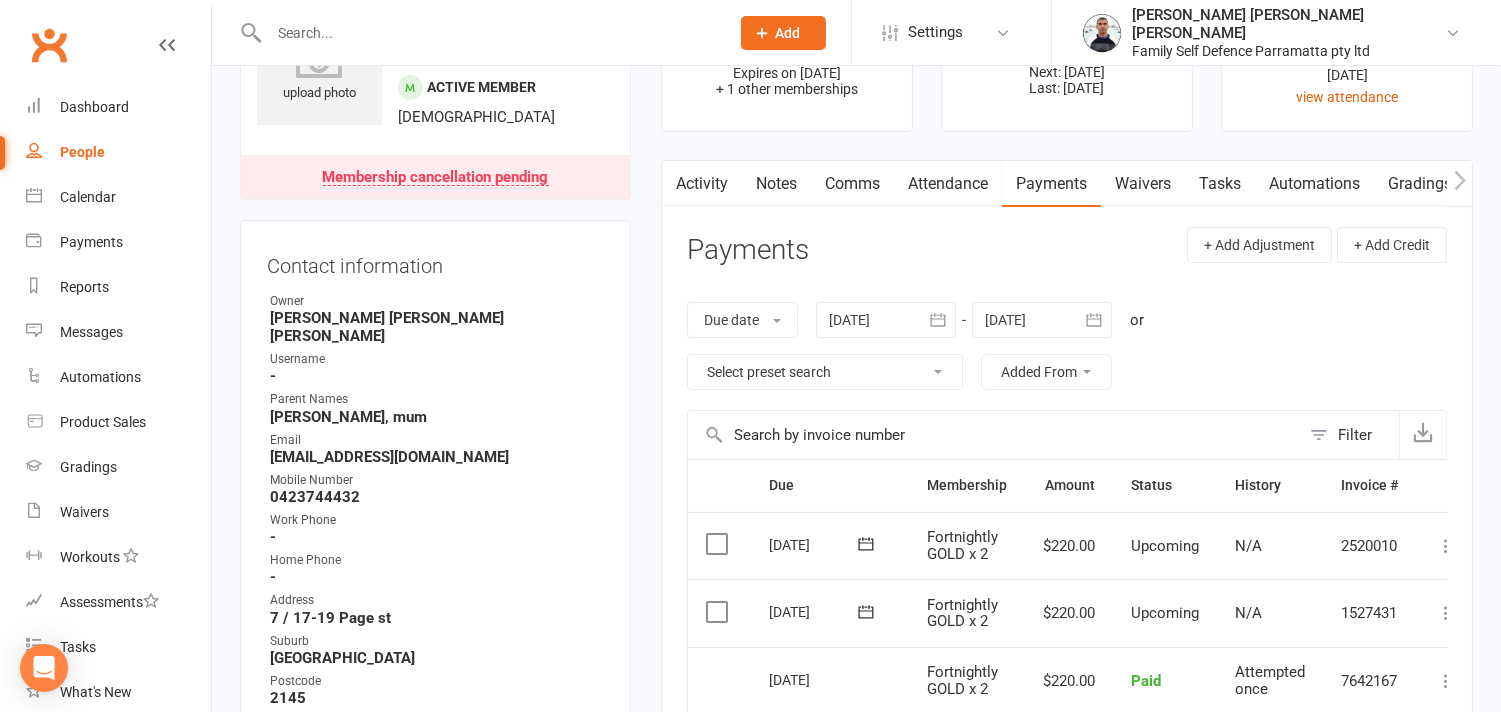click on "Activity" at bounding box center [702, 184] 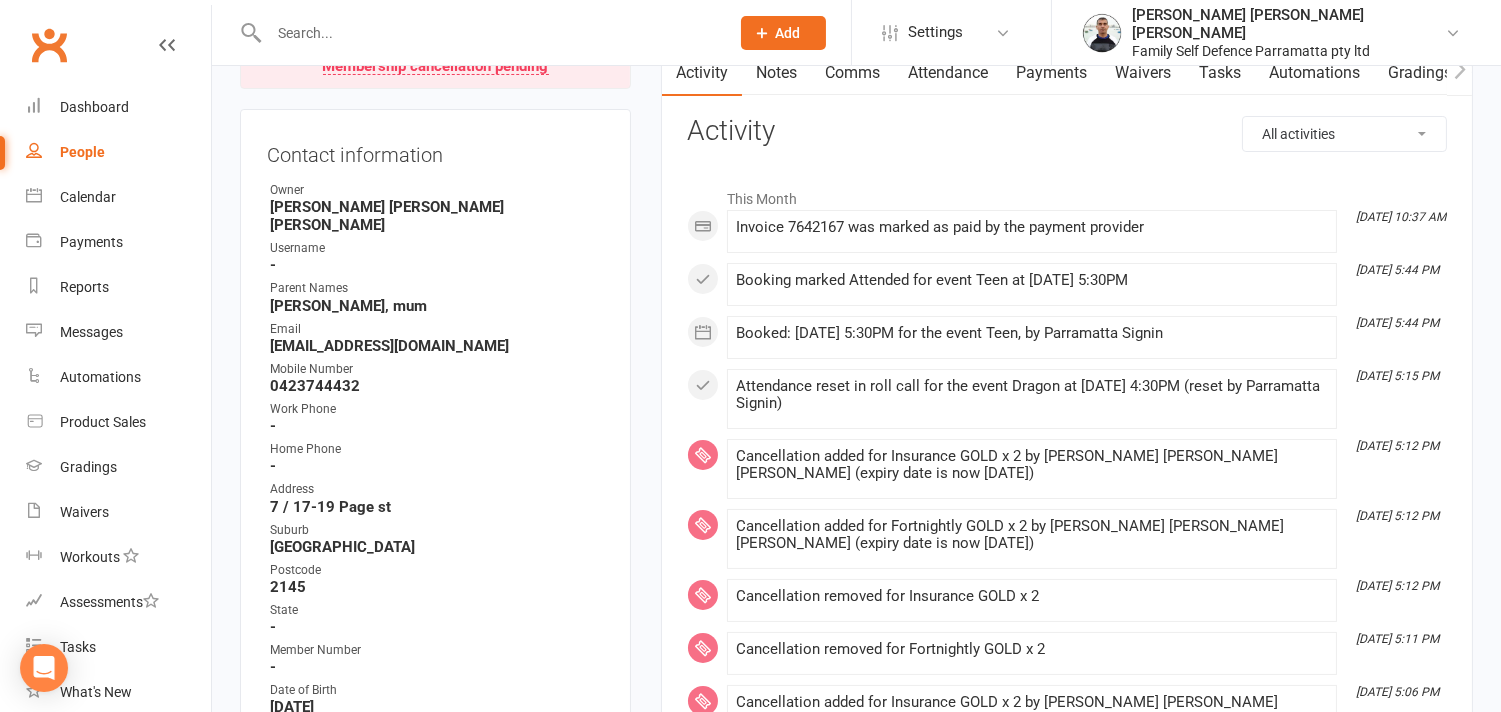 scroll, scrollTop: 0, scrollLeft: 0, axis: both 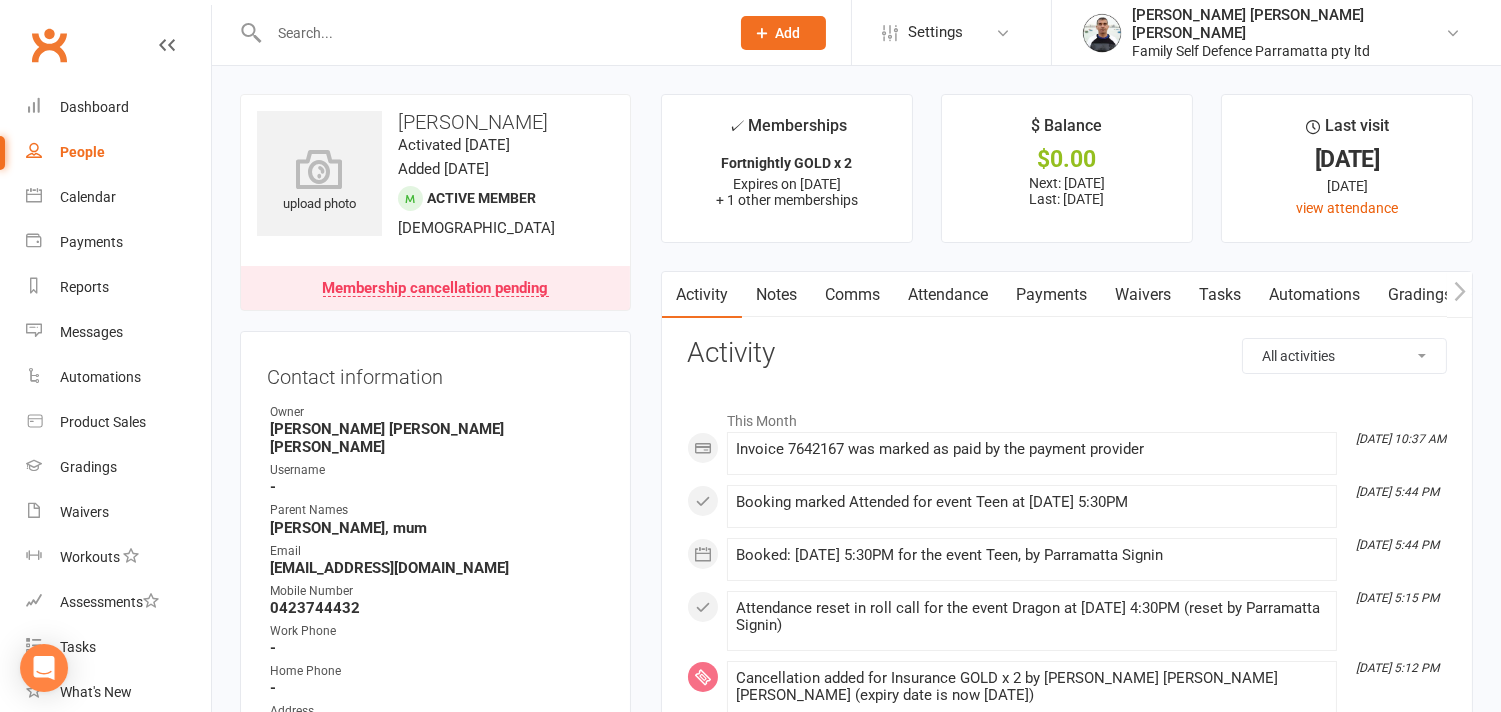 click on "Payments" at bounding box center (1051, 295) 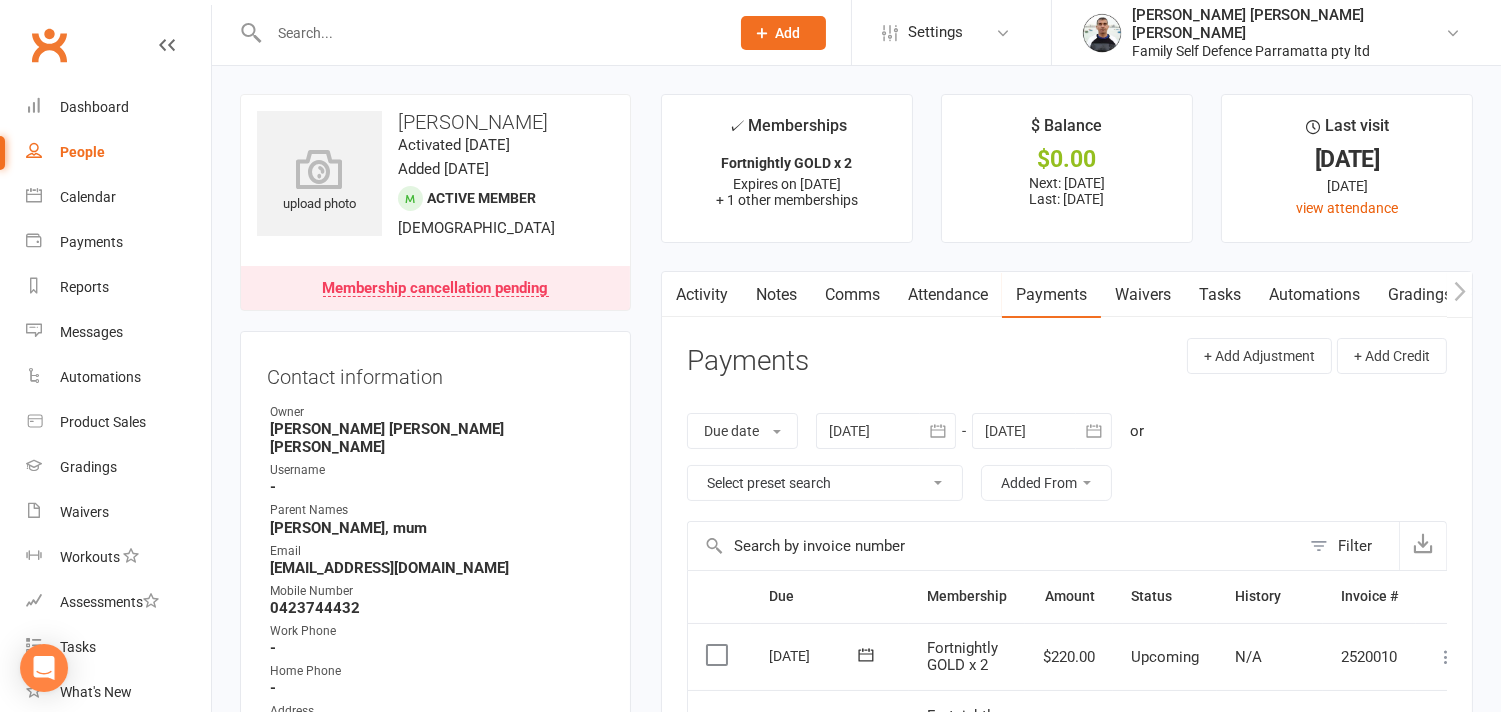 click 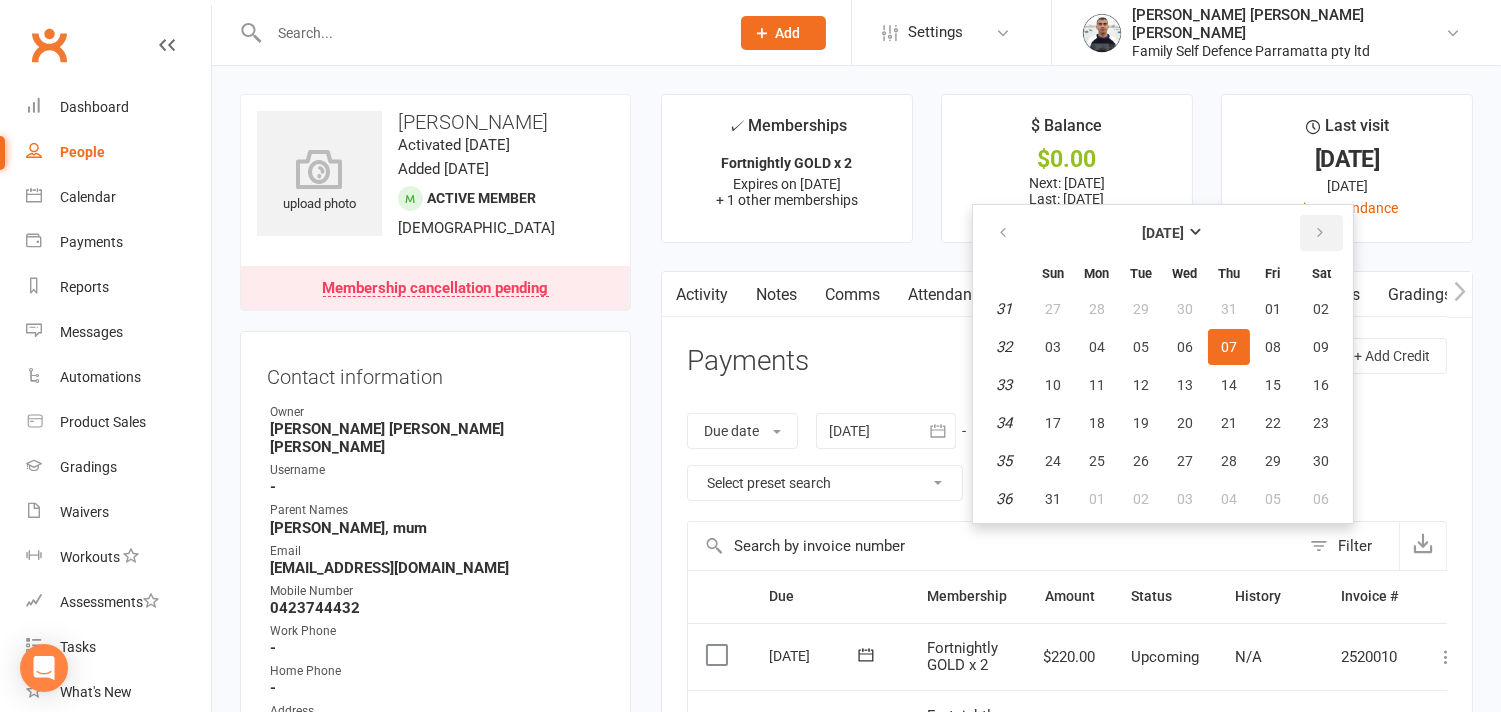 click at bounding box center [1320, 233] 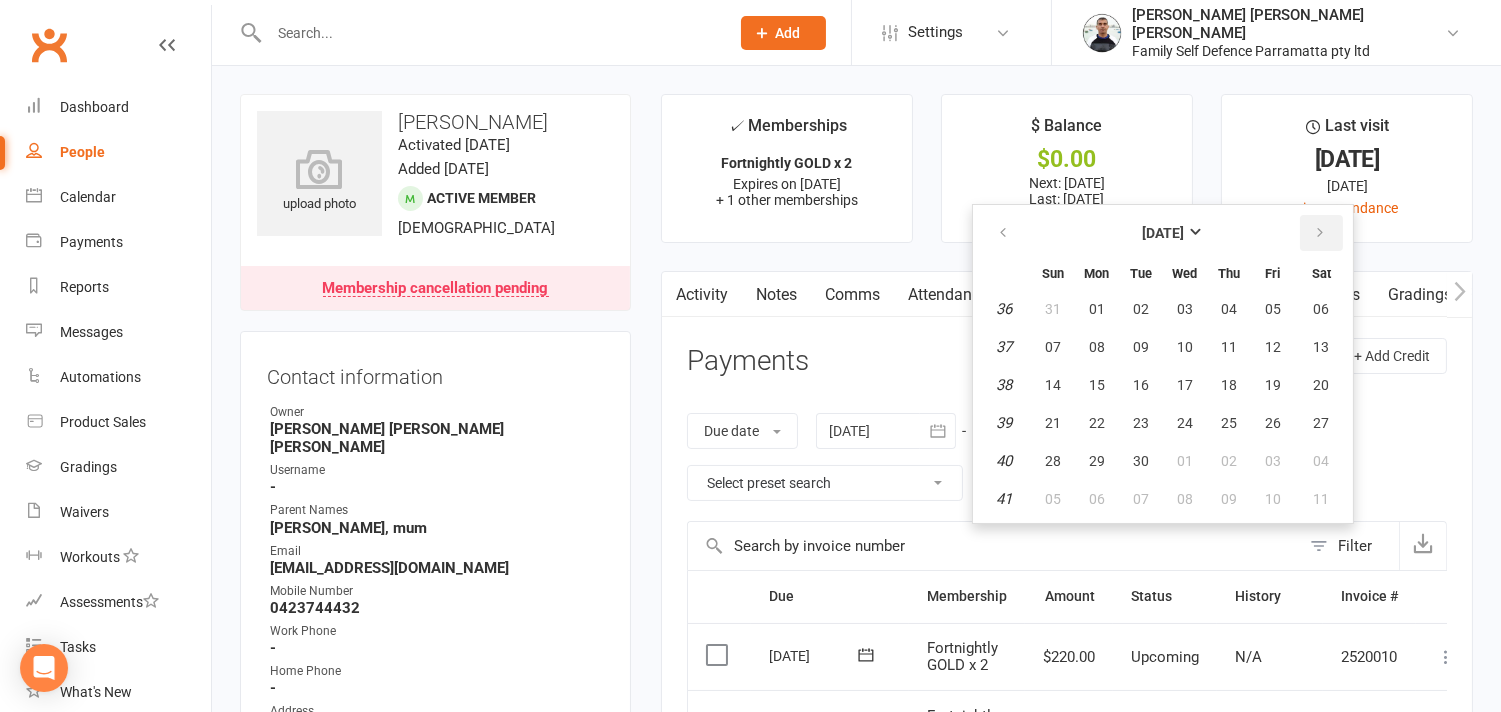 click at bounding box center [1320, 233] 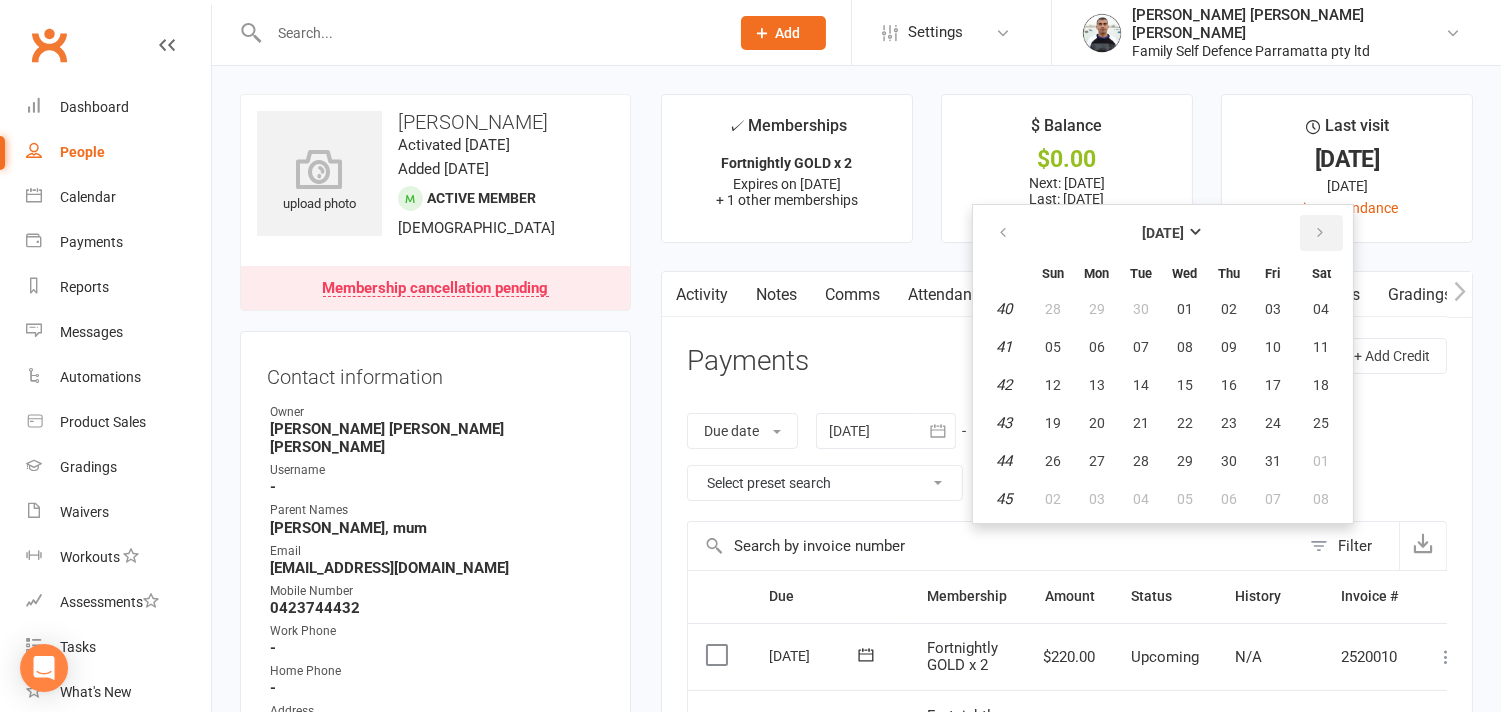 click at bounding box center [1320, 233] 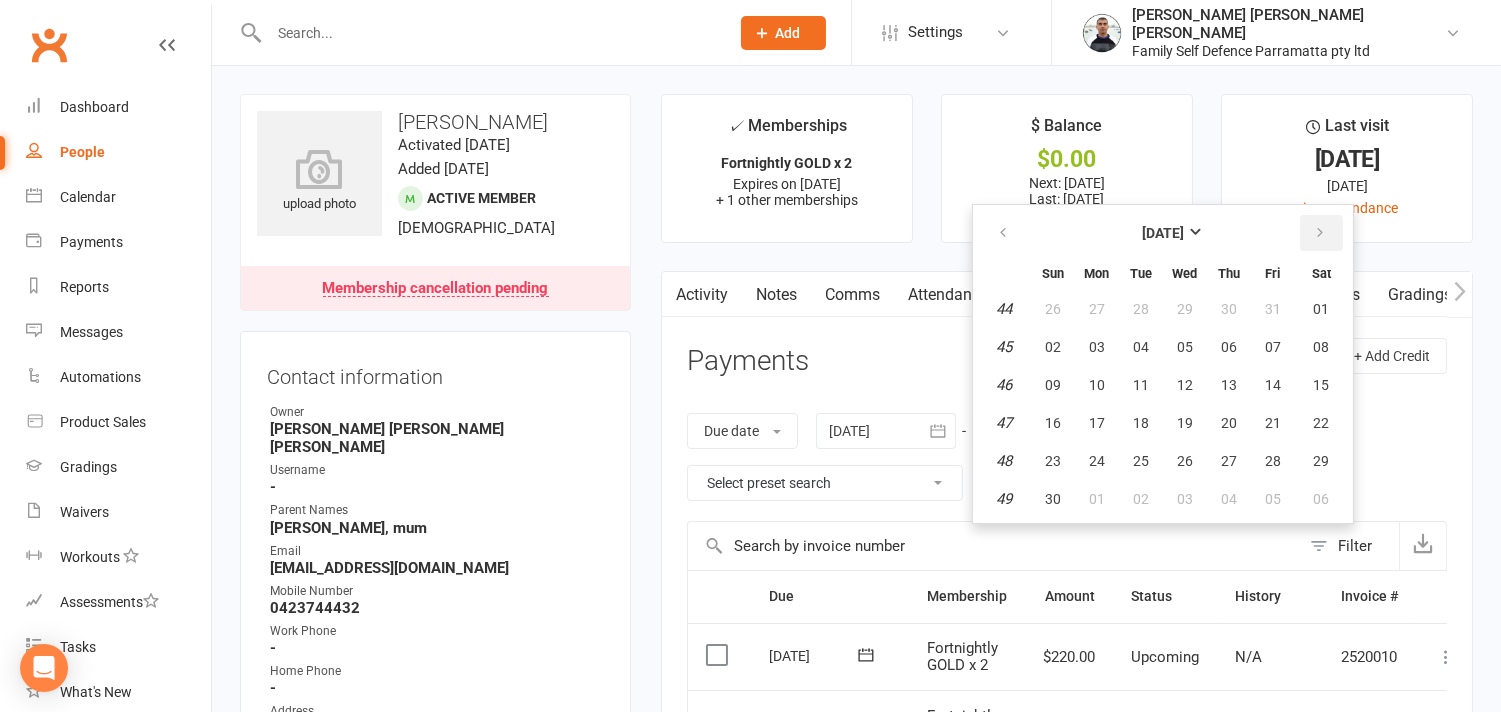 click at bounding box center (1320, 233) 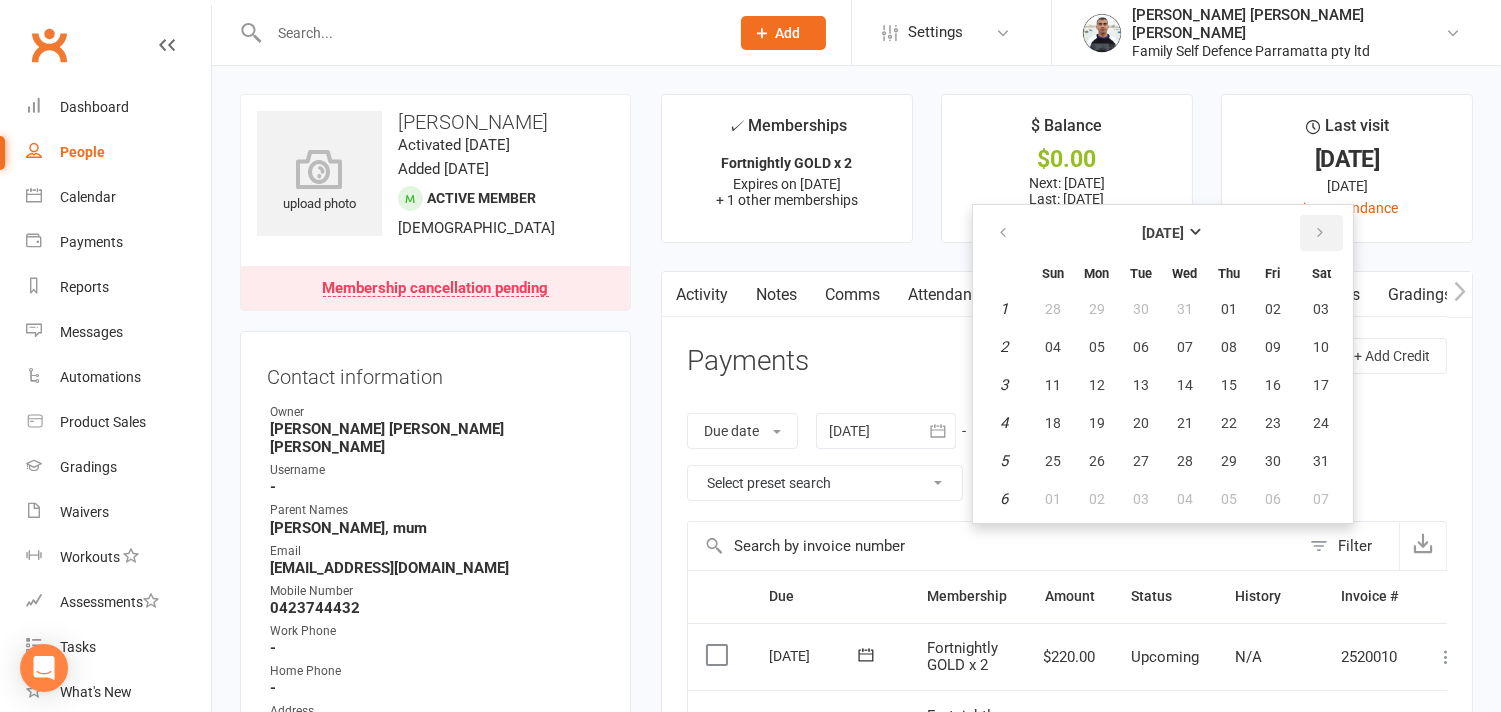 click at bounding box center [1320, 233] 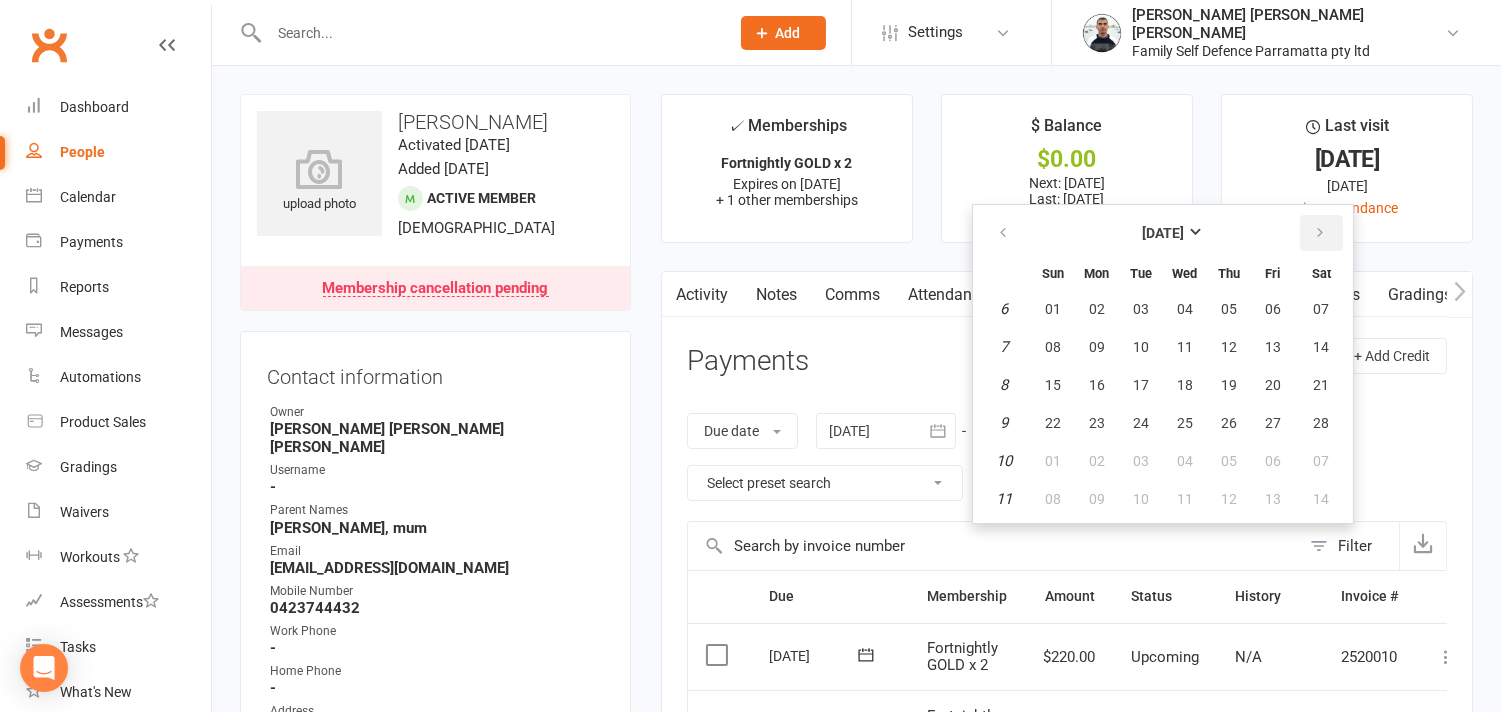 click at bounding box center [1320, 233] 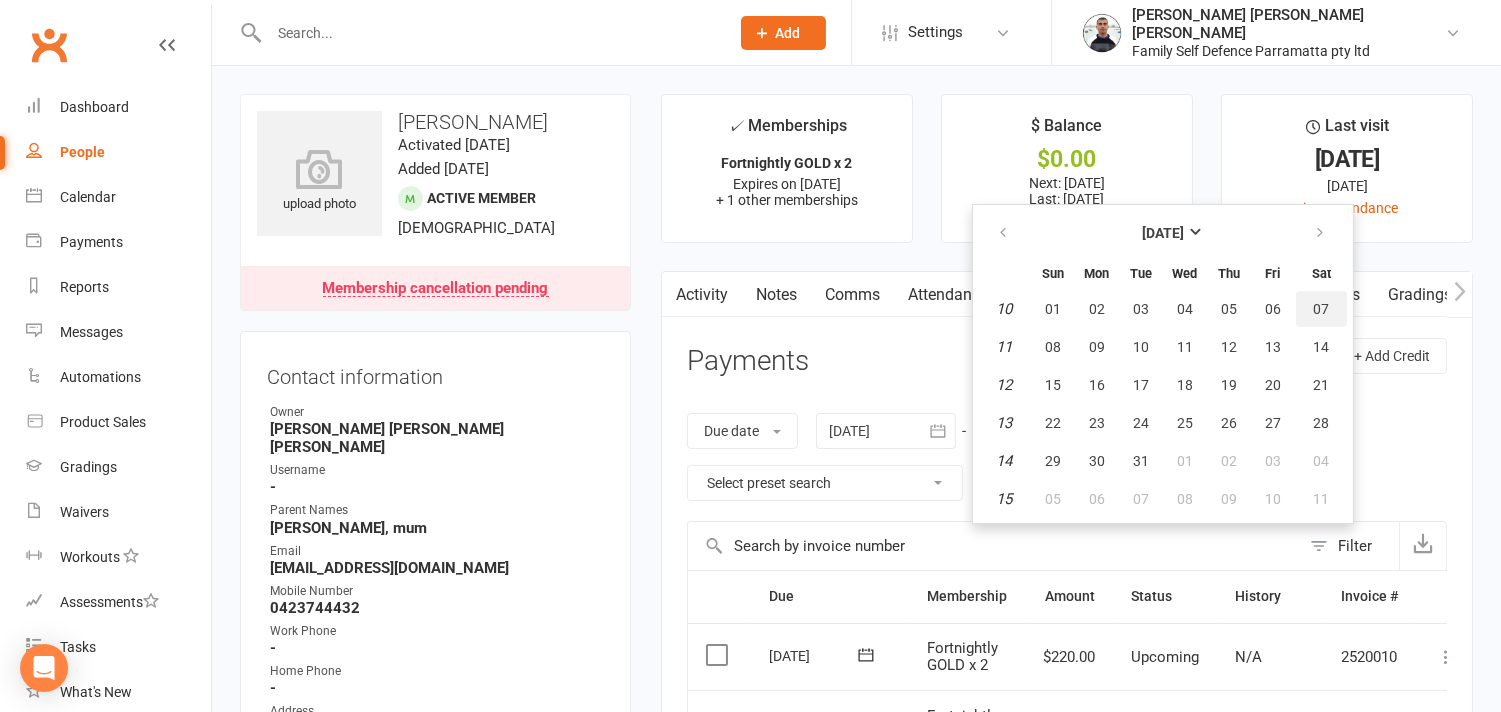 click on "07" at bounding box center [1322, 309] 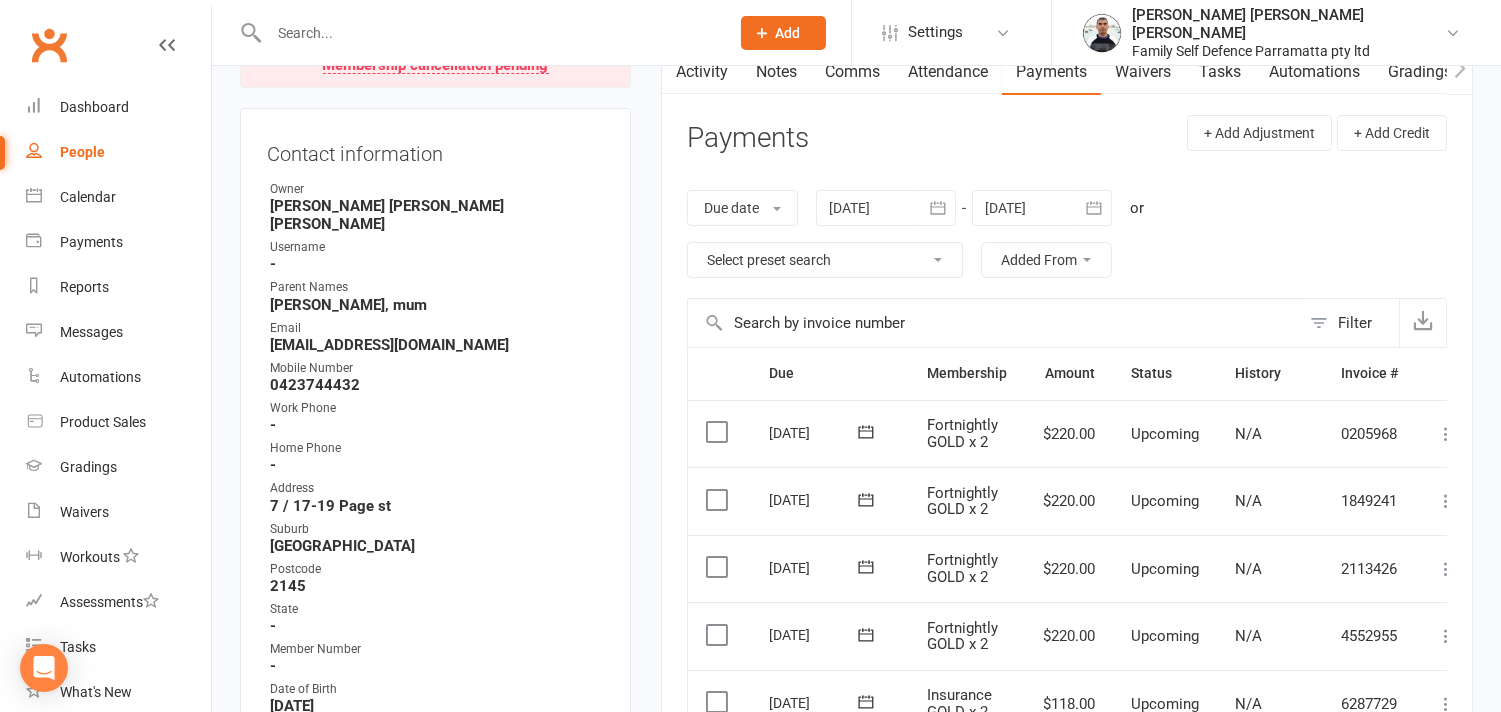 scroll, scrollTop: 222, scrollLeft: 0, axis: vertical 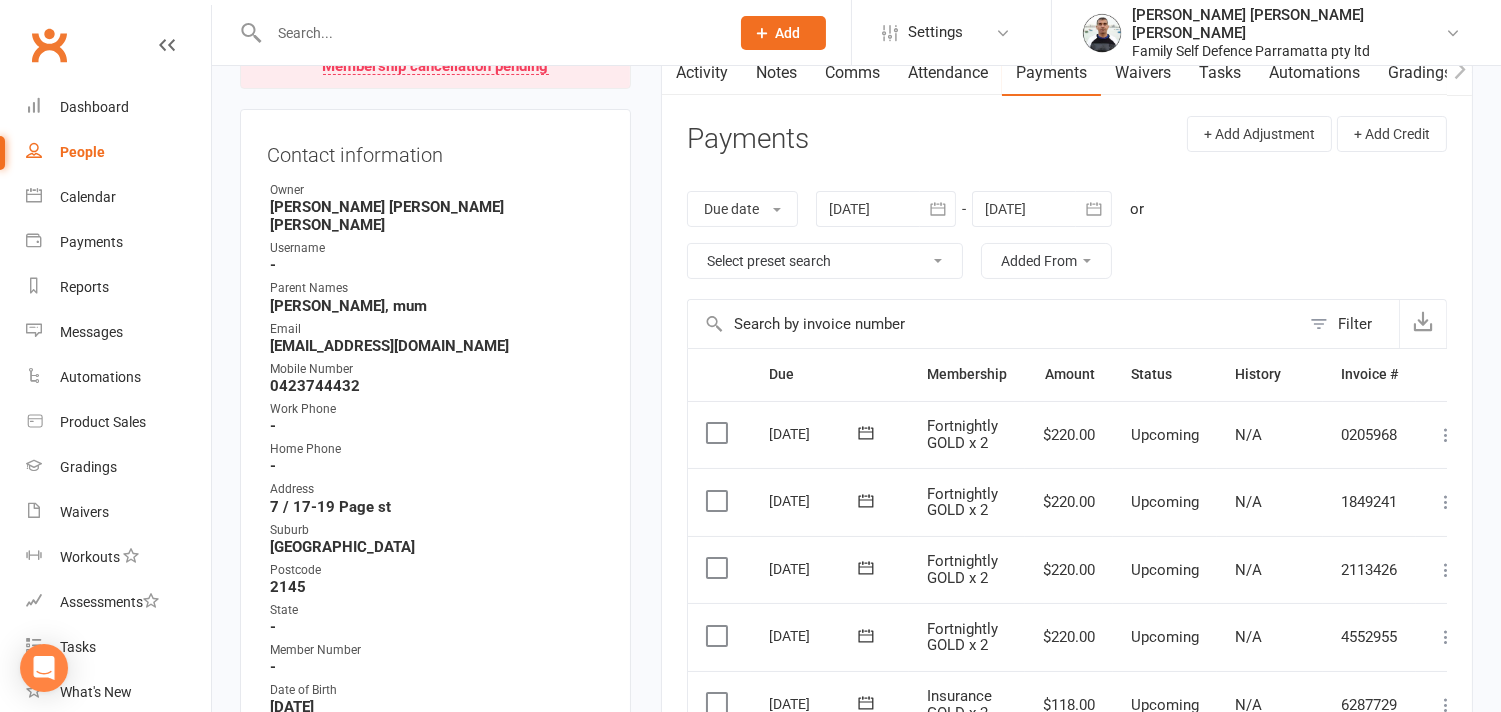 click 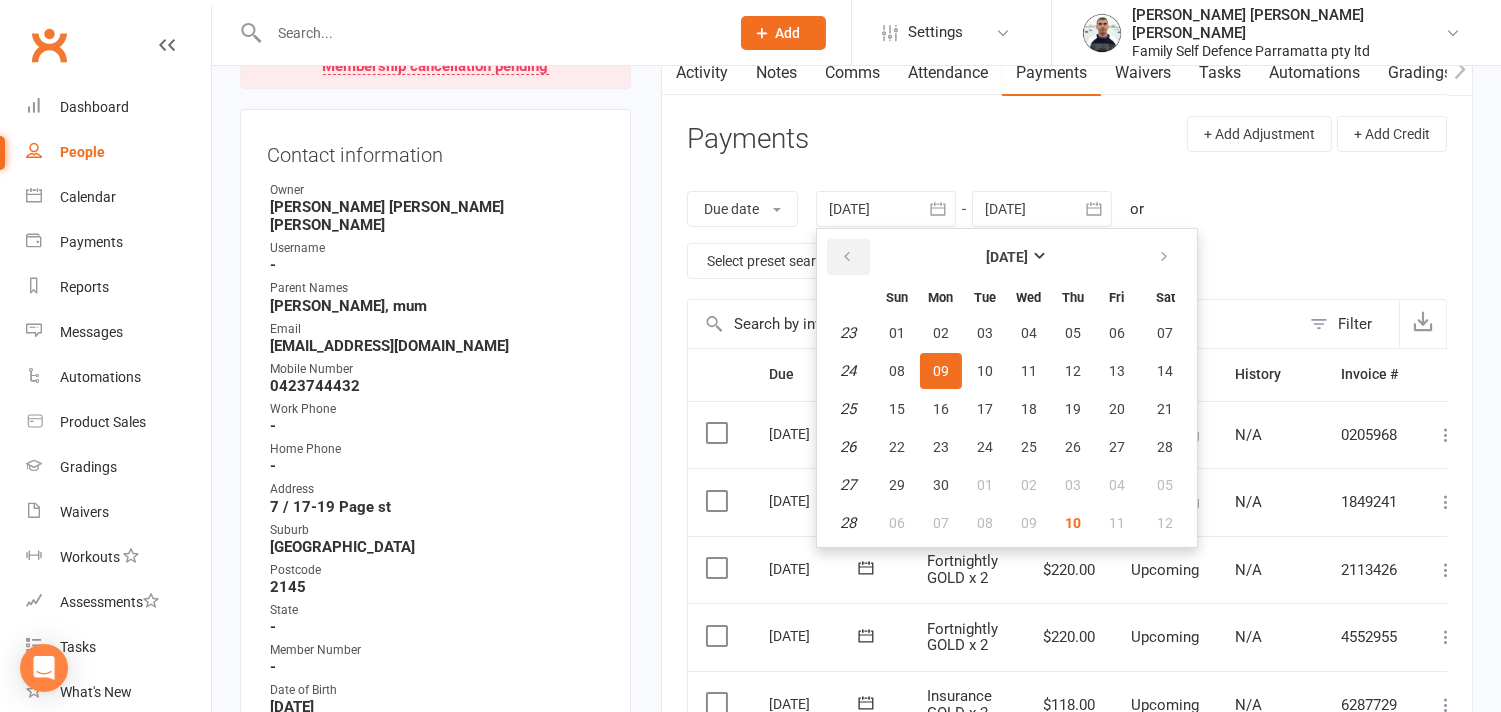click at bounding box center (848, 257) 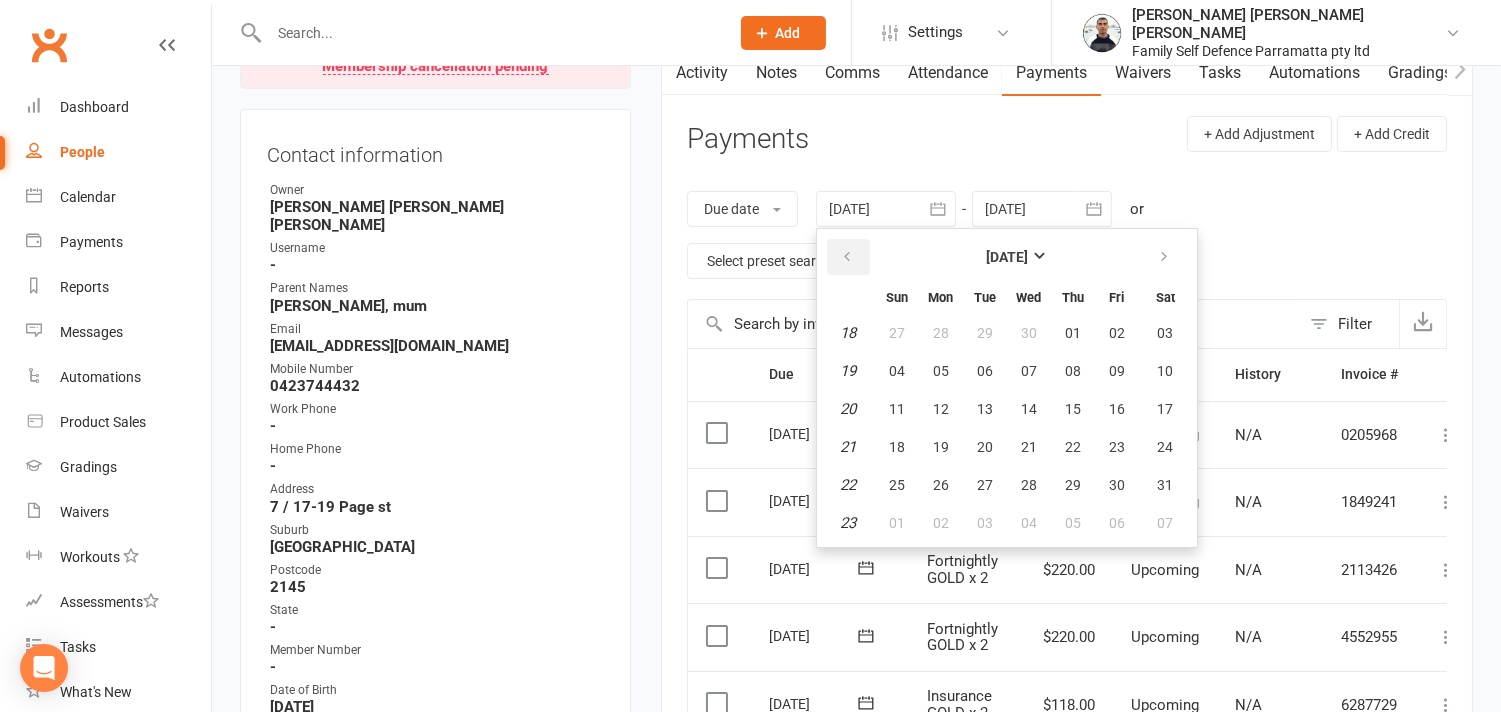click at bounding box center [848, 257] 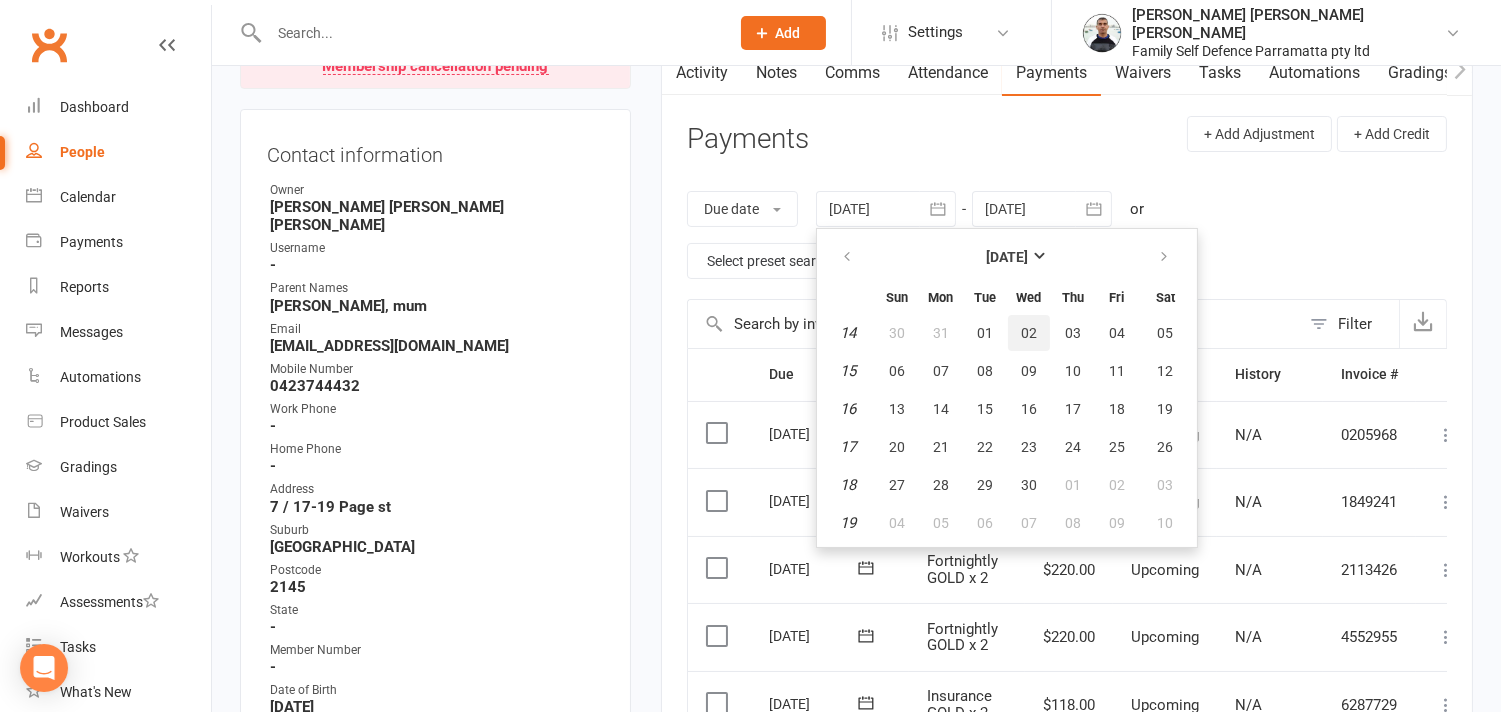 click on "02" at bounding box center [1029, 333] 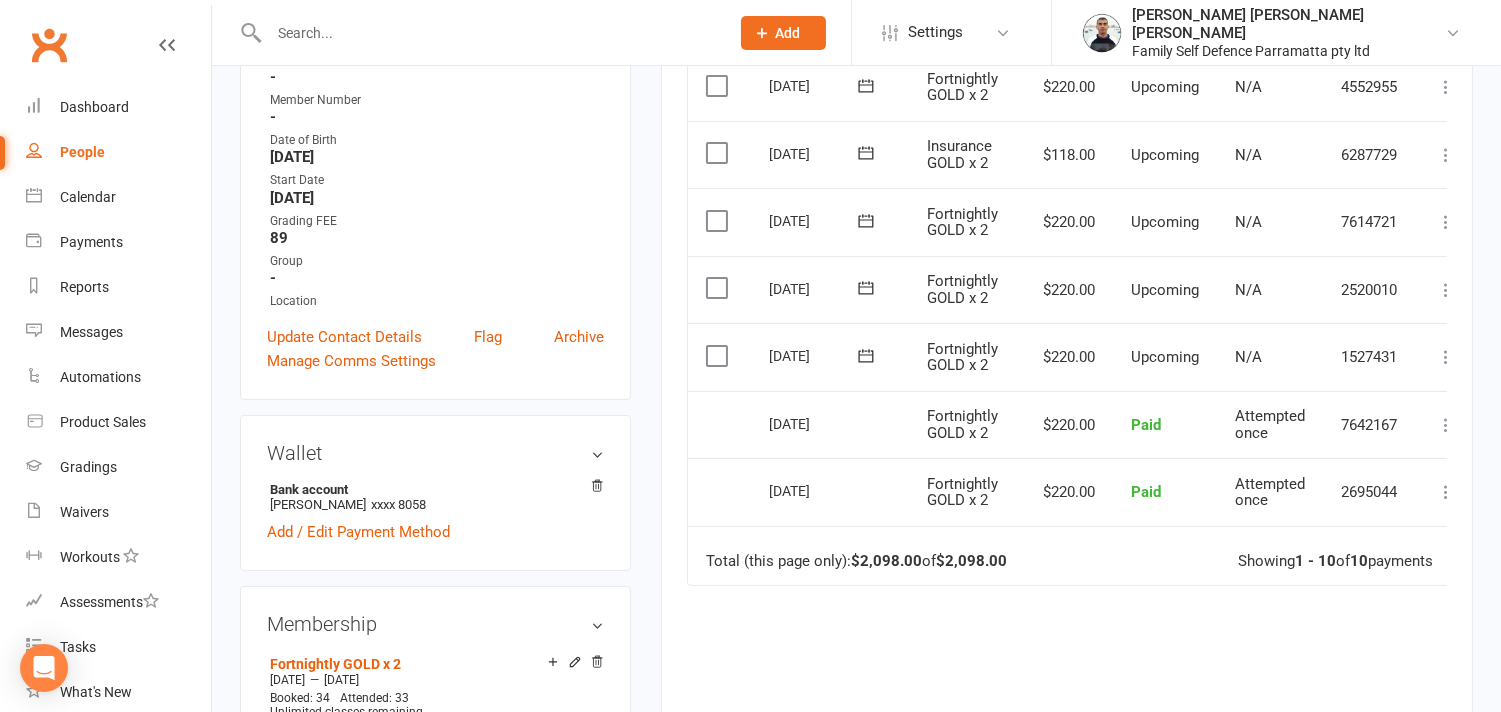 scroll, scrollTop: 777, scrollLeft: 0, axis: vertical 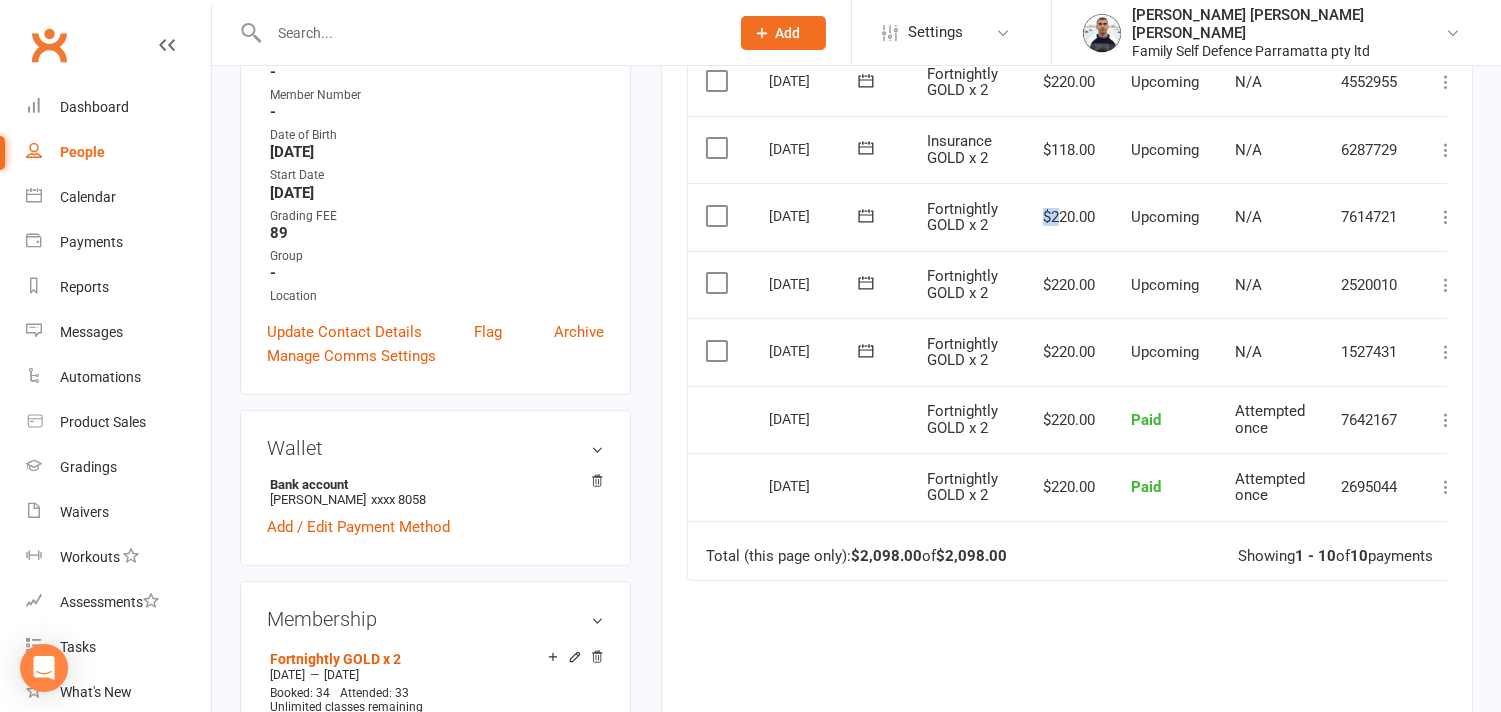 drag, startPoint x: 1060, startPoint y: 220, endPoint x: 1035, endPoint y: 214, distance: 25.70992 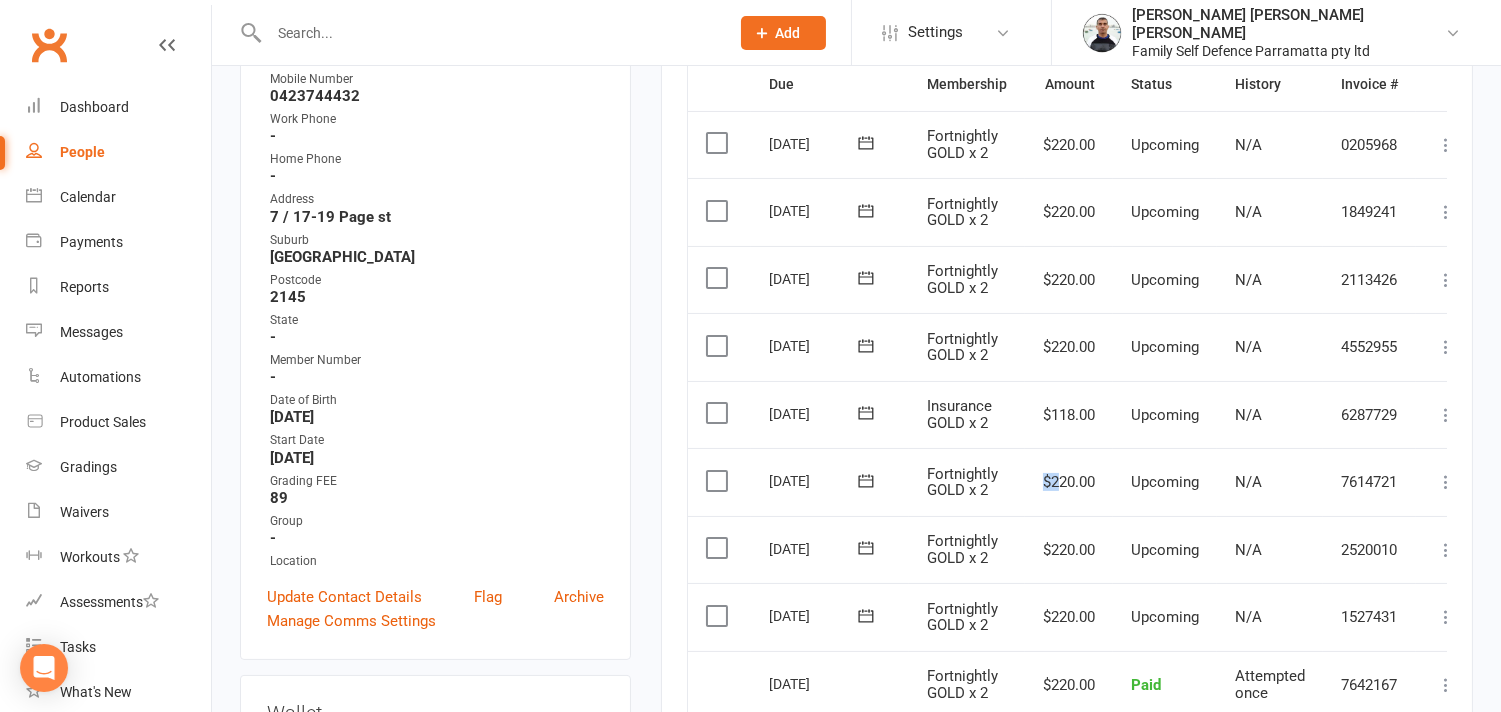scroll, scrollTop: 444, scrollLeft: 0, axis: vertical 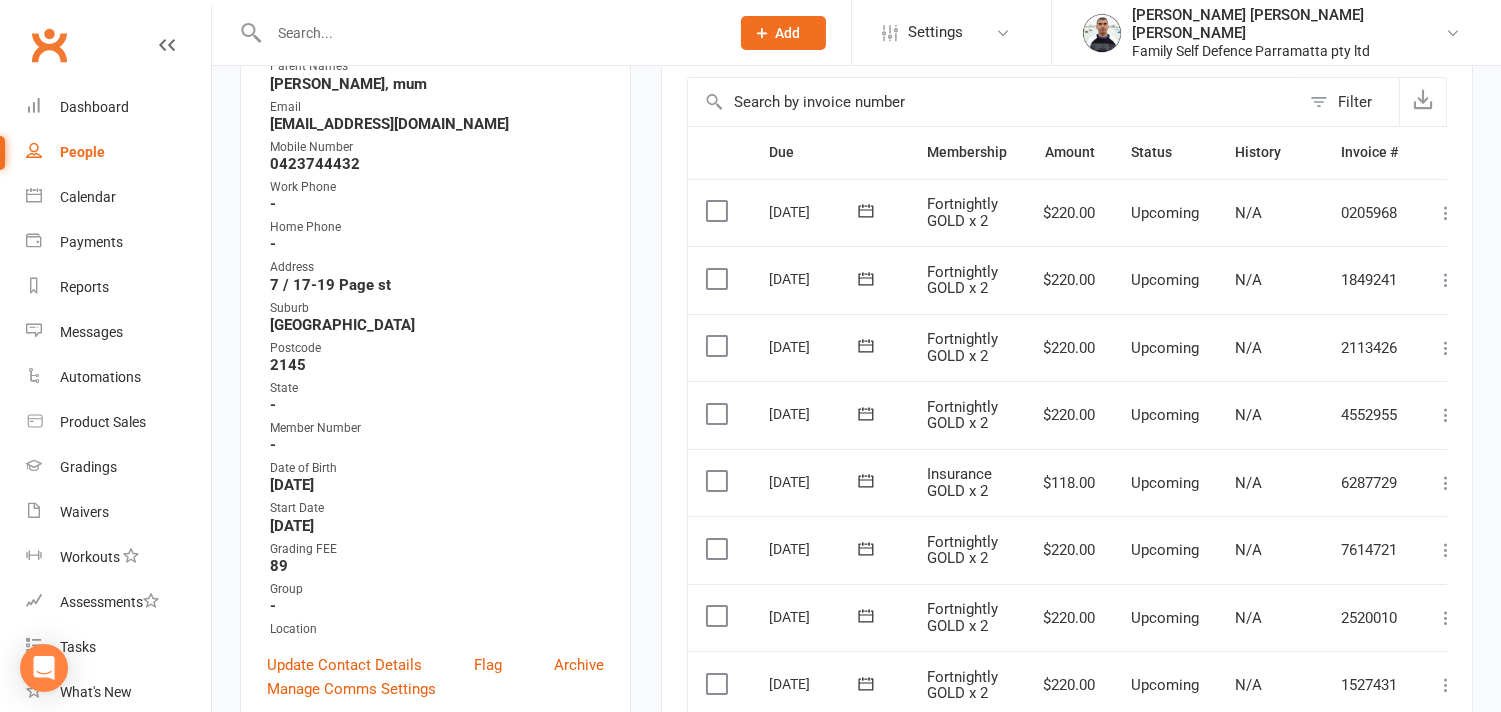 click at bounding box center [489, 33] 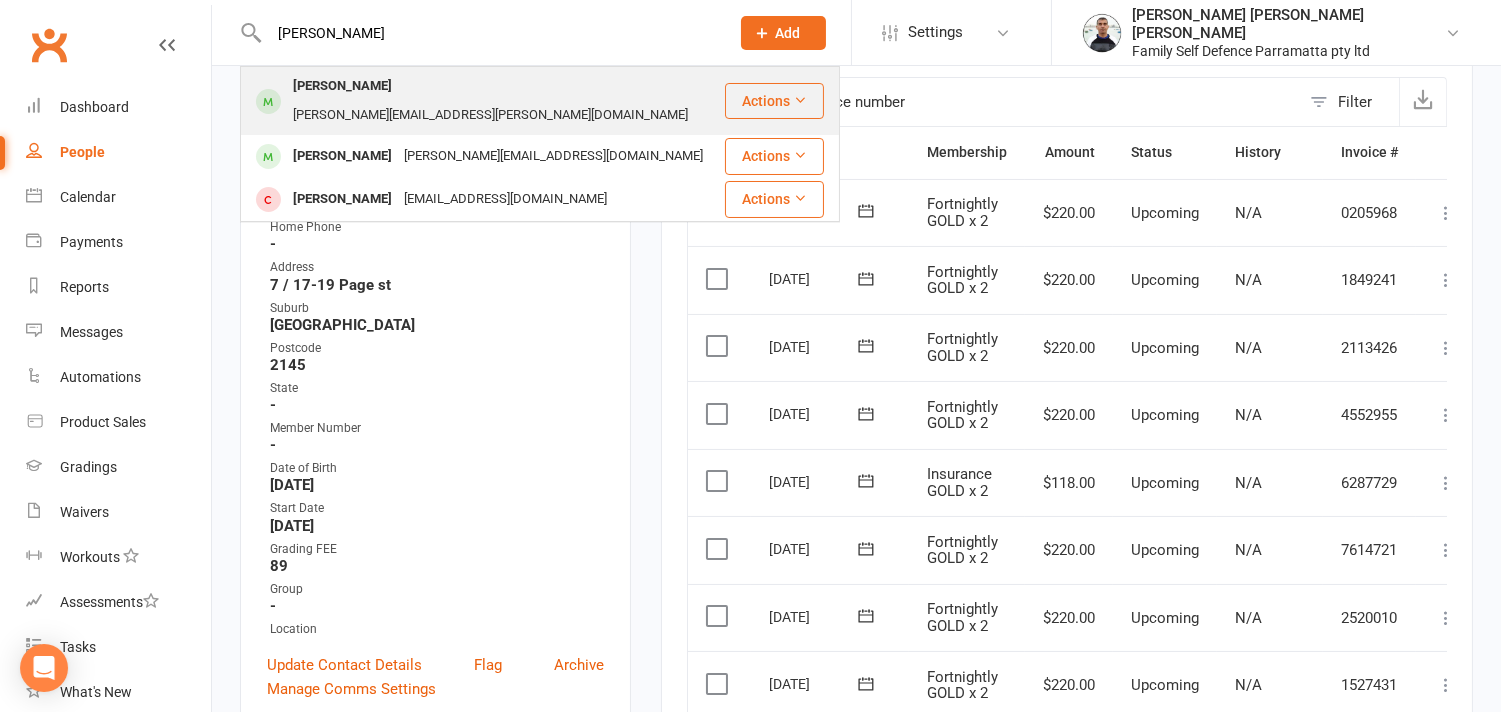 type on "[PERSON_NAME]" 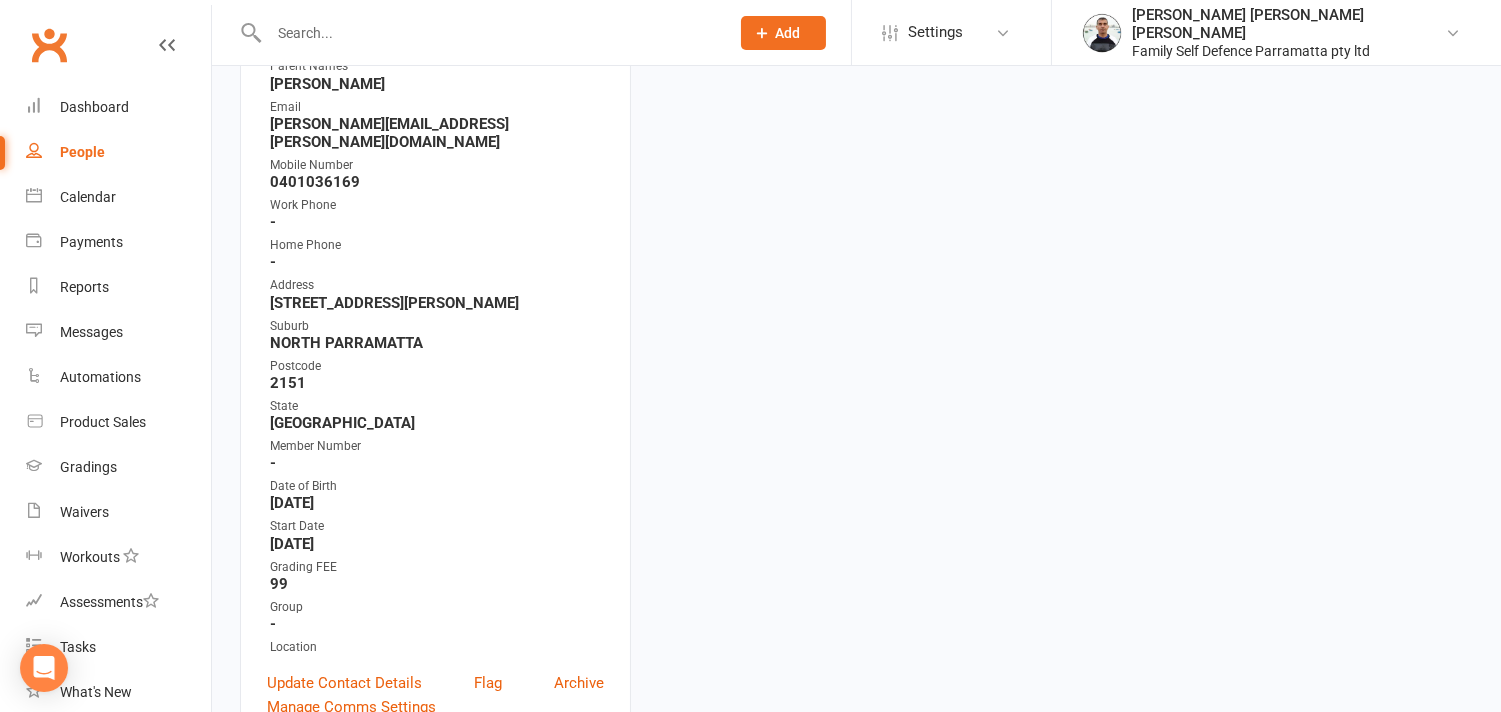 scroll, scrollTop: 0, scrollLeft: 0, axis: both 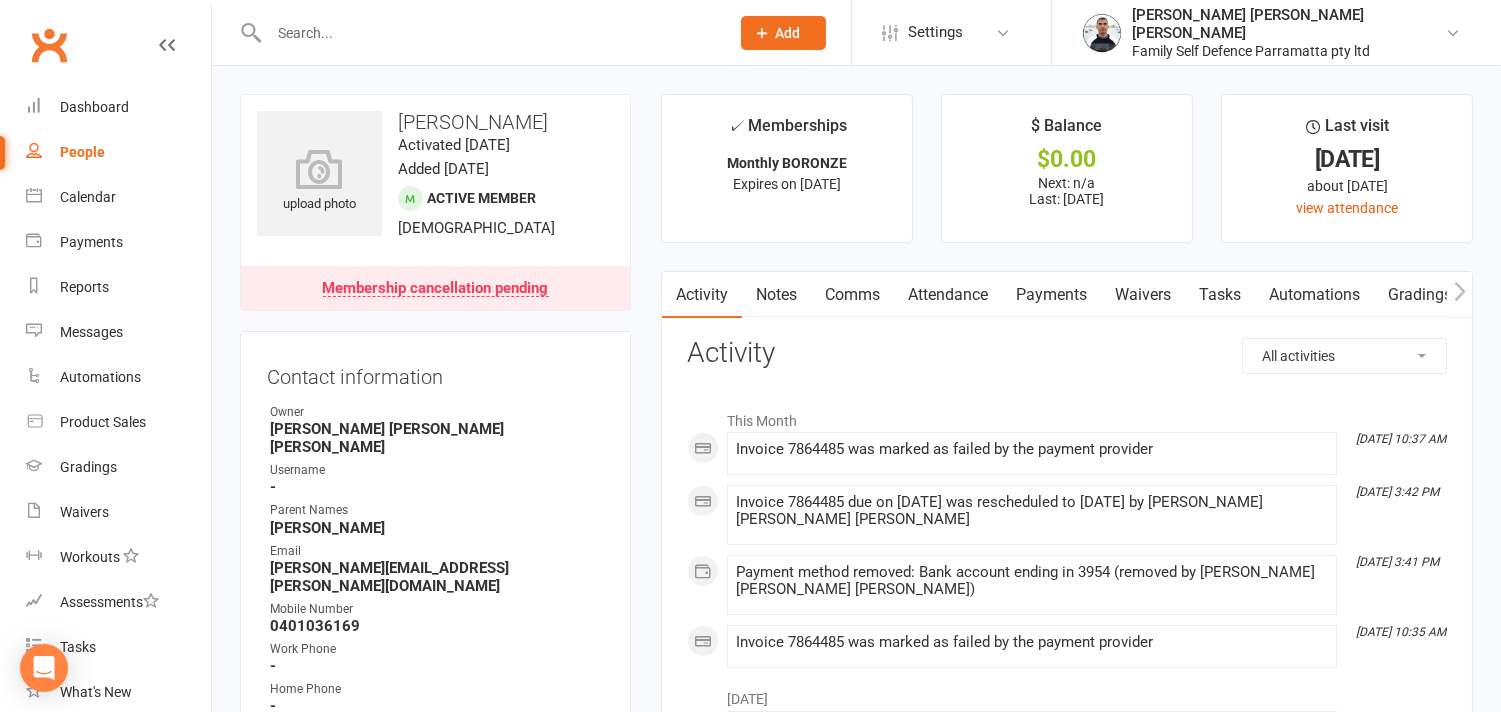 click on "Payments" at bounding box center (1051, 295) 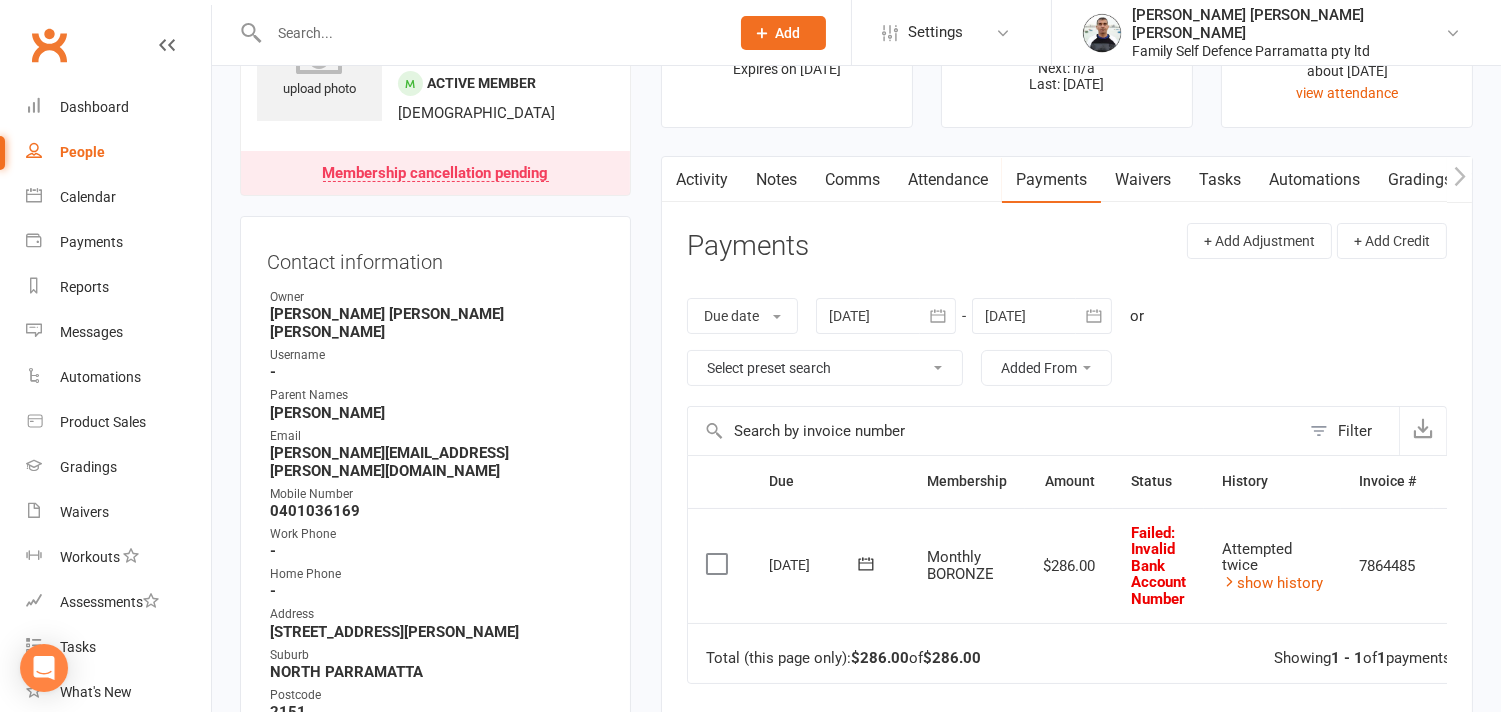 scroll, scrollTop: 0, scrollLeft: 0, axis: both 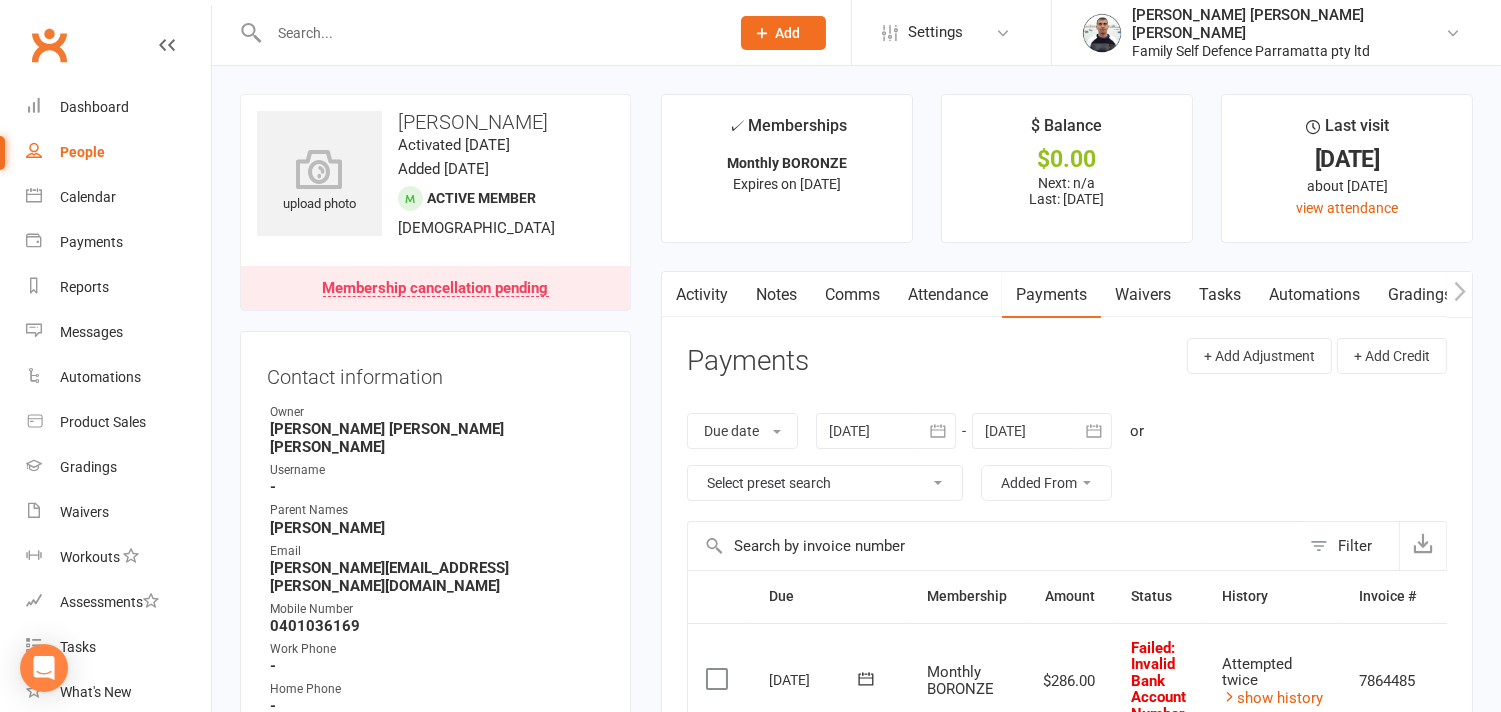 click at bounding box center (489, 33) 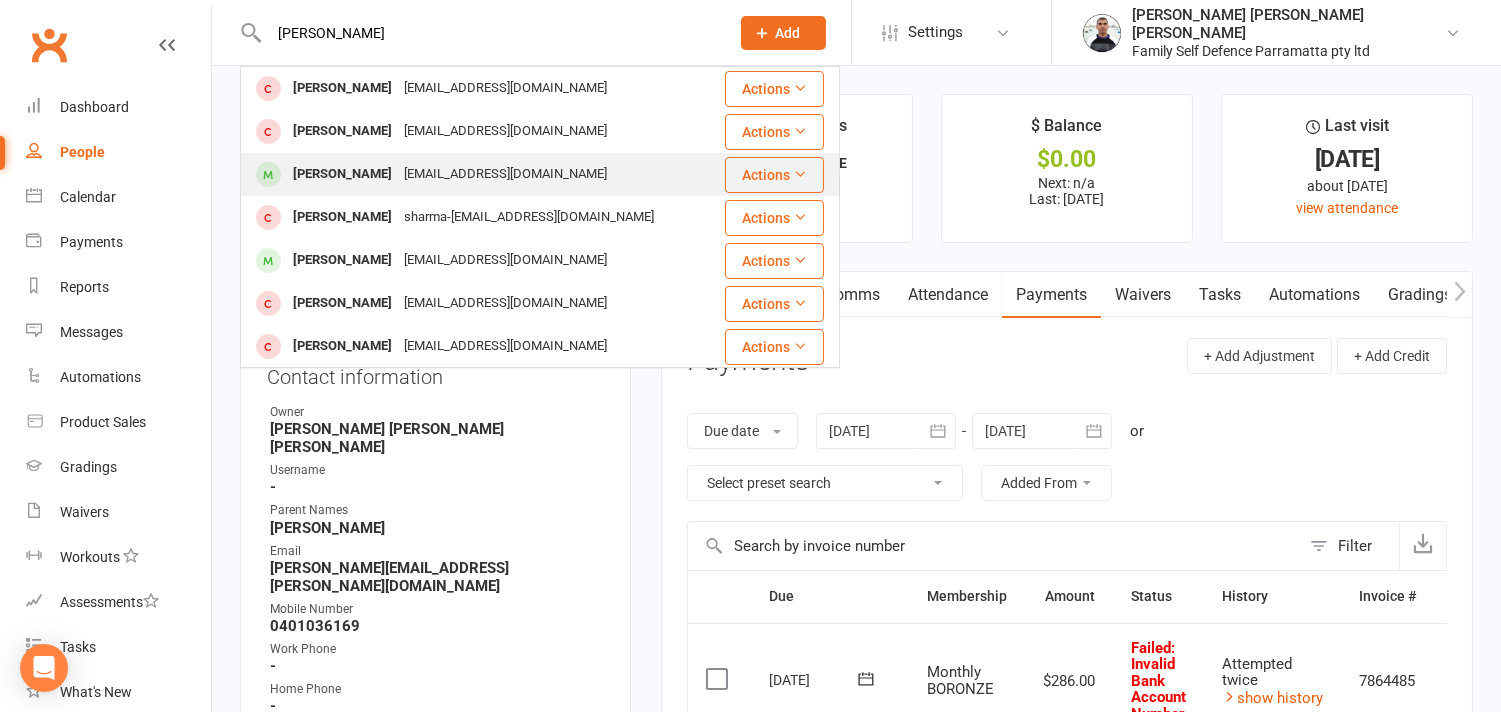 type on "[PERSON_NAME]" 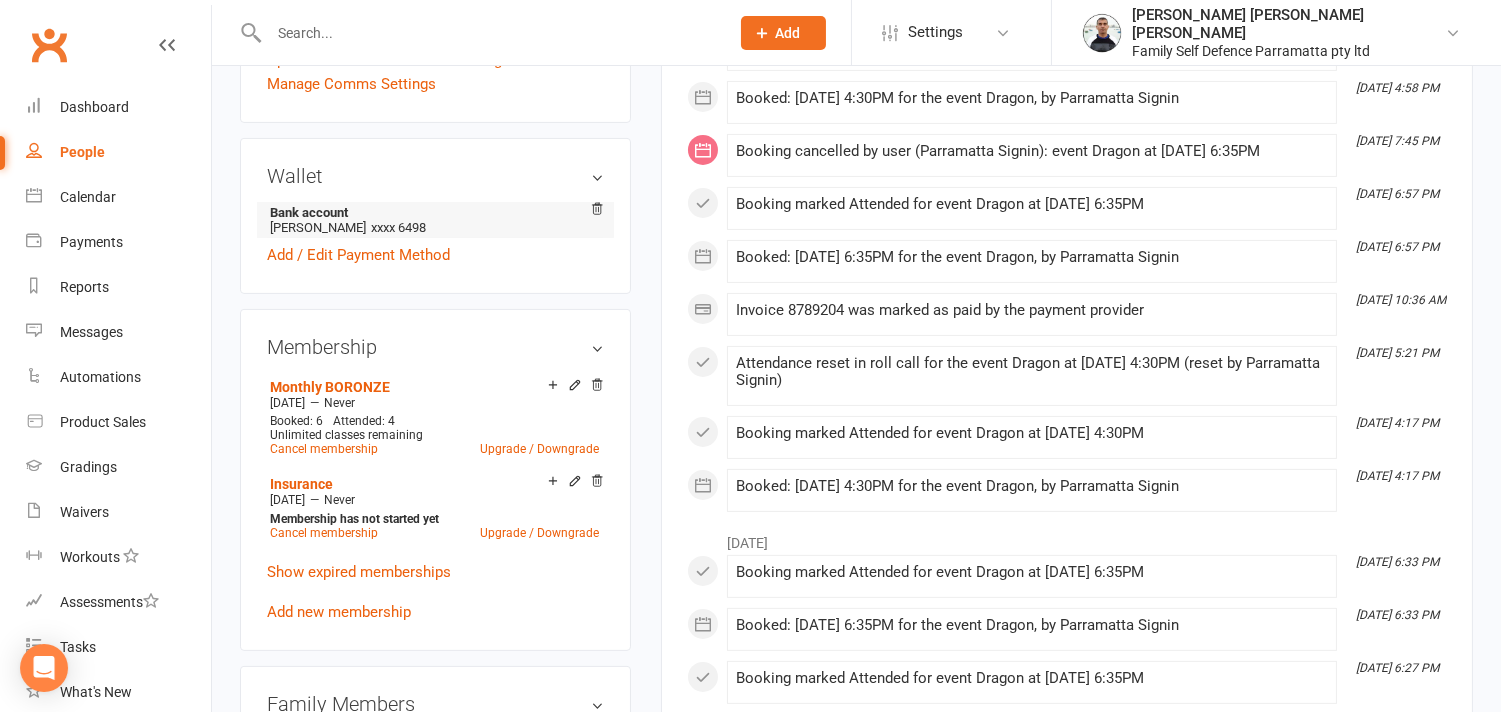 scroll, scrollTop: 1000, scrollLeft: 0, axis: vertical 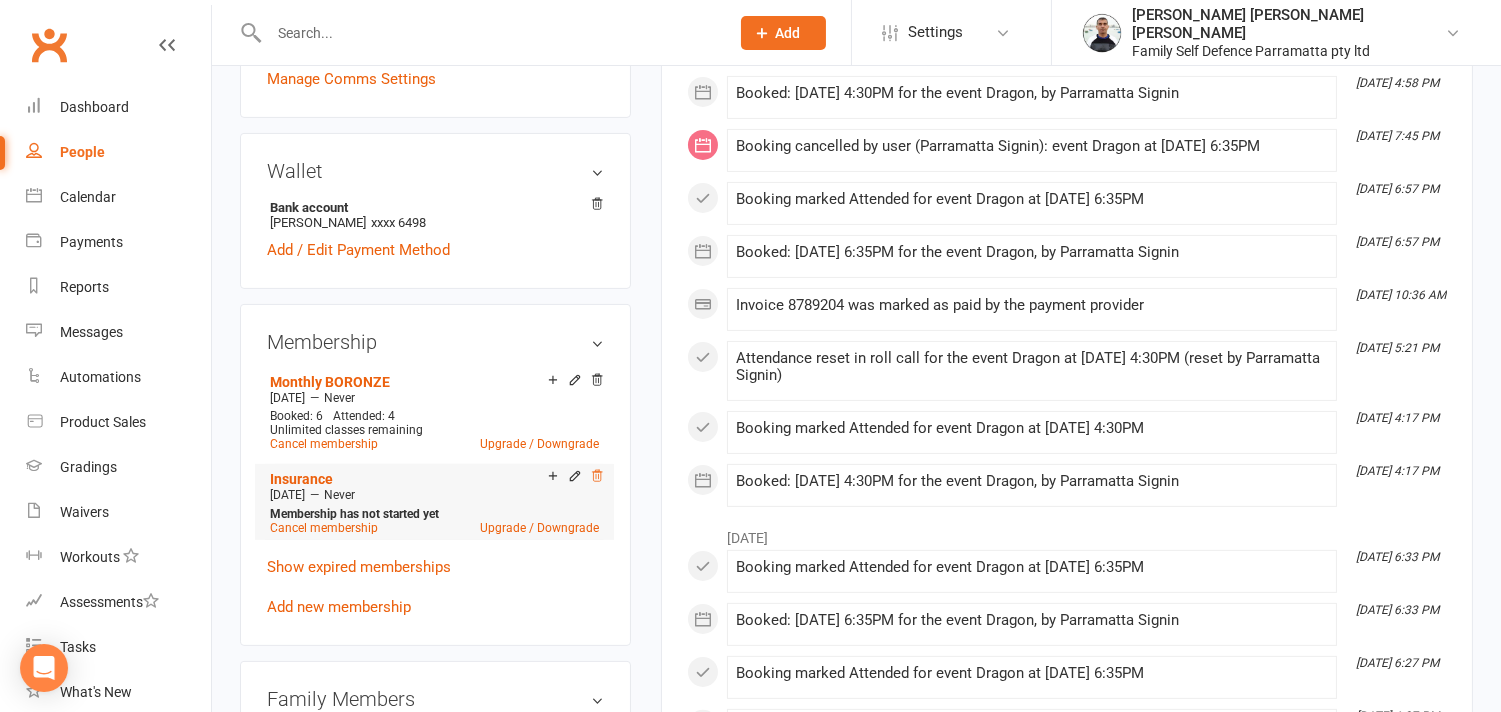 click 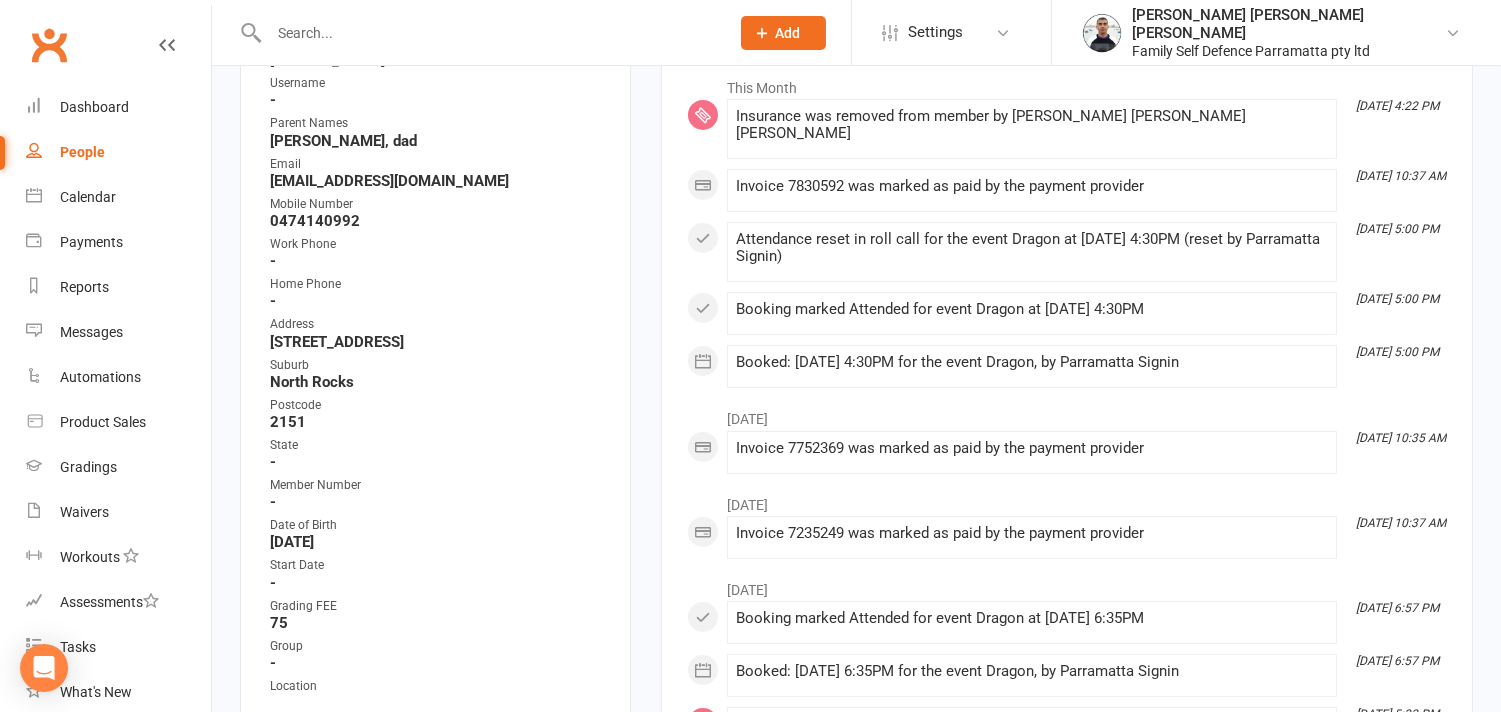 scroll, scrollTop: 0, scrollLeft: 0, axis: both 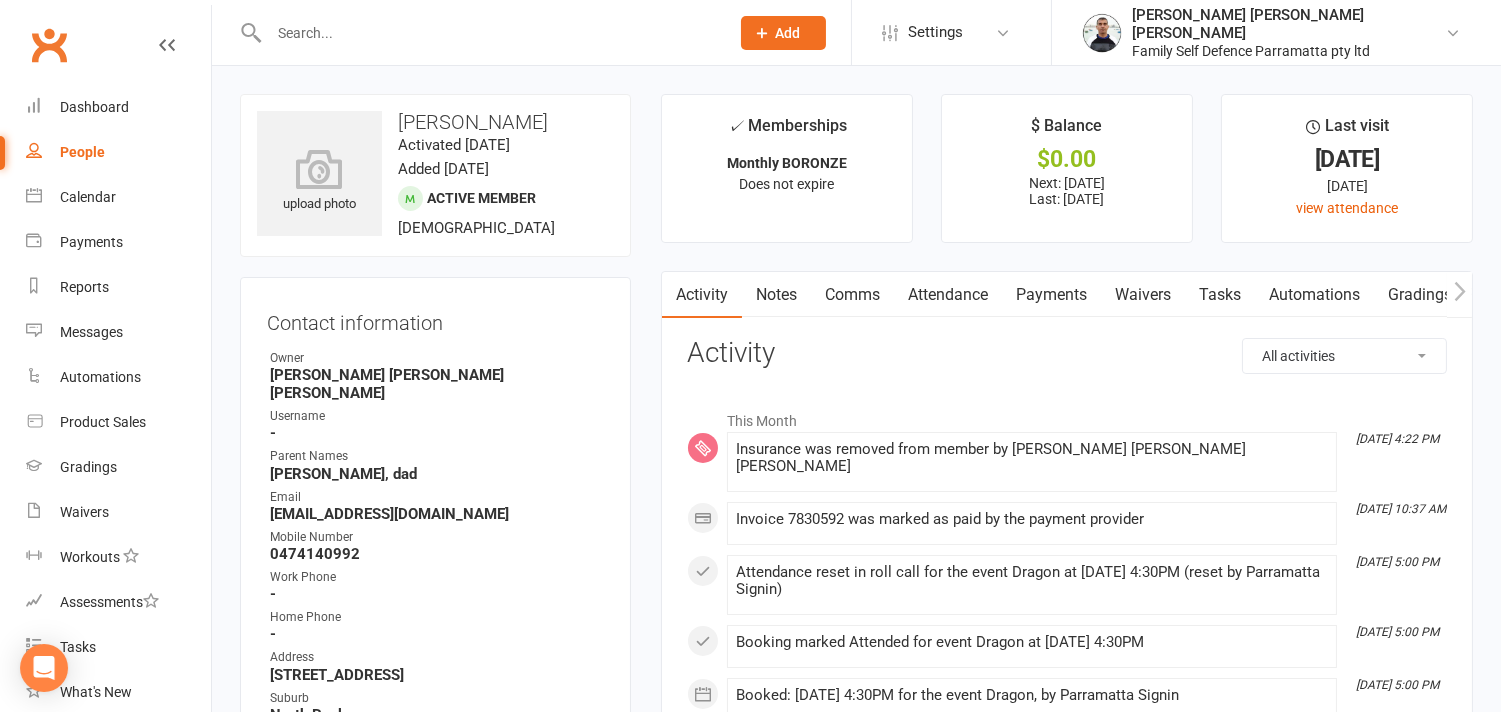 click on "Payments" at bounding box center [1051, 295] 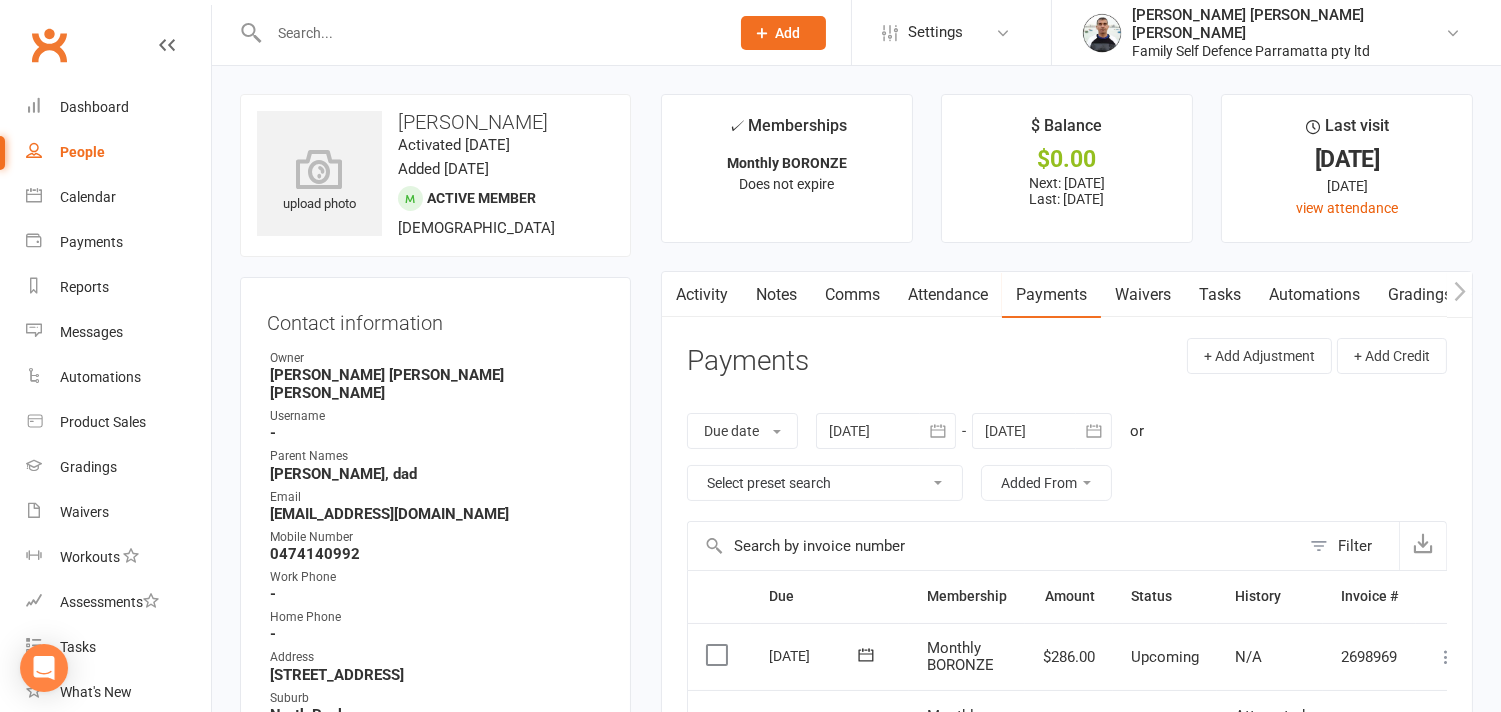 click 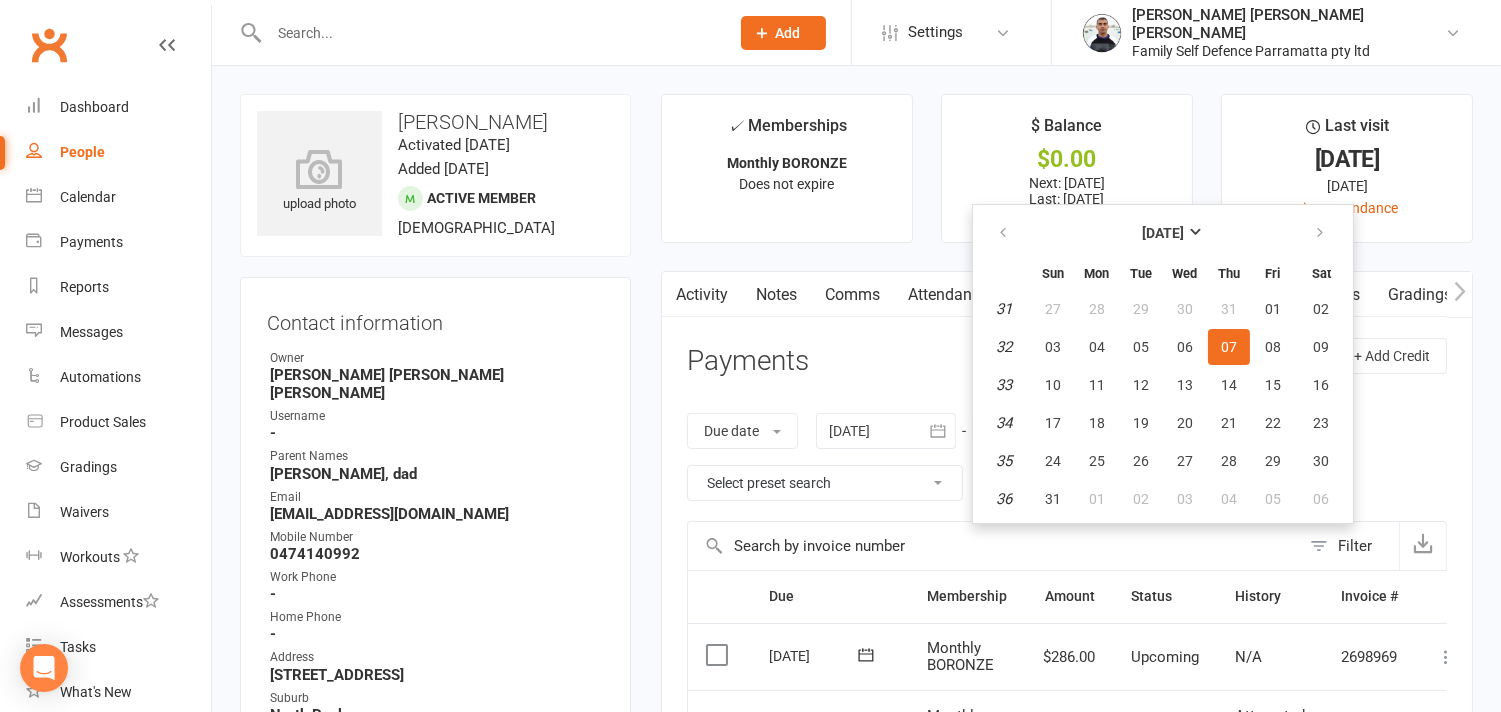 click on "Due date  Due date Date paid Date failed [DATE]
[DATE]
Sun Mon Tue Wed Thu Fri Sat
23
01
02
03
04
05
06
07
24
08
09
10
11
12
13
14
25
15
16
17
18
19
20
21
26
22
23
24
25
26
27
28
27
29
30
01
02
03
04" at bounding box center (1067, 457) 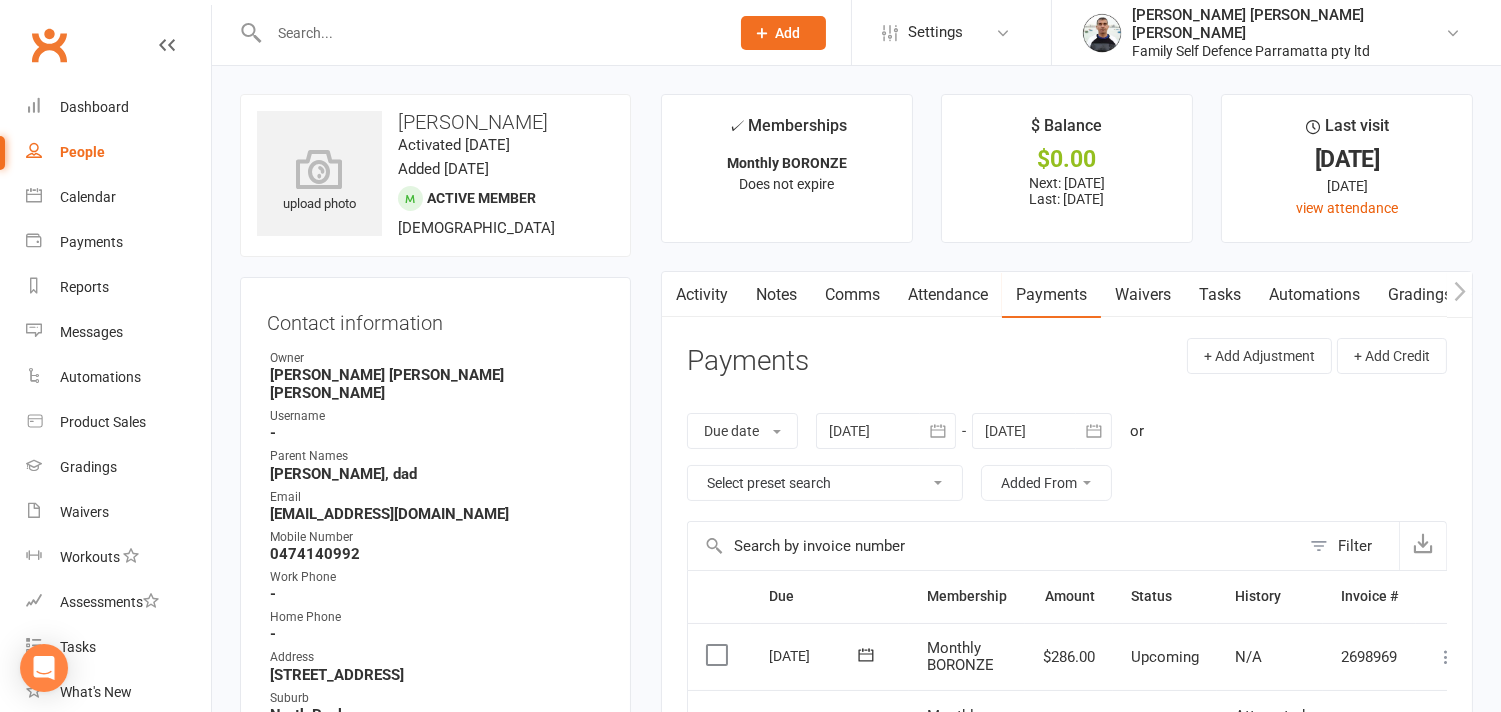 click 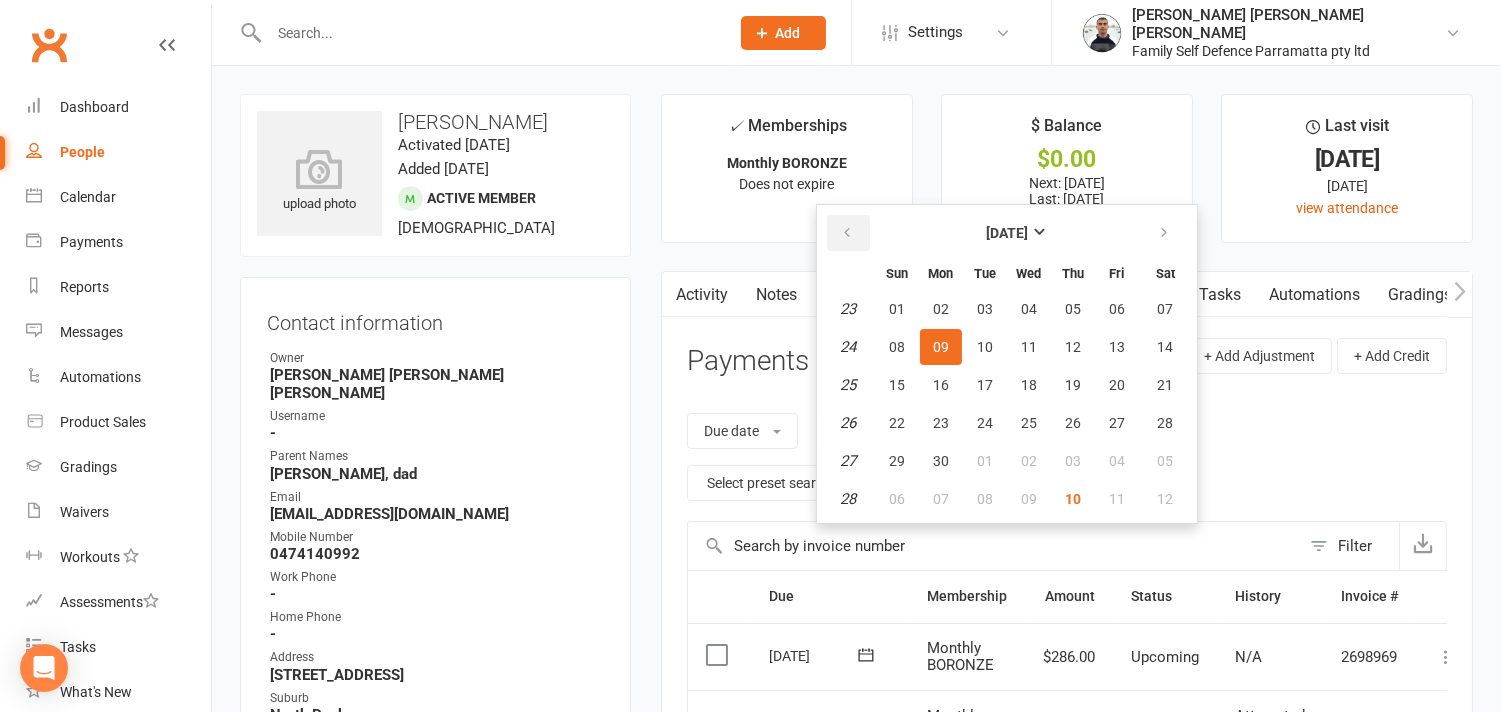 click at bounding box center [847, 233] 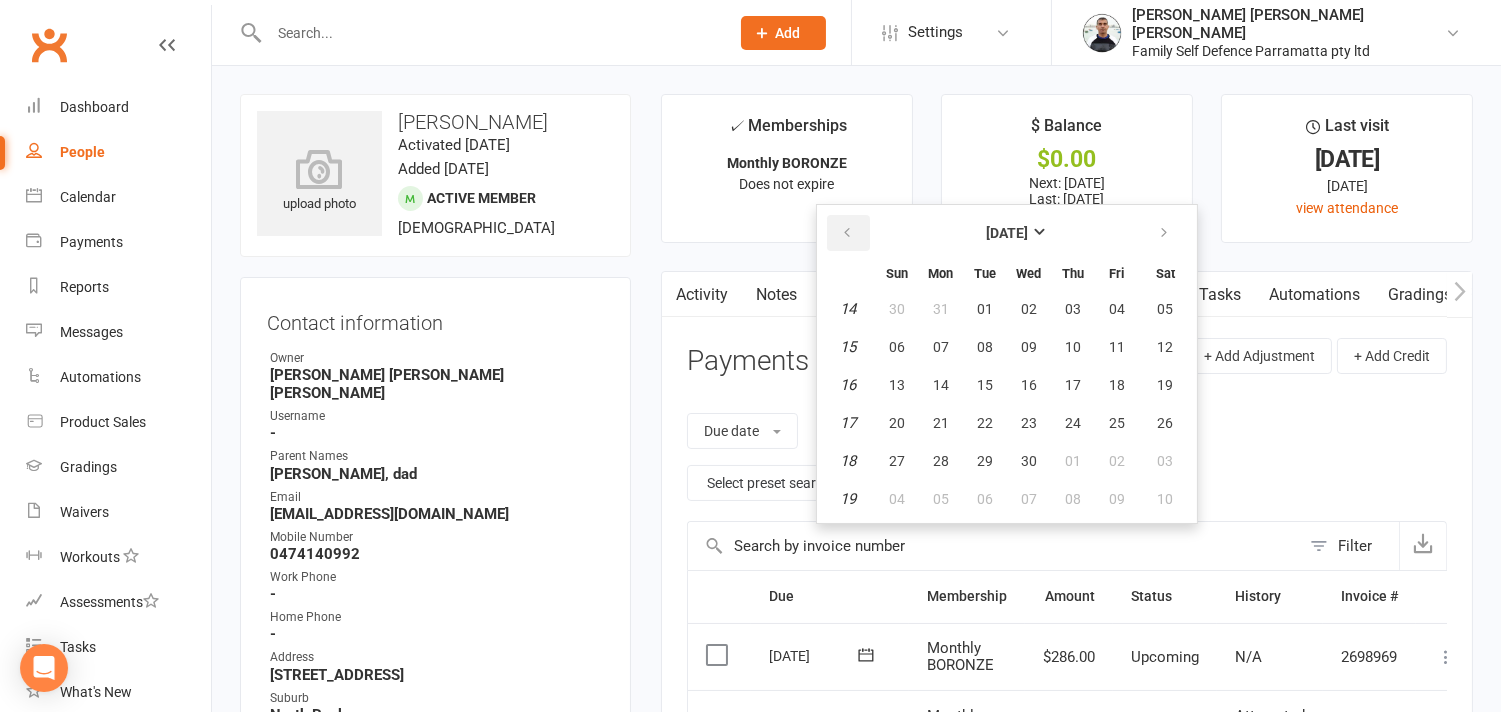click at bounding box center [847, 233] 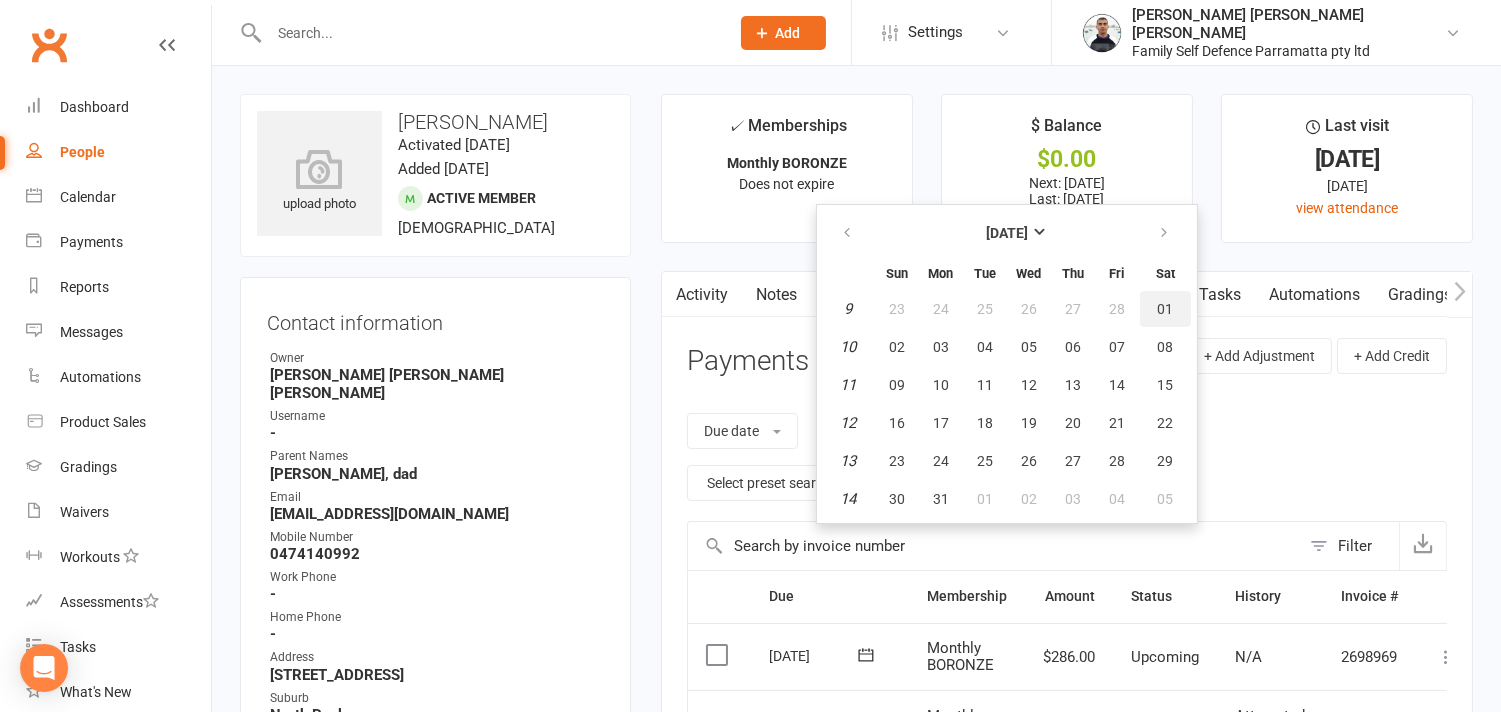 click on "01" at bounding box center (1166, 309) 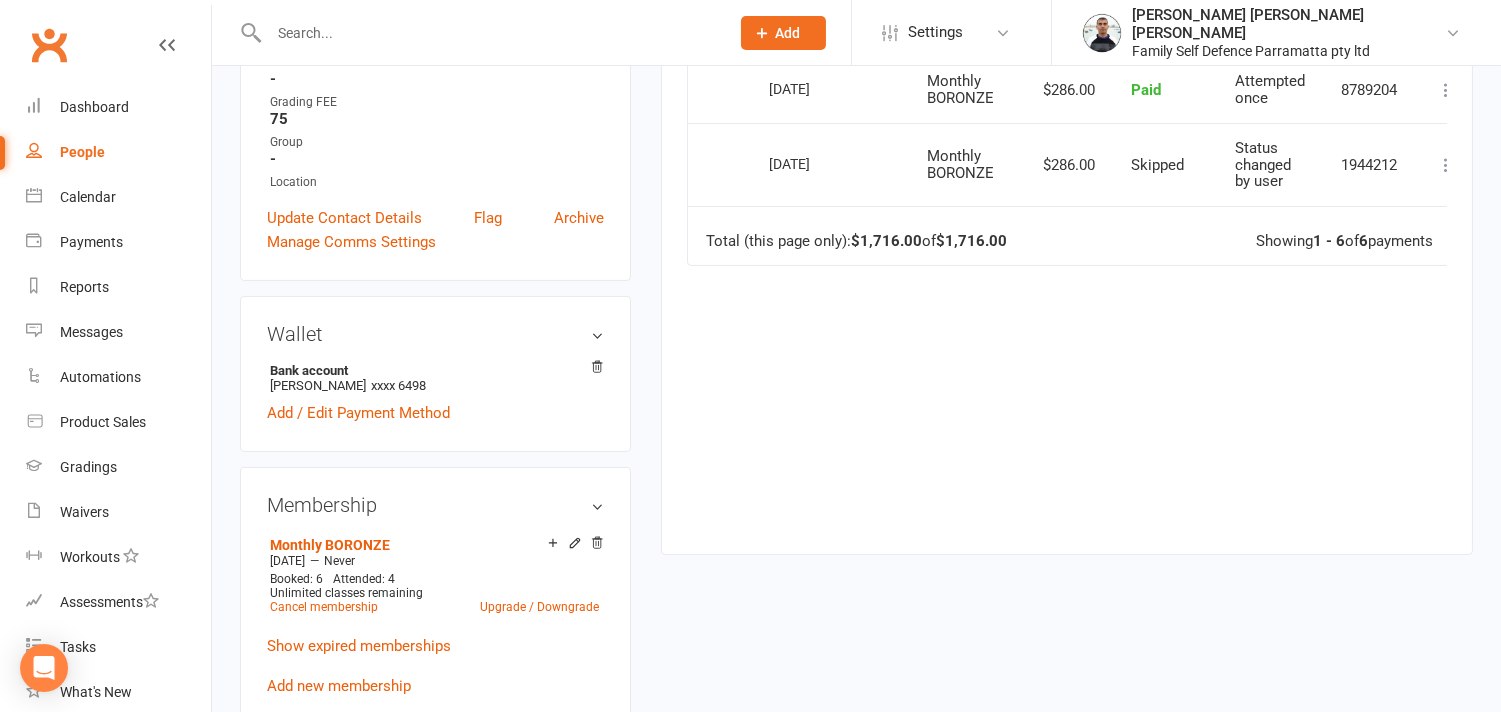 scroll, scrollTop: 888, scrollLeft: 0, axis: vertical 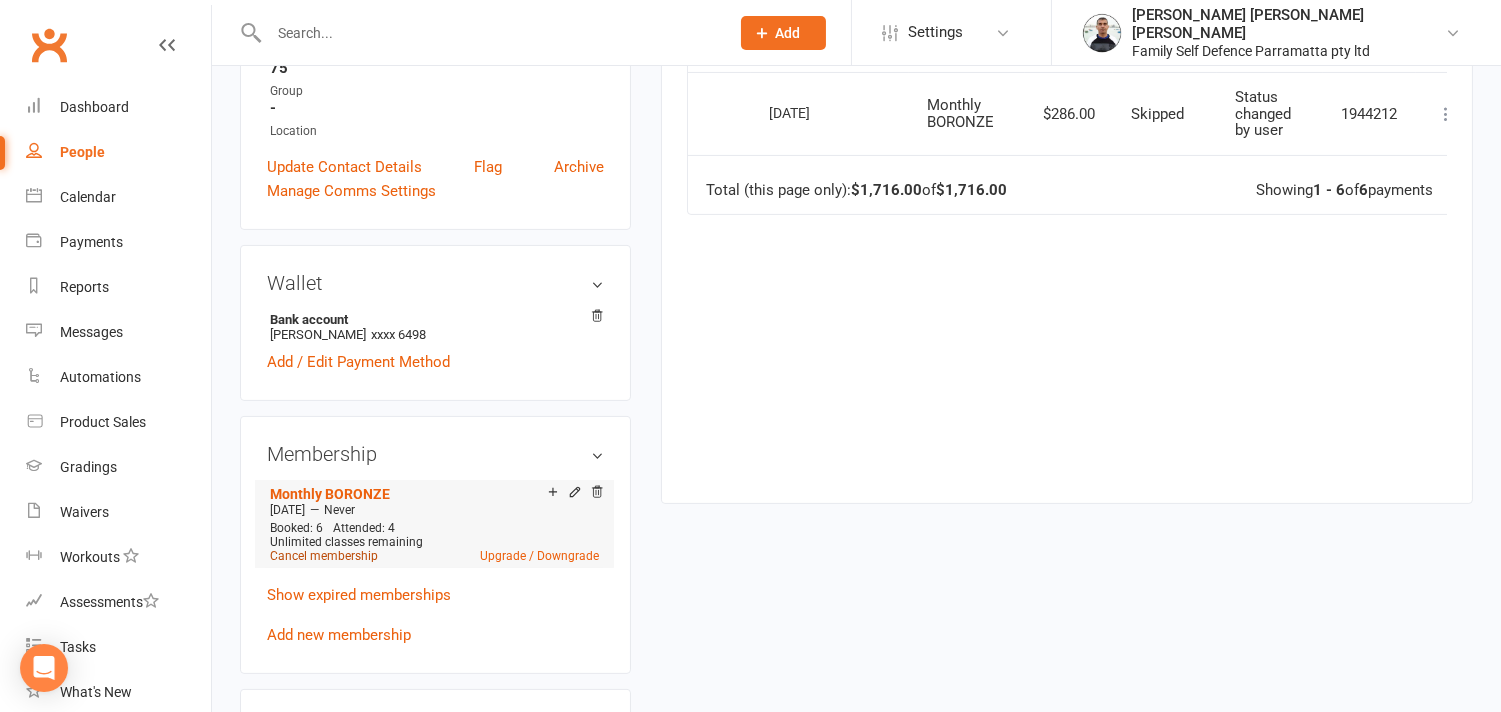 click on "Cancel membership" at bounding box center (324, 556) 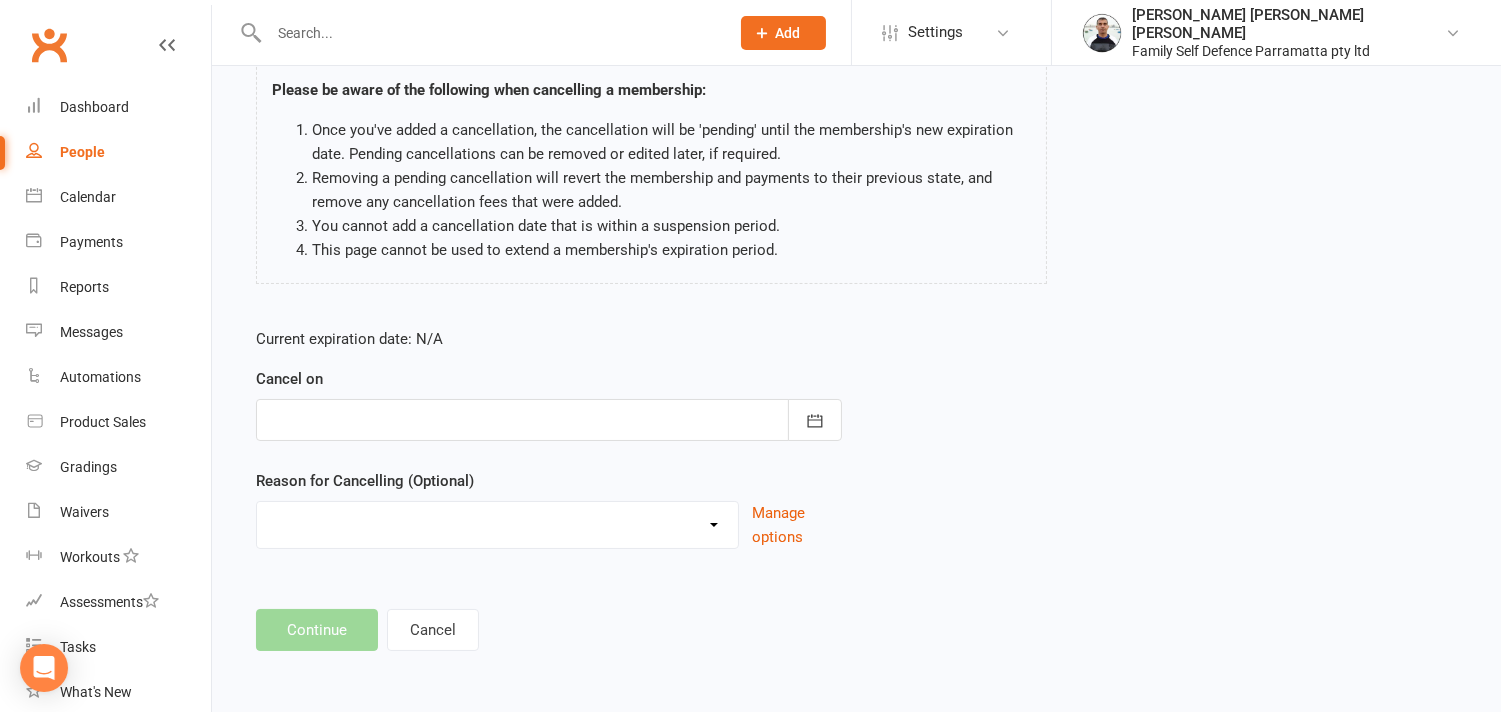 scroll, scrollTop: 0, scrollLeft: 0, axis: both 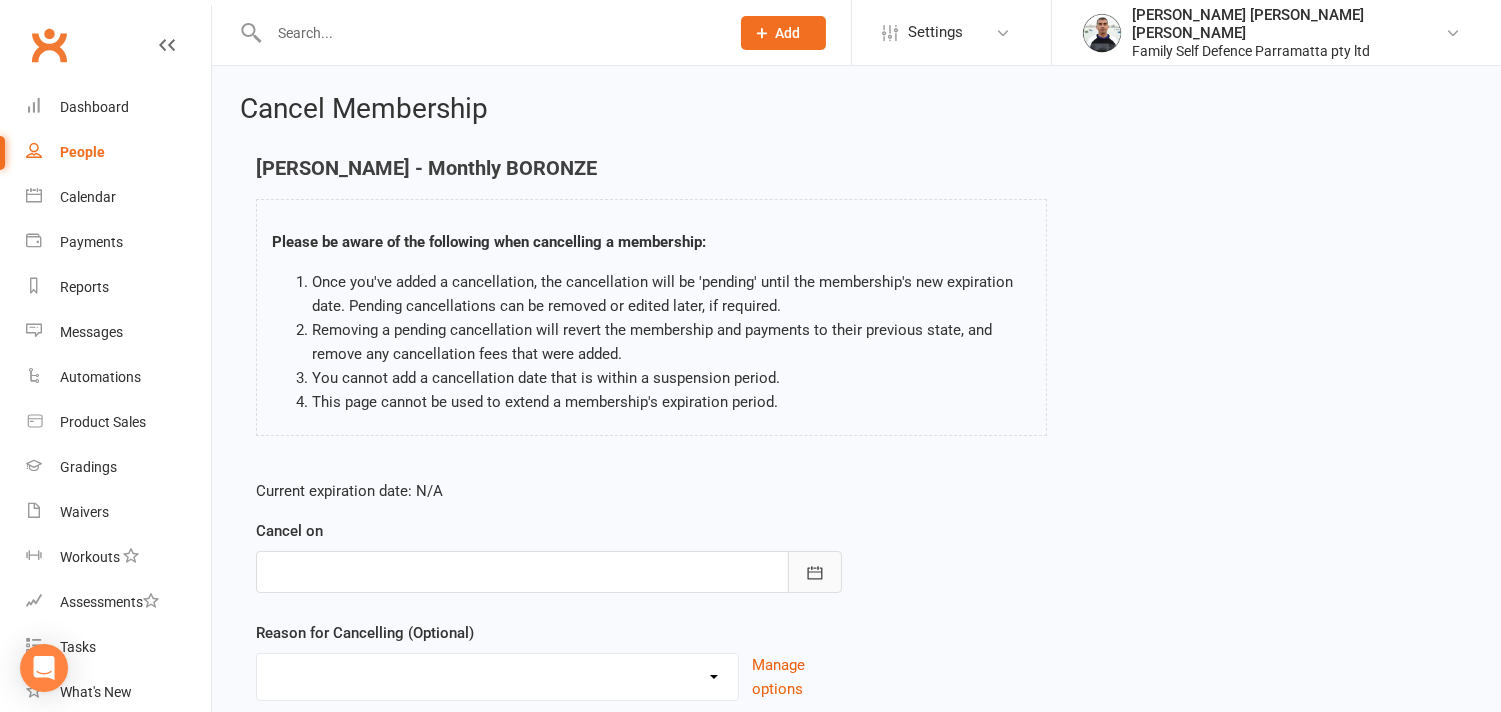 click at bounding box center [815, 572] 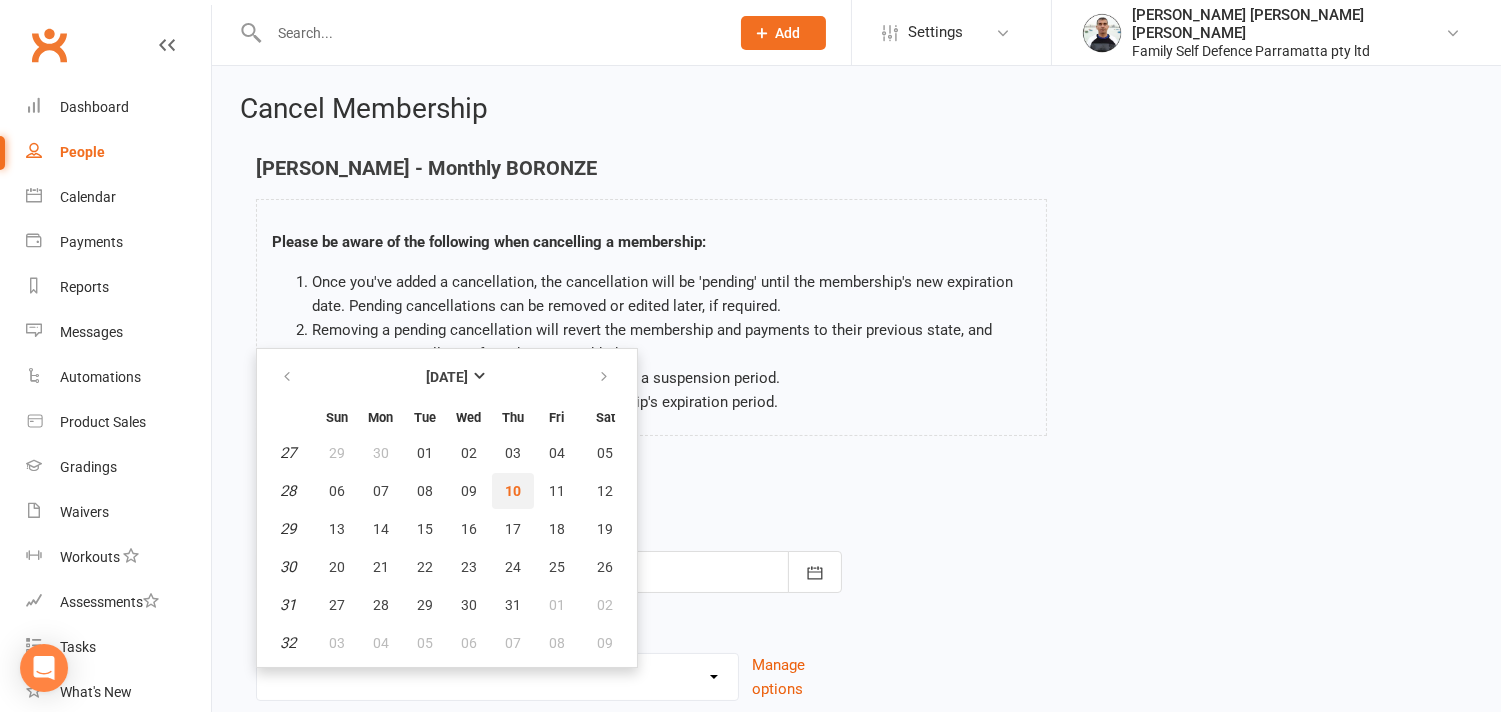 click on "10" at bounding box center [513, 491] 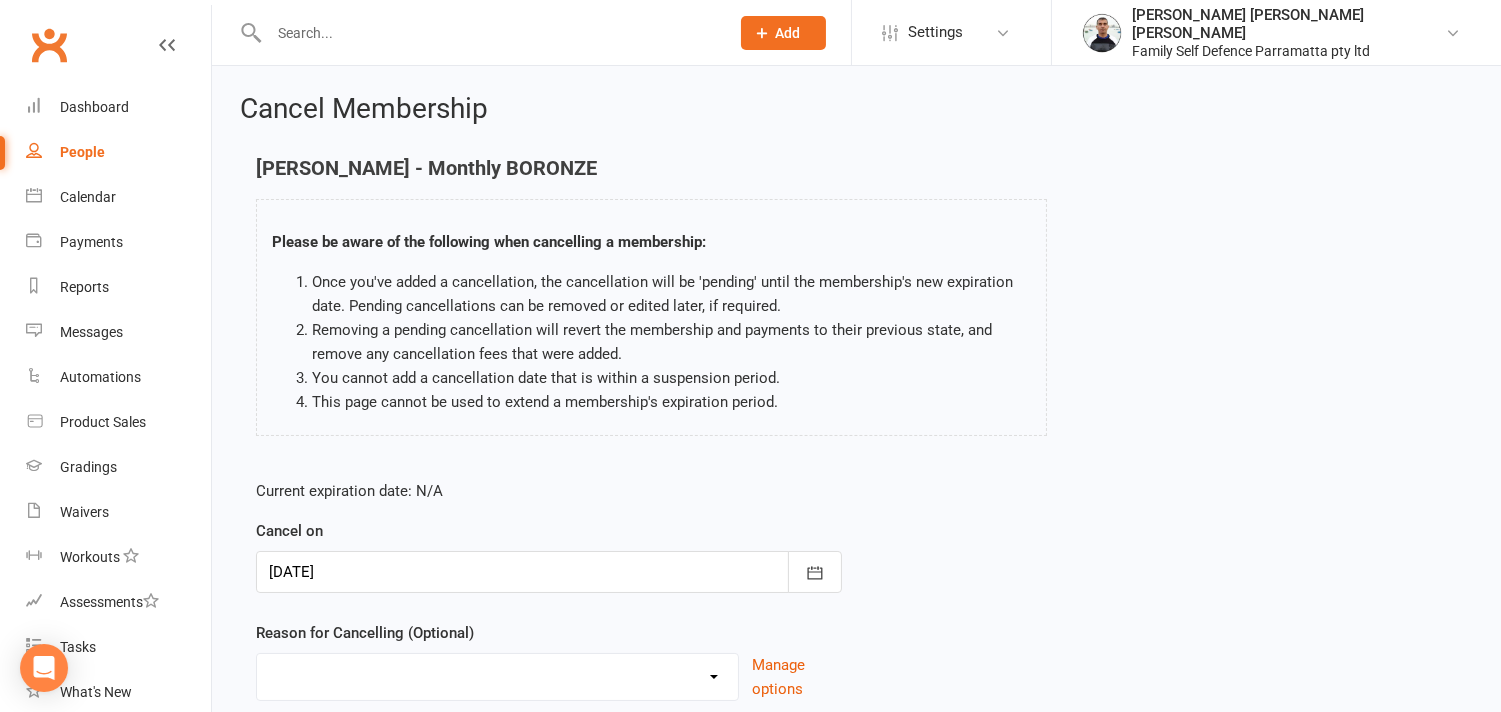 click on "Other reason" at bounding box center (497, 674) 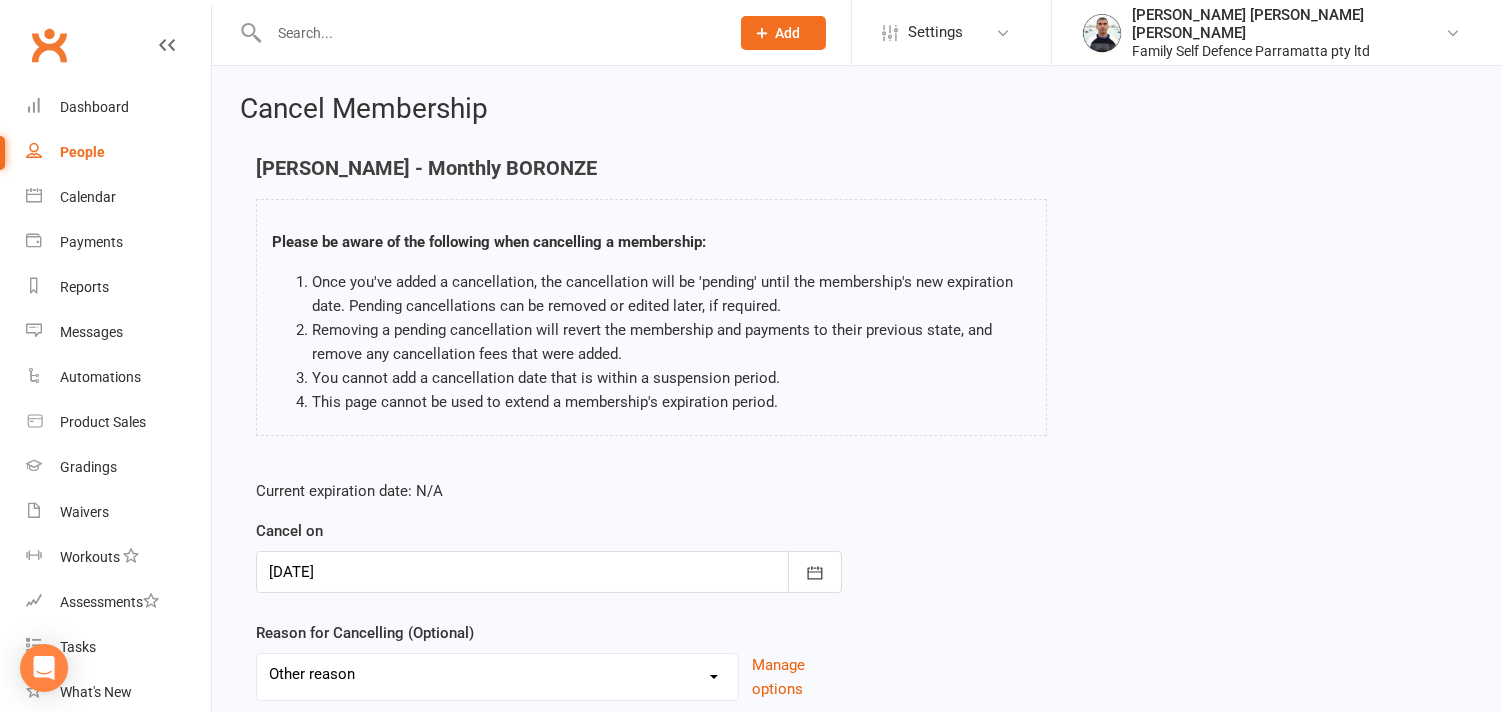click on "Other reason" at bounding box center (497, 674) 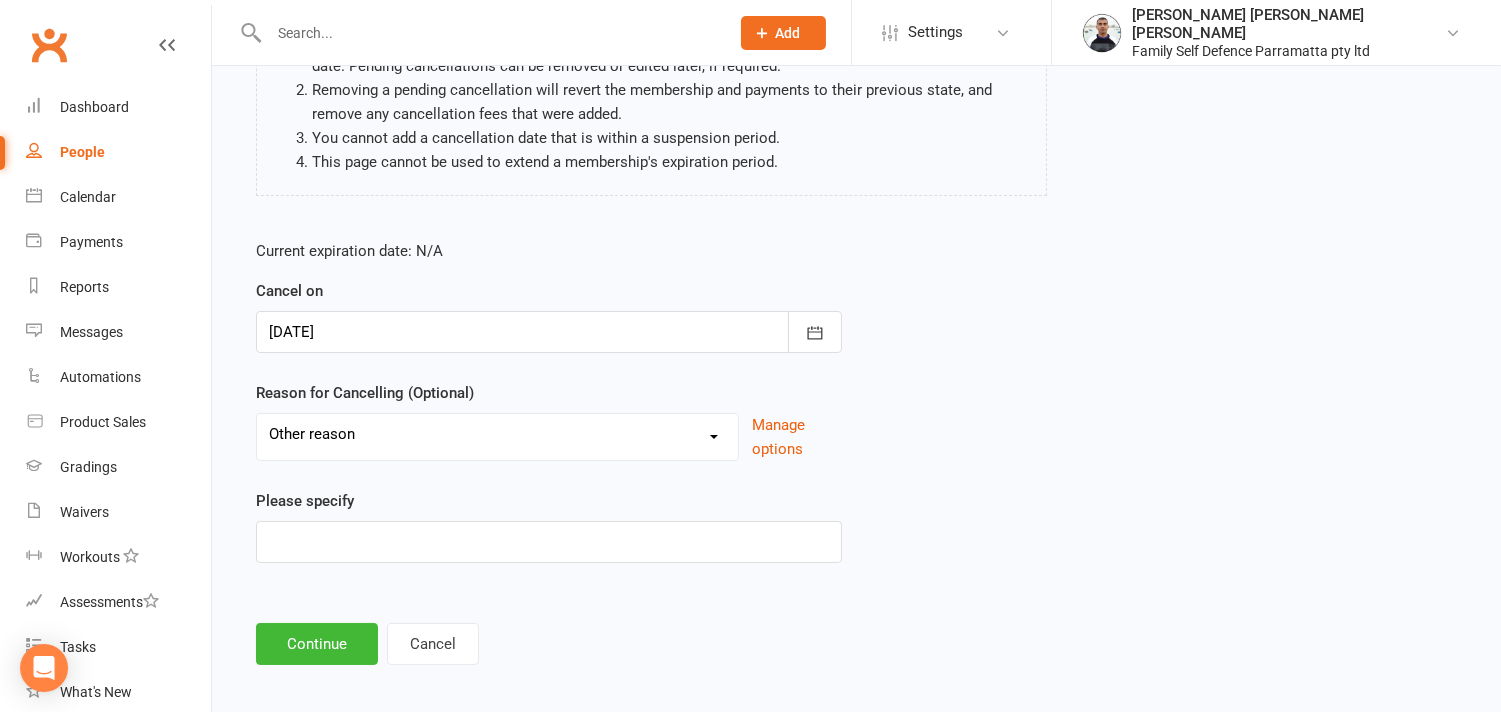 scroll, scrollTop: 254, scrollLeft: 0, axis: vertical 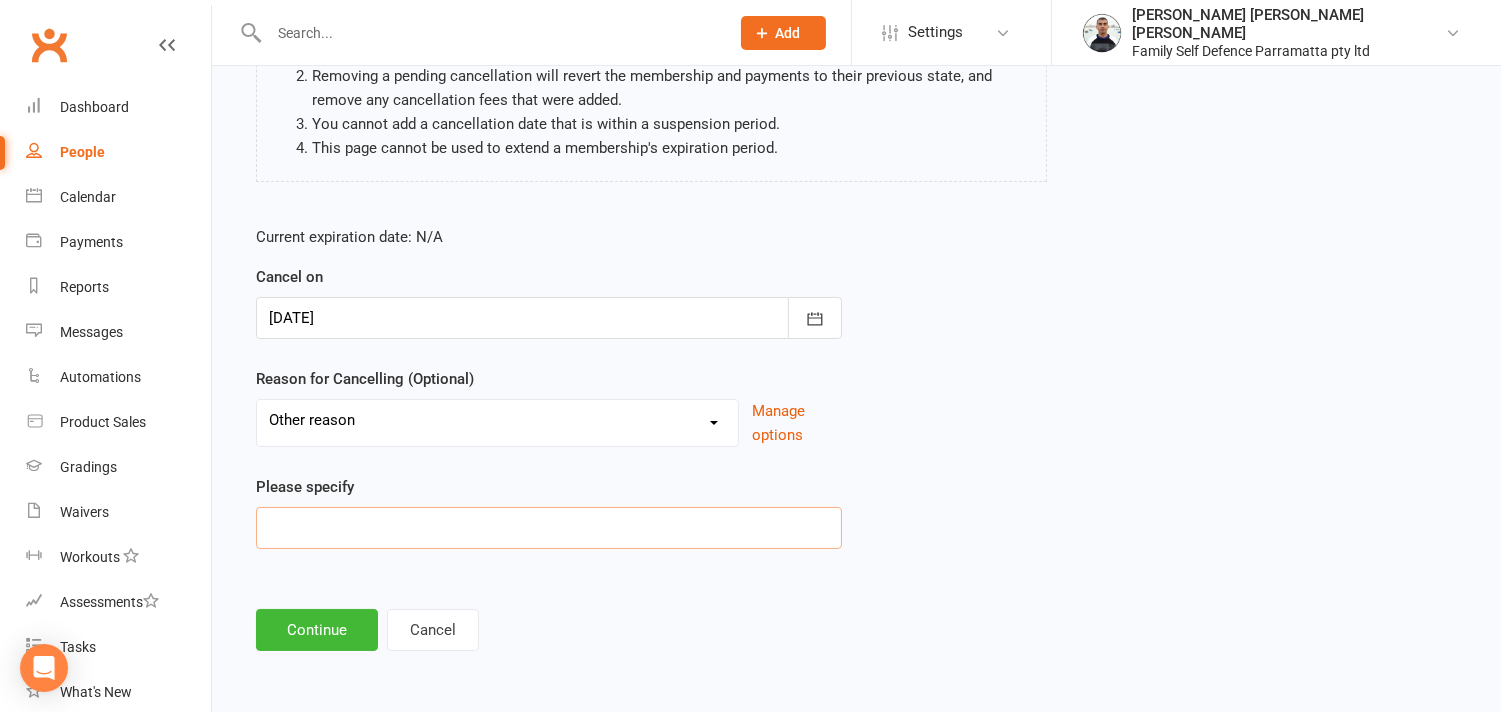 click at bounding box center (549, 528) 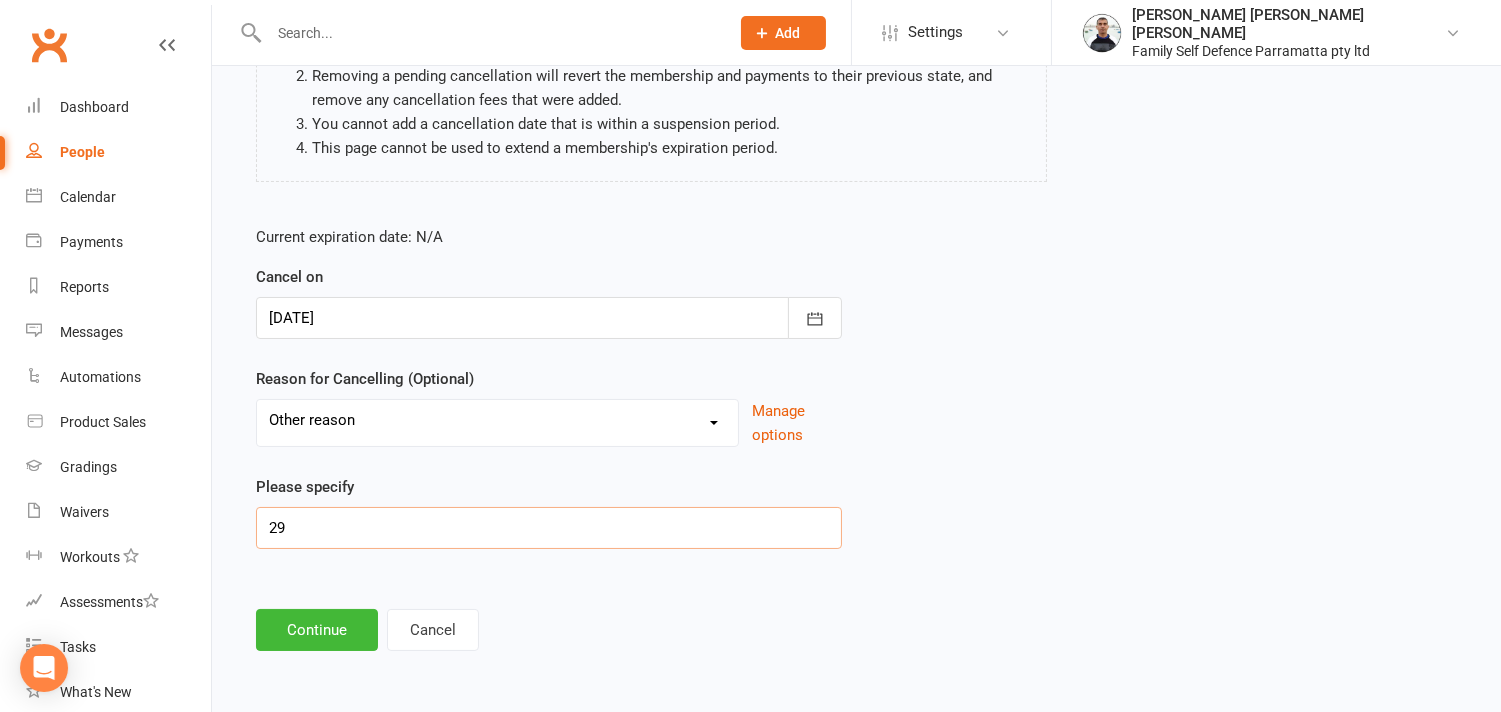drag, startPoint x: 328, startPoint y: 522, endPoint x: 262, endPoint y: 518, distance: 66.1211 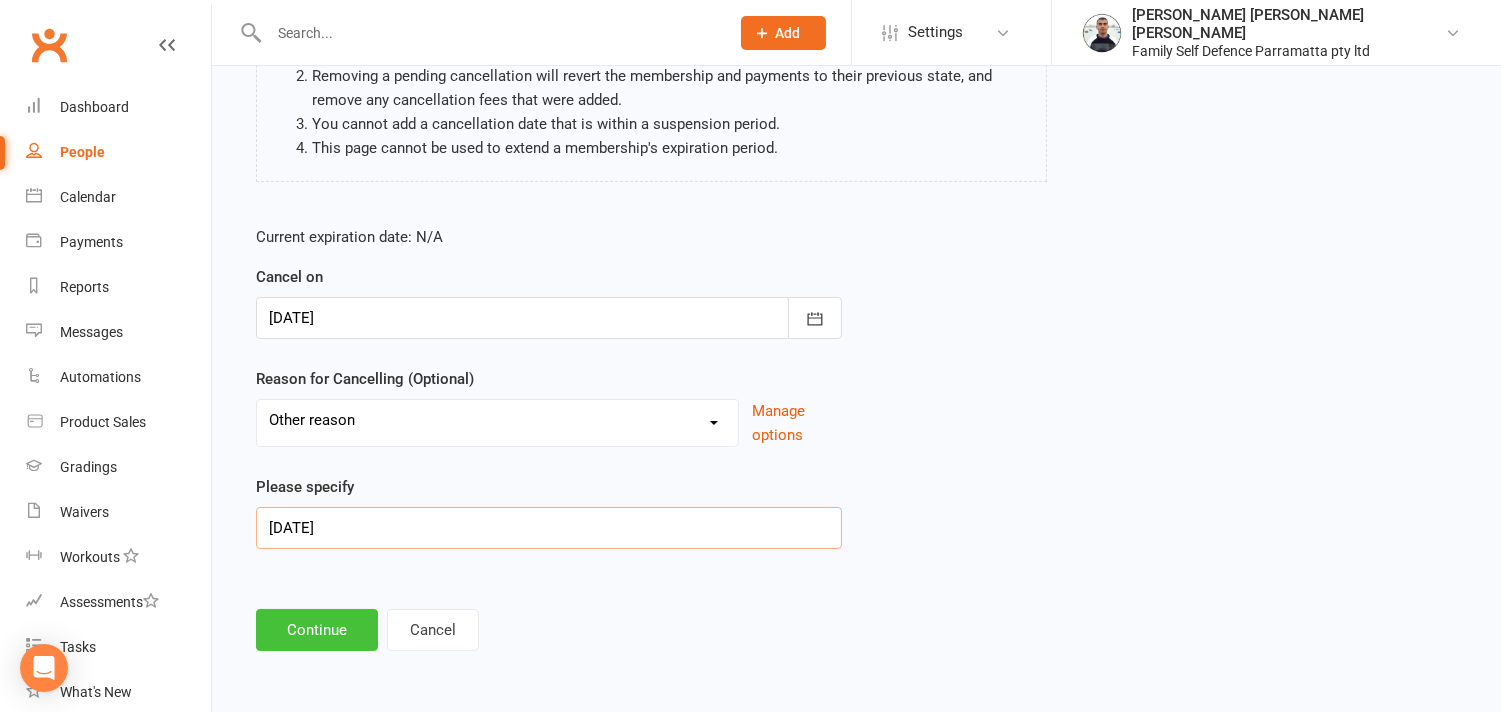 type on "[DATE]" 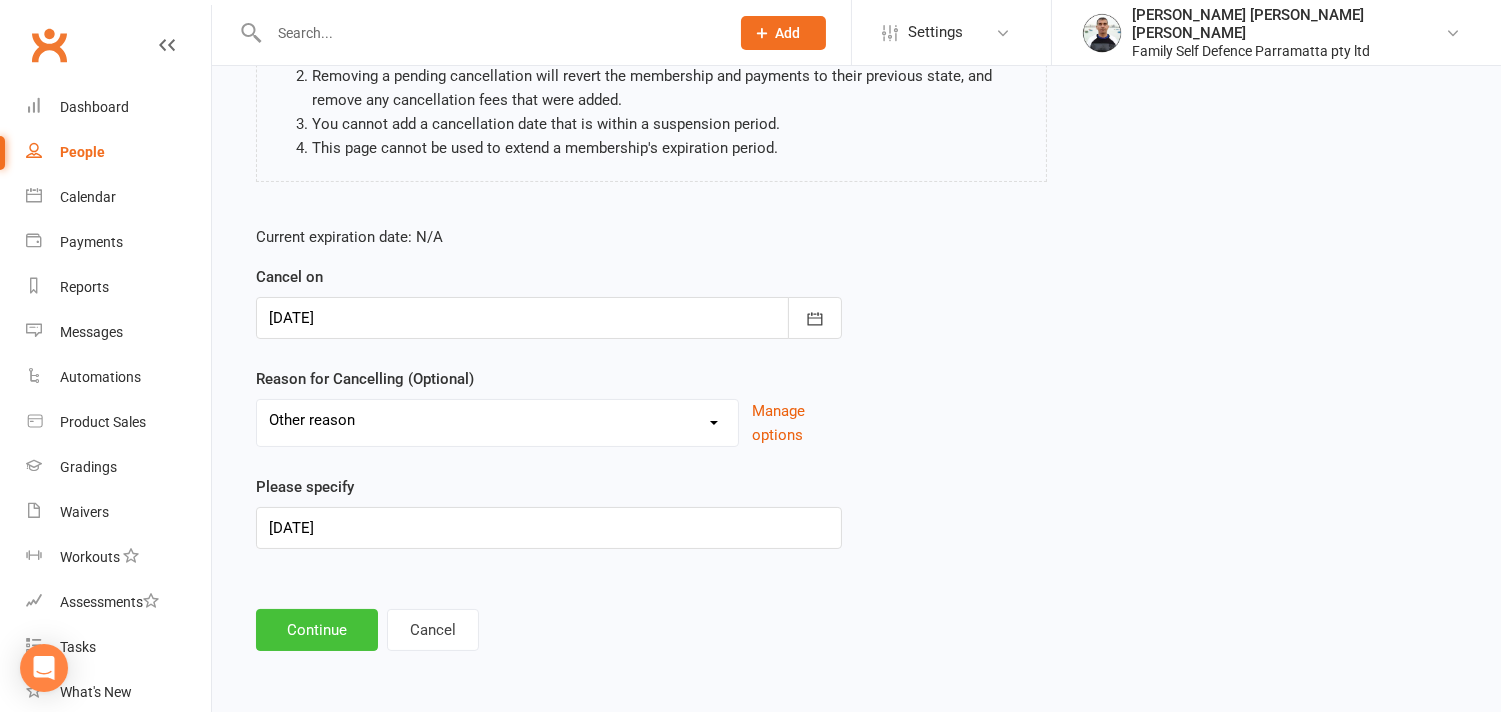 click on "Continue" at bounding box center (317, 630) 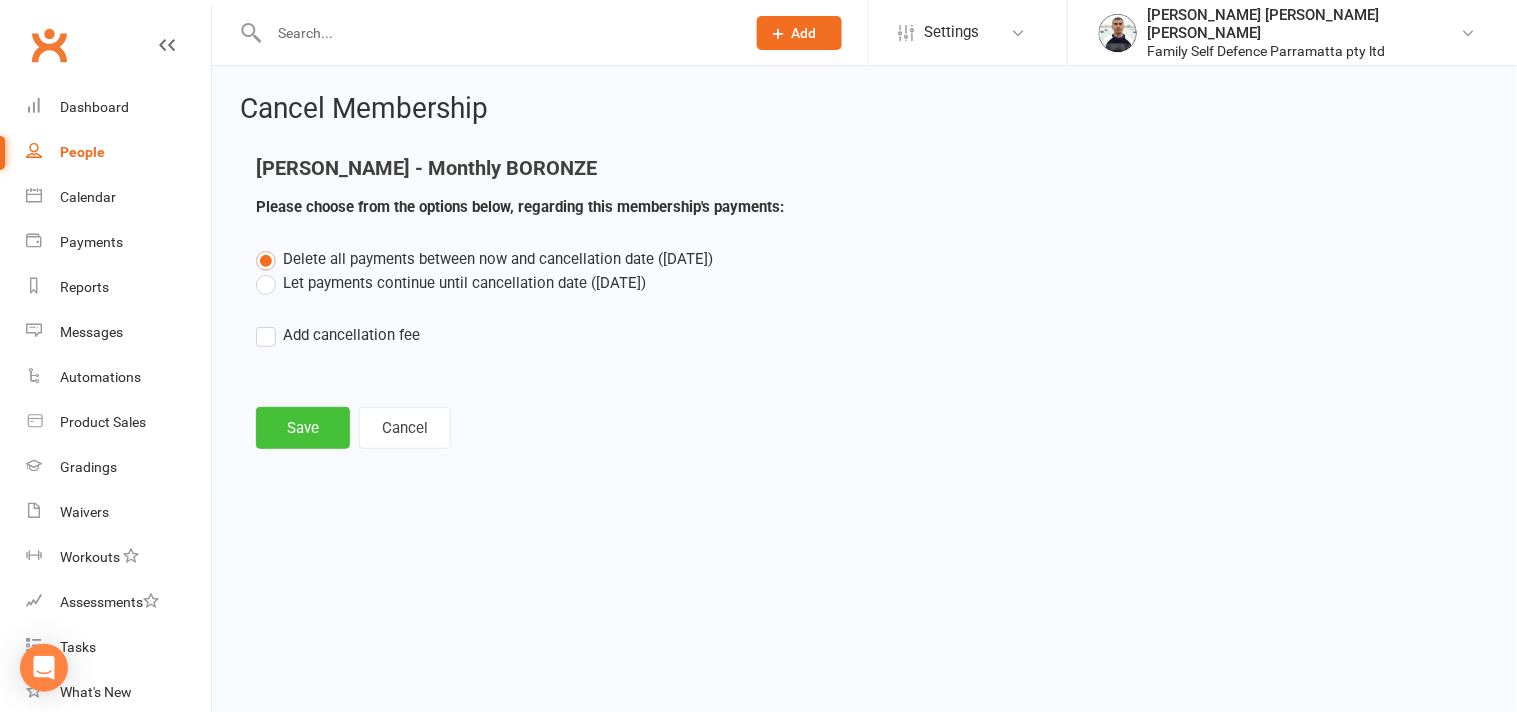 click on "Save" at bounding box center (303, 428) 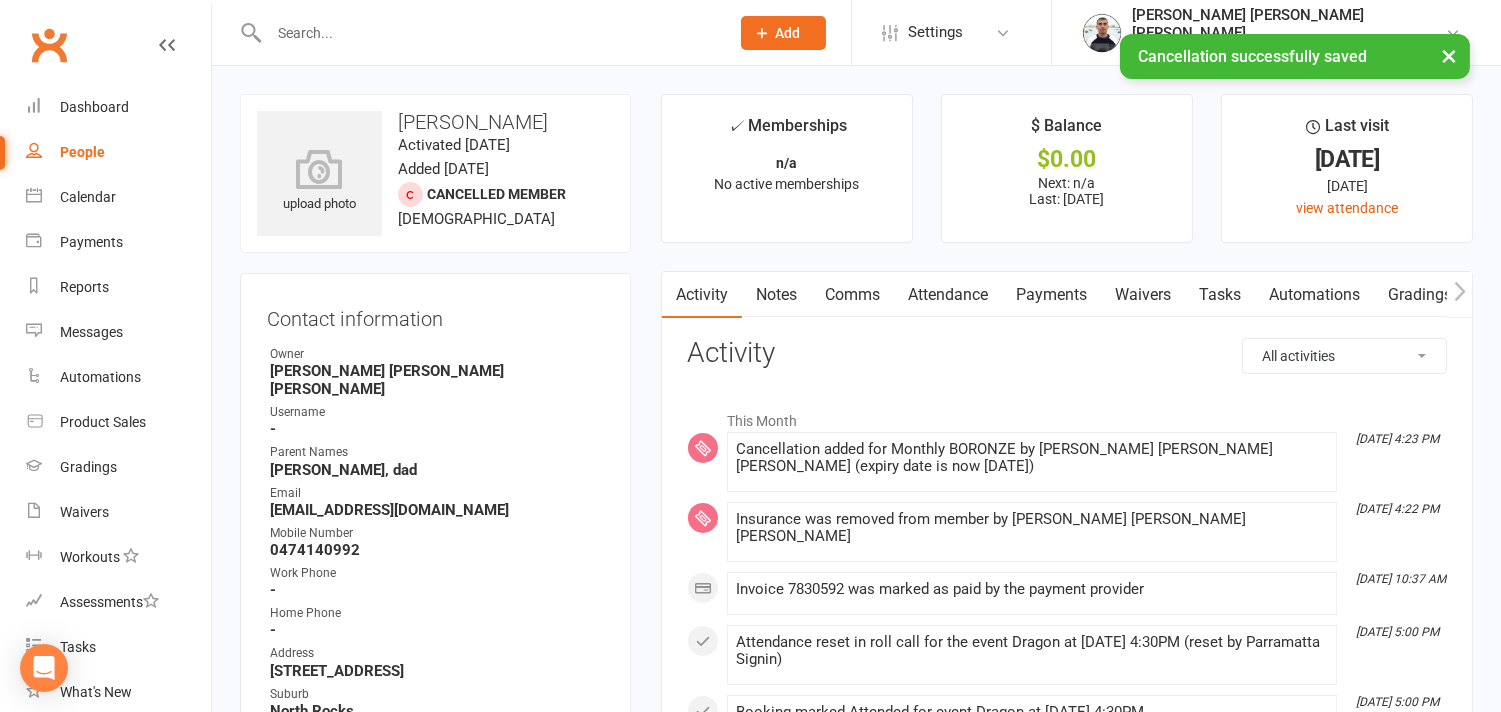 click on "Payments" at bounding box center (1051, 295) 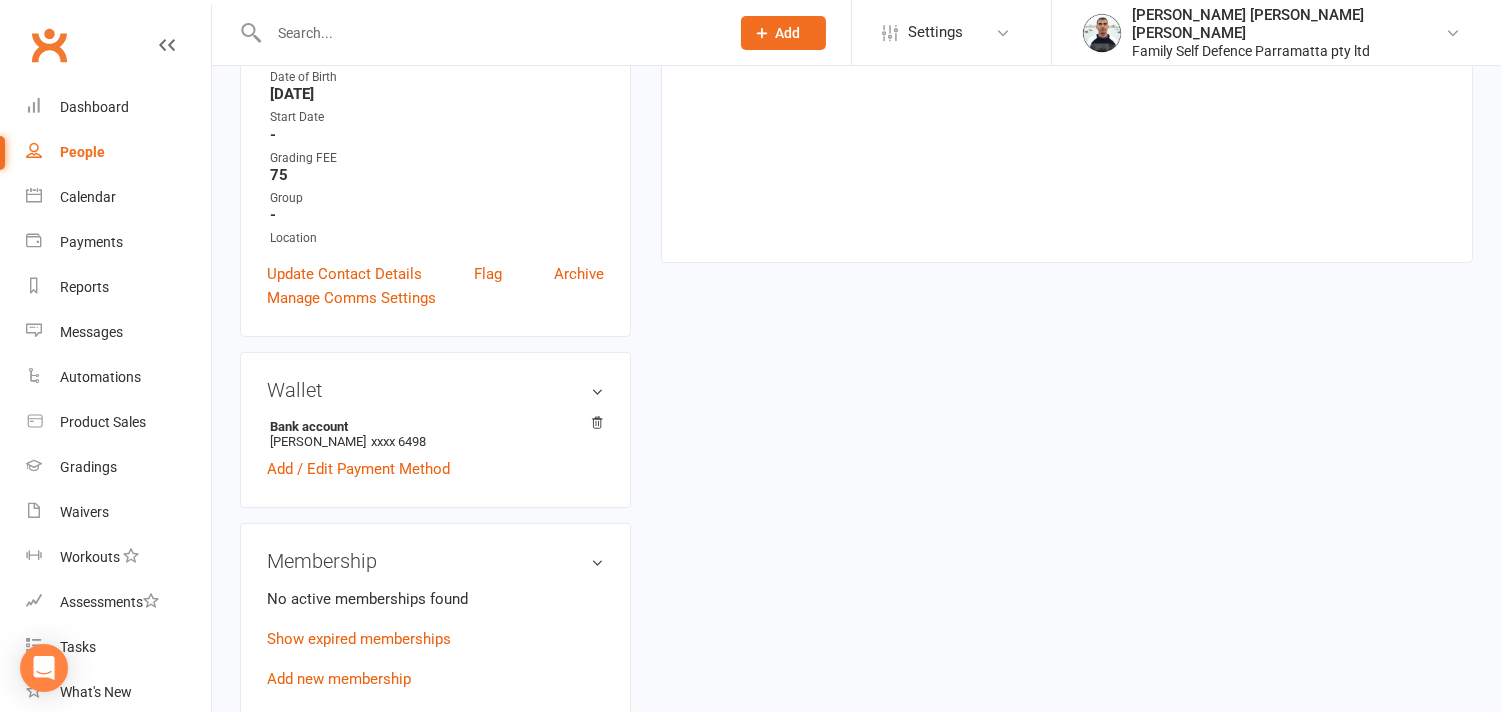 scroll, scrollTop: 111, scrollLeft: 0, axis: vertical 